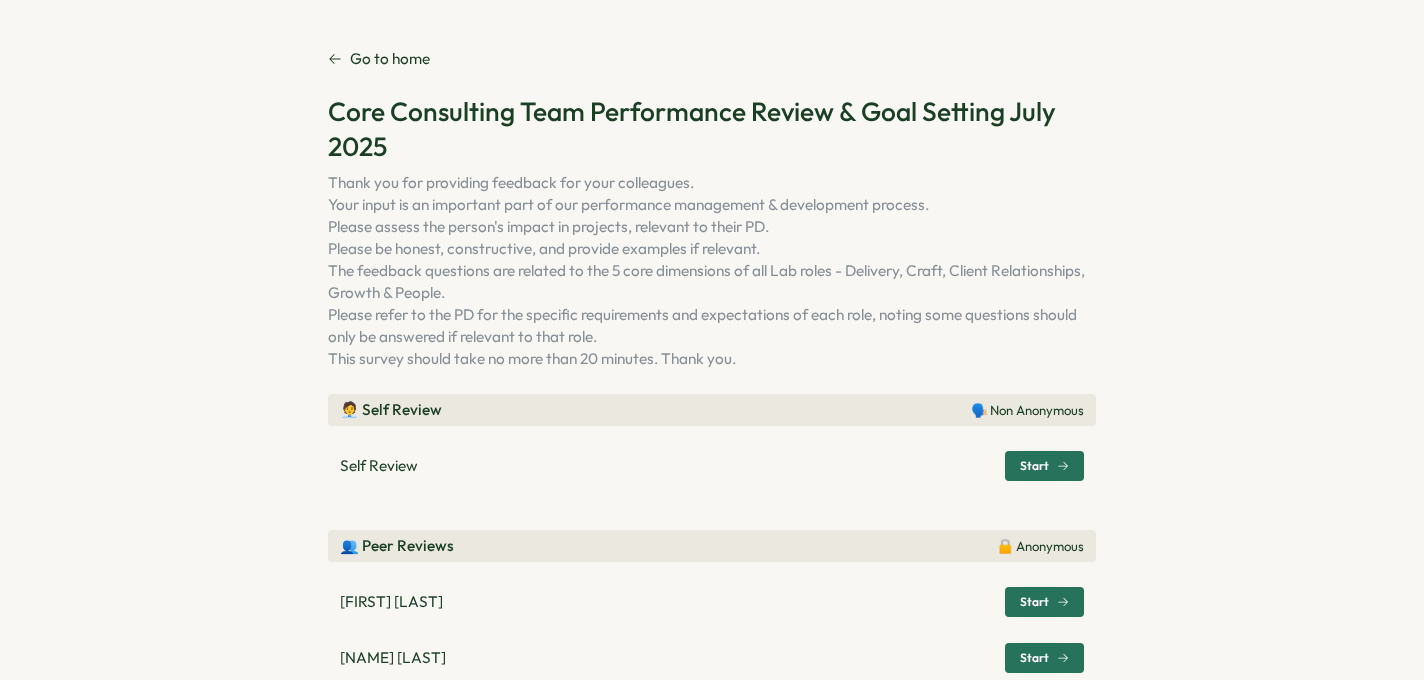 scroll, scrollTop: 0, scrollLeft: 0, axis: both 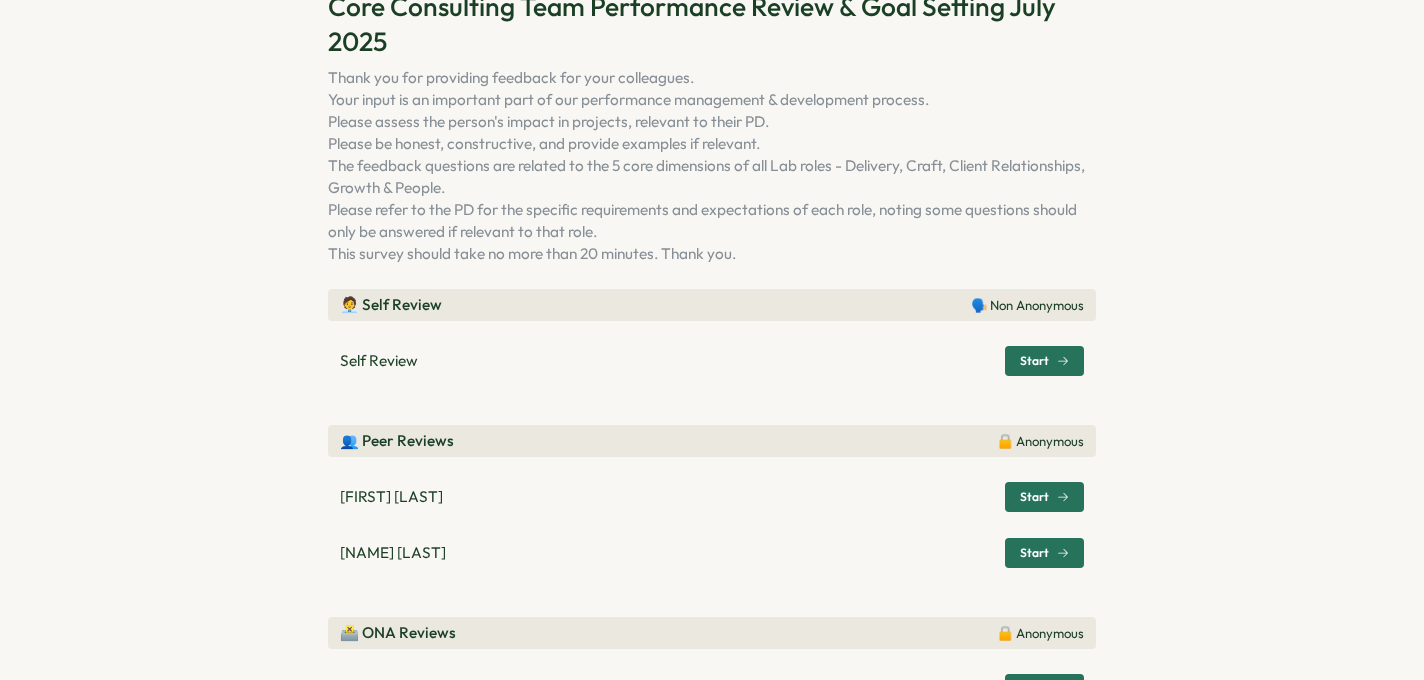 click on "Start" at bounding box center (1034, 553) 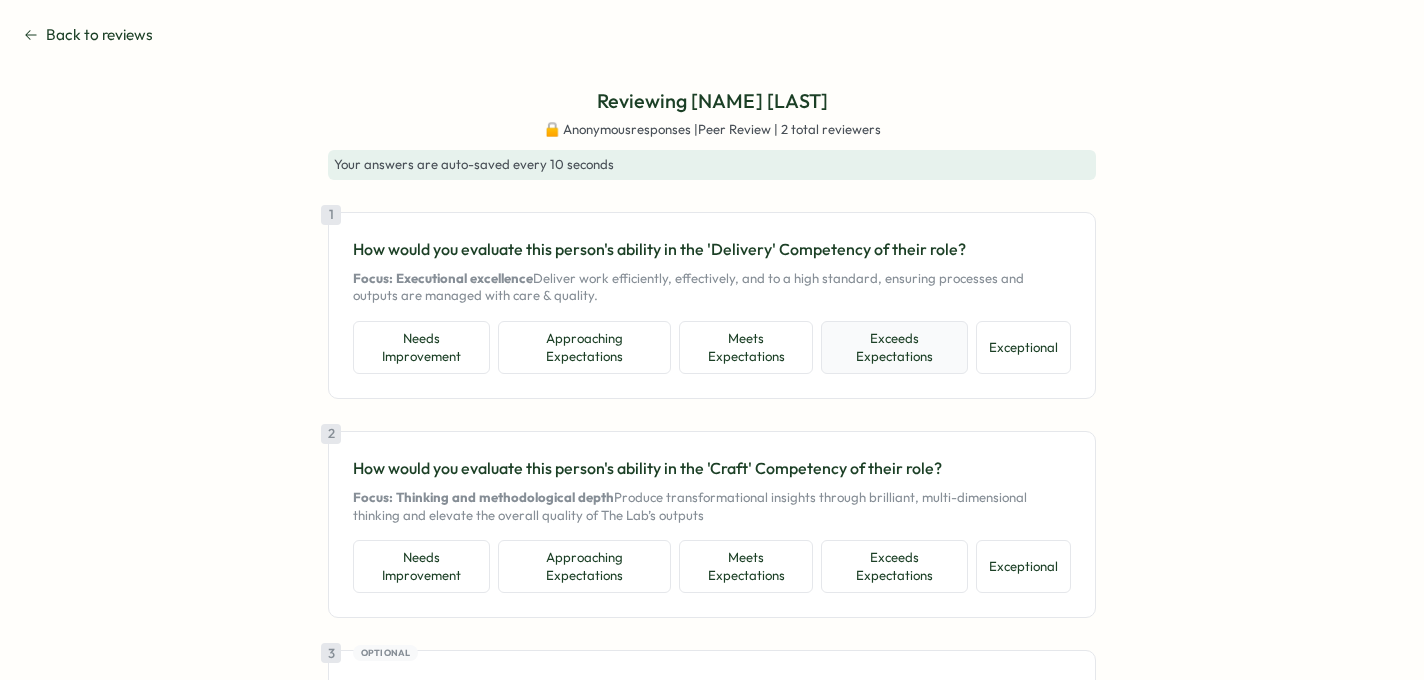 click on "Exceeds Expectations" at bounding box center (894, 347) 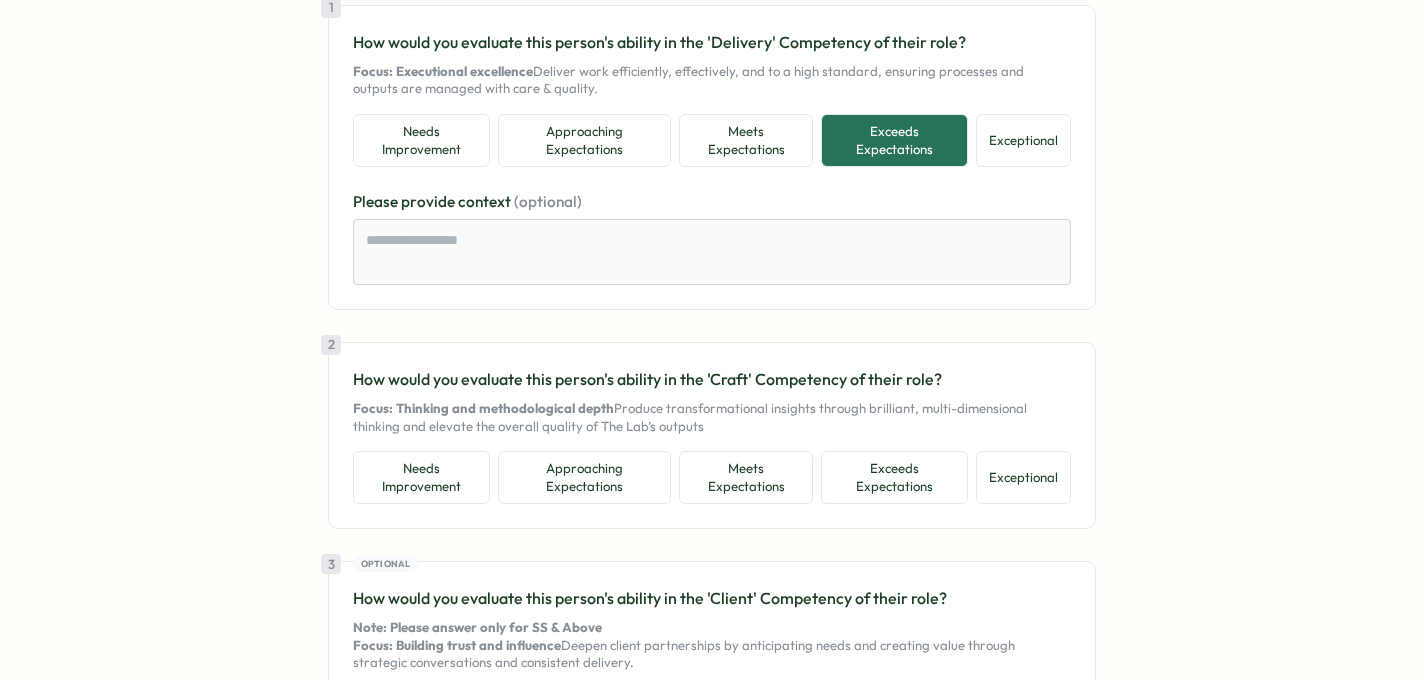 scroll, scrollTop: 209, scrollLeft: 0, axis: vertical 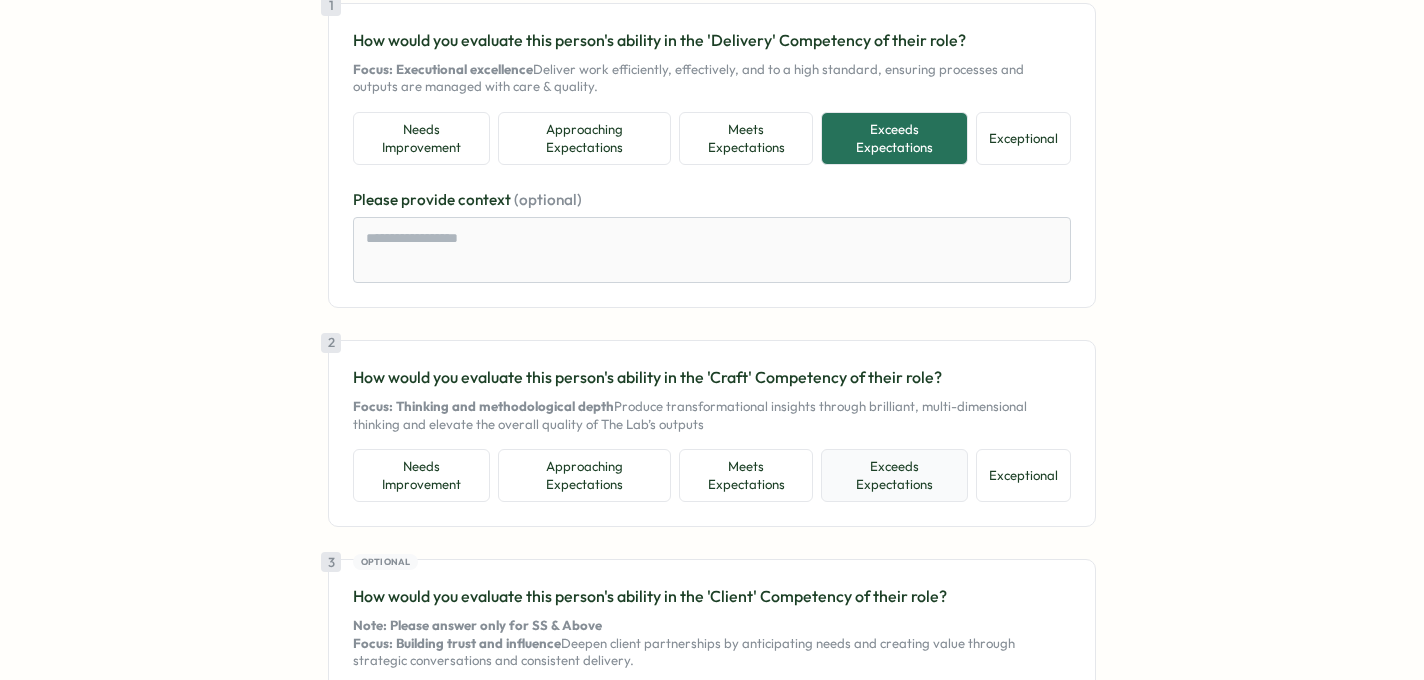 click on "Exceeds Expectations" at bounding box center [894, 475] 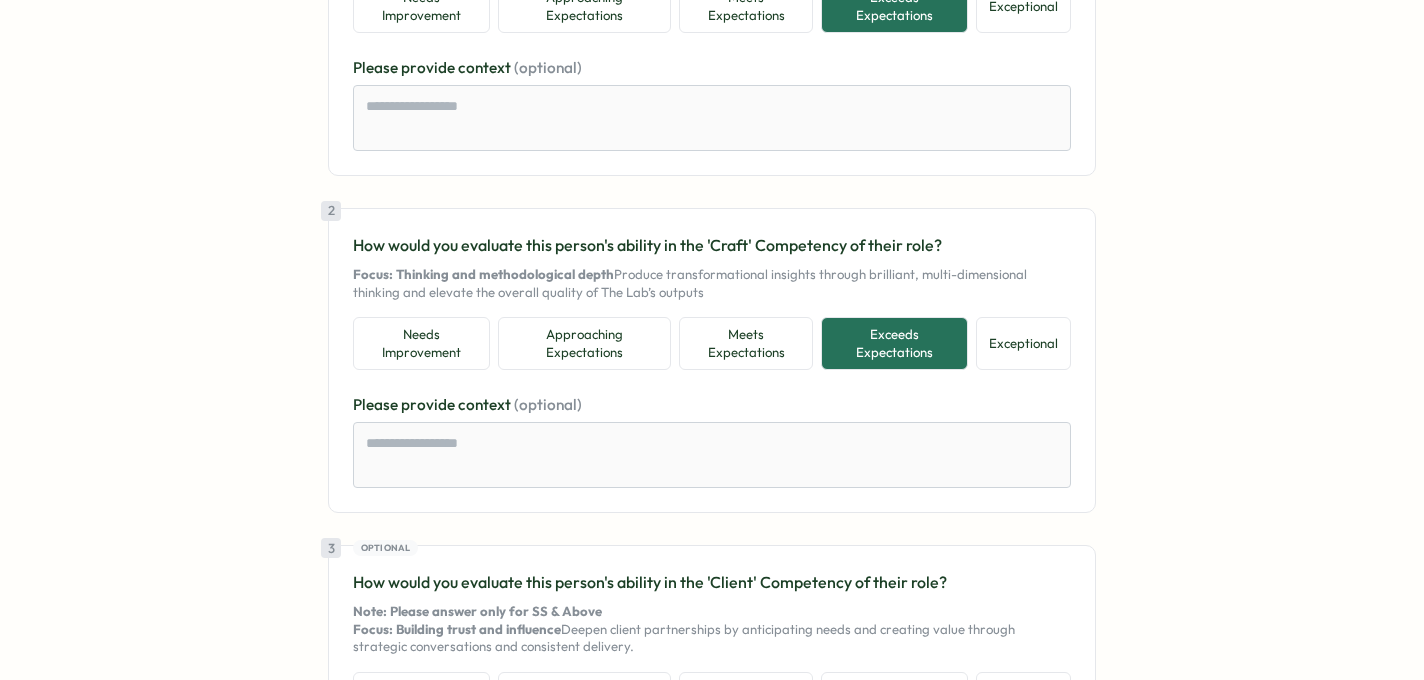 scroll, scrollTop: 394, scrollLeft: 0, axis: vertical 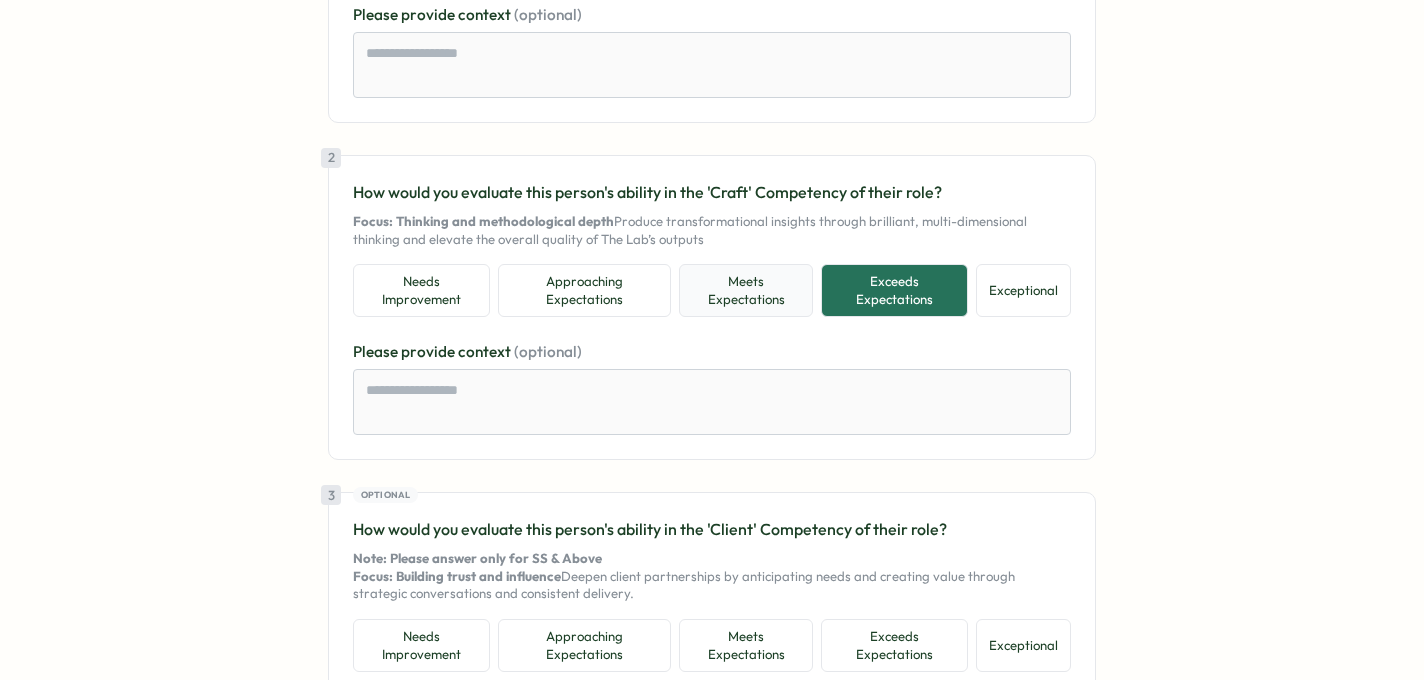 click on "Meets Expectations" at bounding box center (746, 290) 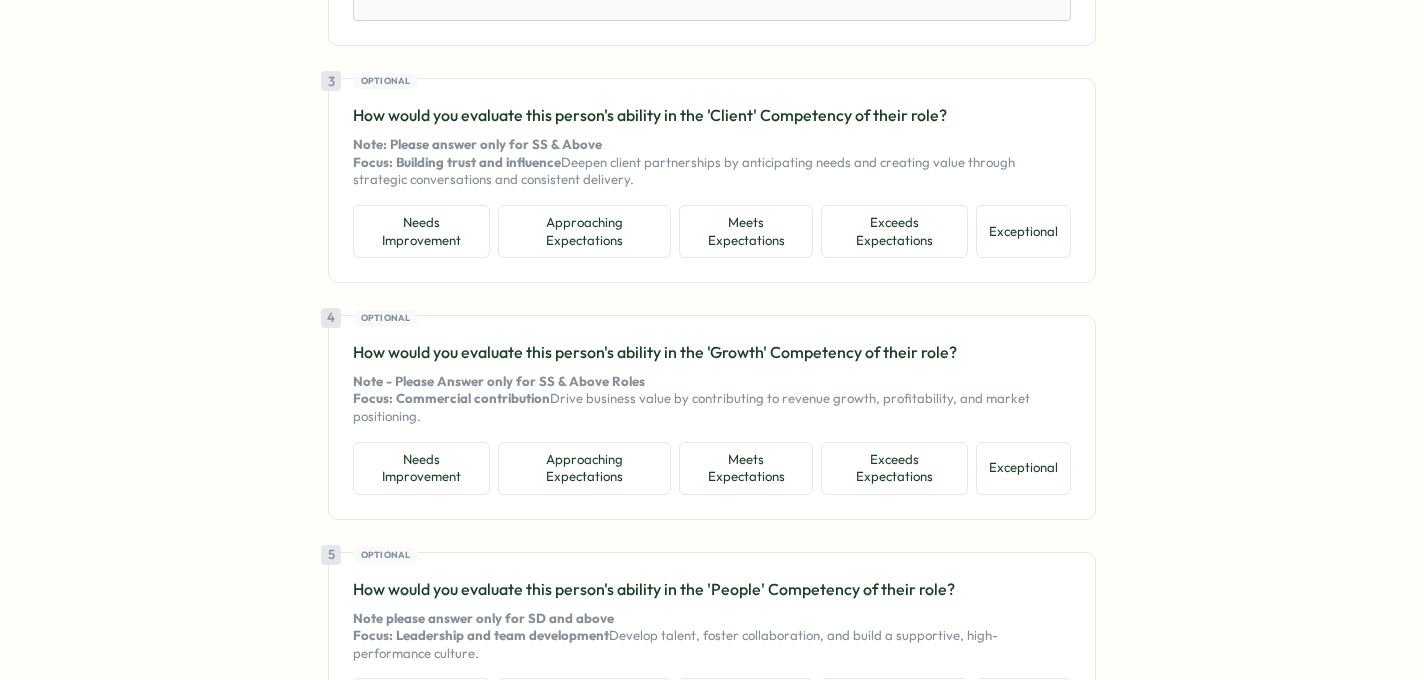 scroll, scrollTop: 824, scrollLeft: 0, axis: vertical 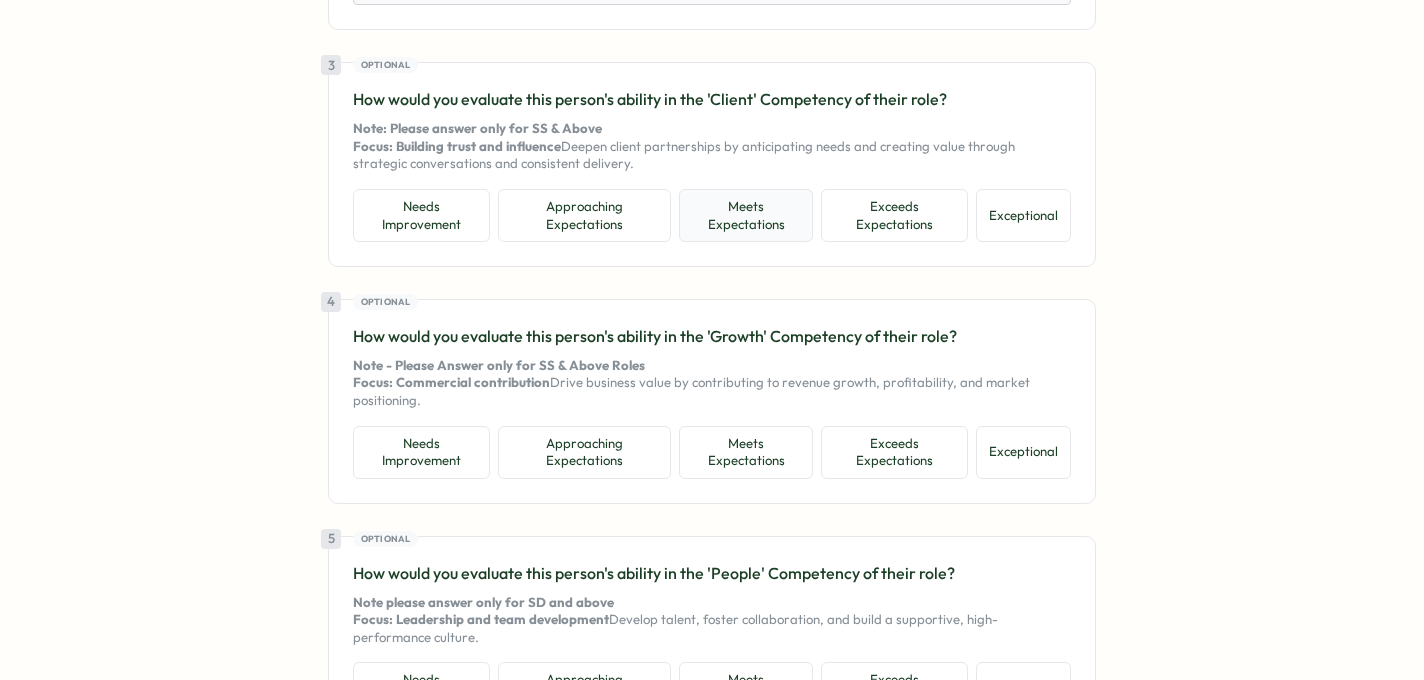 click on "Meets Expectations" at bounding box center (746, 215) 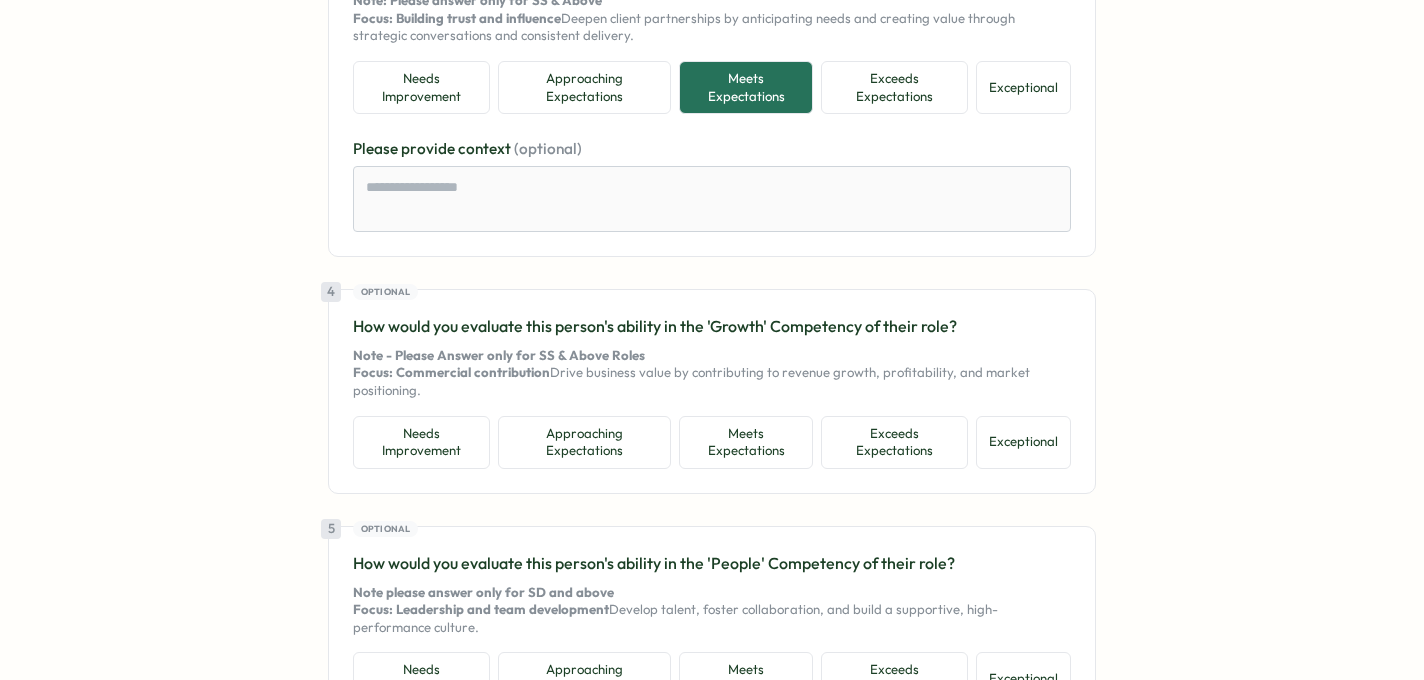 scroll, scrollTop: 992, scrollLeft: 0, axis: vertical 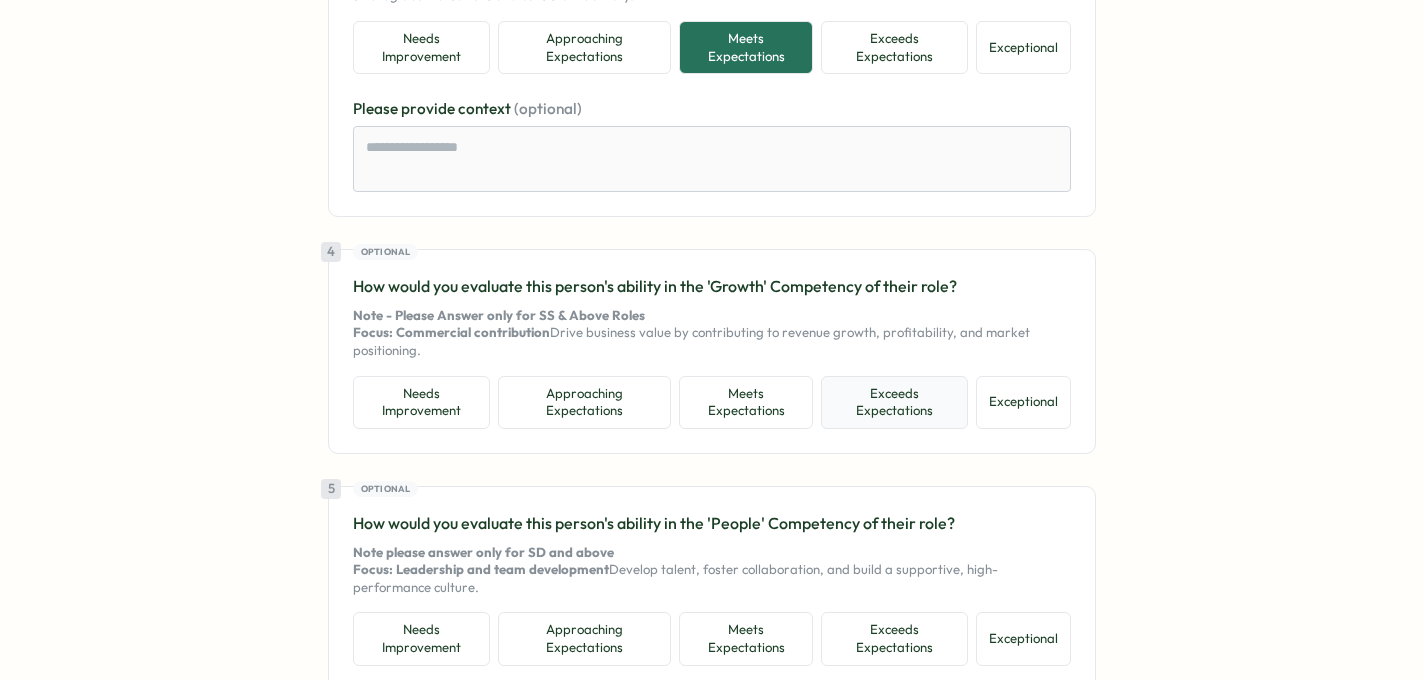 click on "Exceeds Expectations" at bounding box center (894, 402) 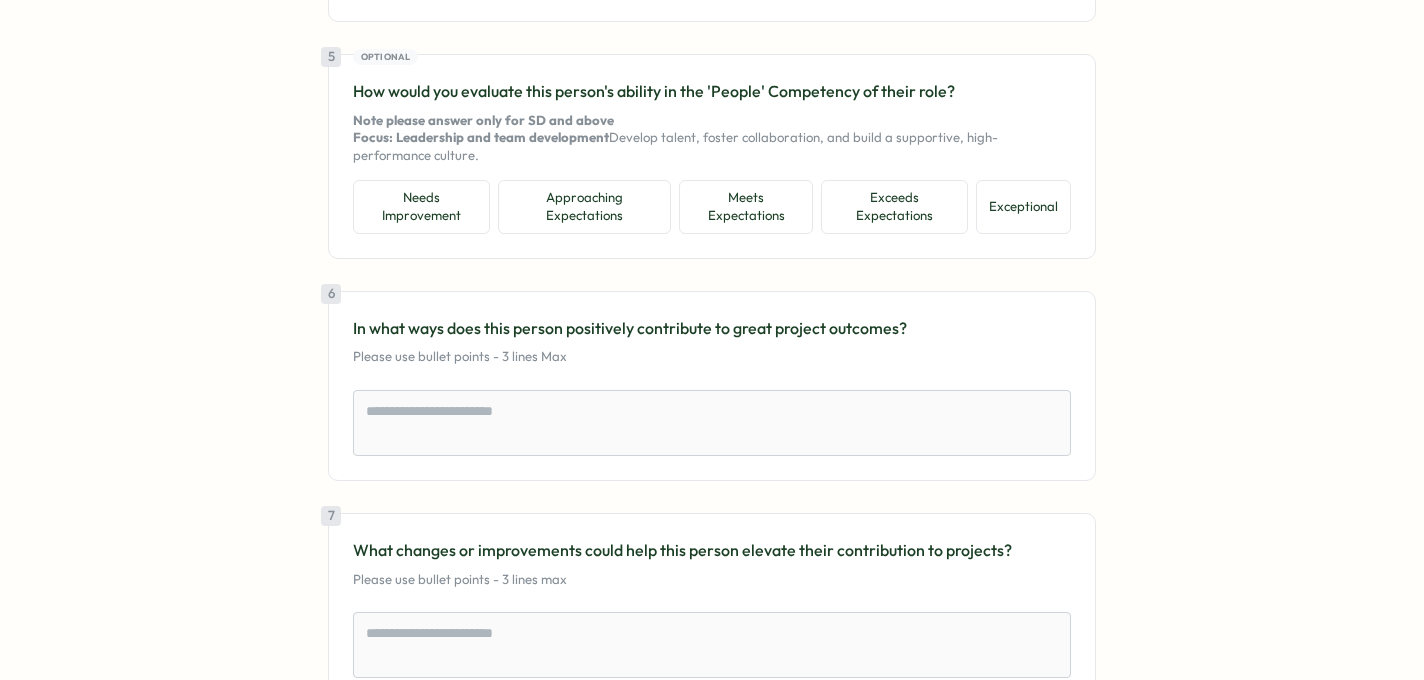 scroll, scrollTop: 1697, scrollLeft: 0, axis: vertical 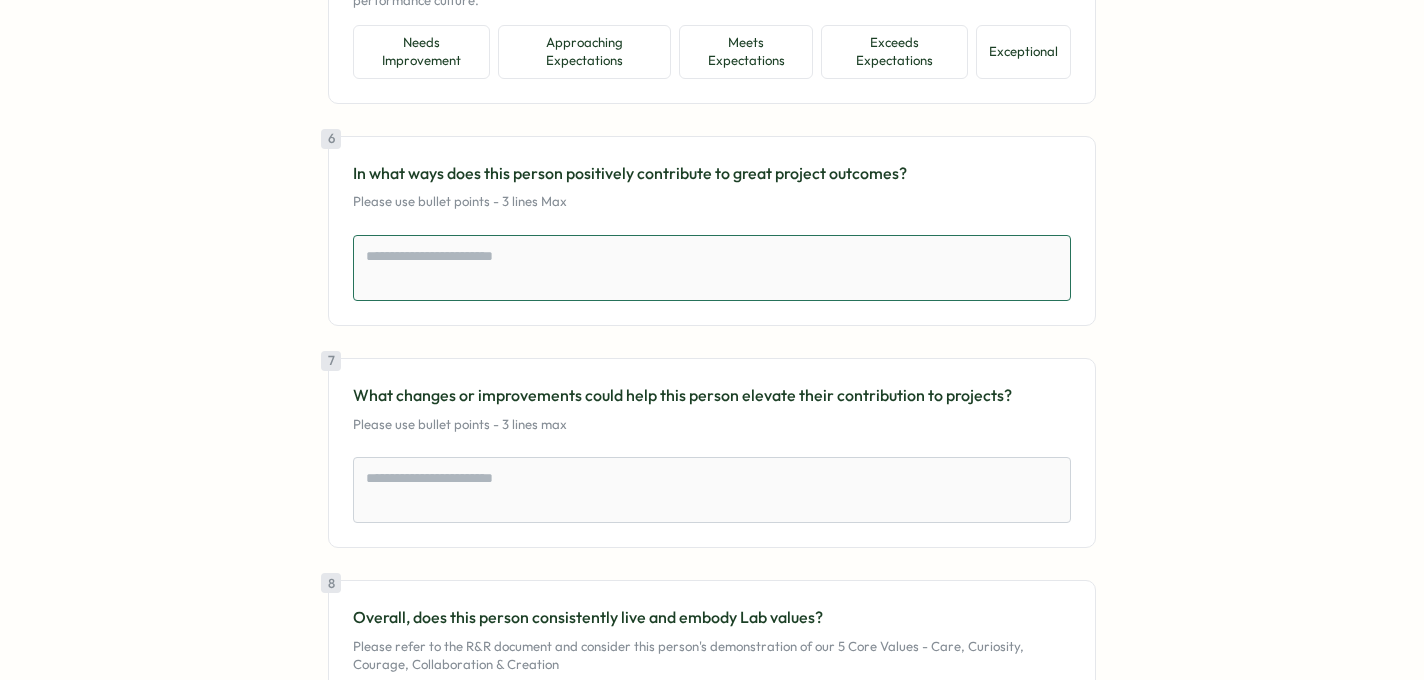 click at bounding box center (712, 268) 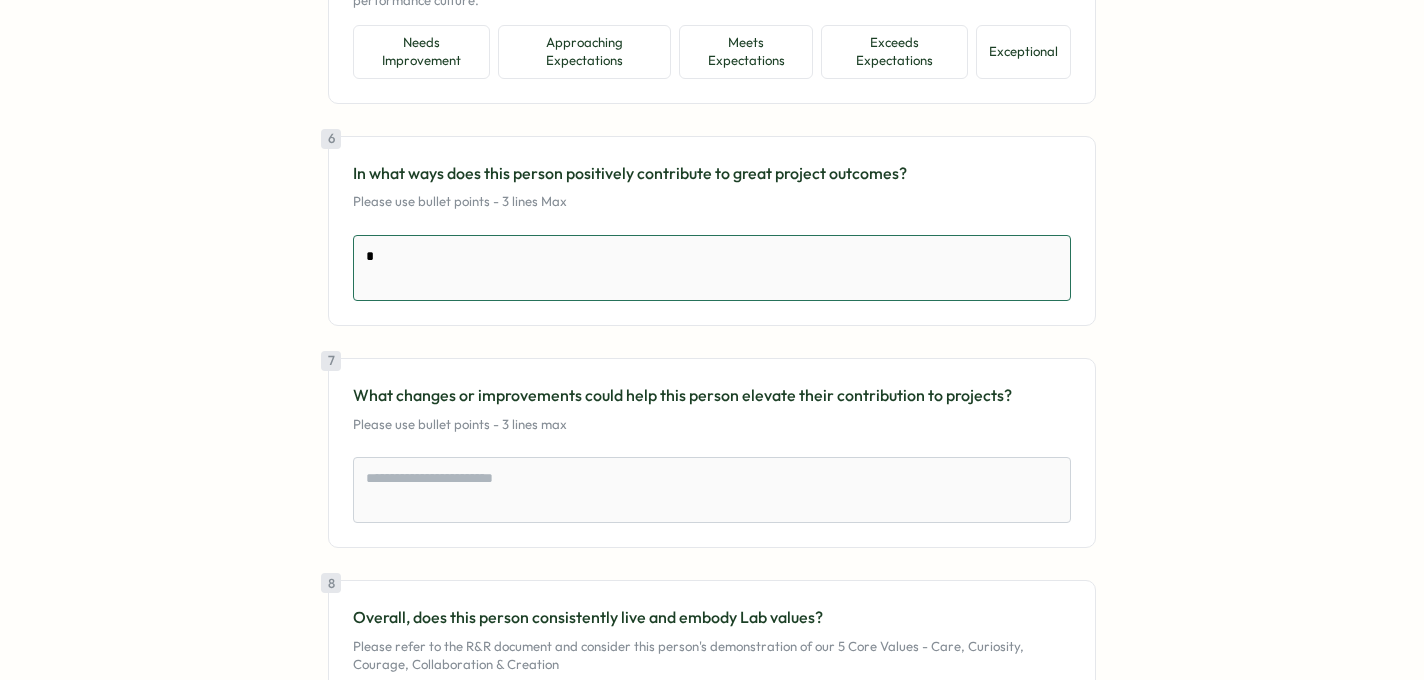 type on "*" 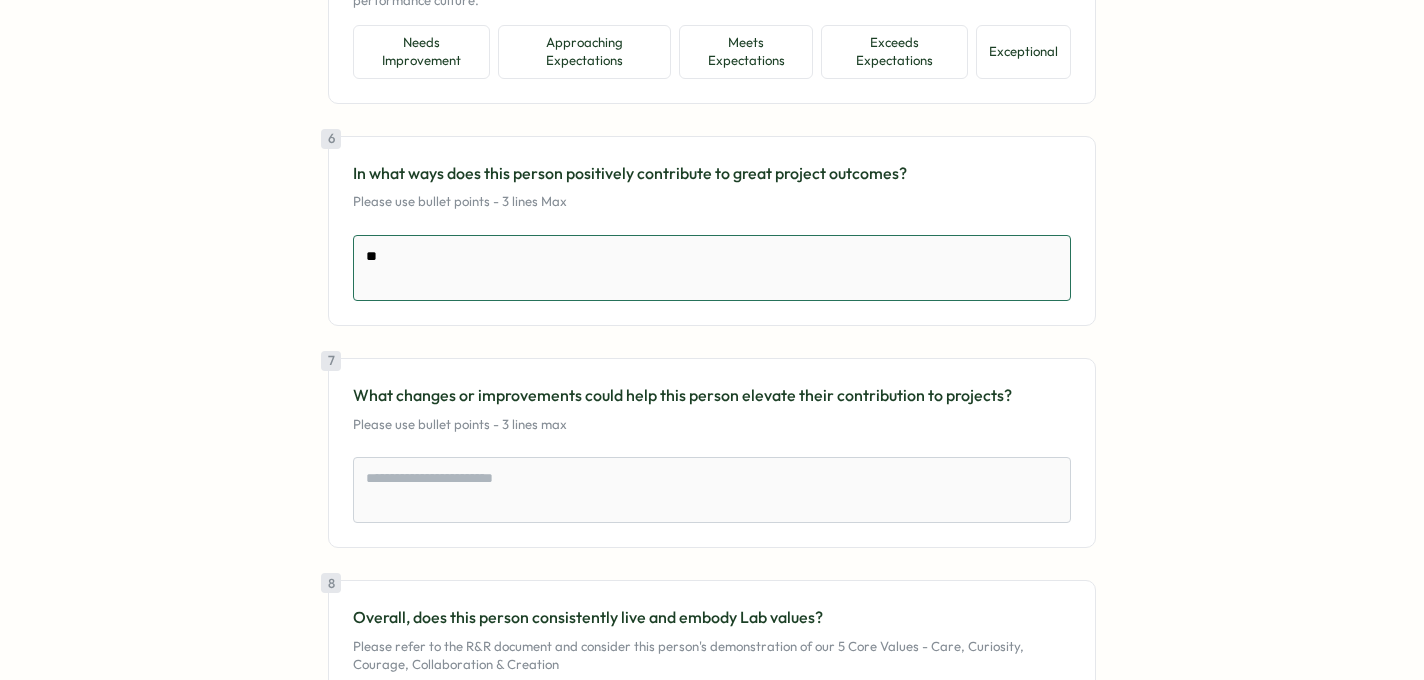 type on "*" 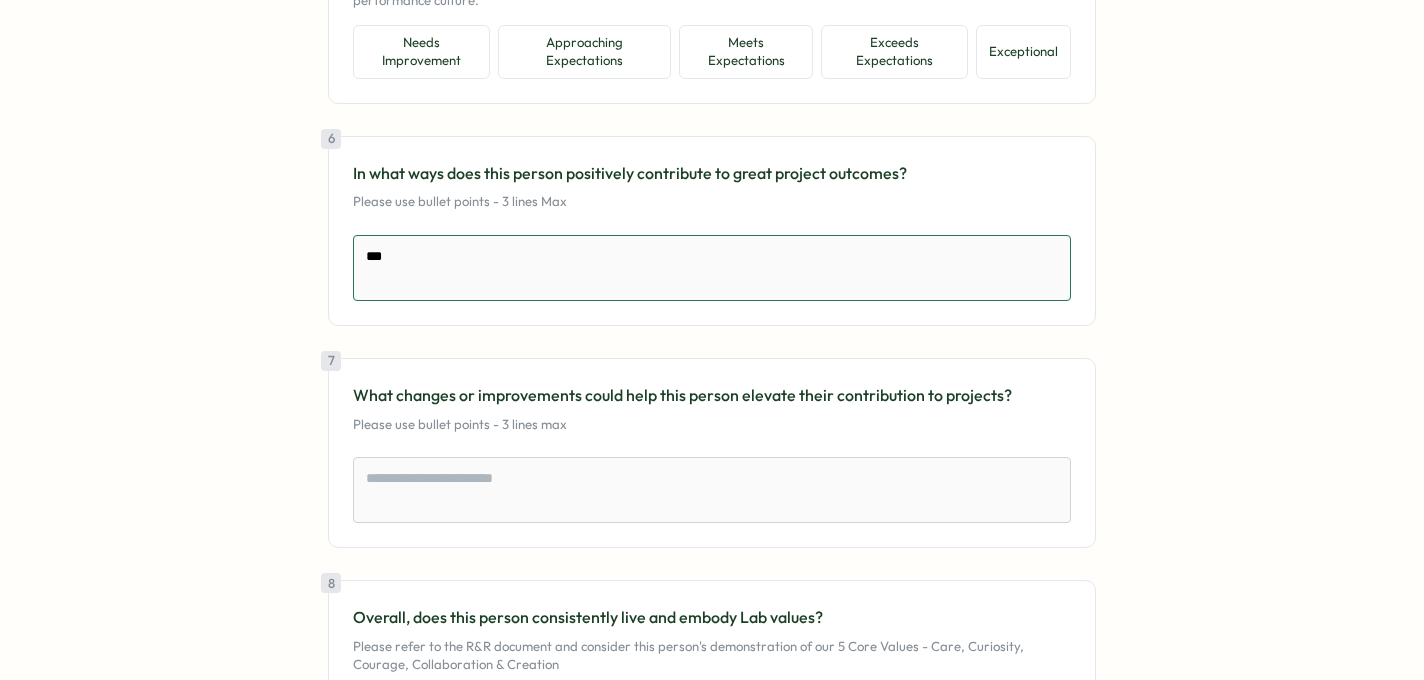 type on "*" 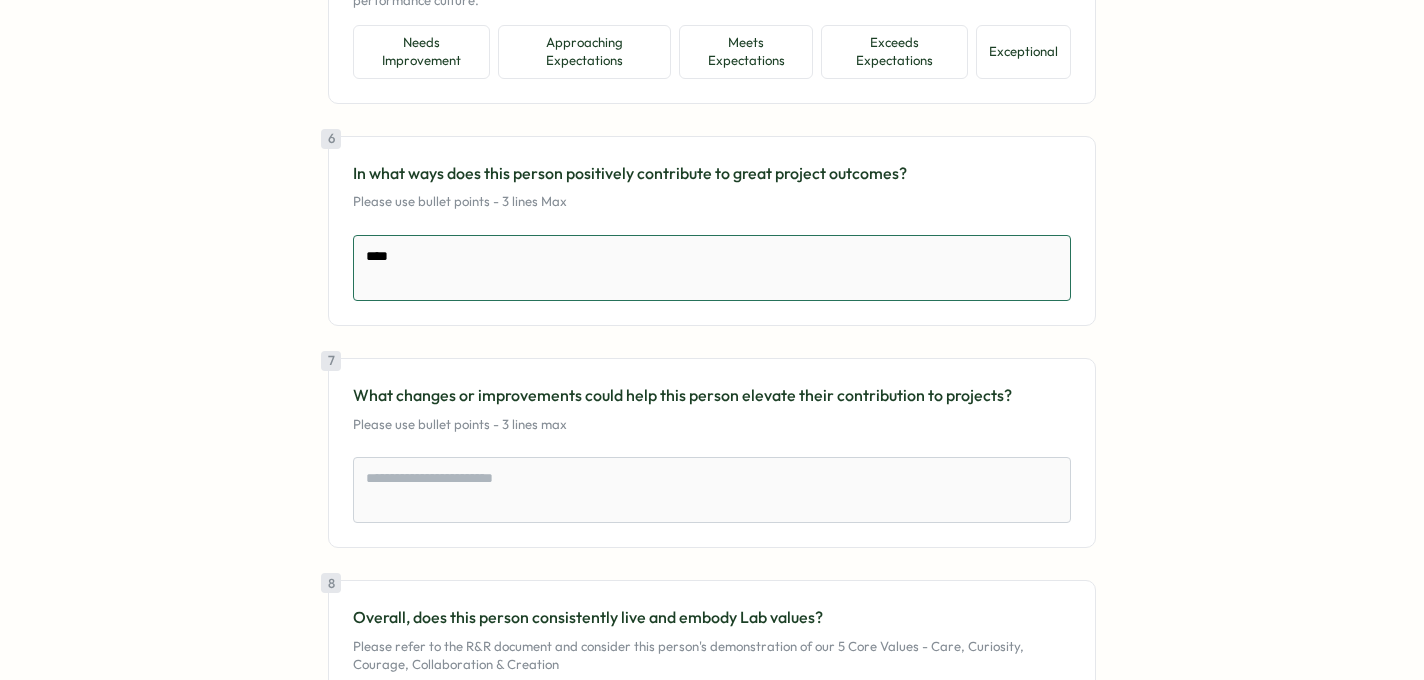 type on "*" 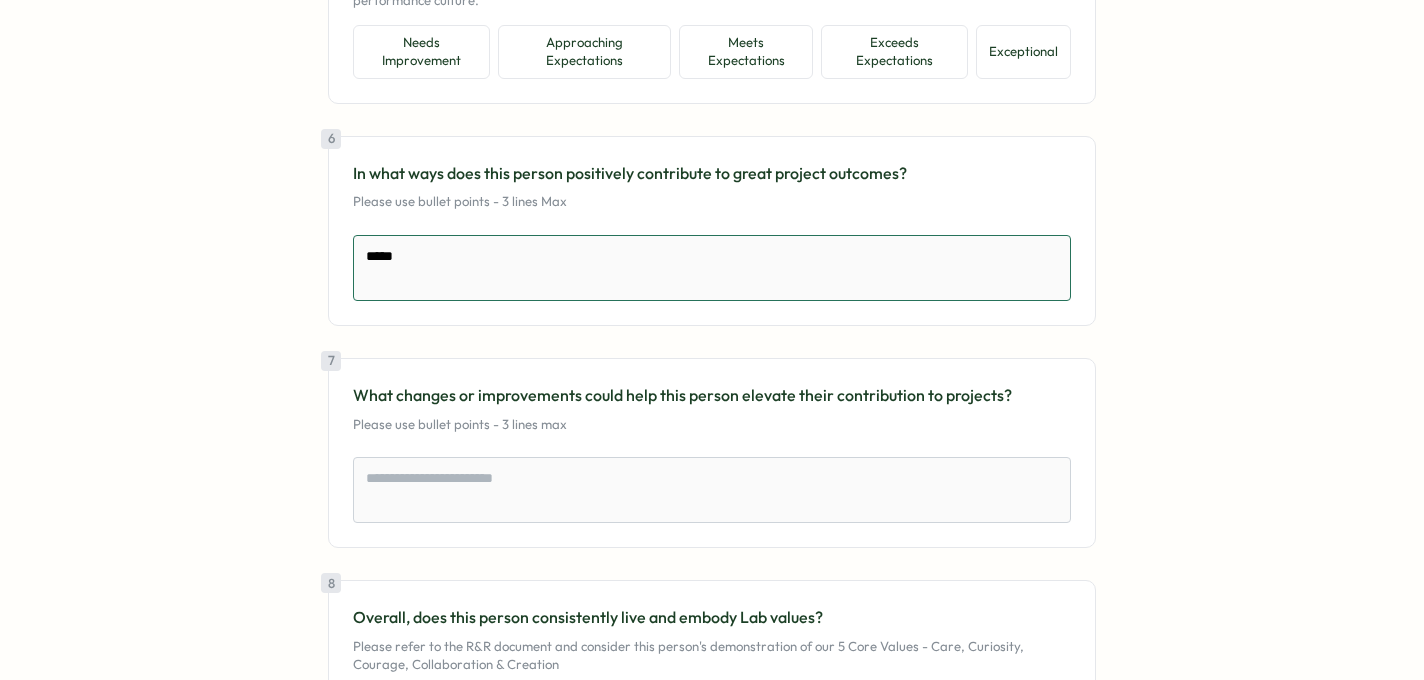 type on "*" 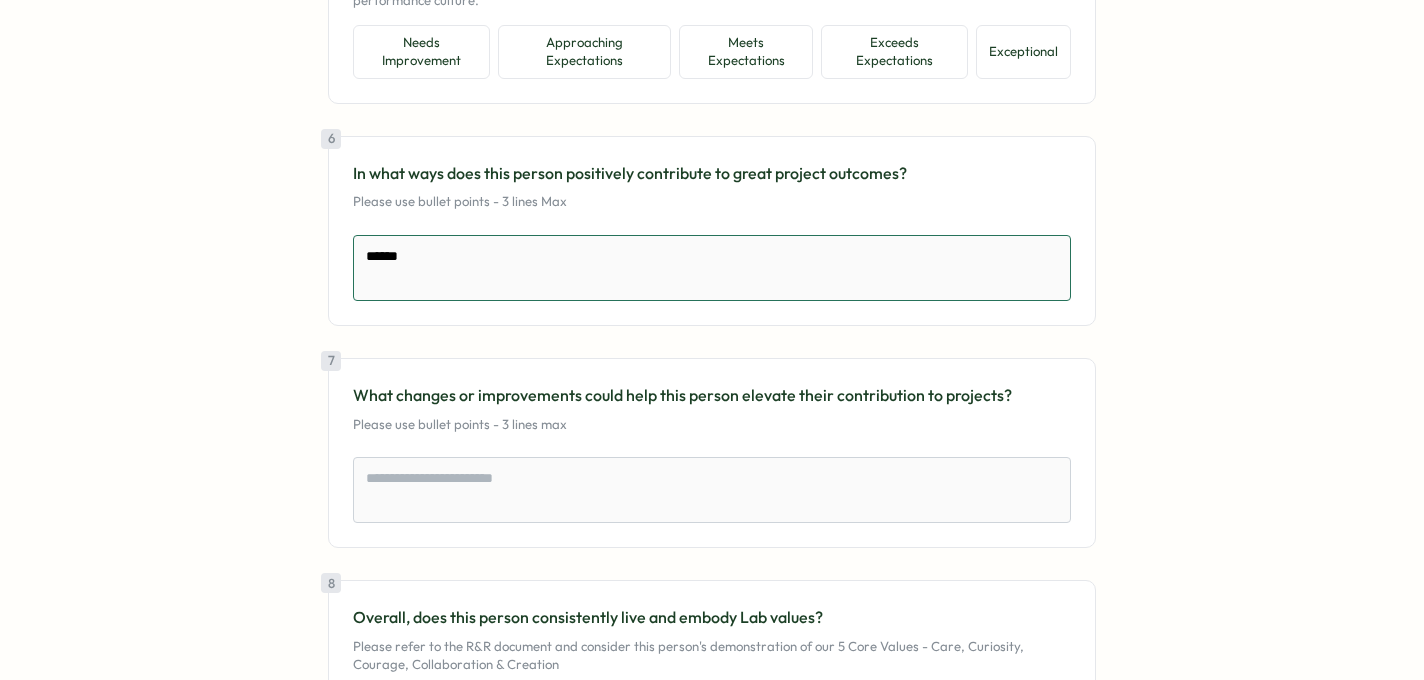 type on "*" 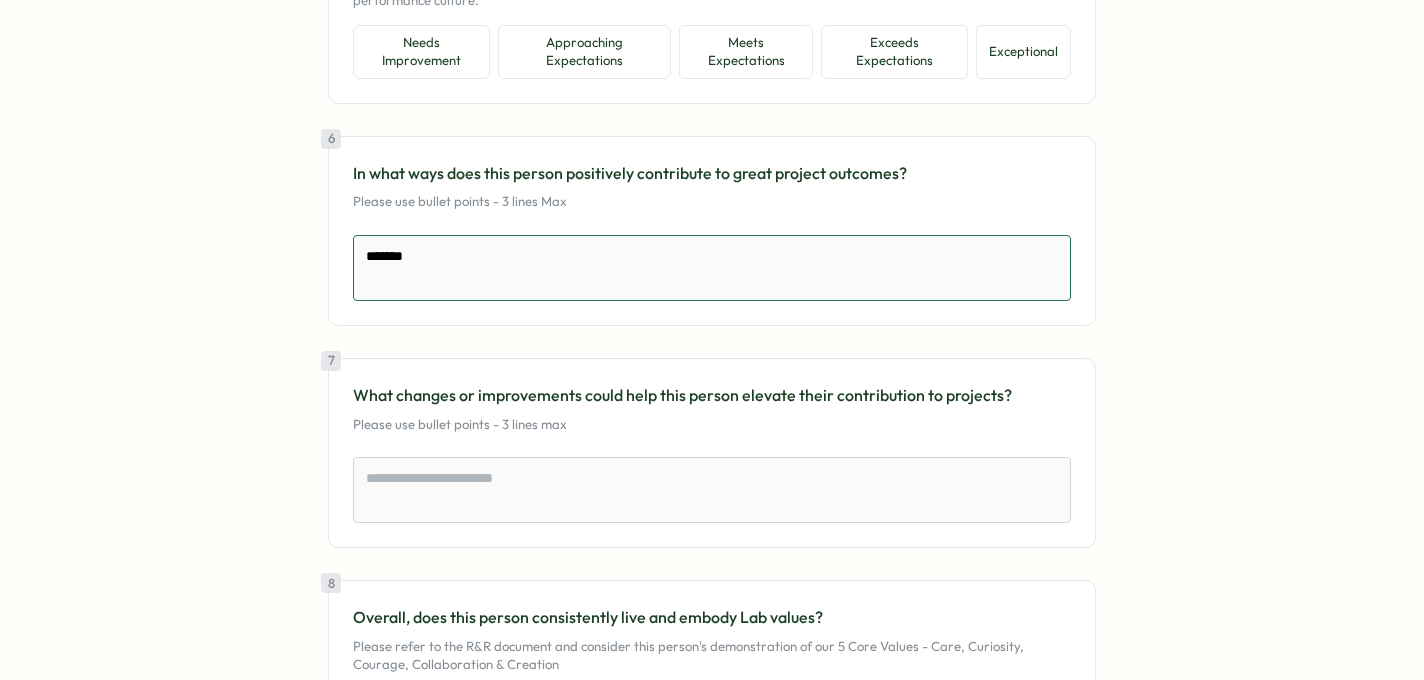 type on "*" 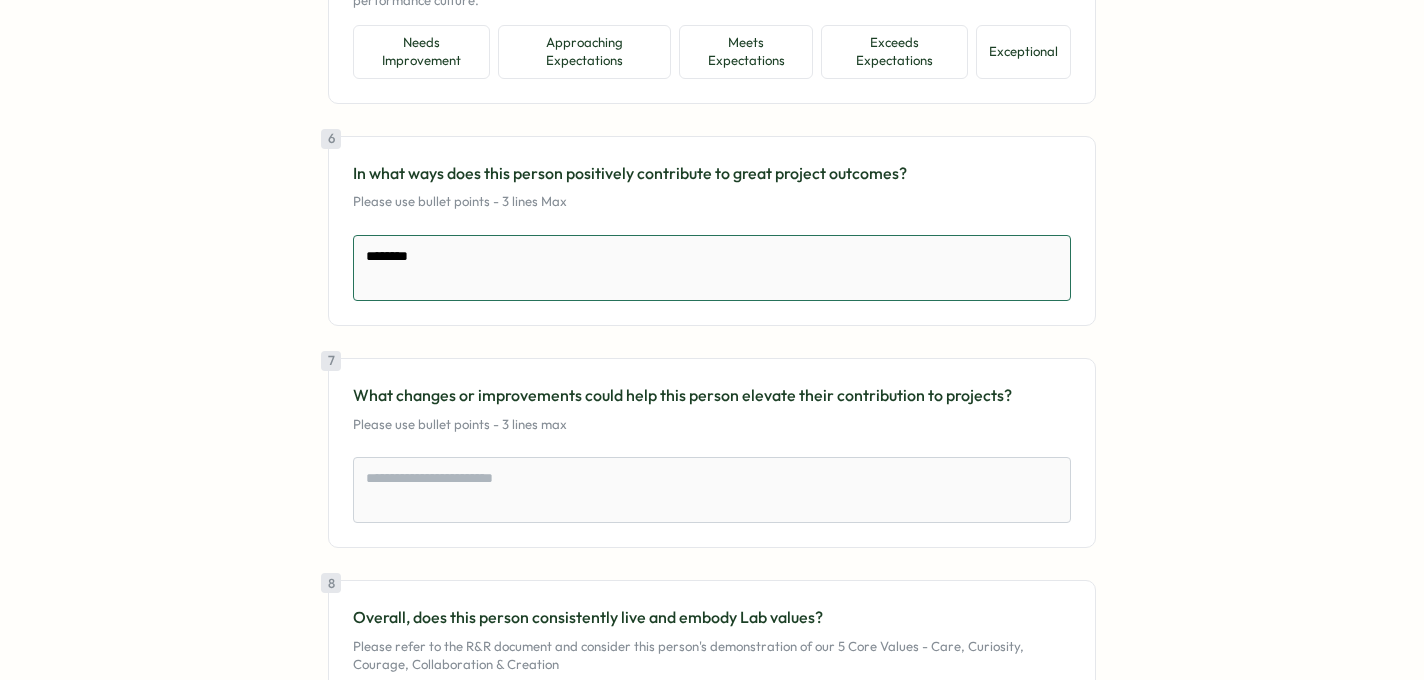 type on "*" 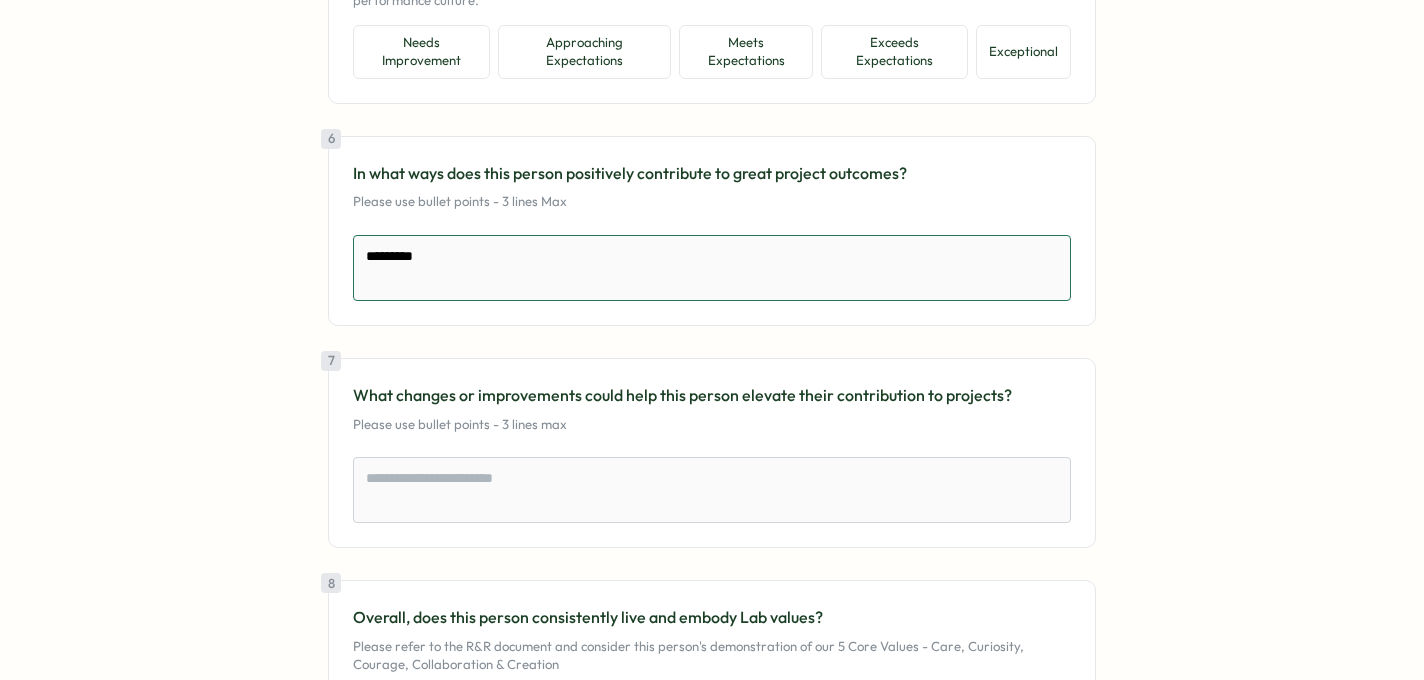type on "*" 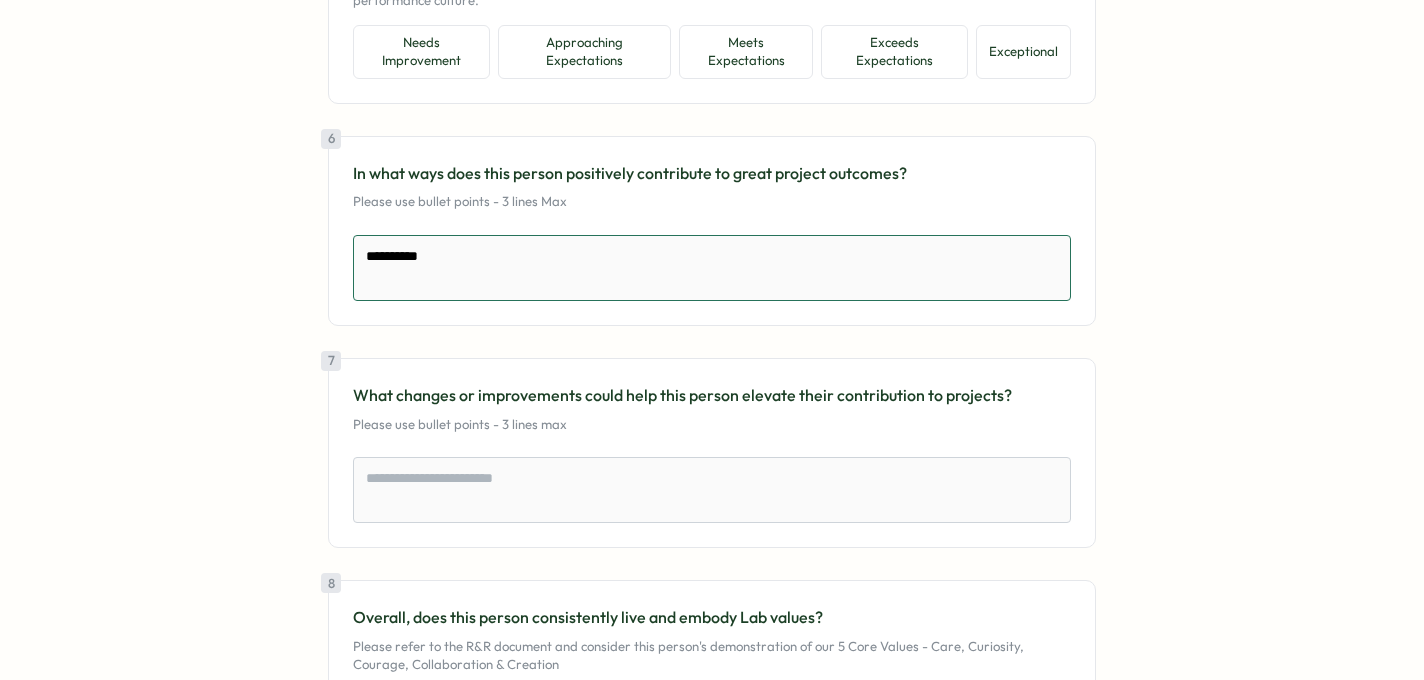 type on "**********" 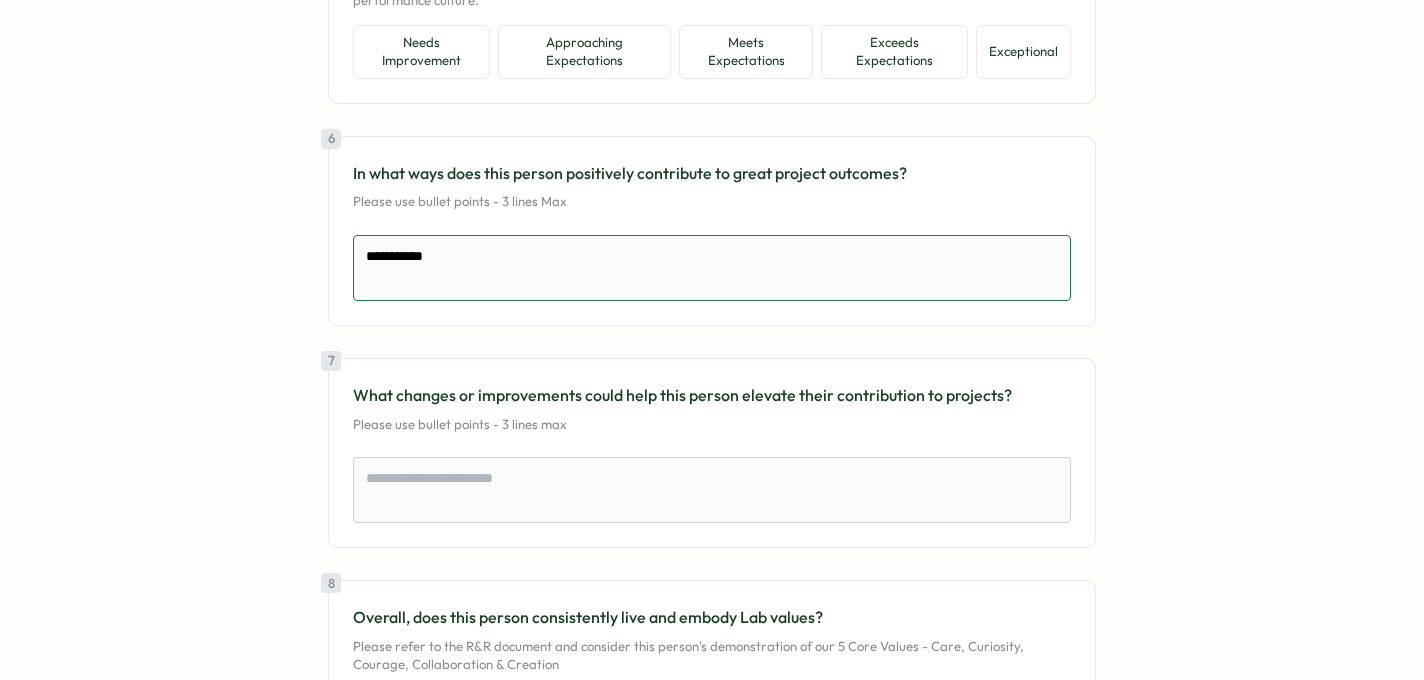 type on "*" 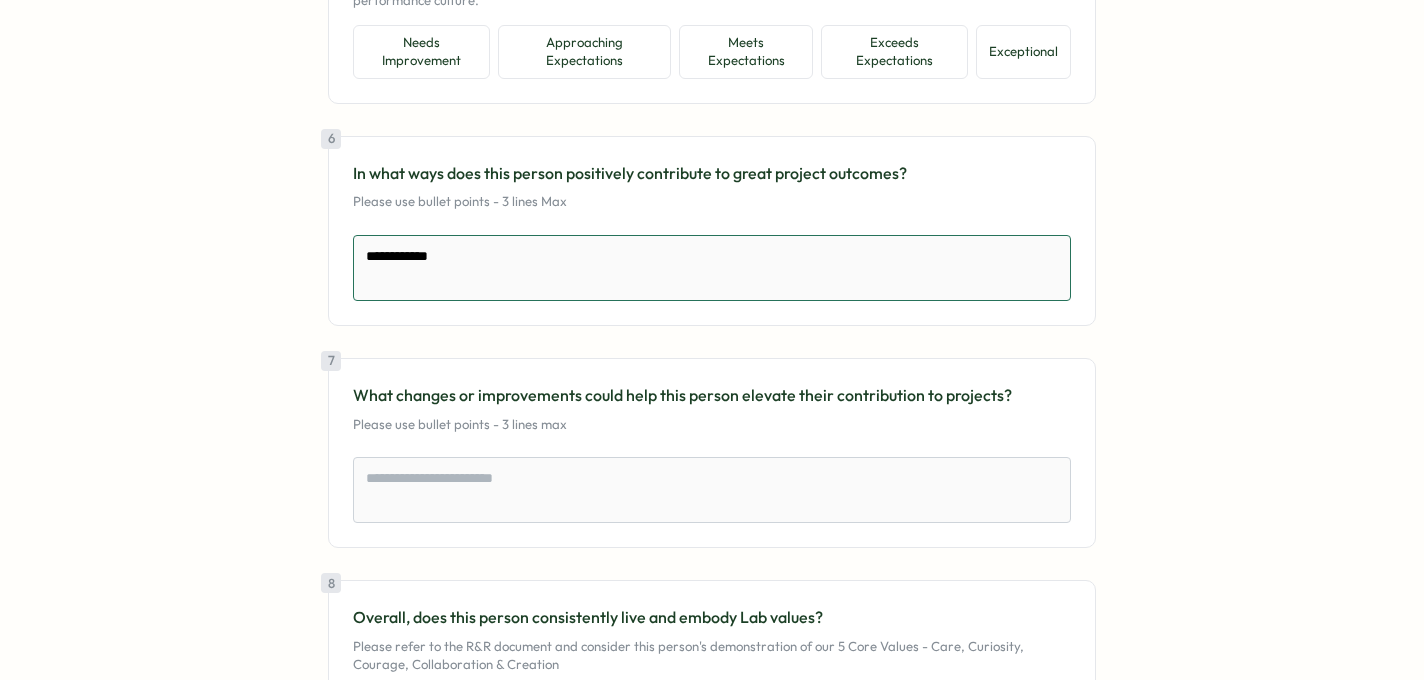 type on "*" 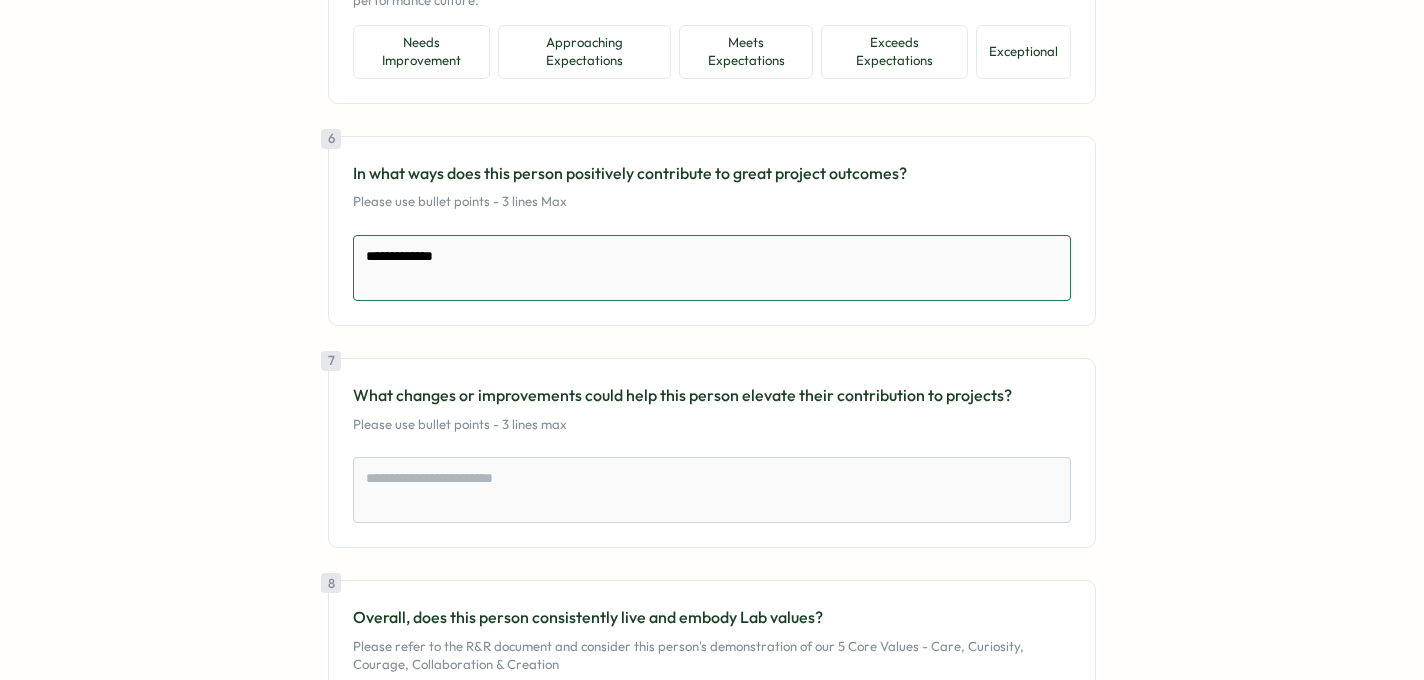 type on "**********" 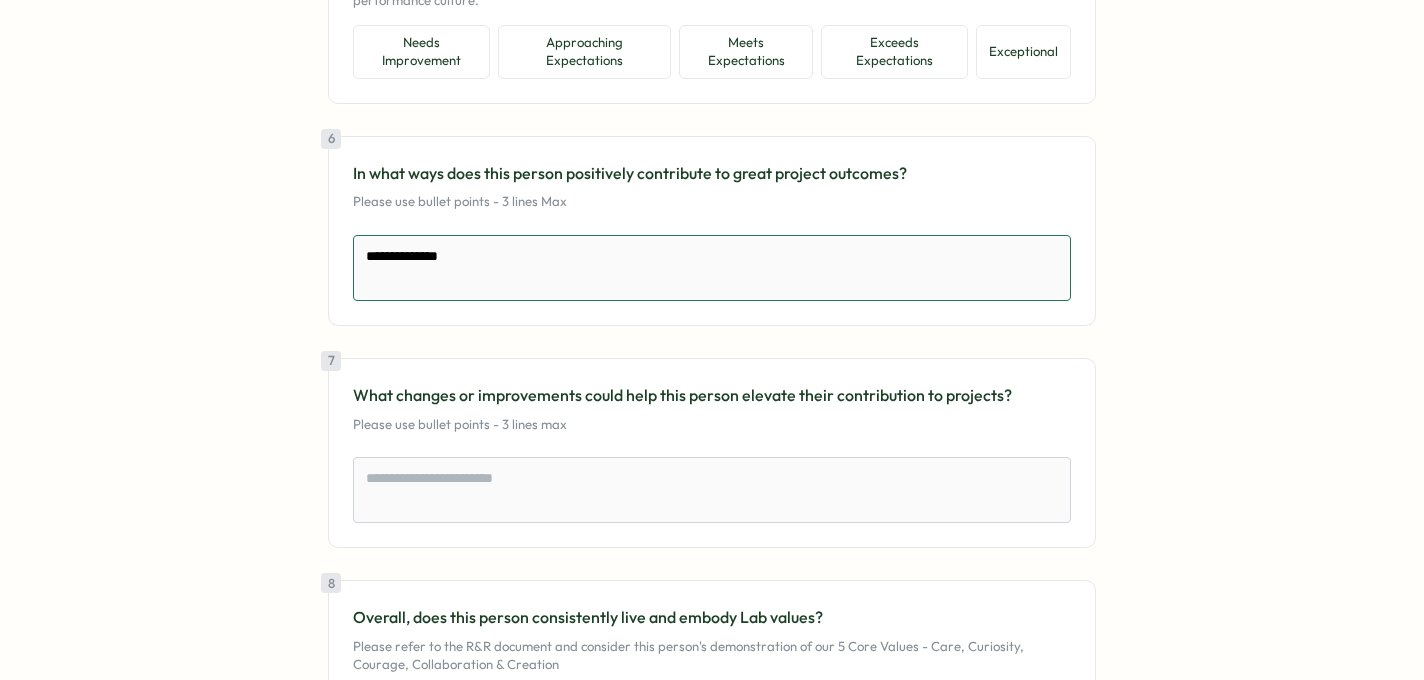 type on "*" 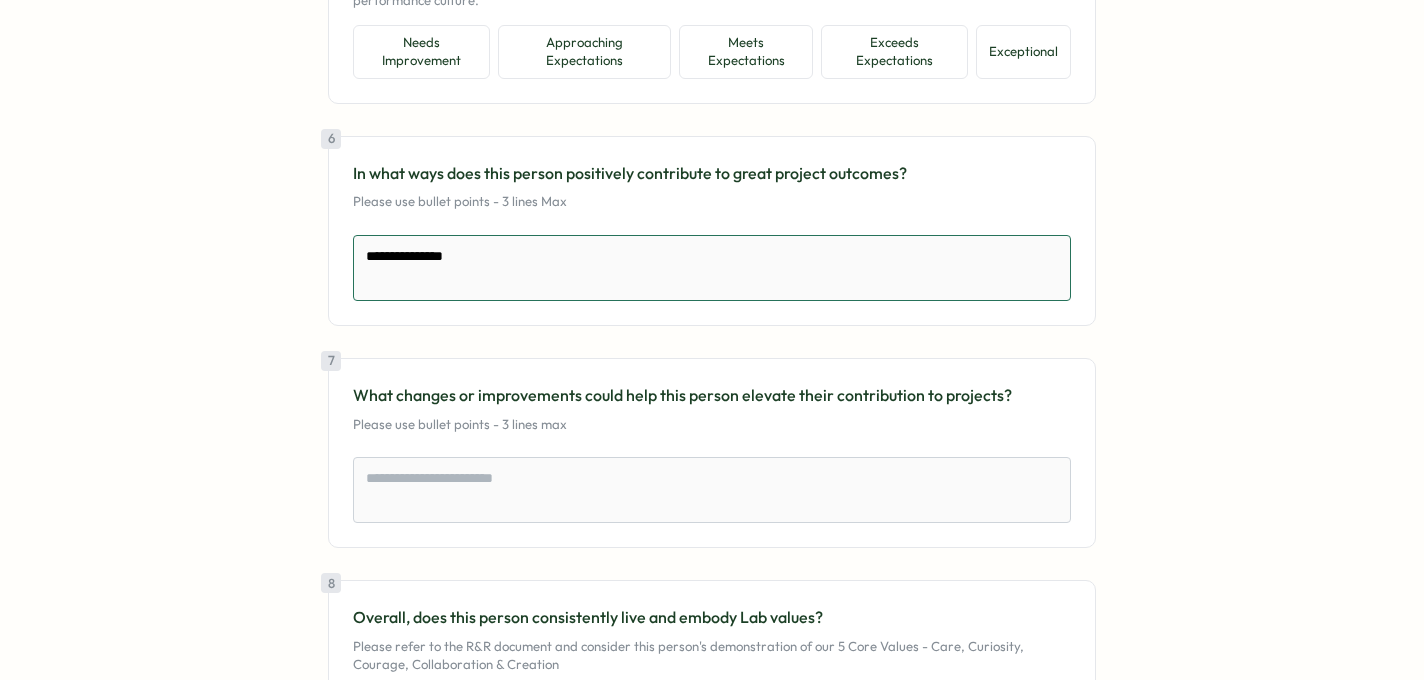 type on "*" 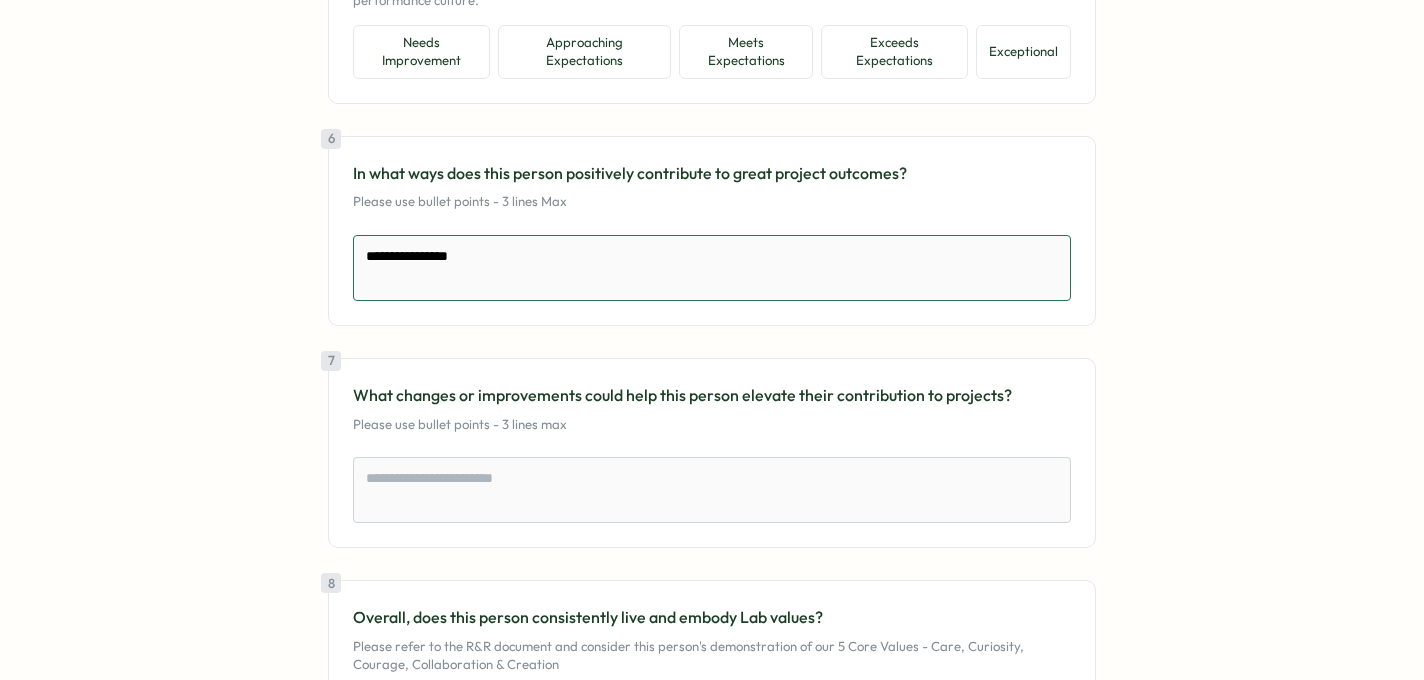 type on "*" 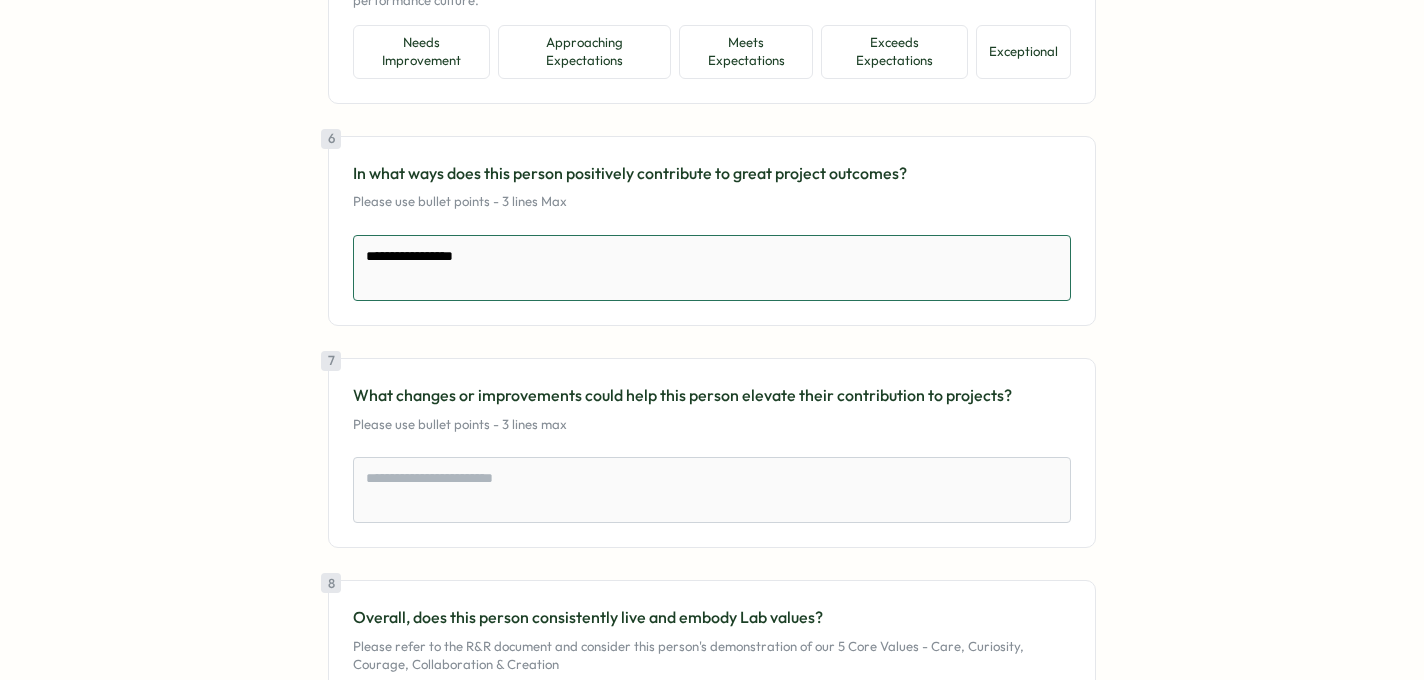 type on "*" 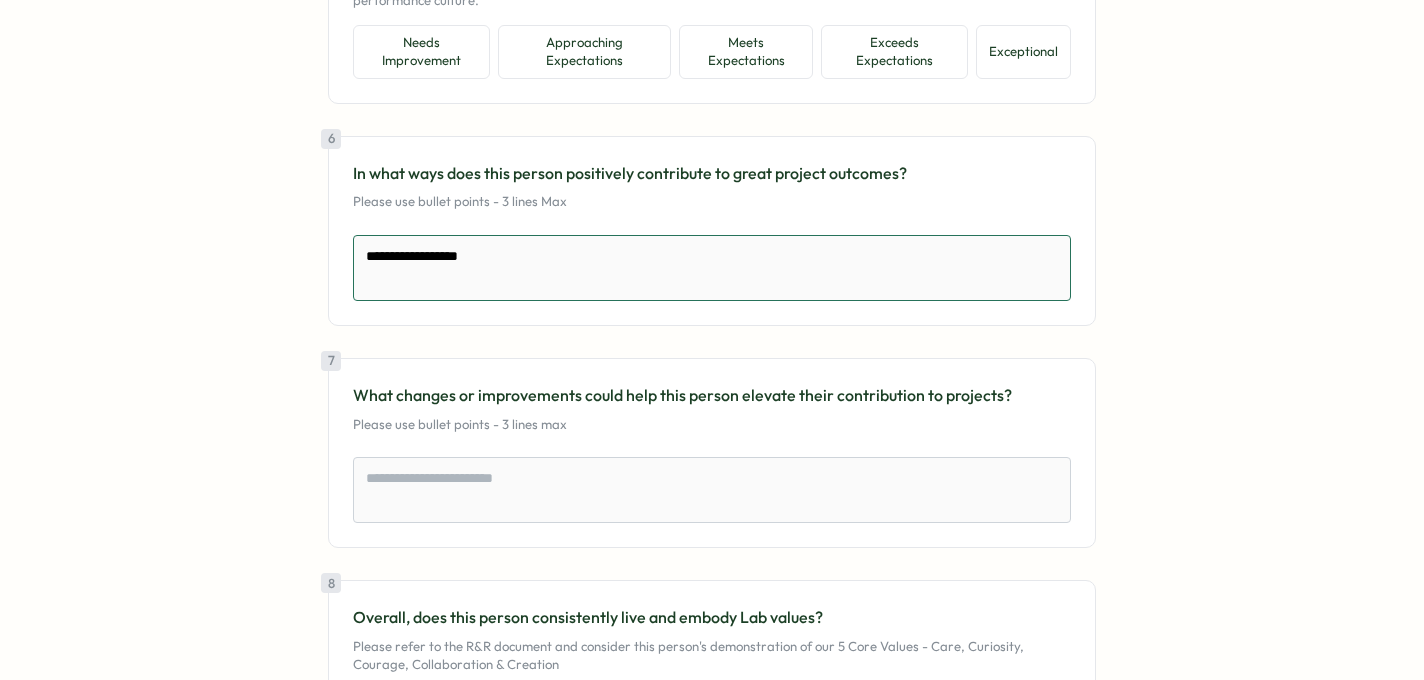 type on "*" 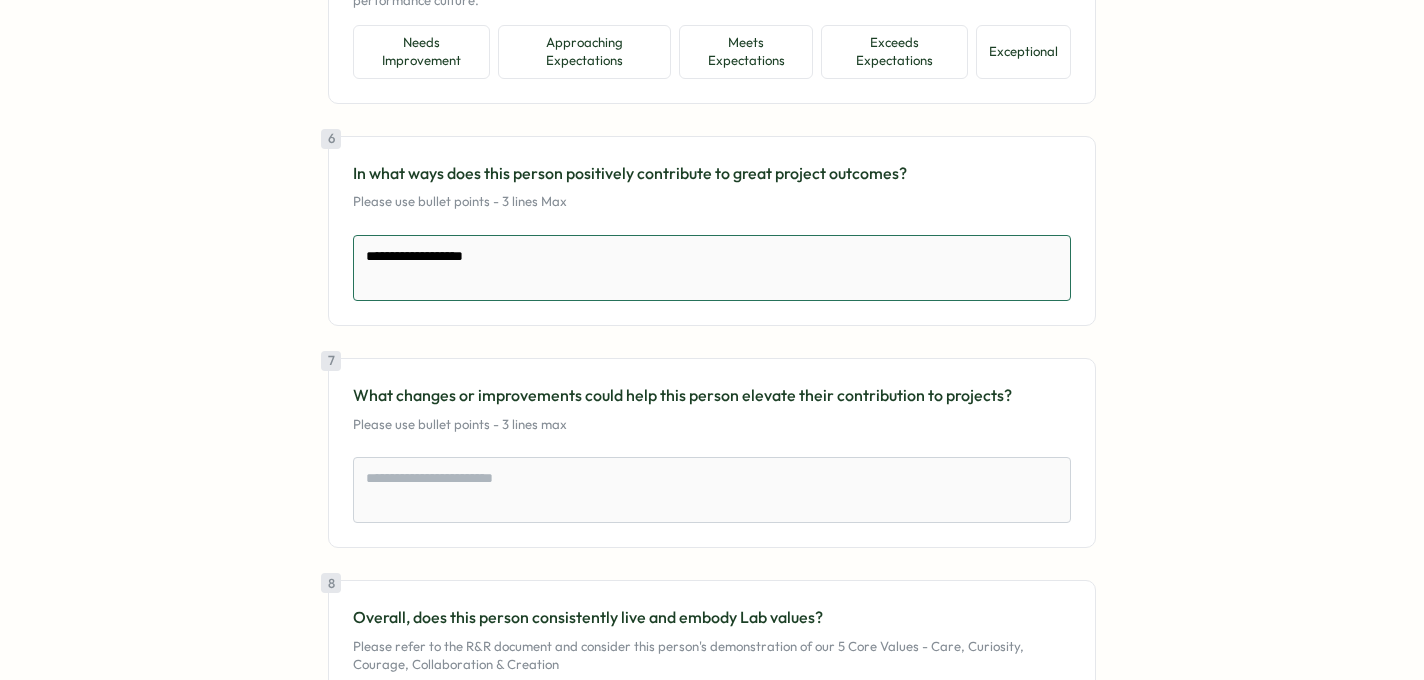type on "*" 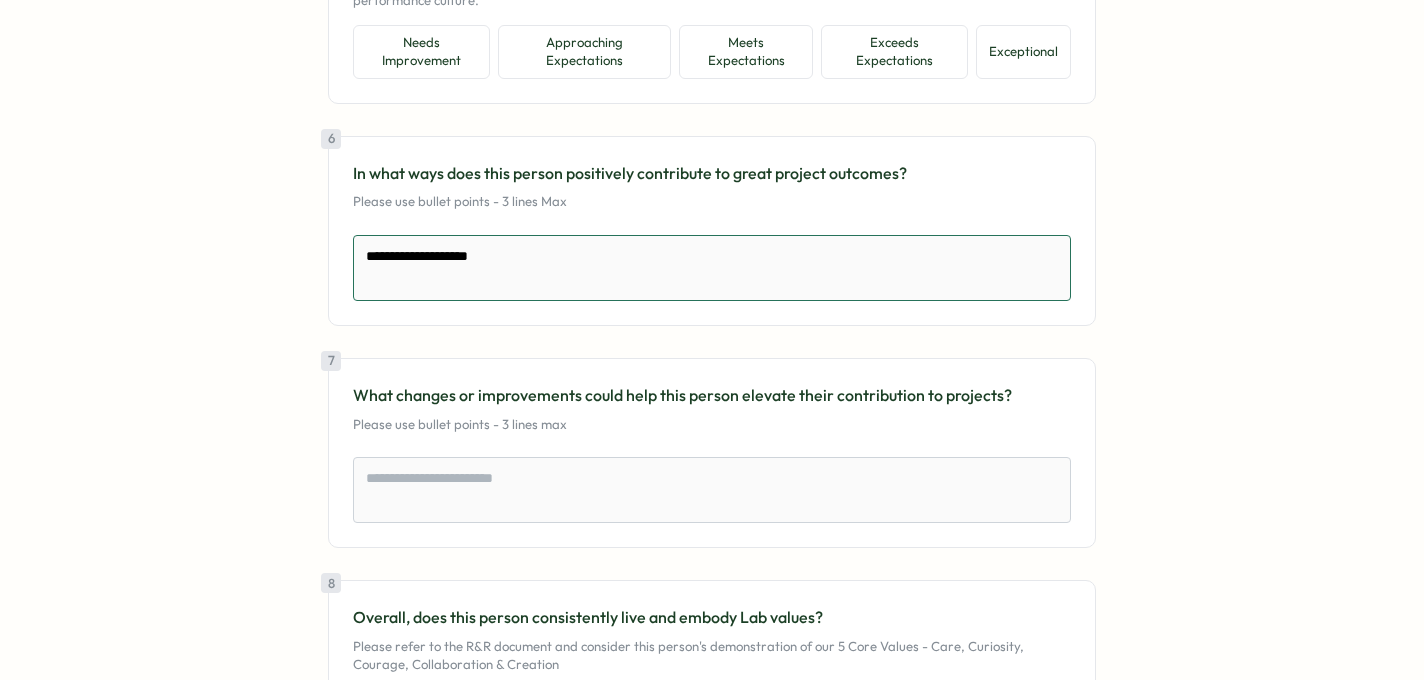 type on "*" 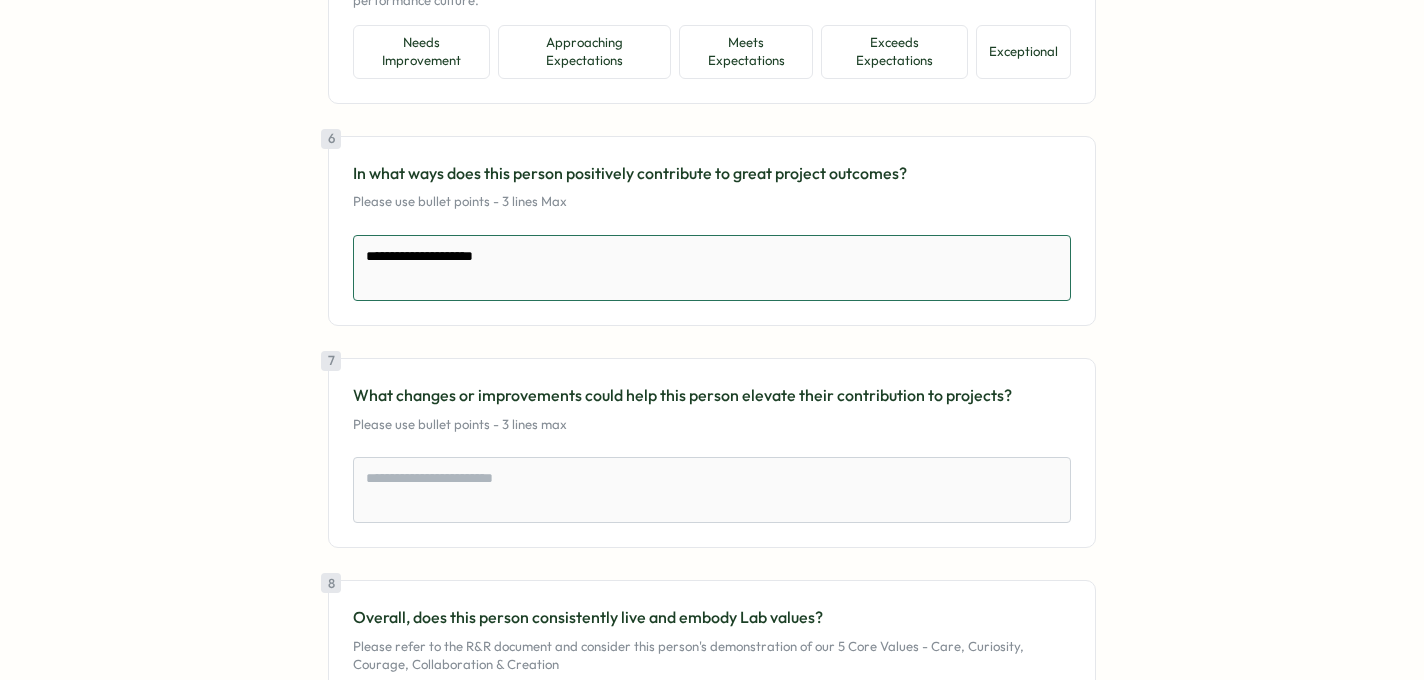 type on "*" 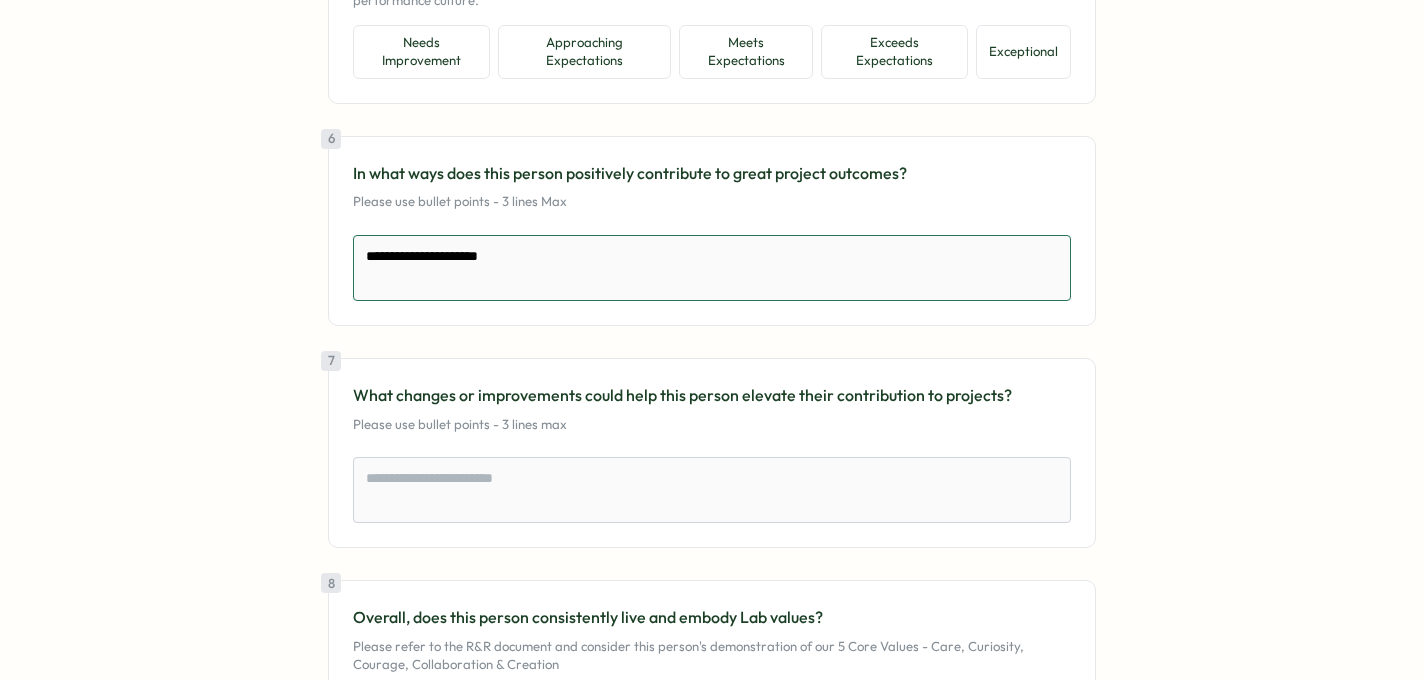 type on "*" 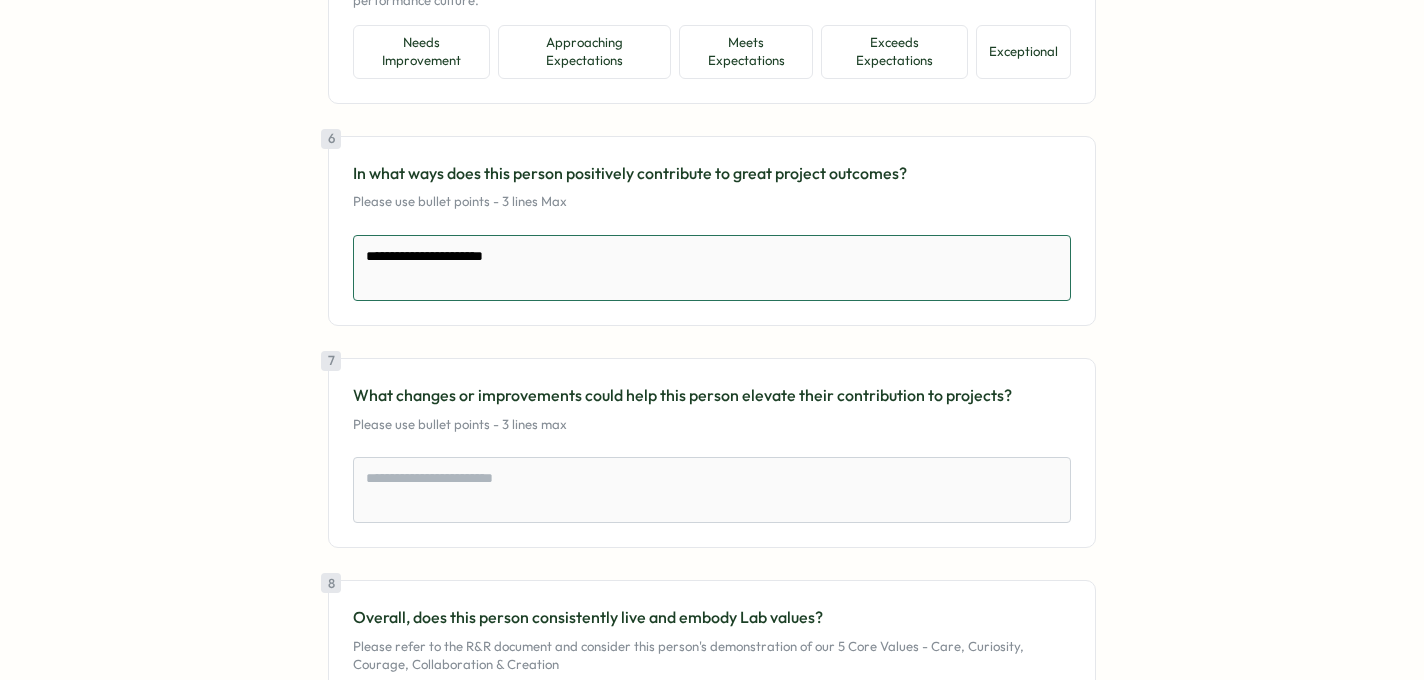 type on "*" 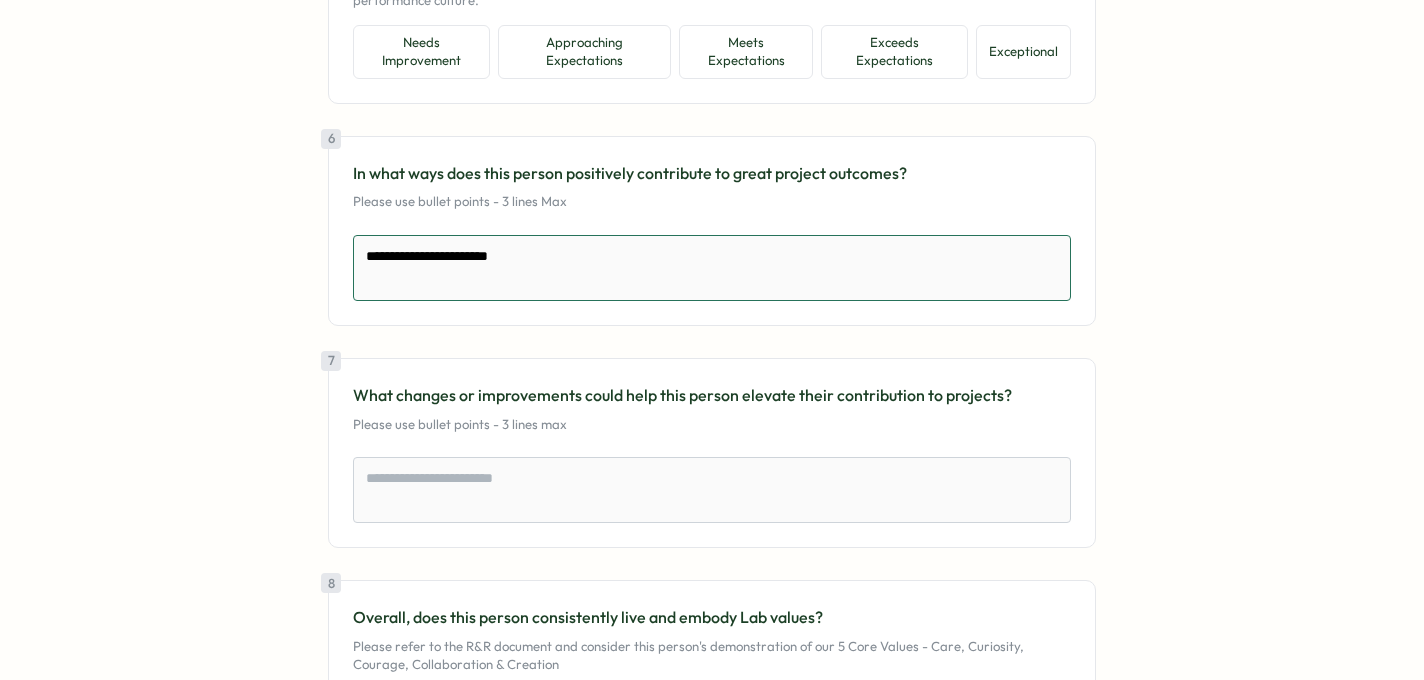 type on "*" 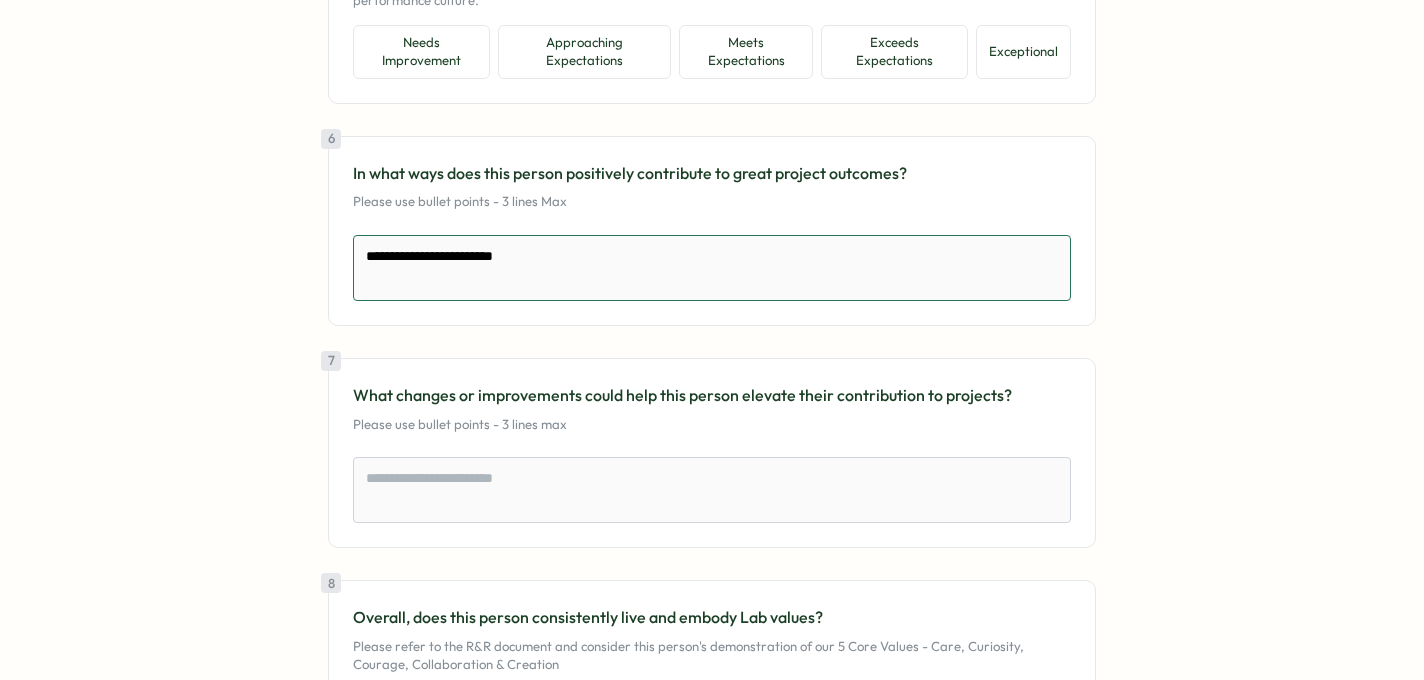 type on "*" 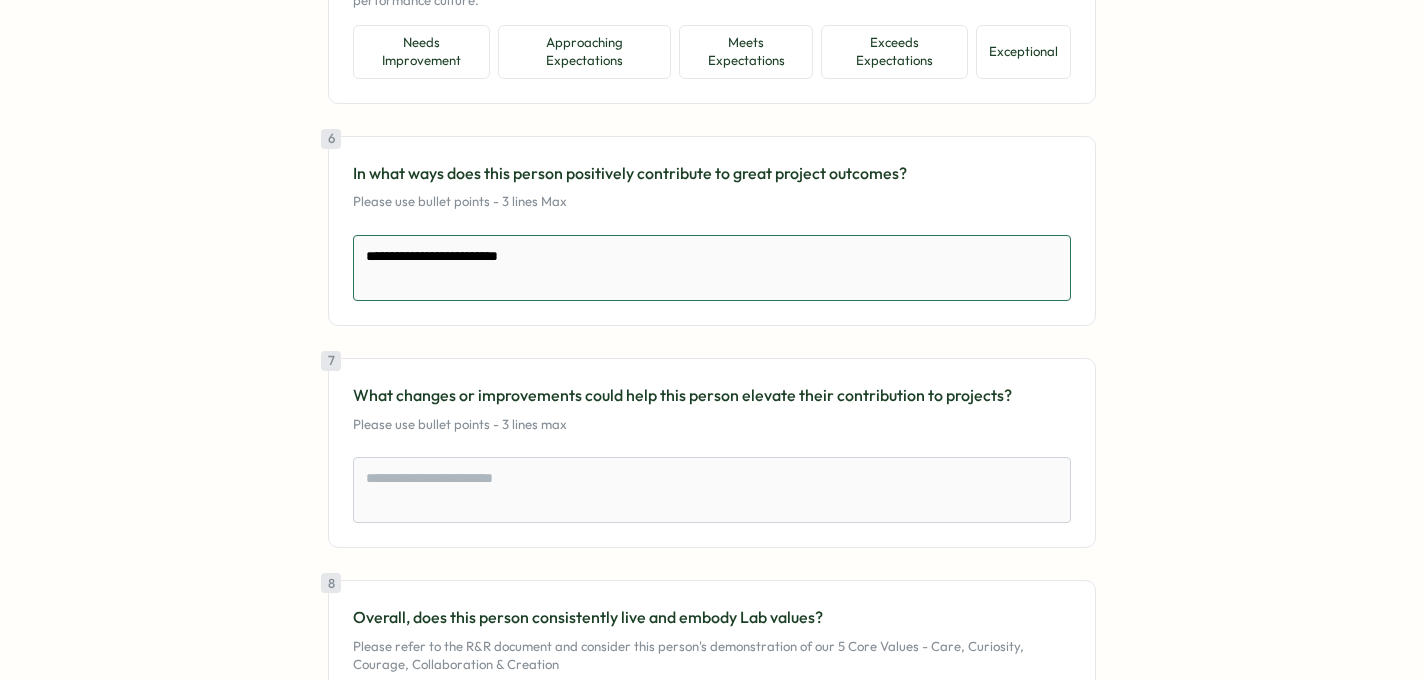 type on "*" 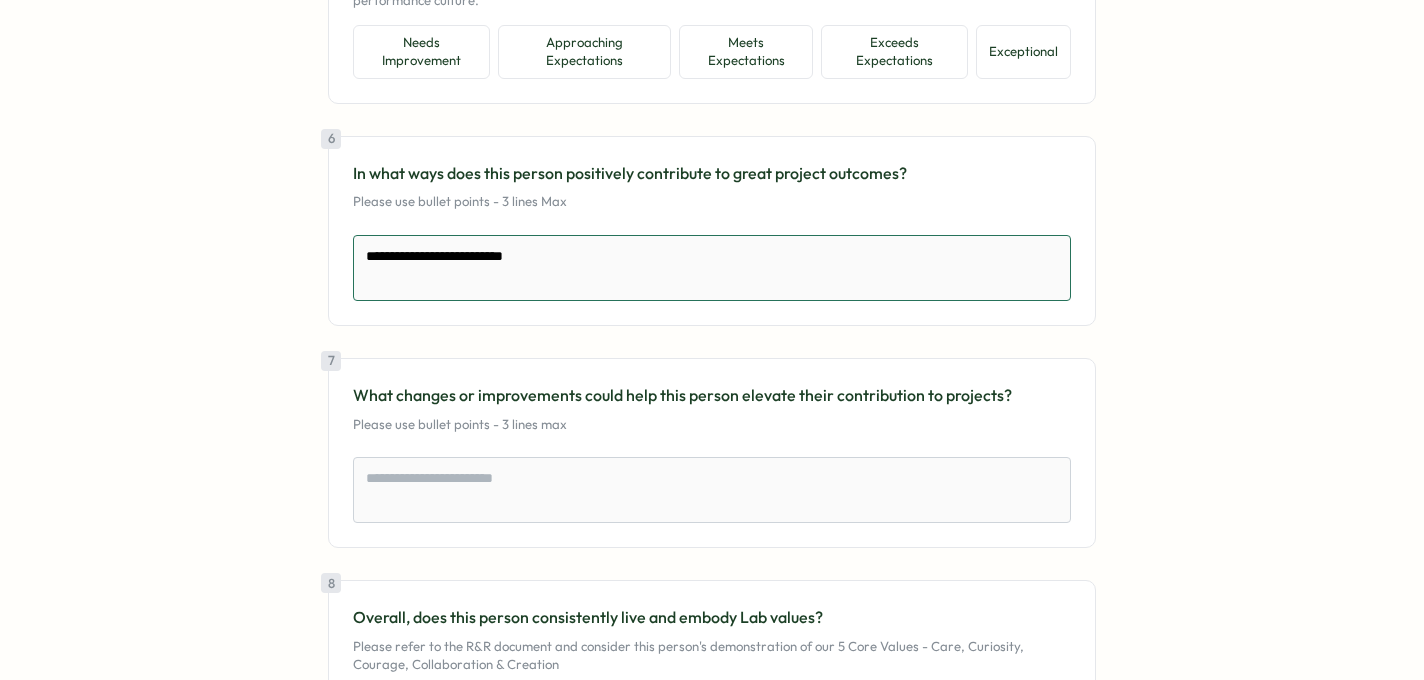 type on "*" 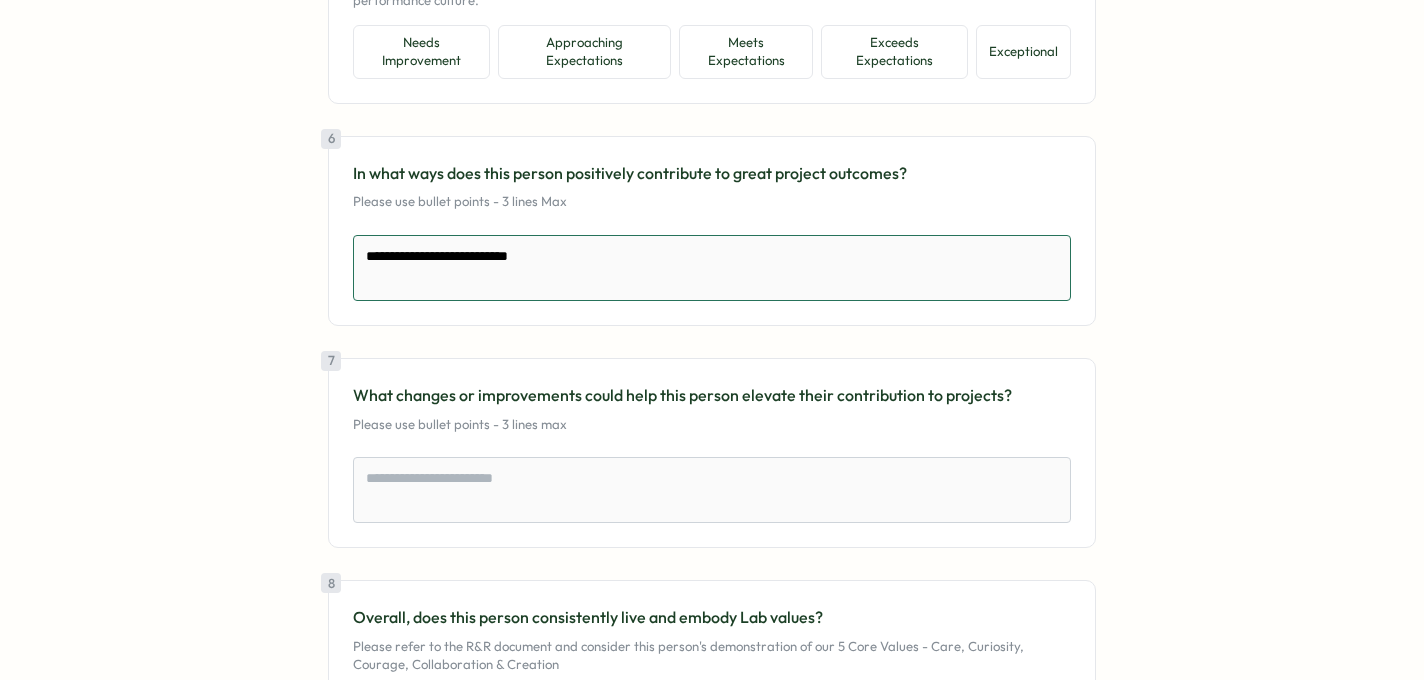 type on "*" 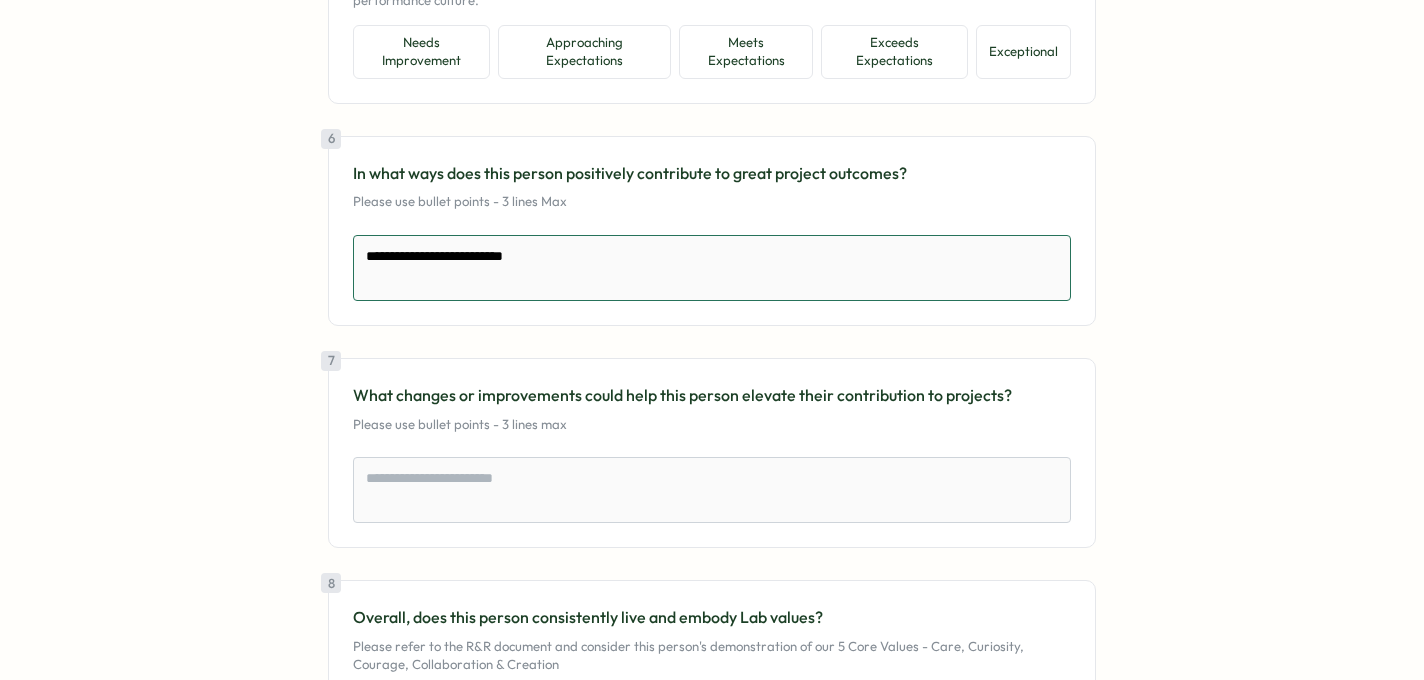 type on "*" 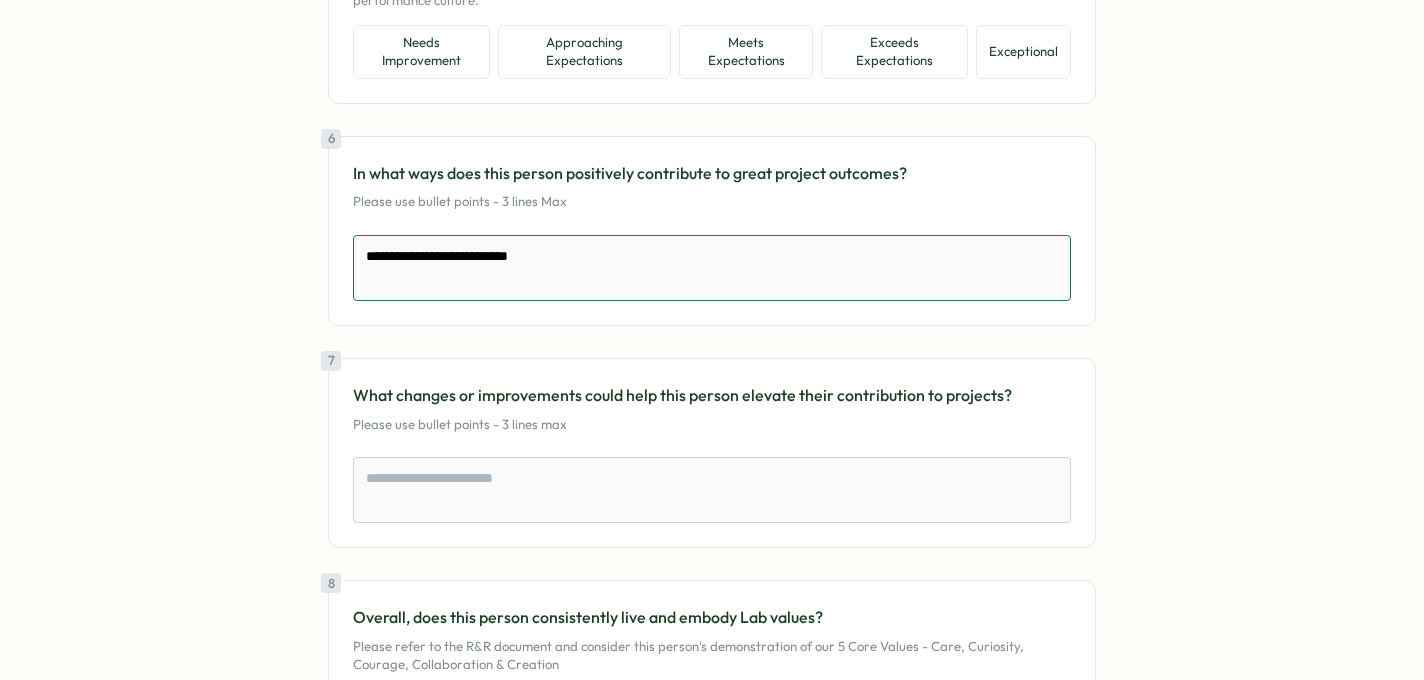 type on "*" 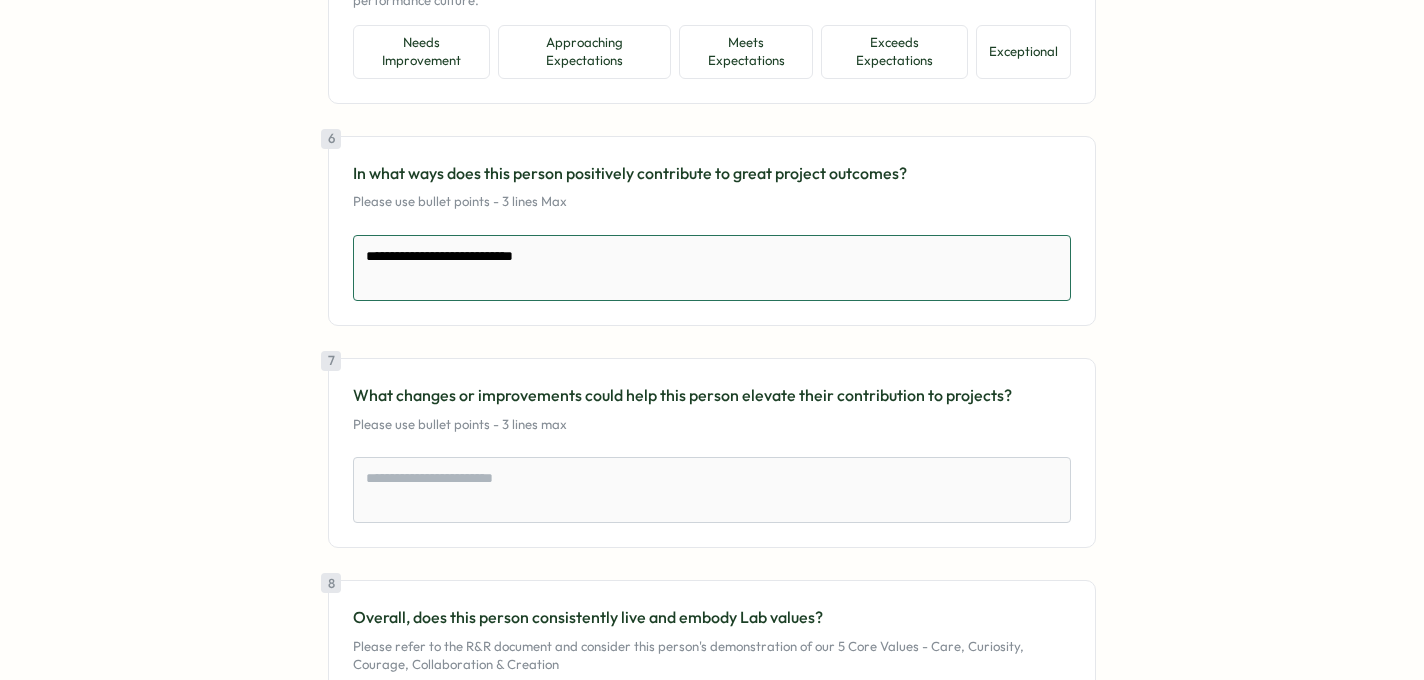 click on "**********" at bounding box center (712, 268) 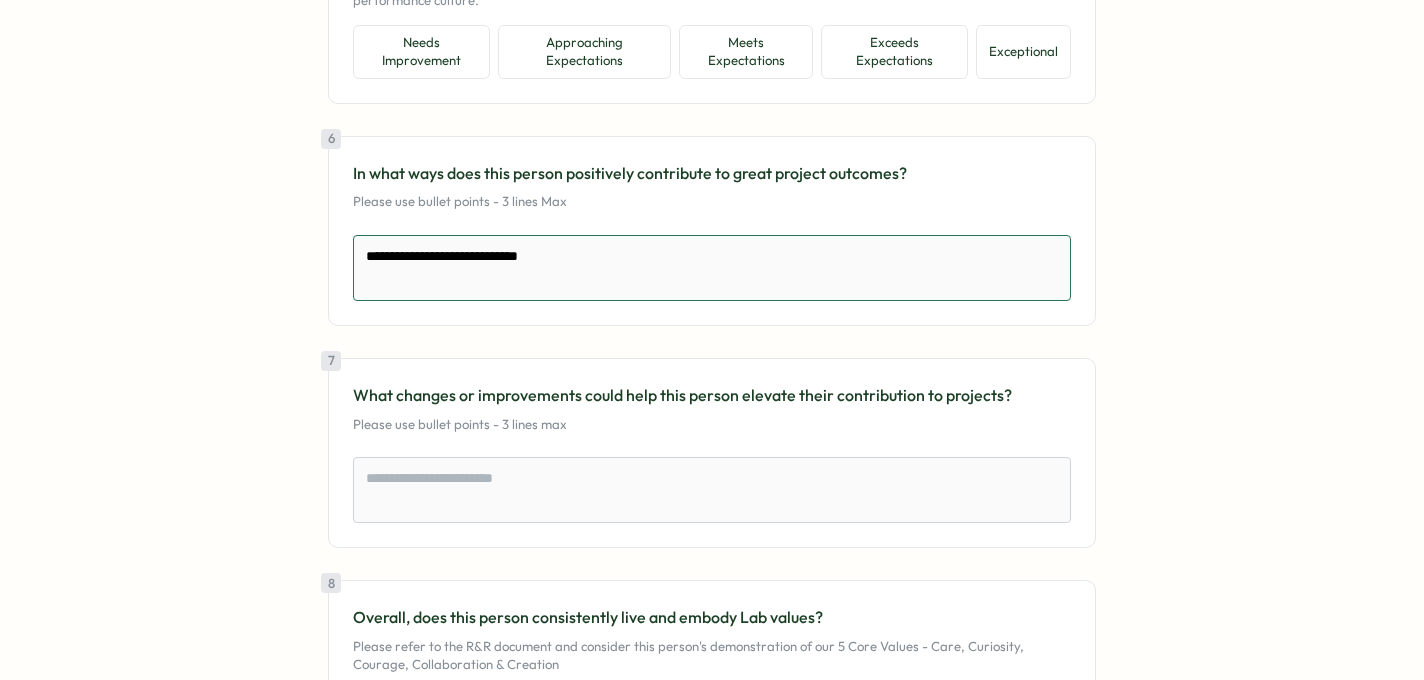 type on "*" 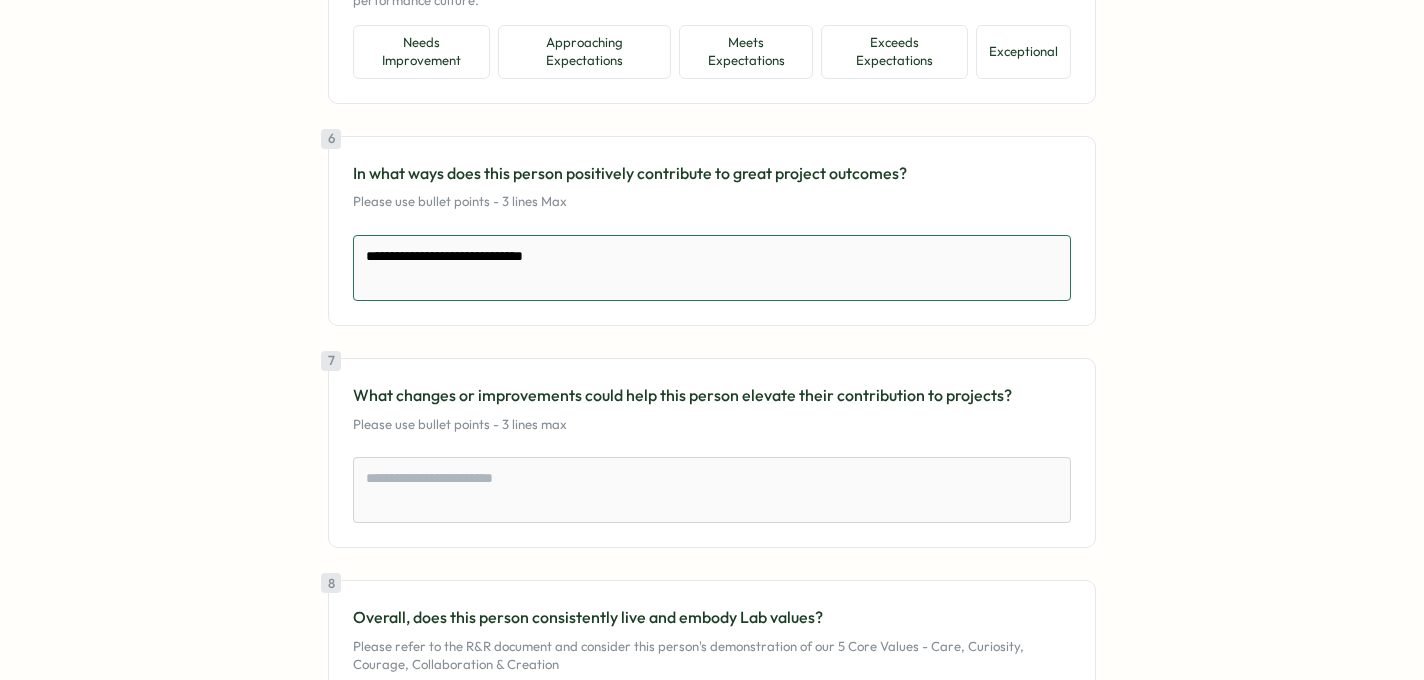 type on "*" 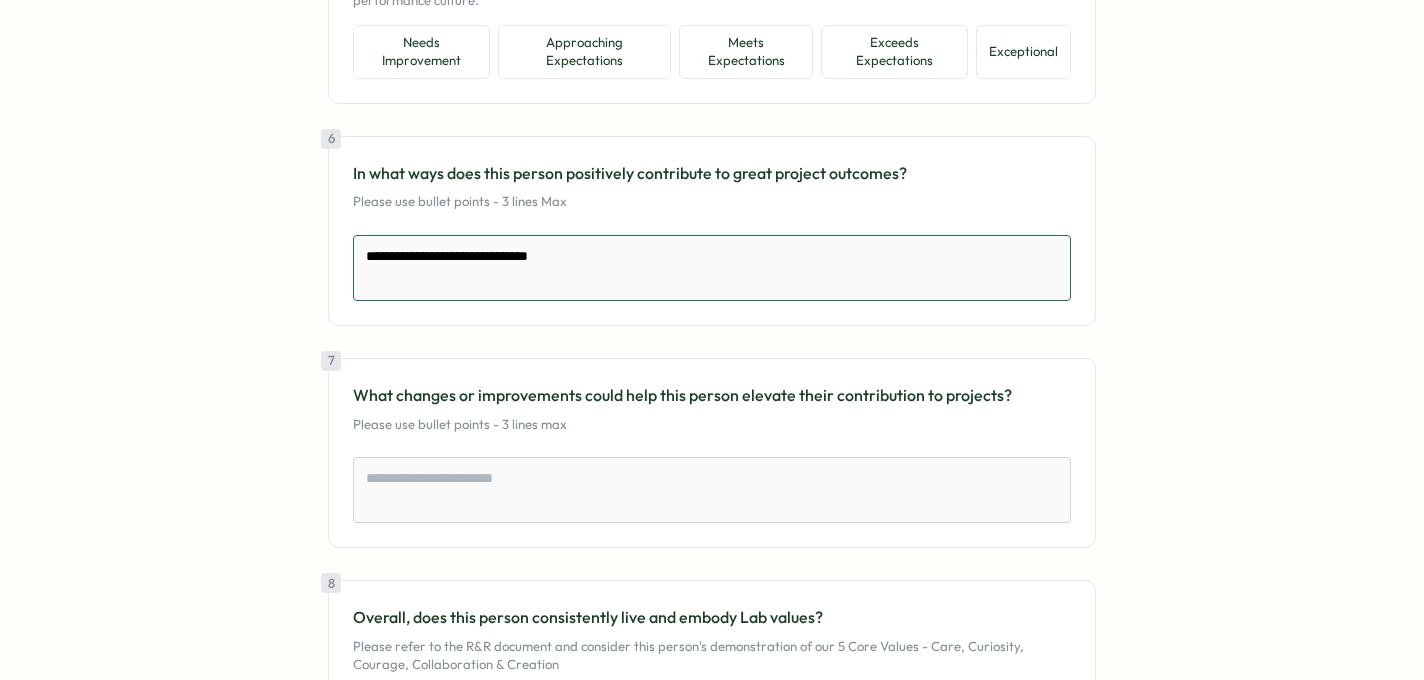 type on "*" 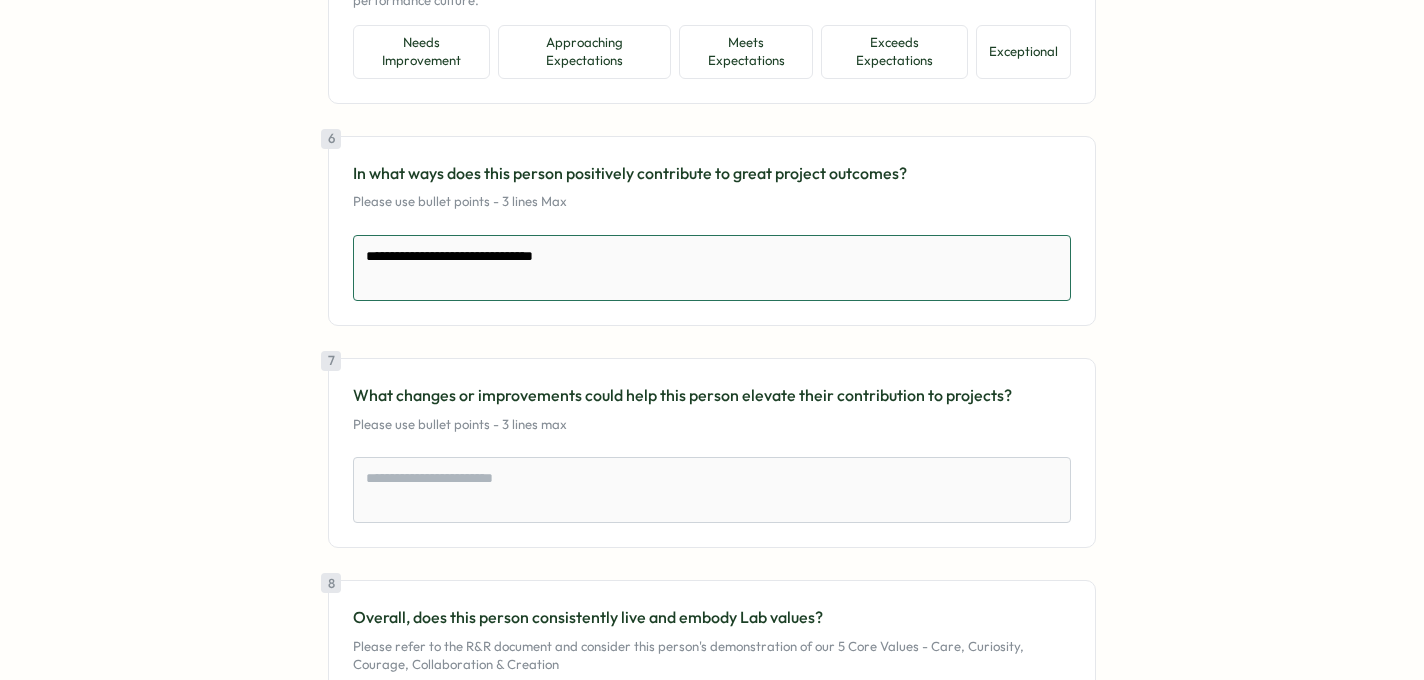 type on "*" 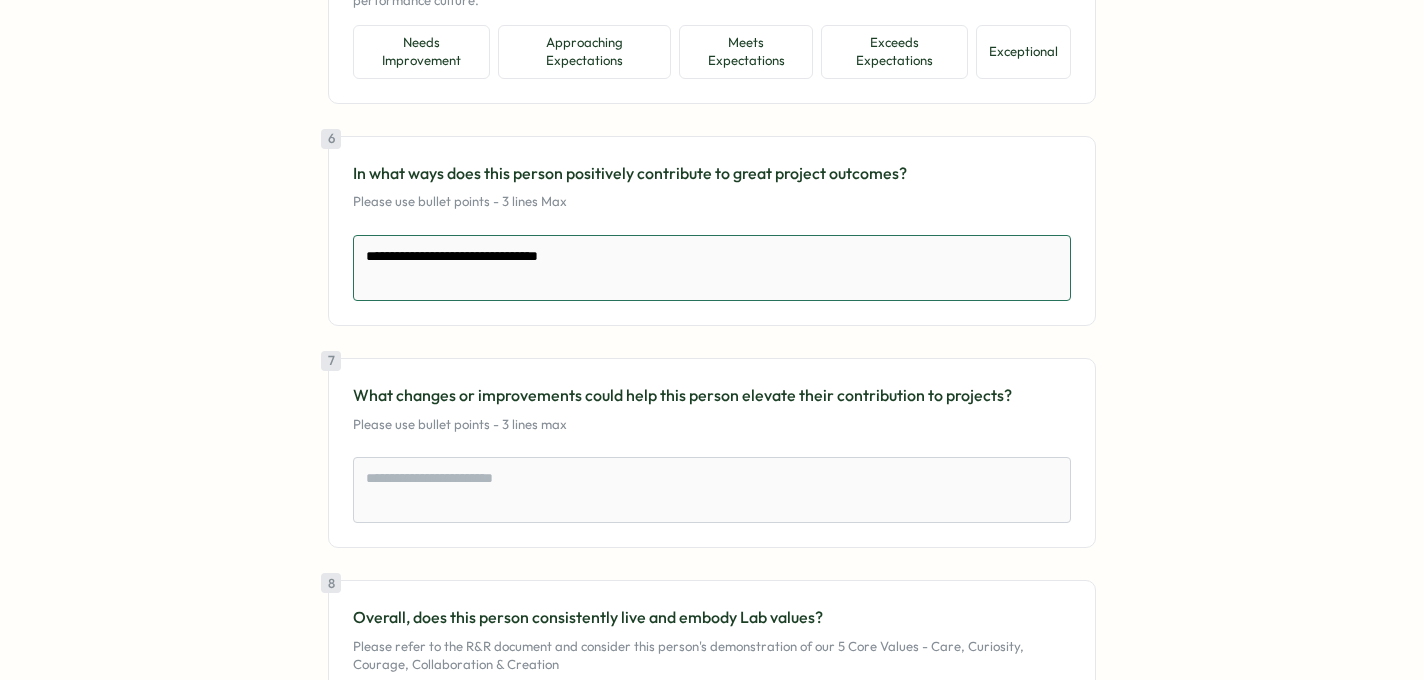 type on "*" 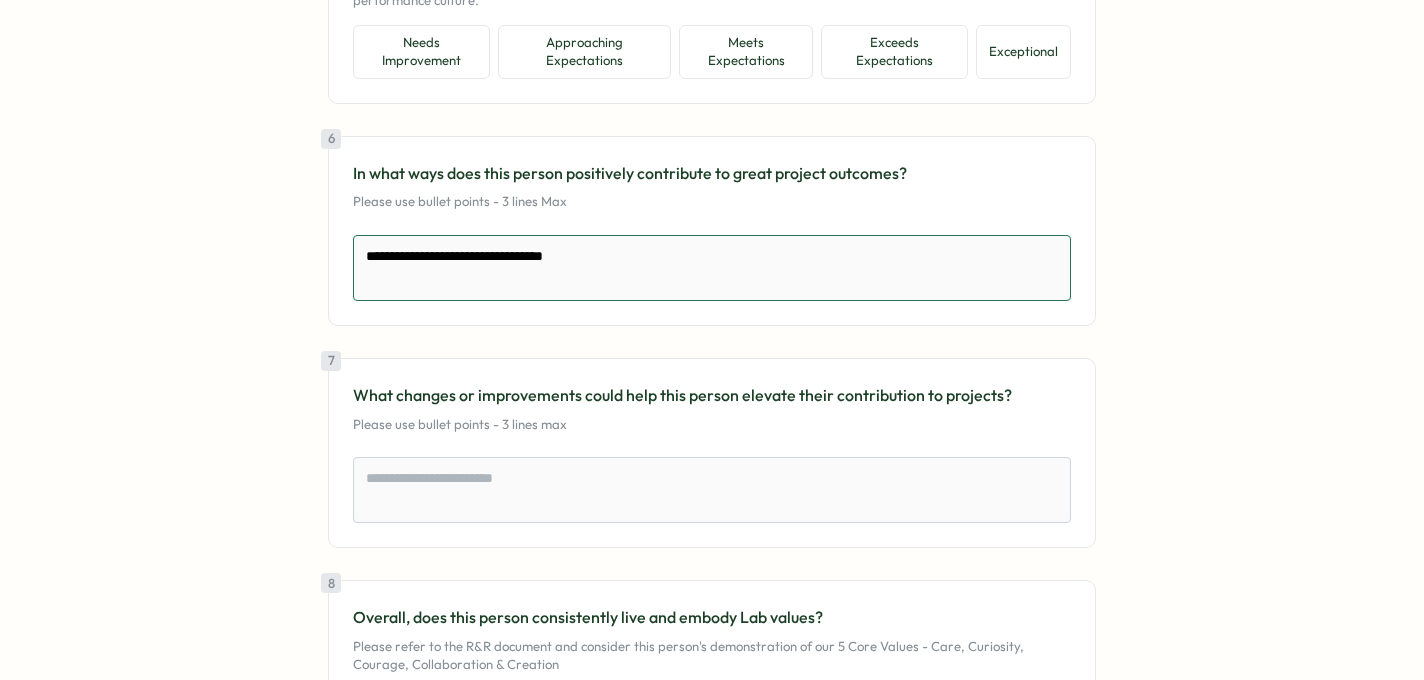 type on "*" 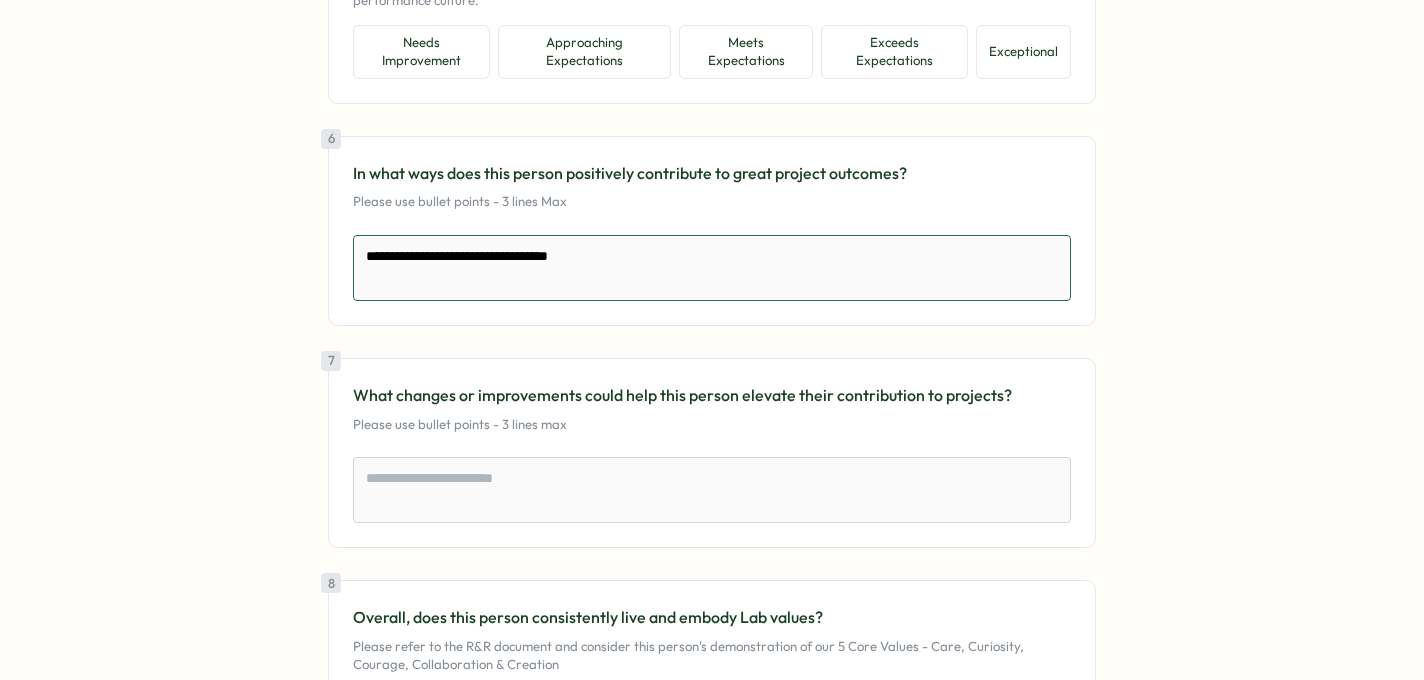 type on "*" 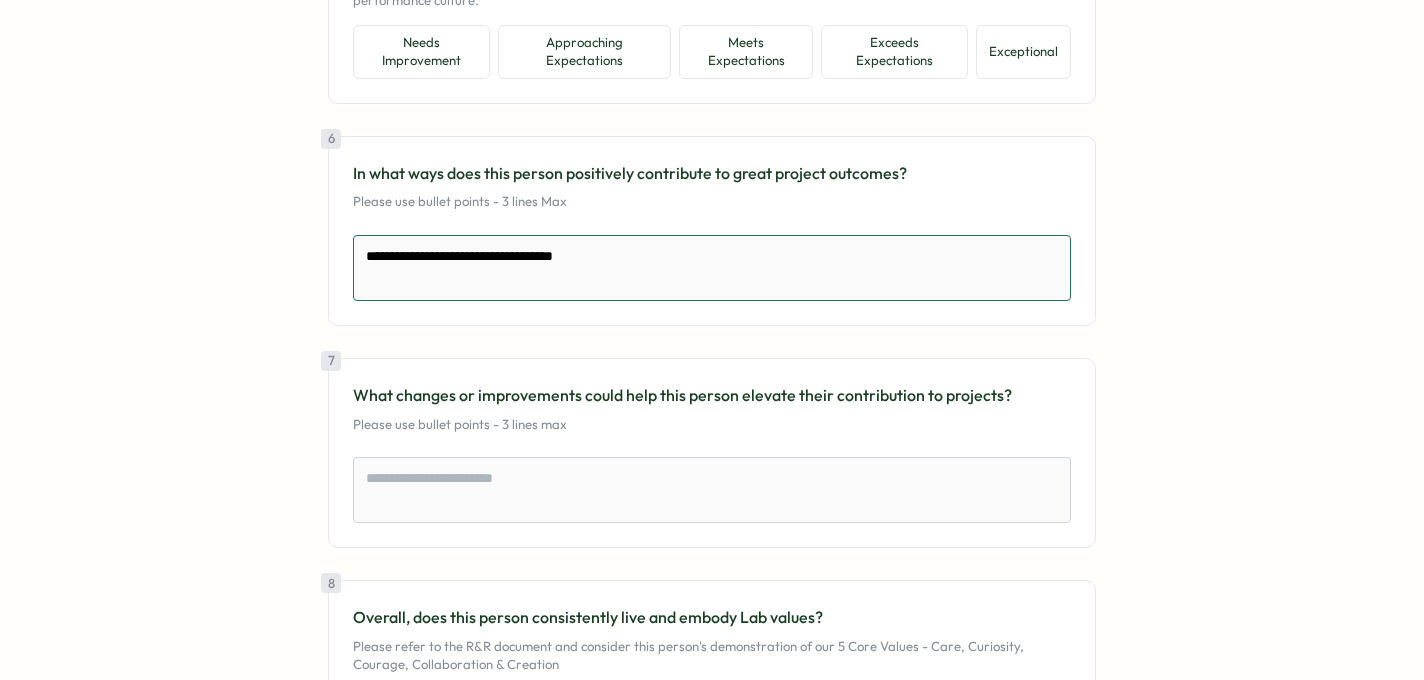click on "**********" at bounding box center (712, 268) 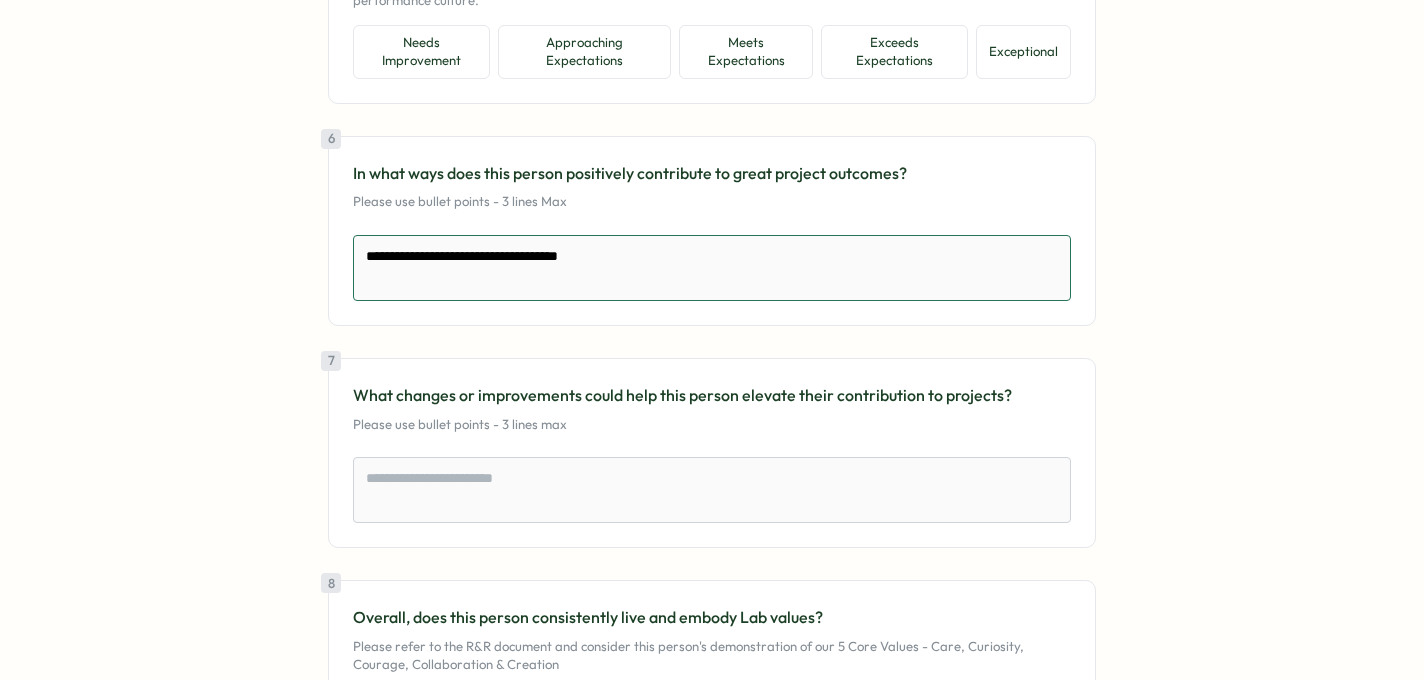 type on "*" 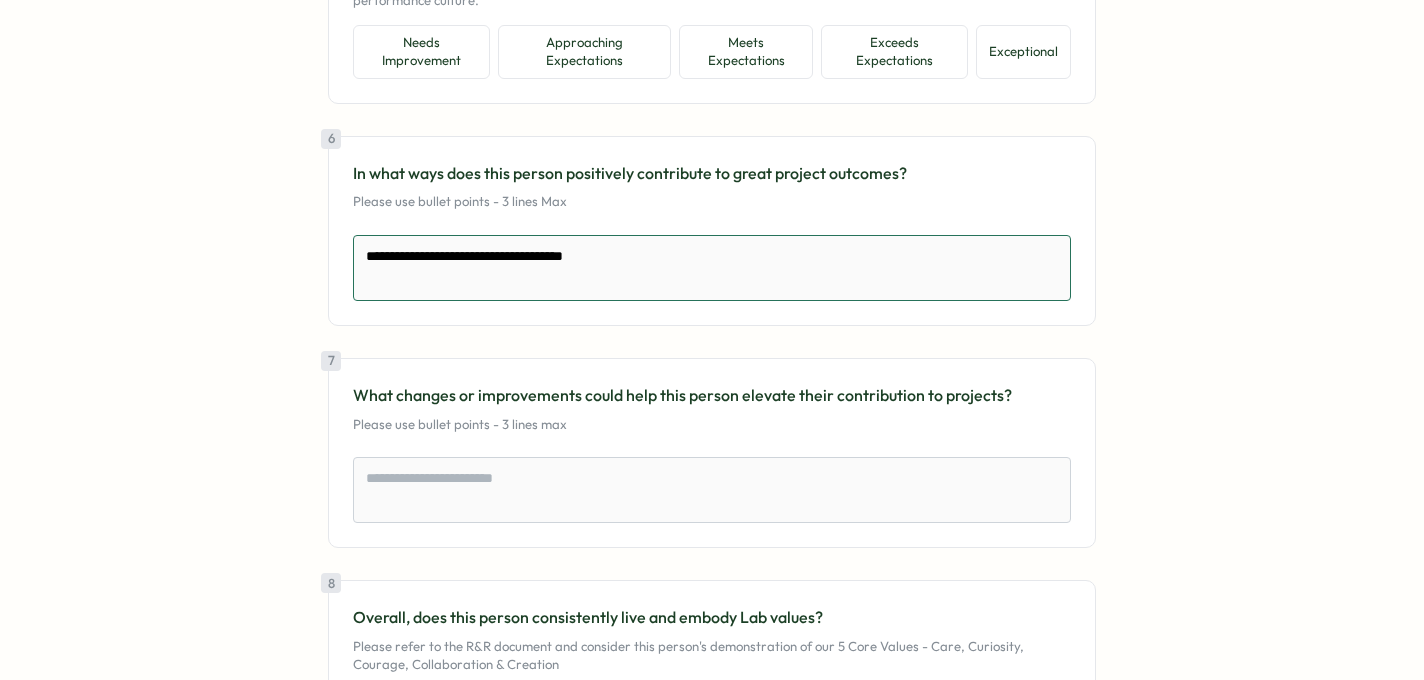 type on "*" 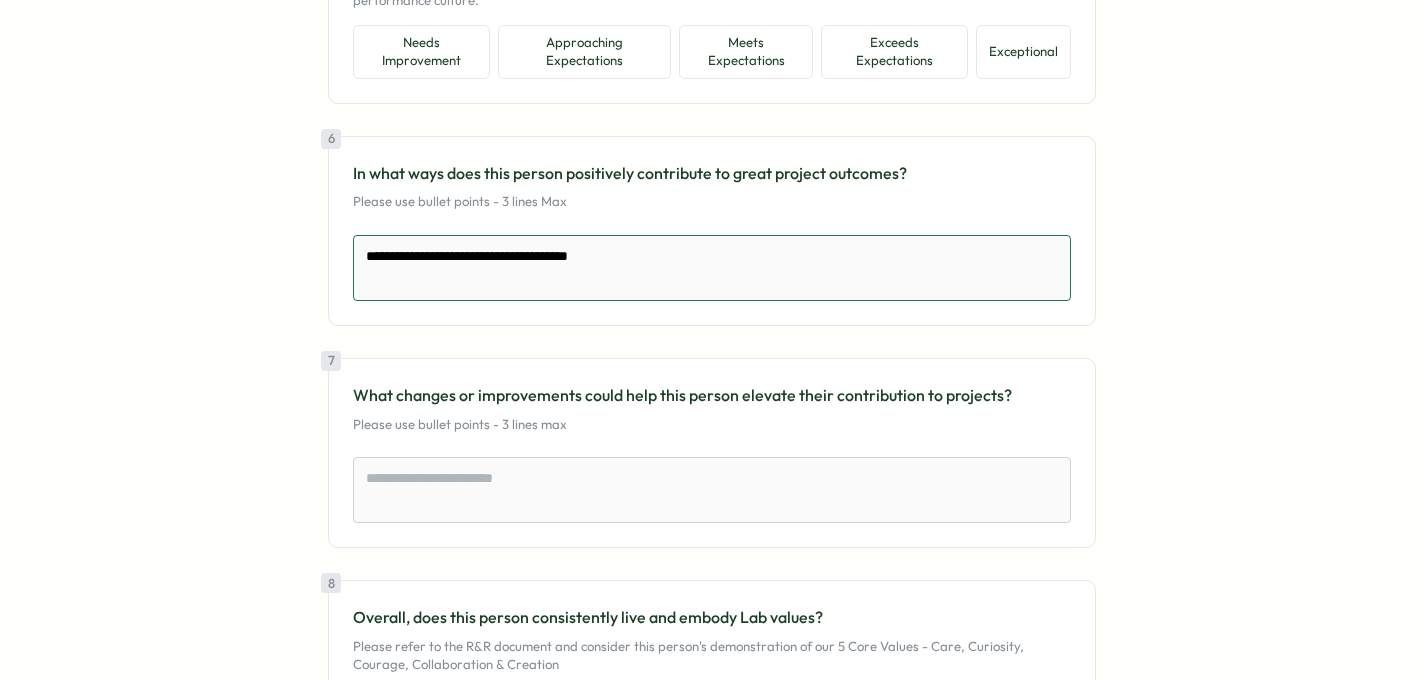 type on "*" 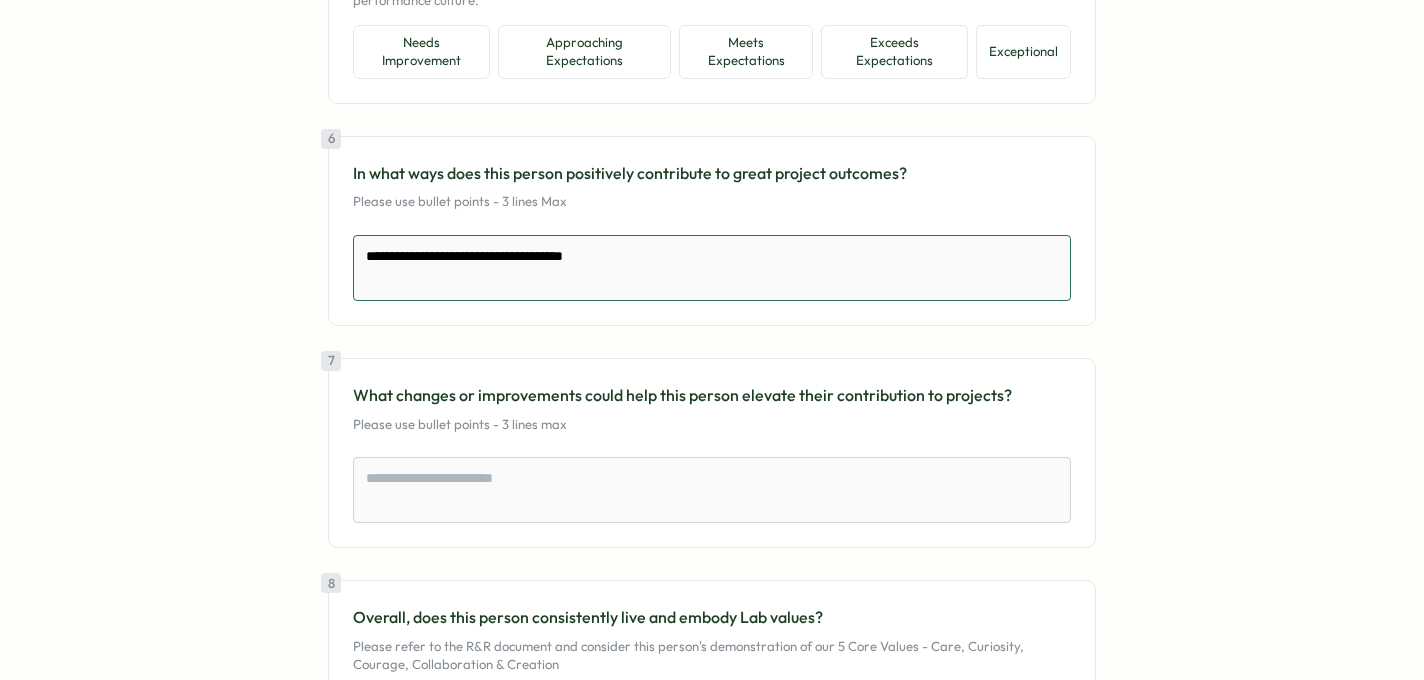 type on "*" 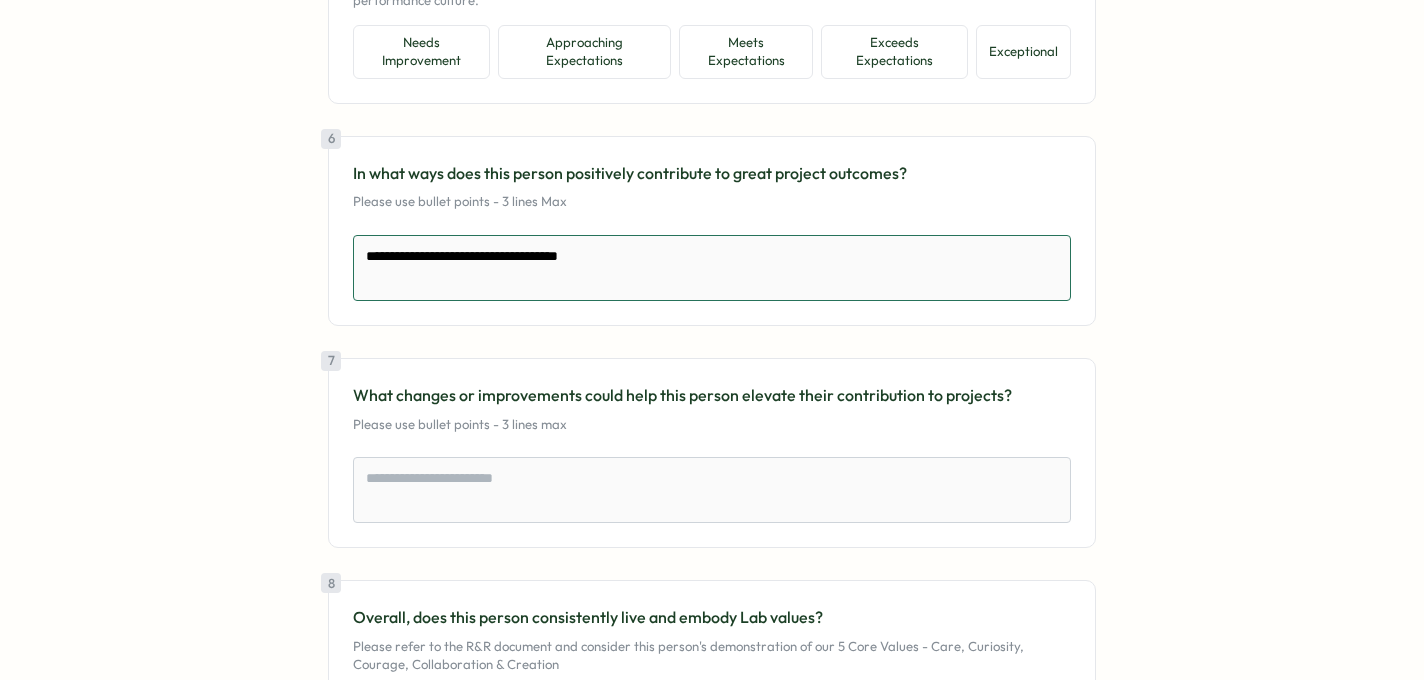 type on "*" 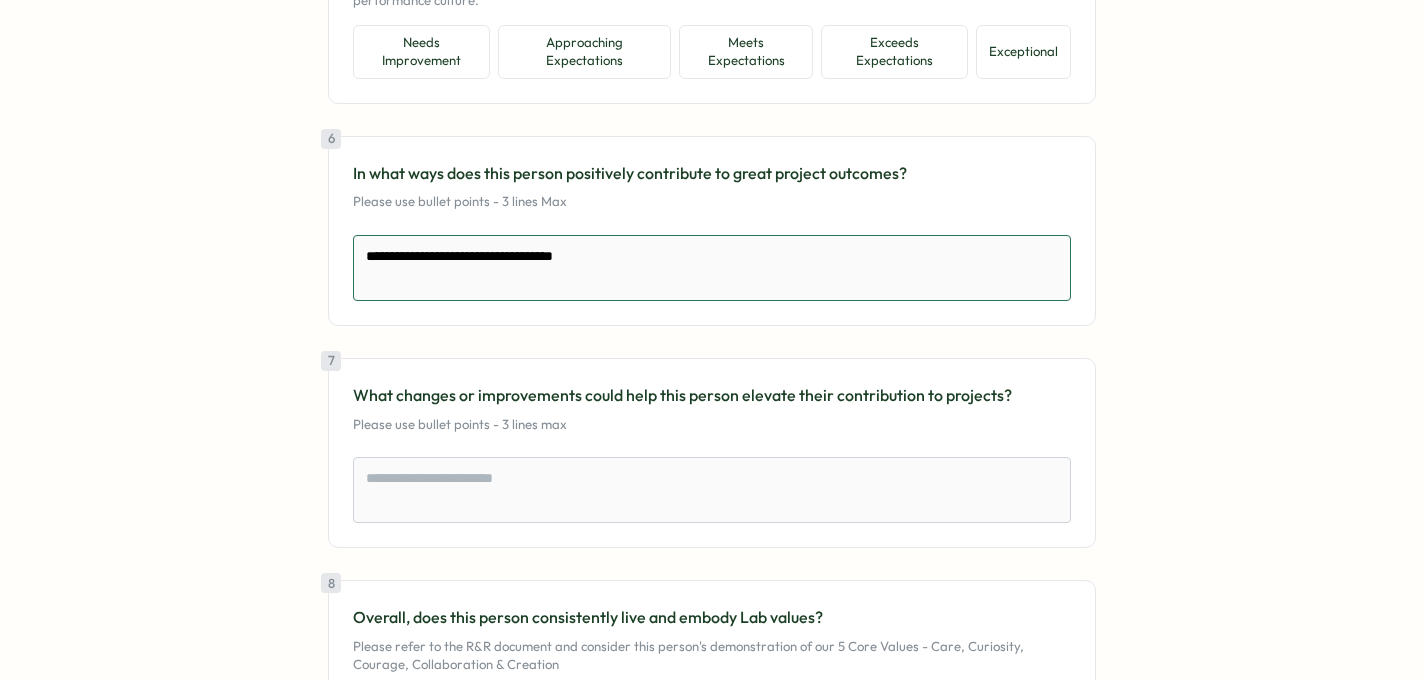 click on "**********" at bounding box center [712, 268] 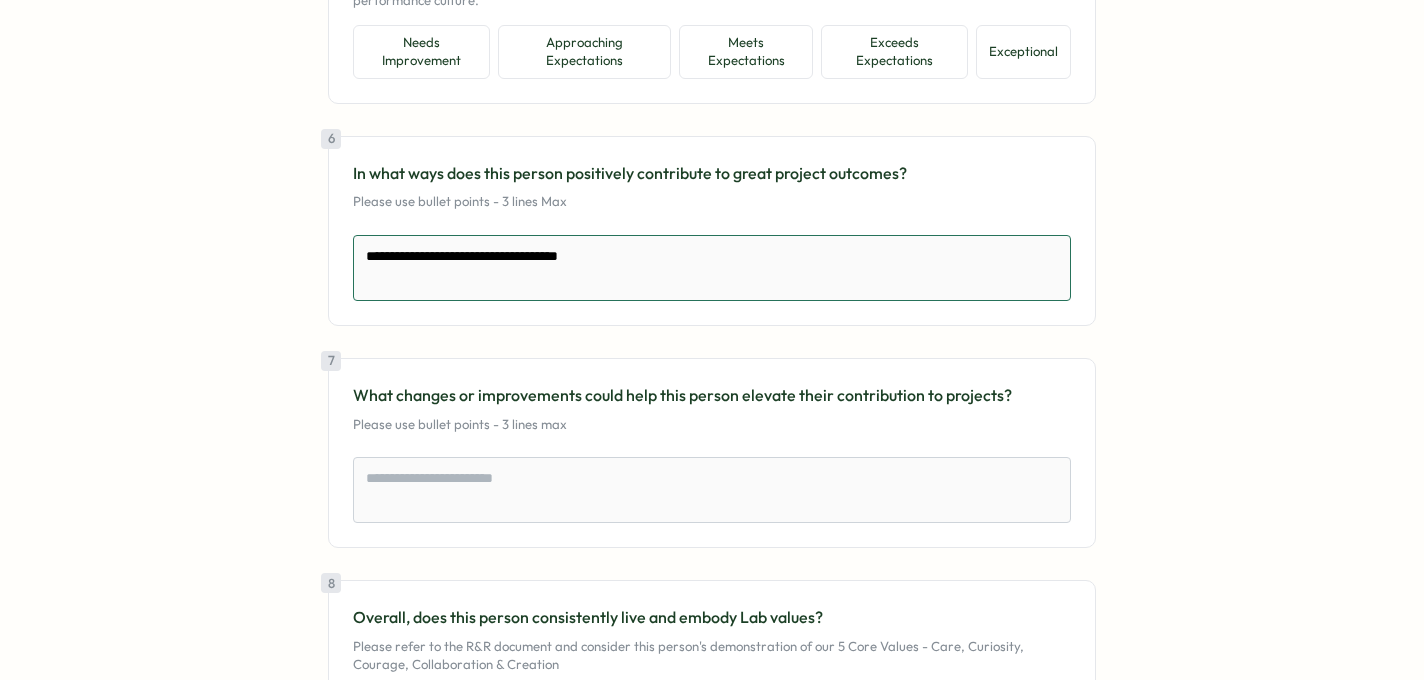 type on "**********" 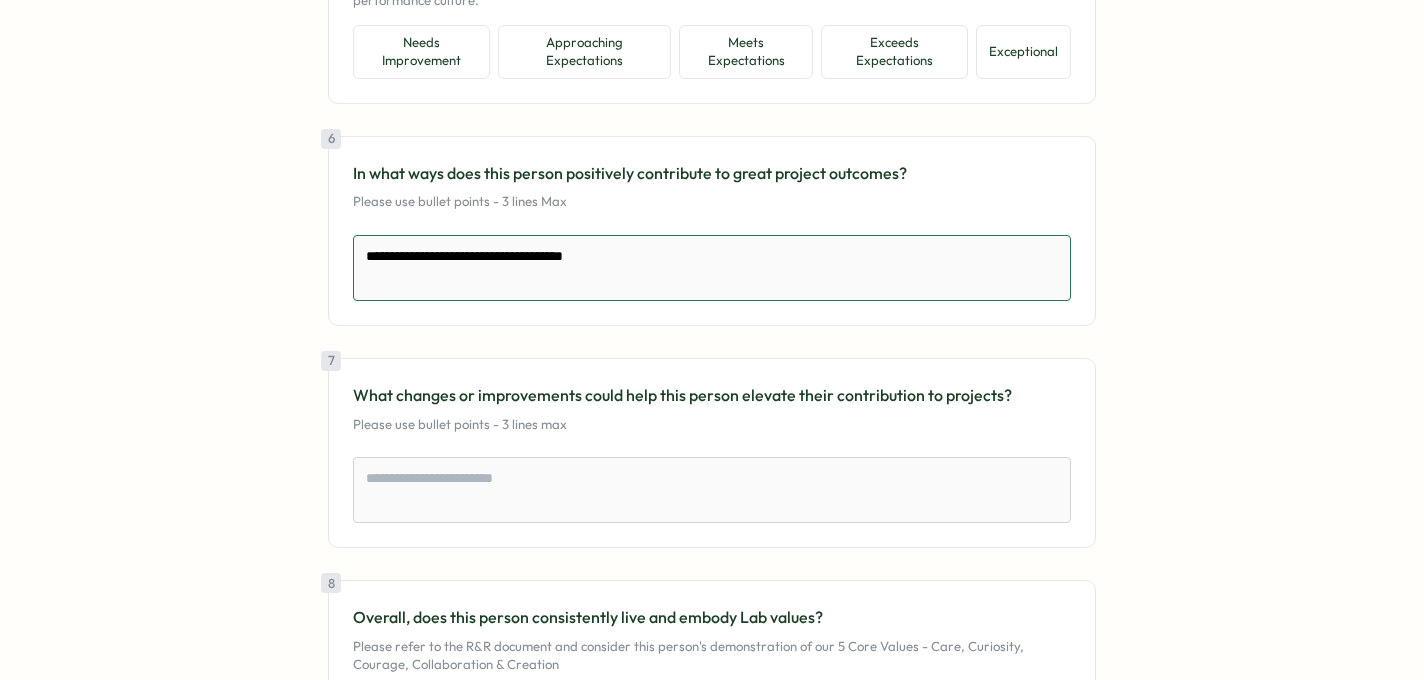 type on "*" 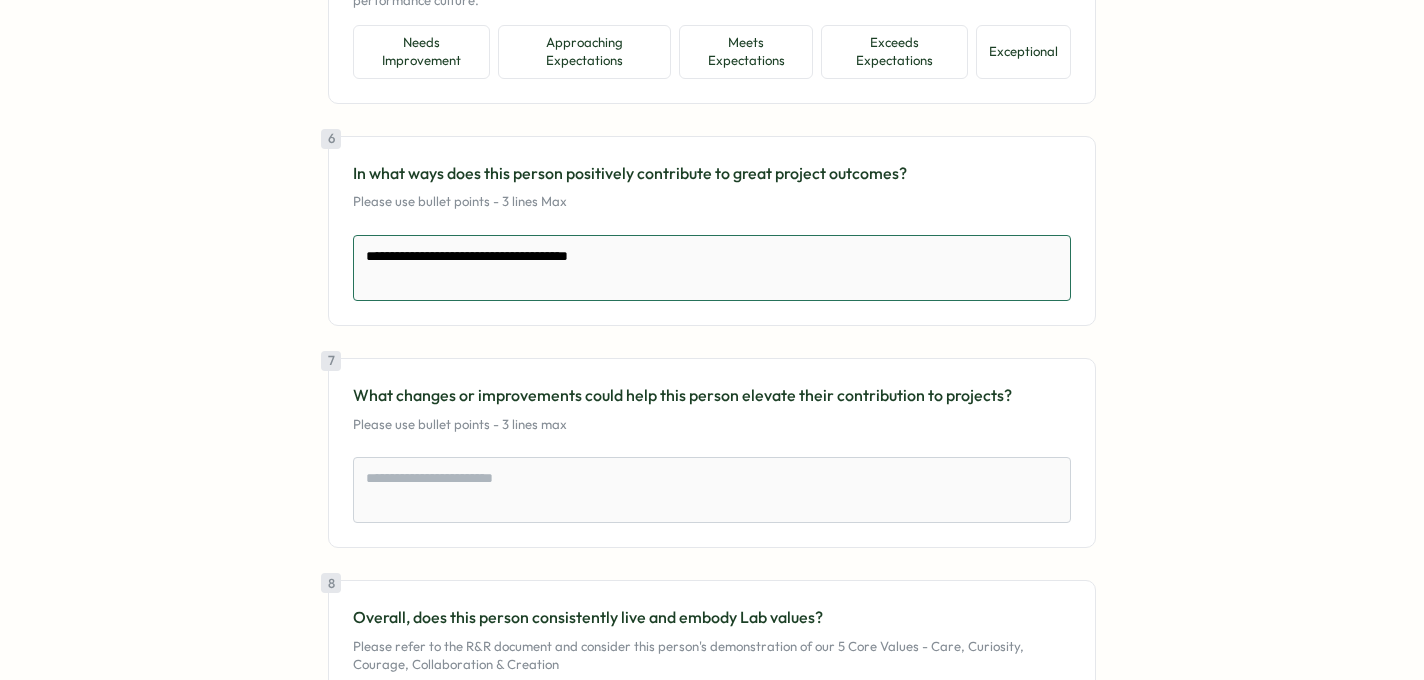 type on "*" 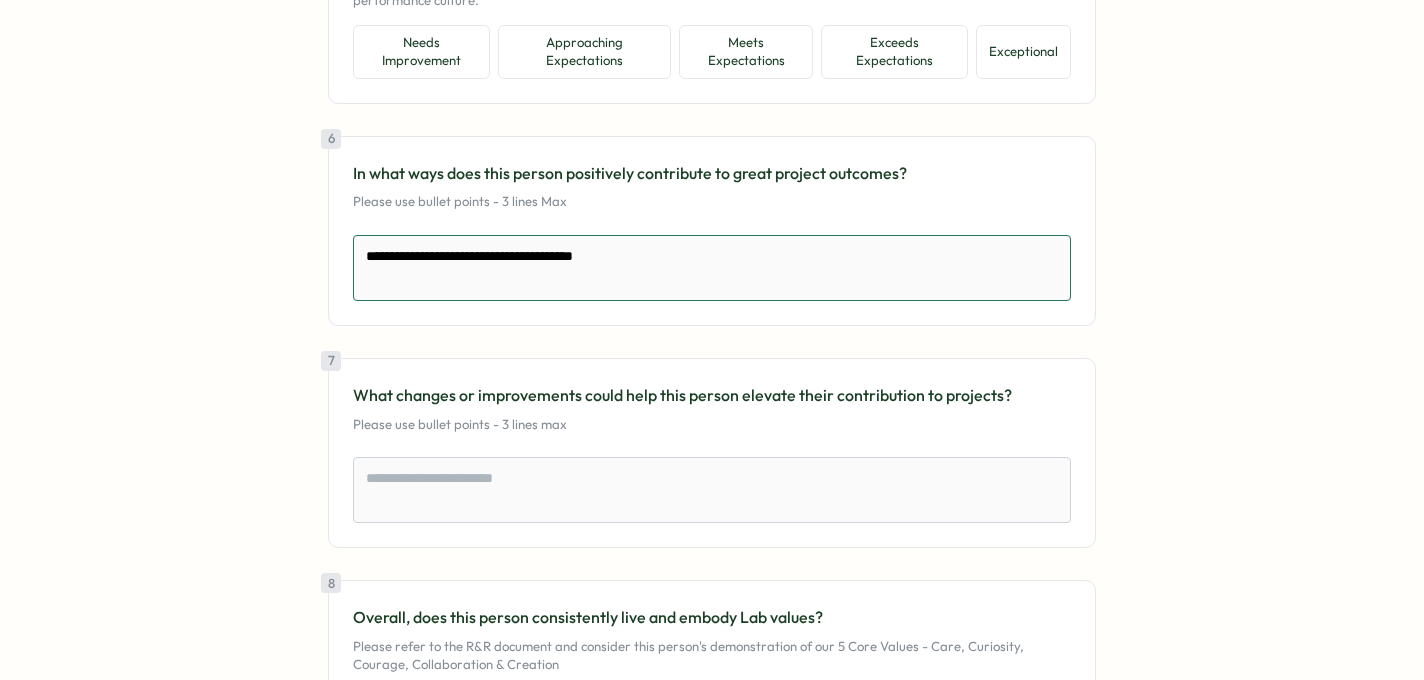 type on "*" 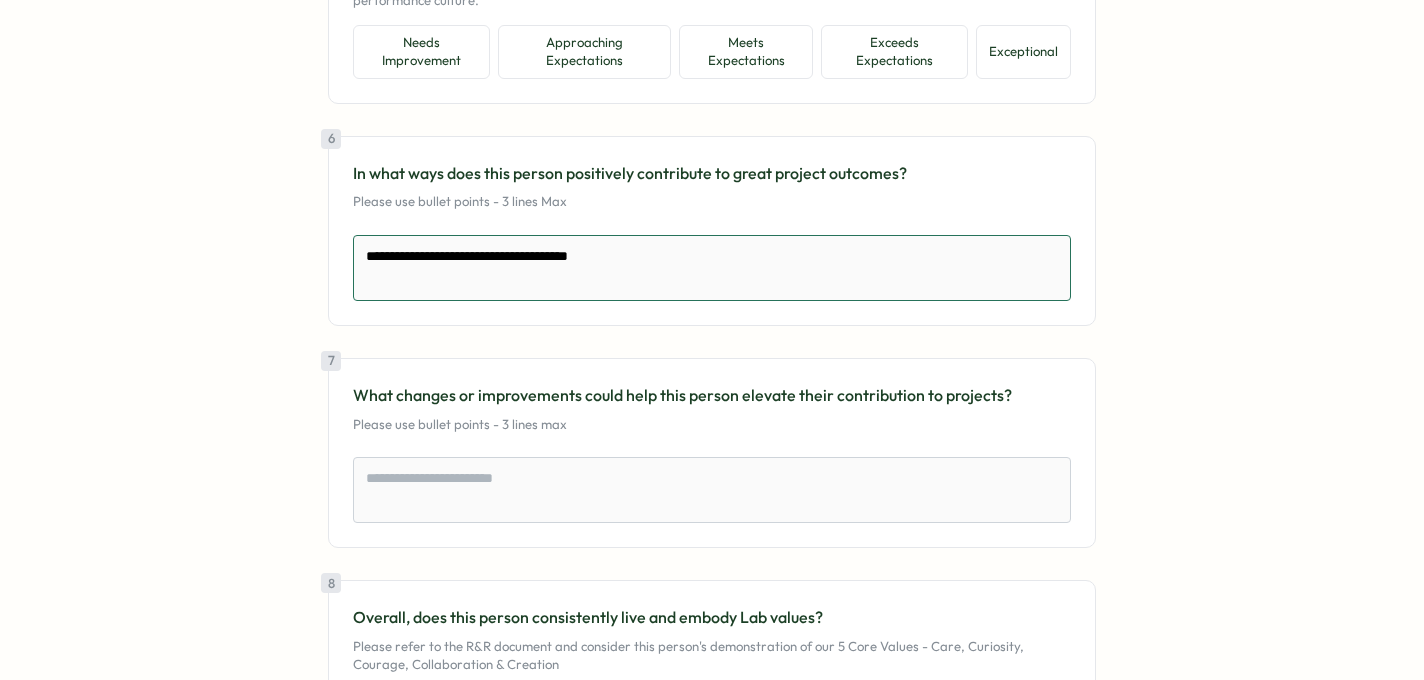 type on "*" 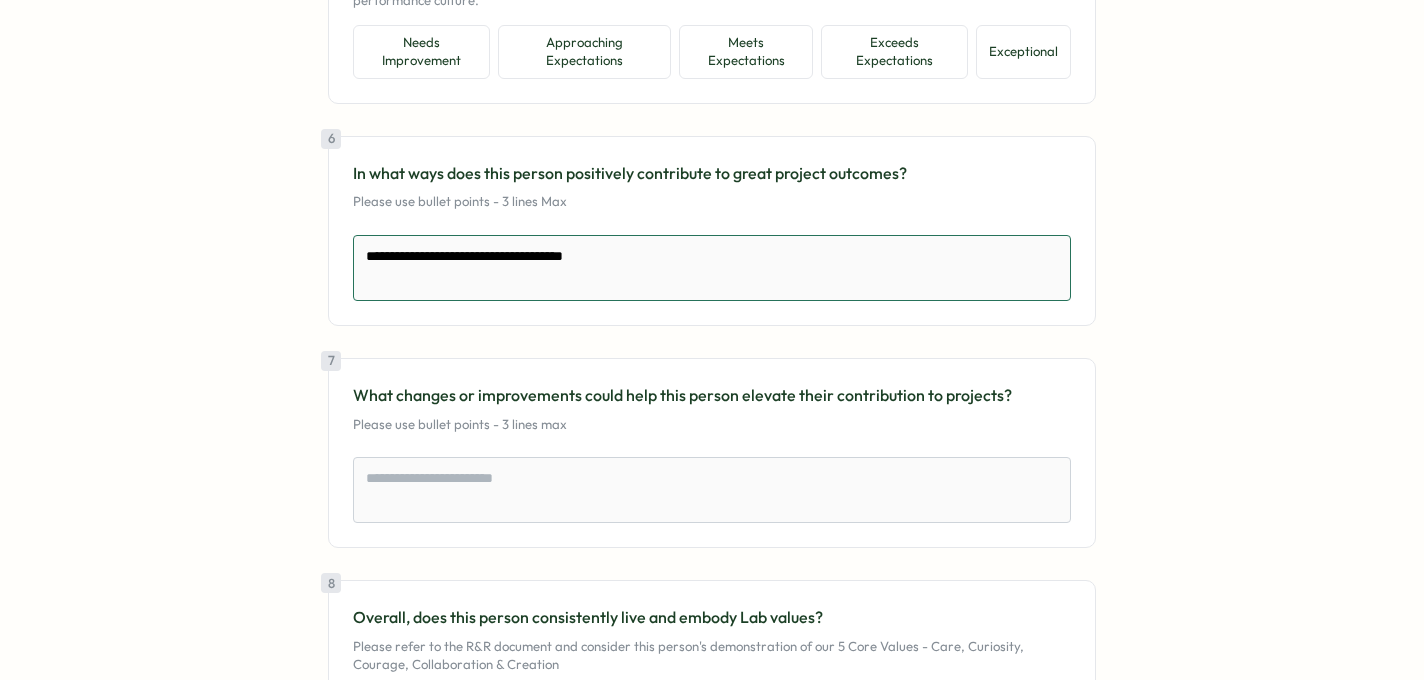 type on "*" 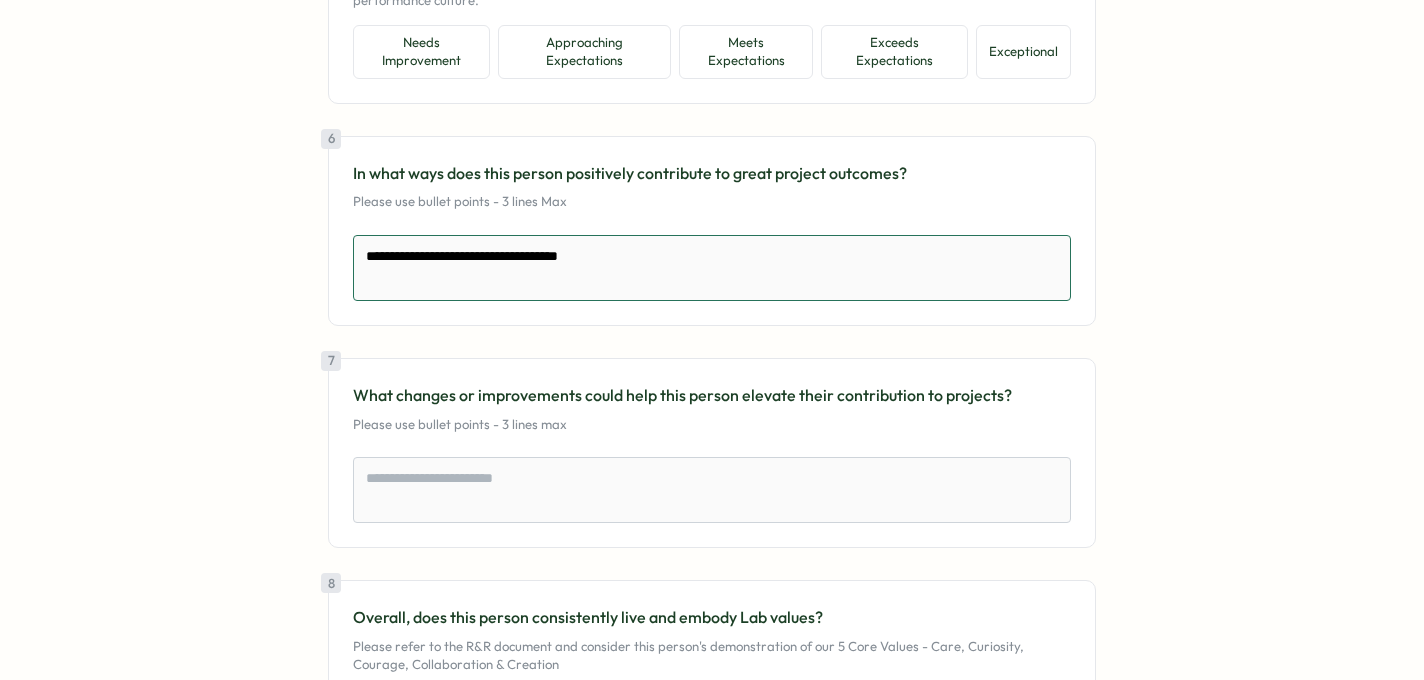 type on "*" 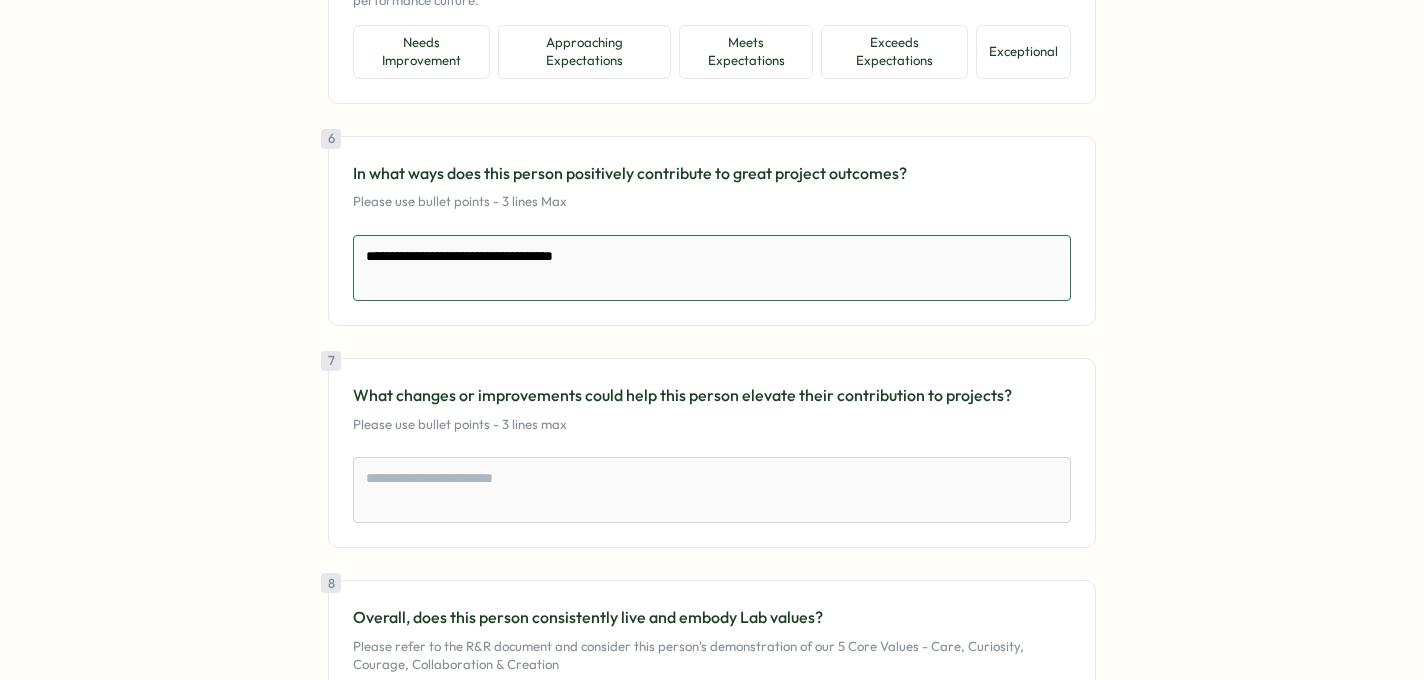 type on "*" 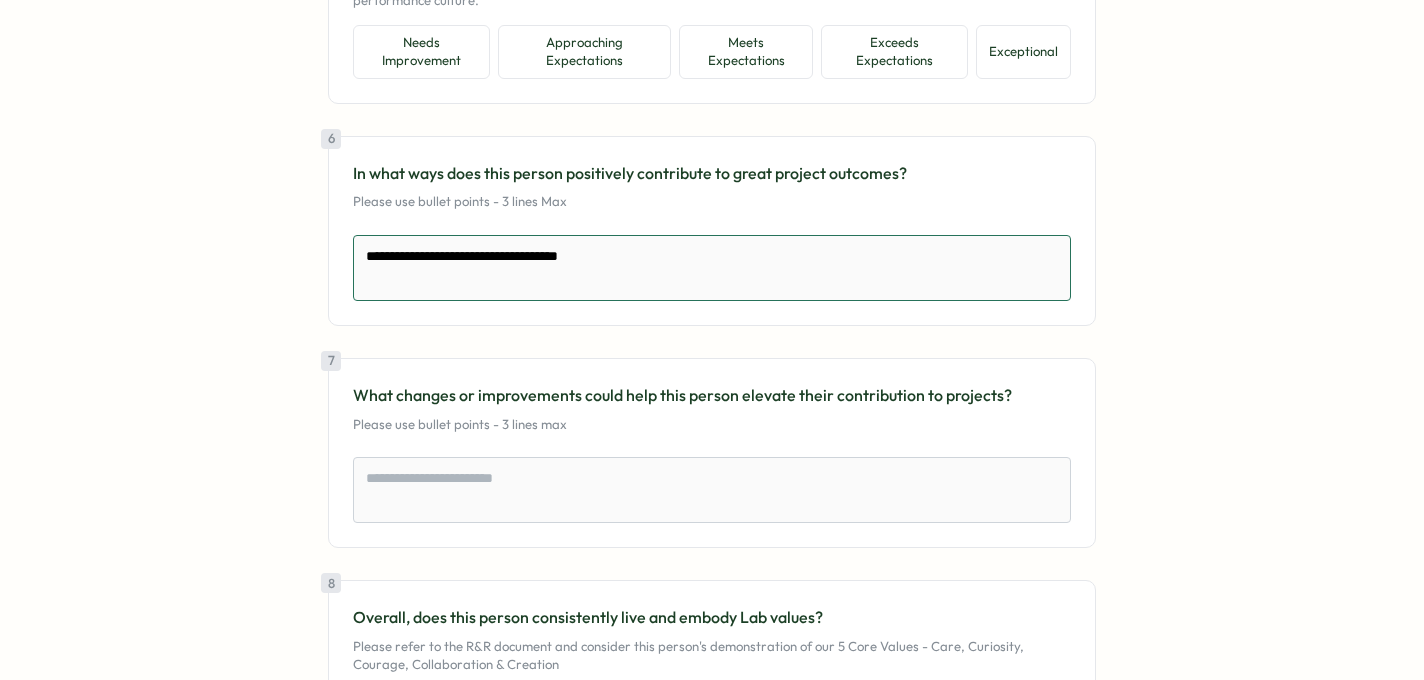type on "**********" 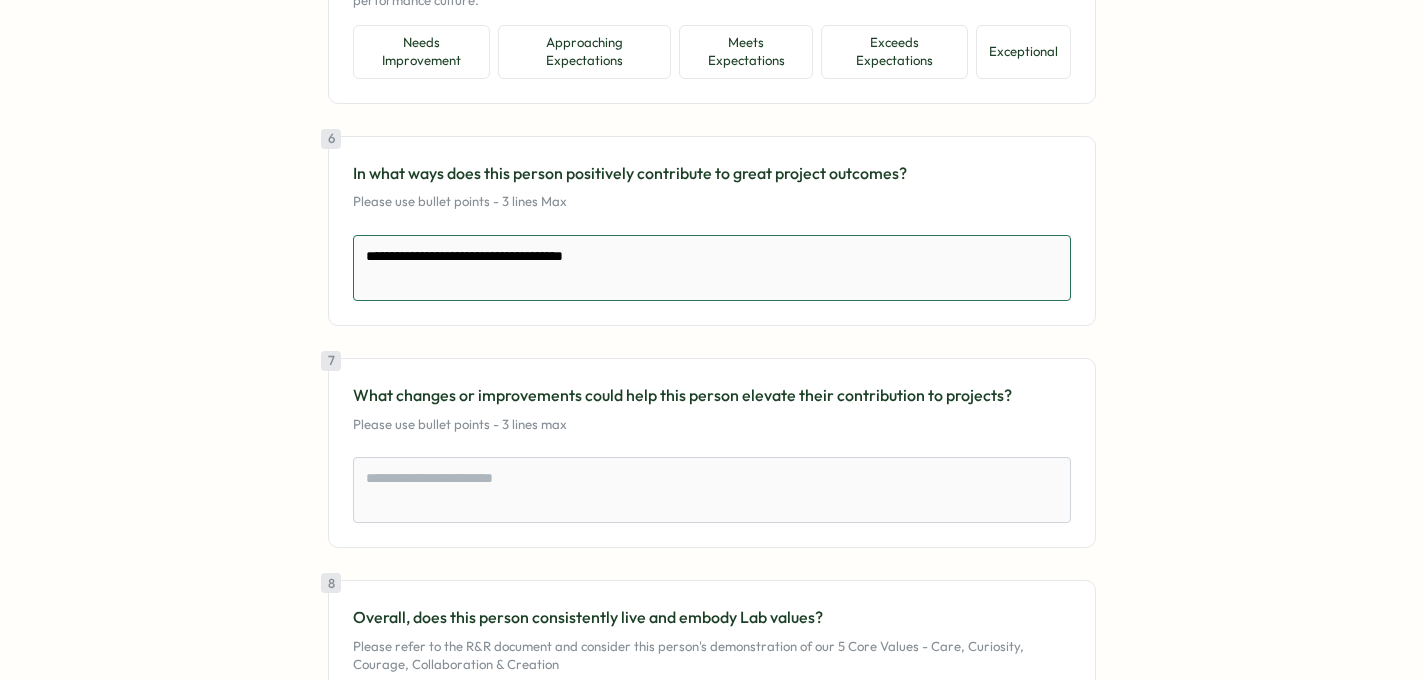 type on "*" 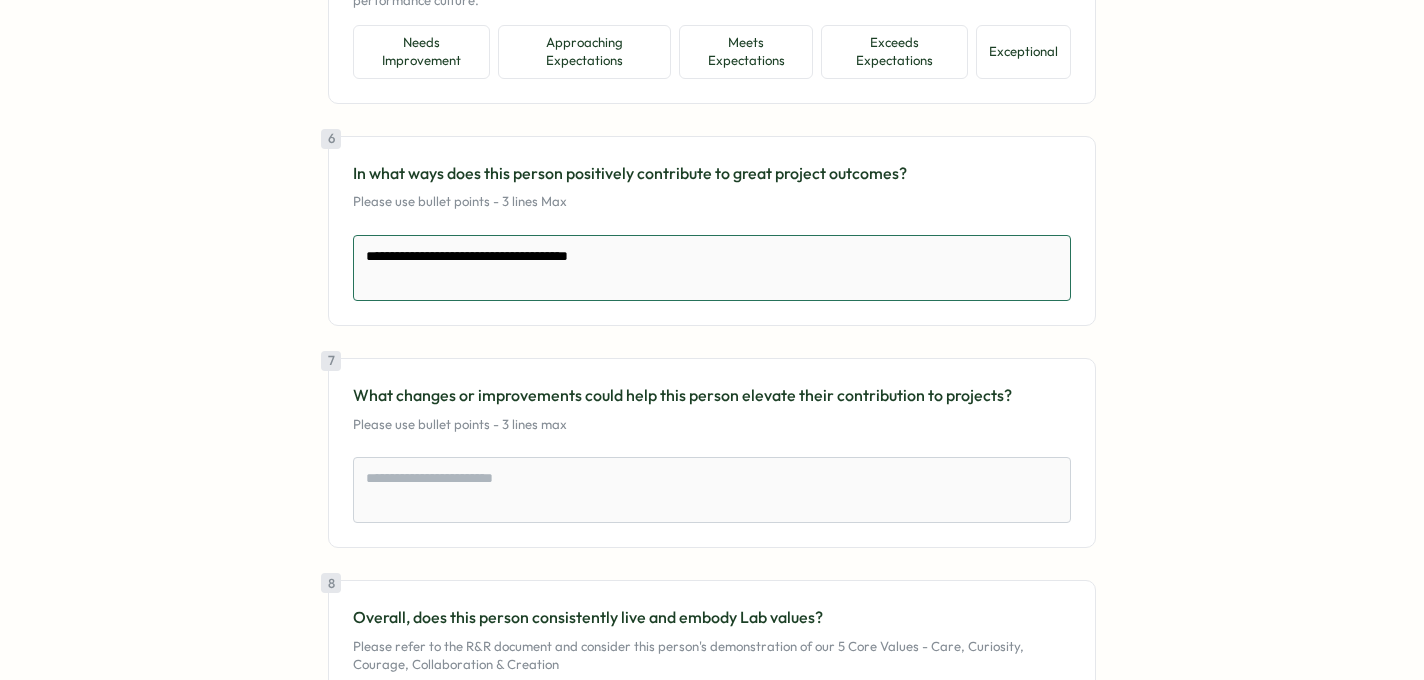 type on "*" 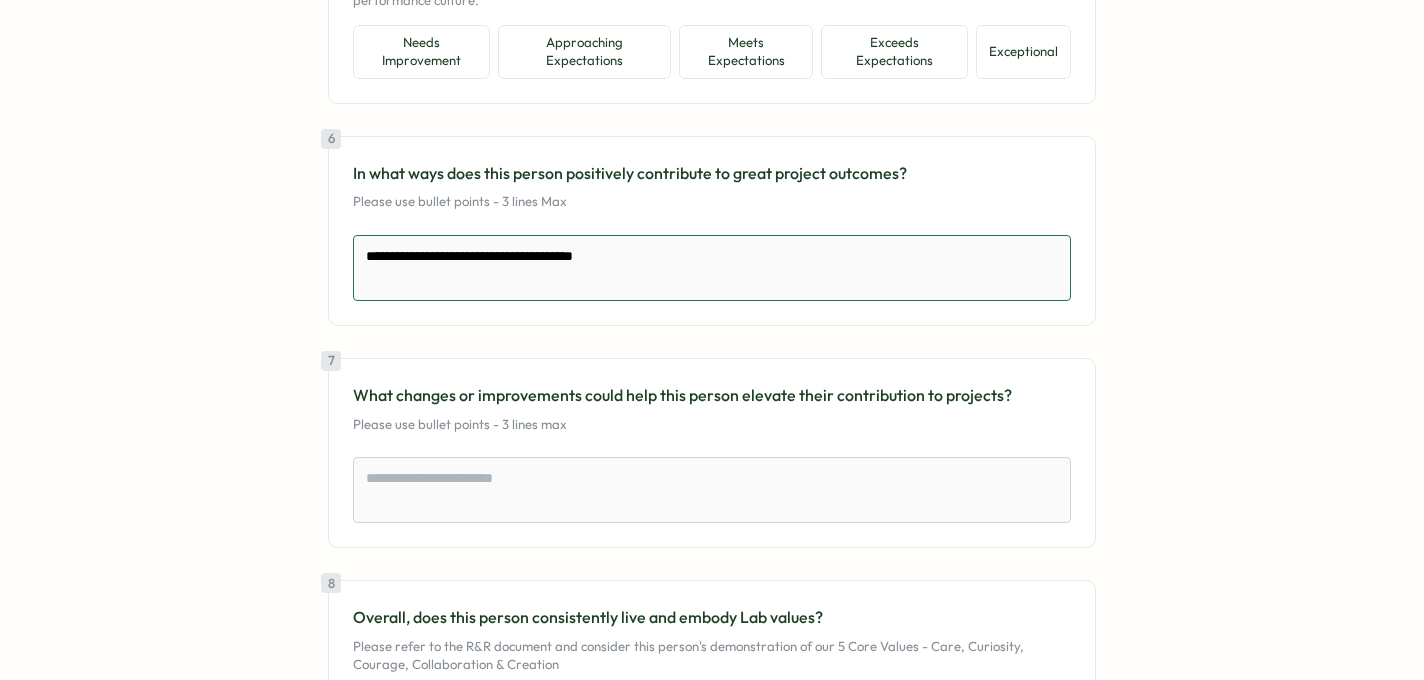 type on "*" 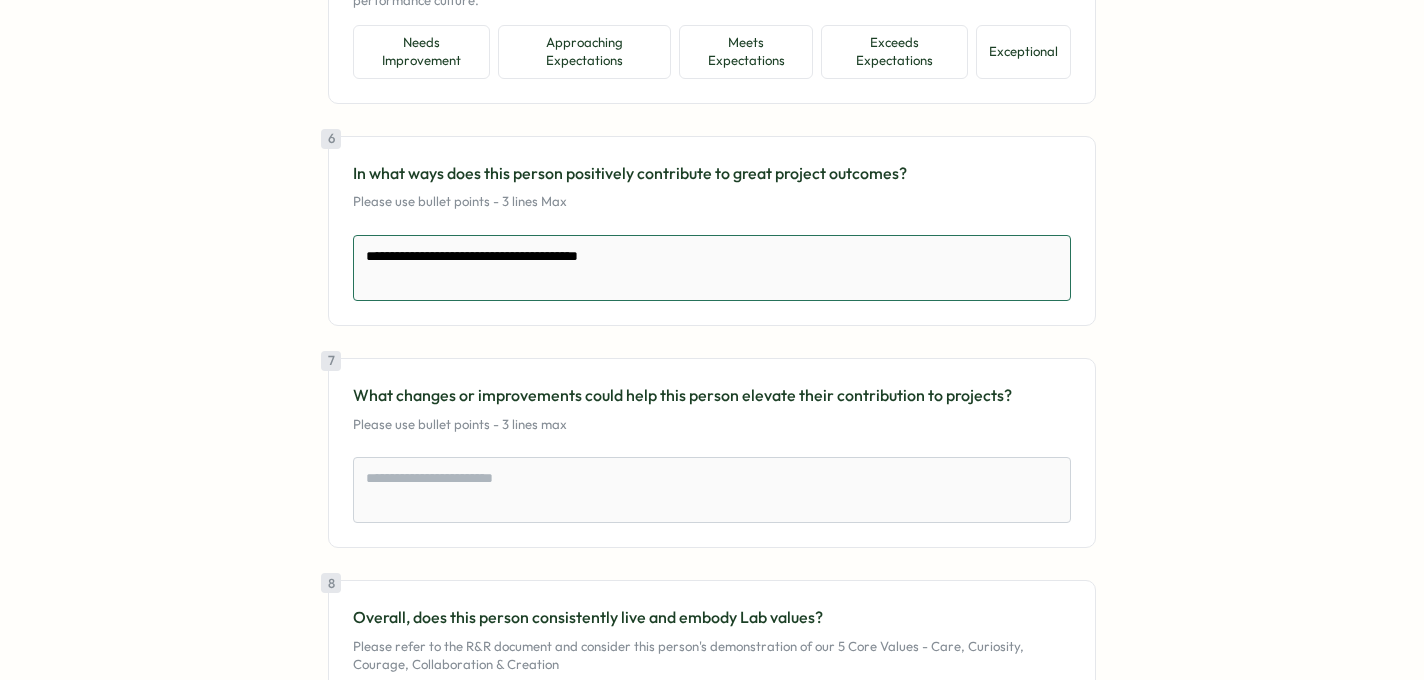 type on "*" 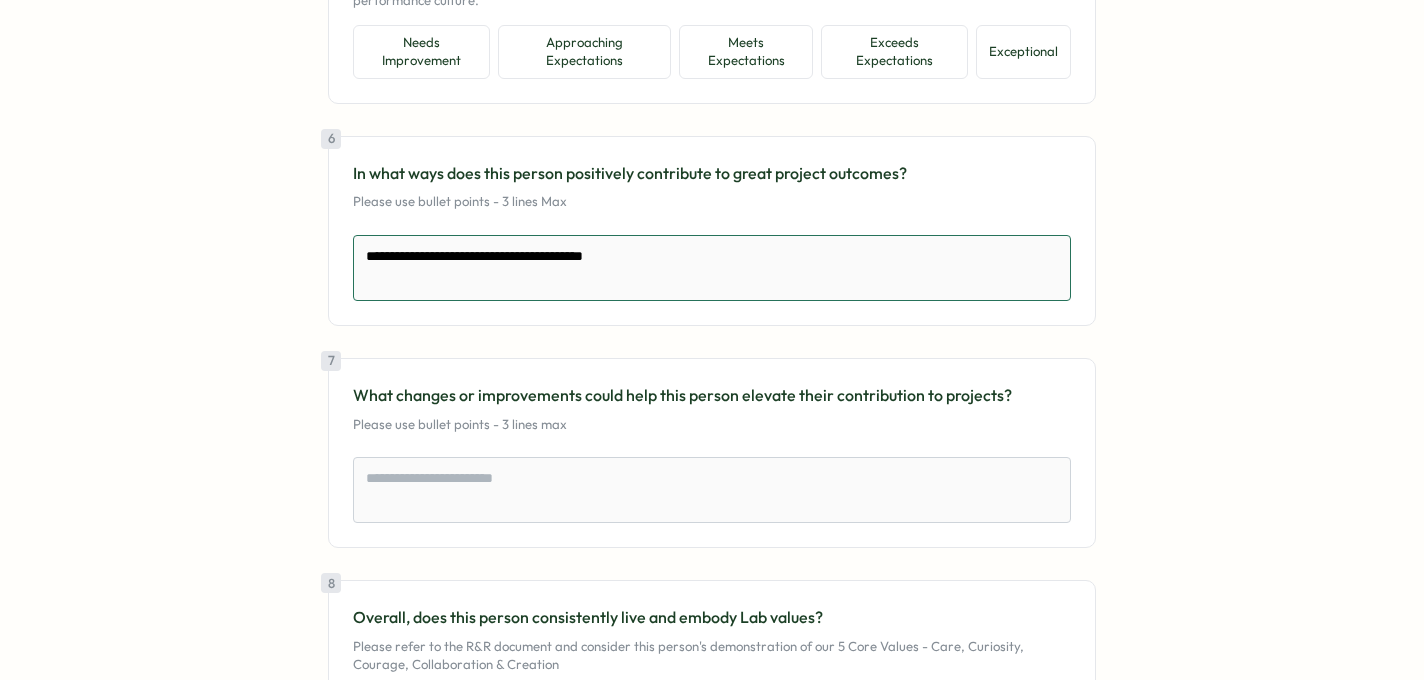 type on "**********" 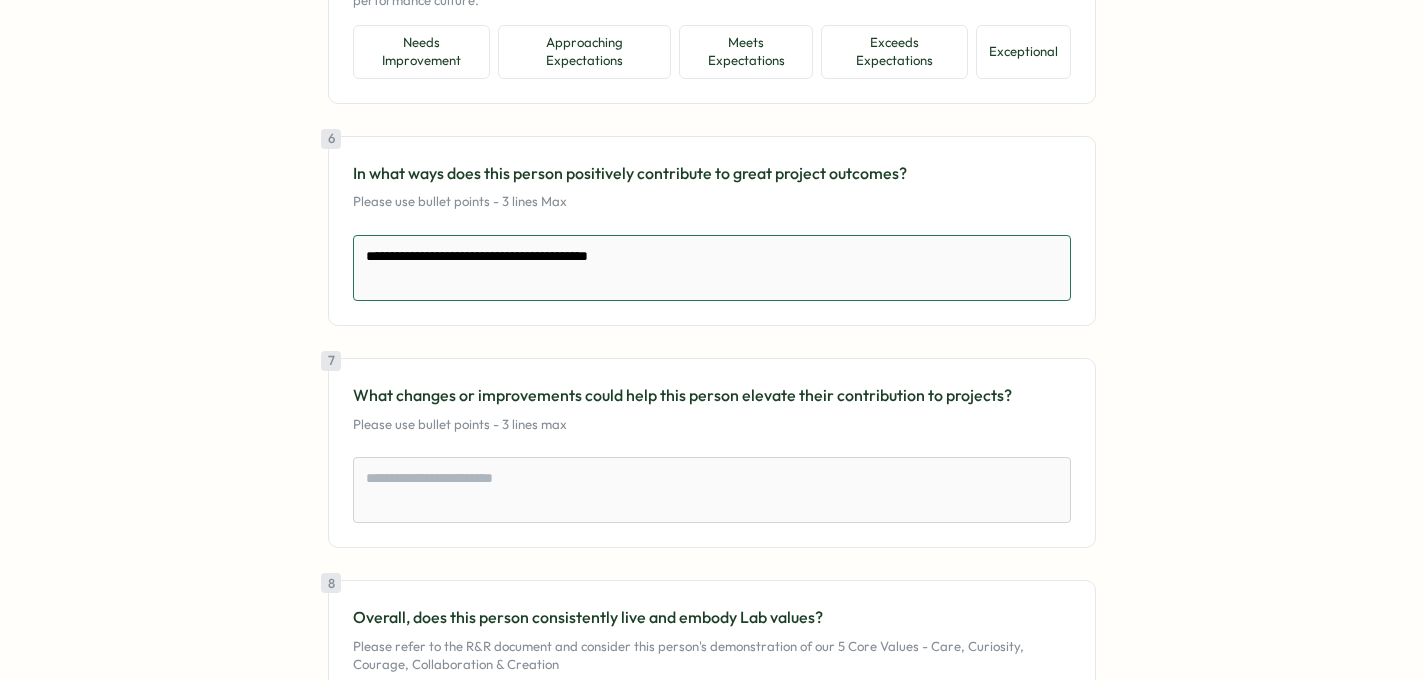 type on "*" 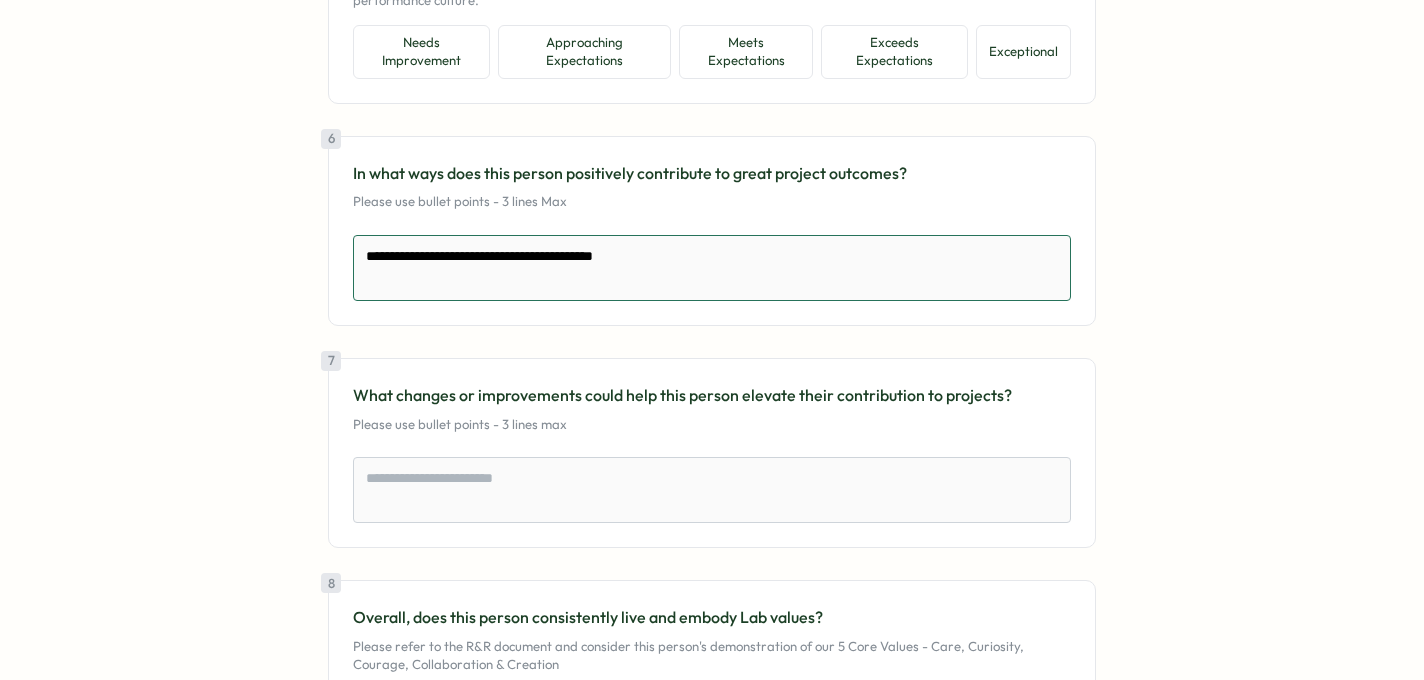type on "**********" 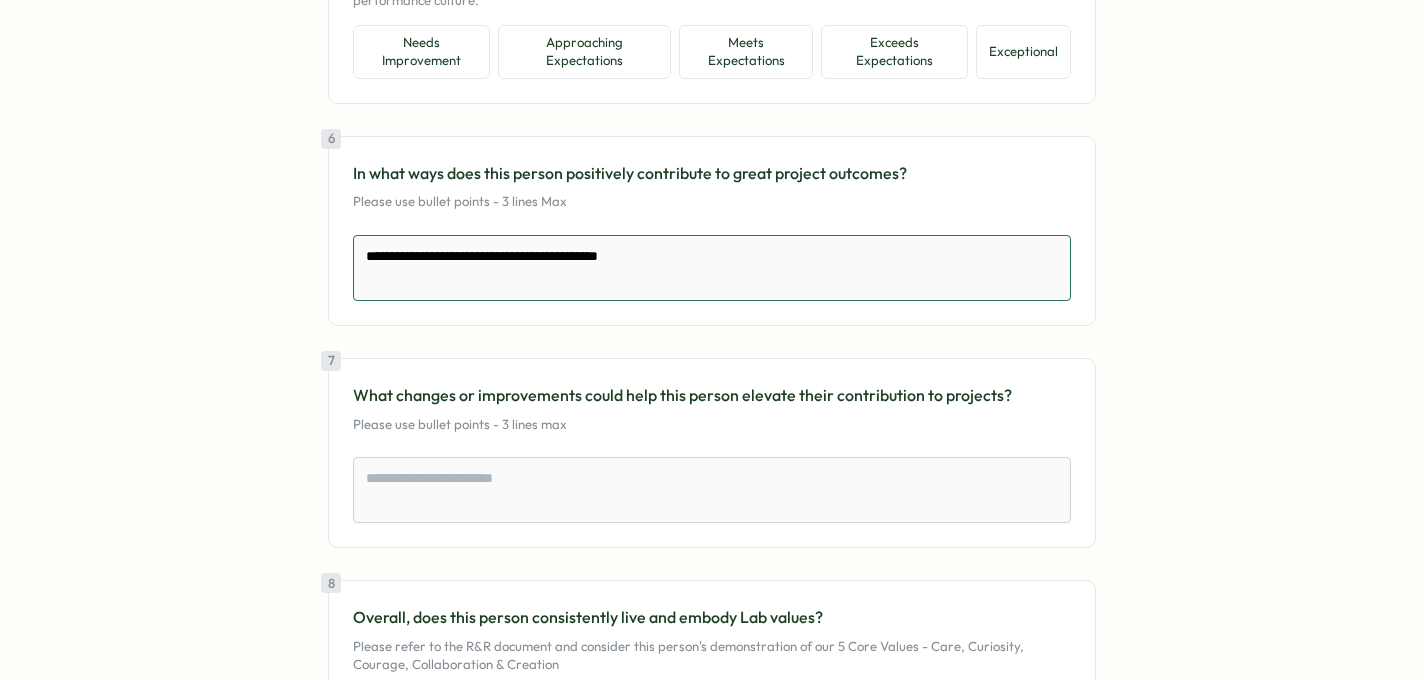 type on "*" 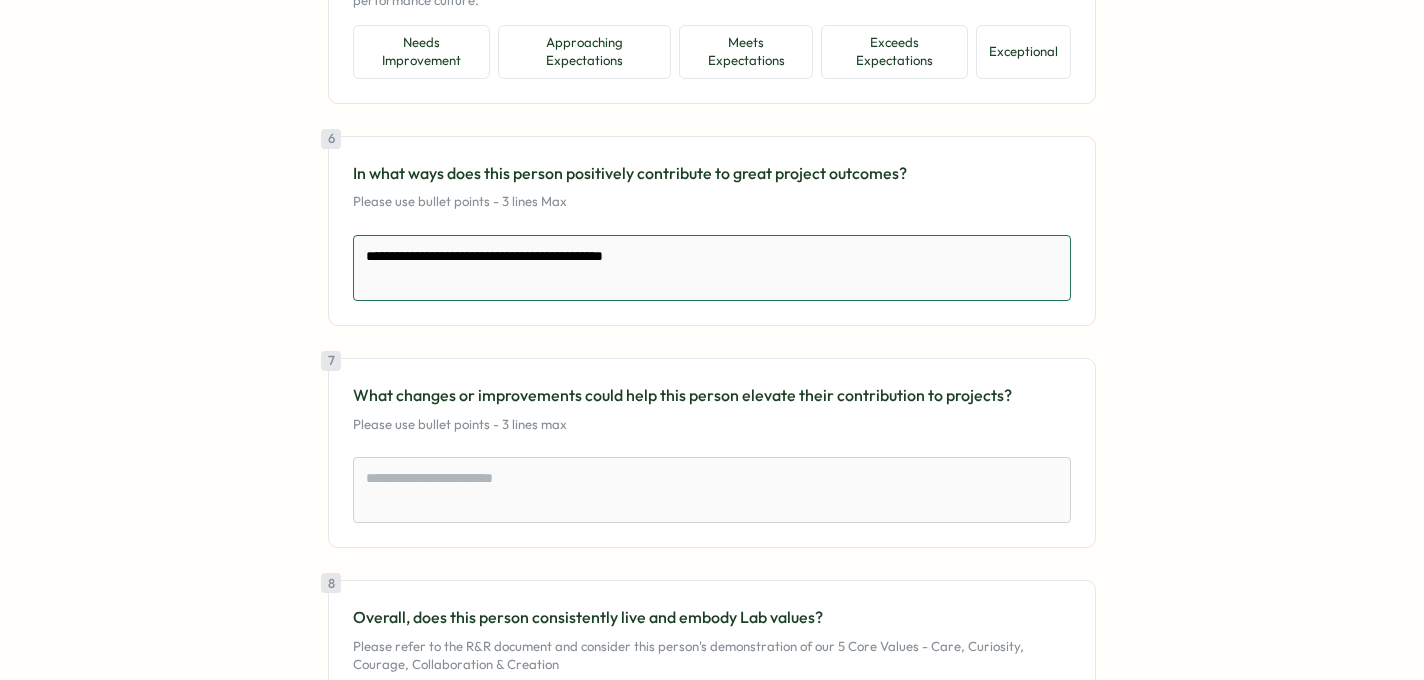 type on "*" 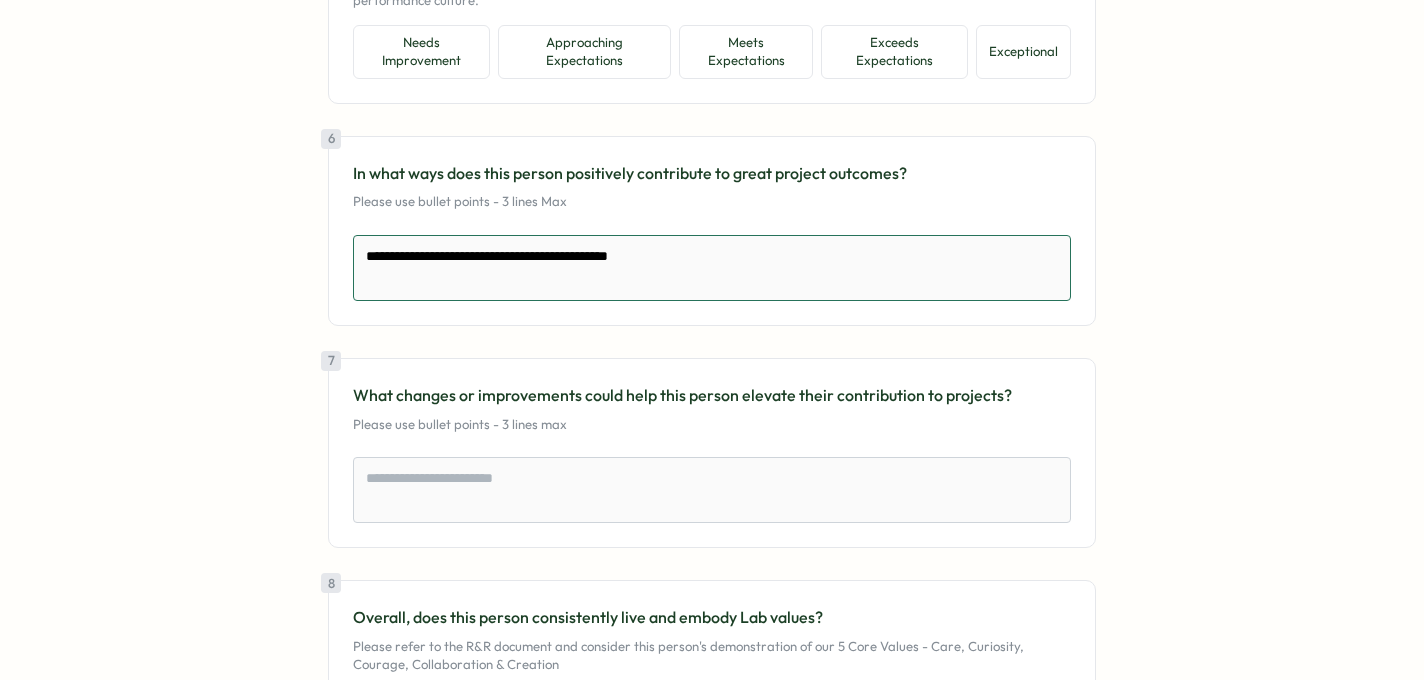 type on "*" 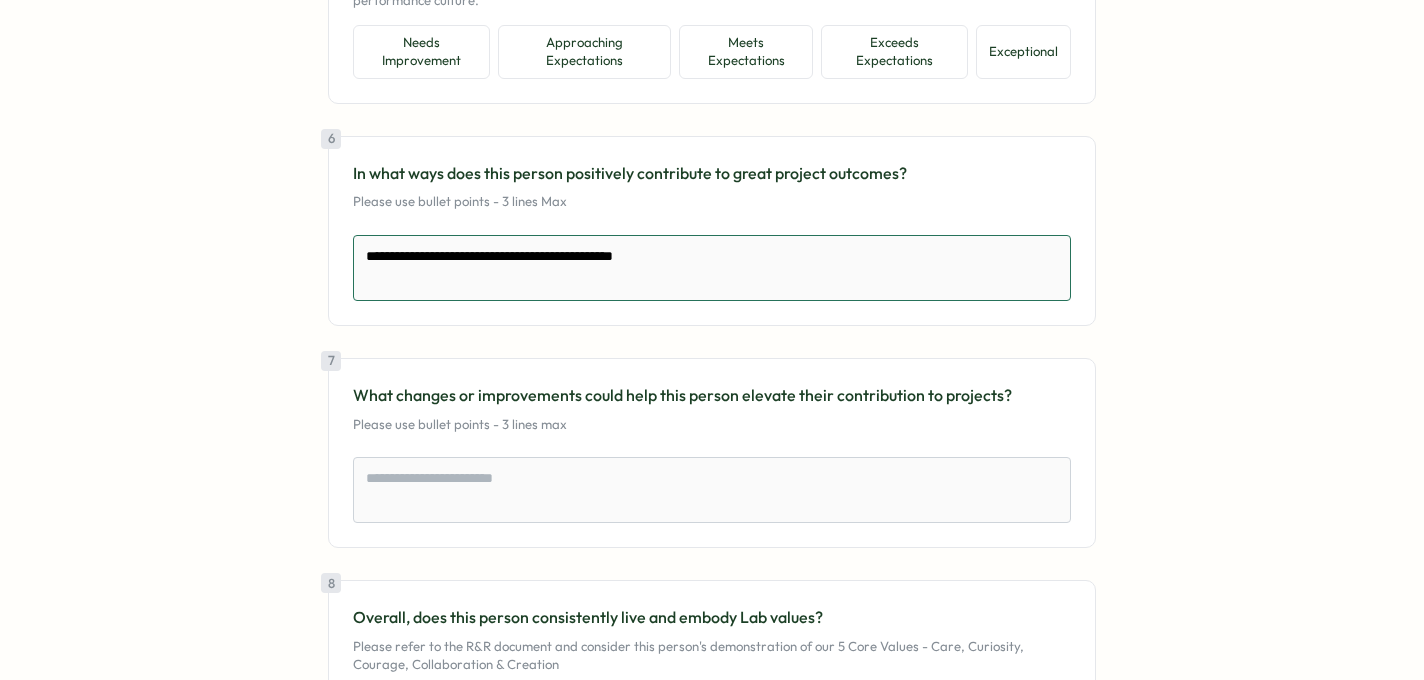 type on "*" 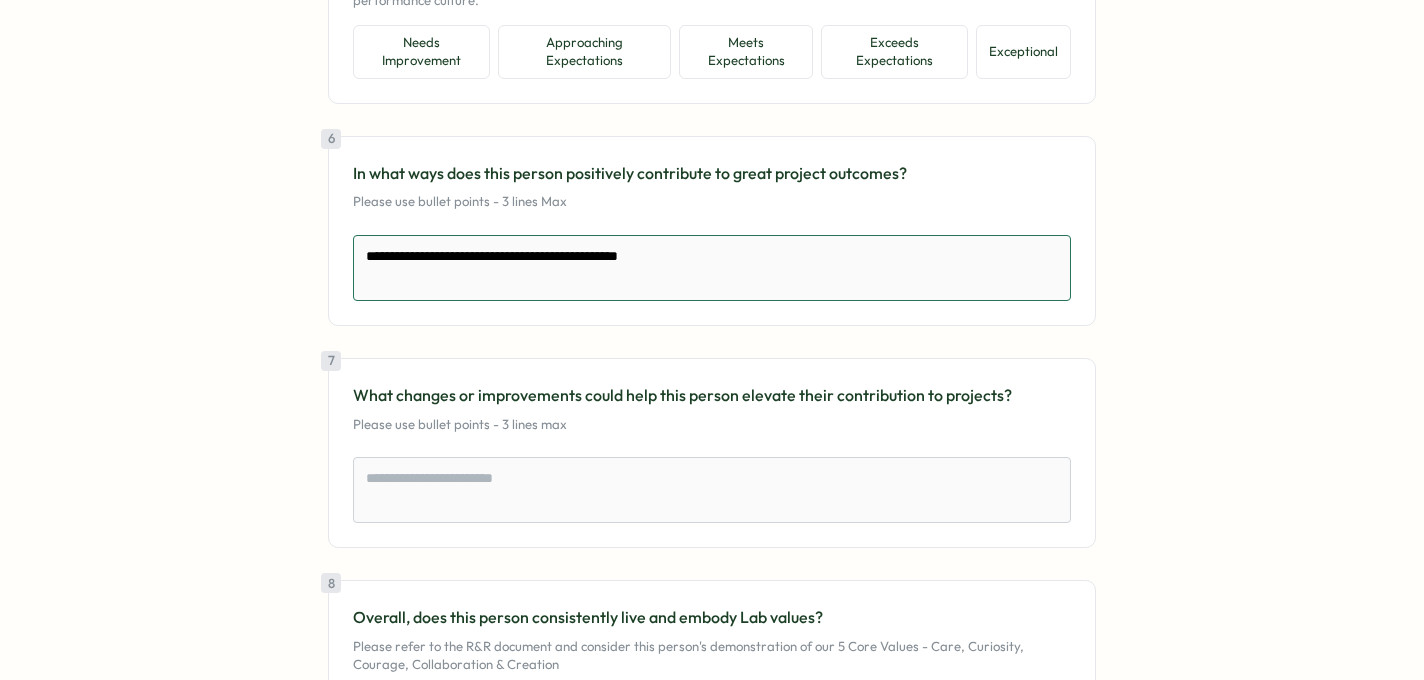 click on "**********" at bounding box center [712, 268] 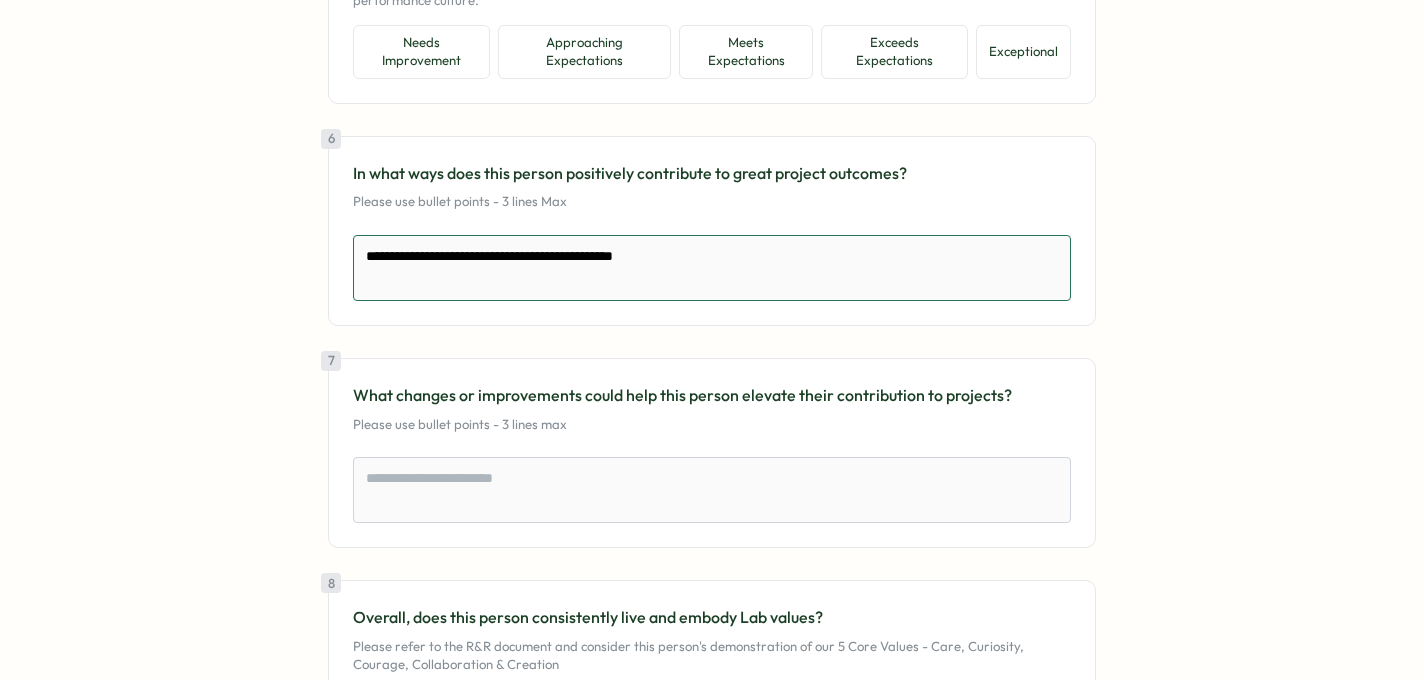 type on "*" 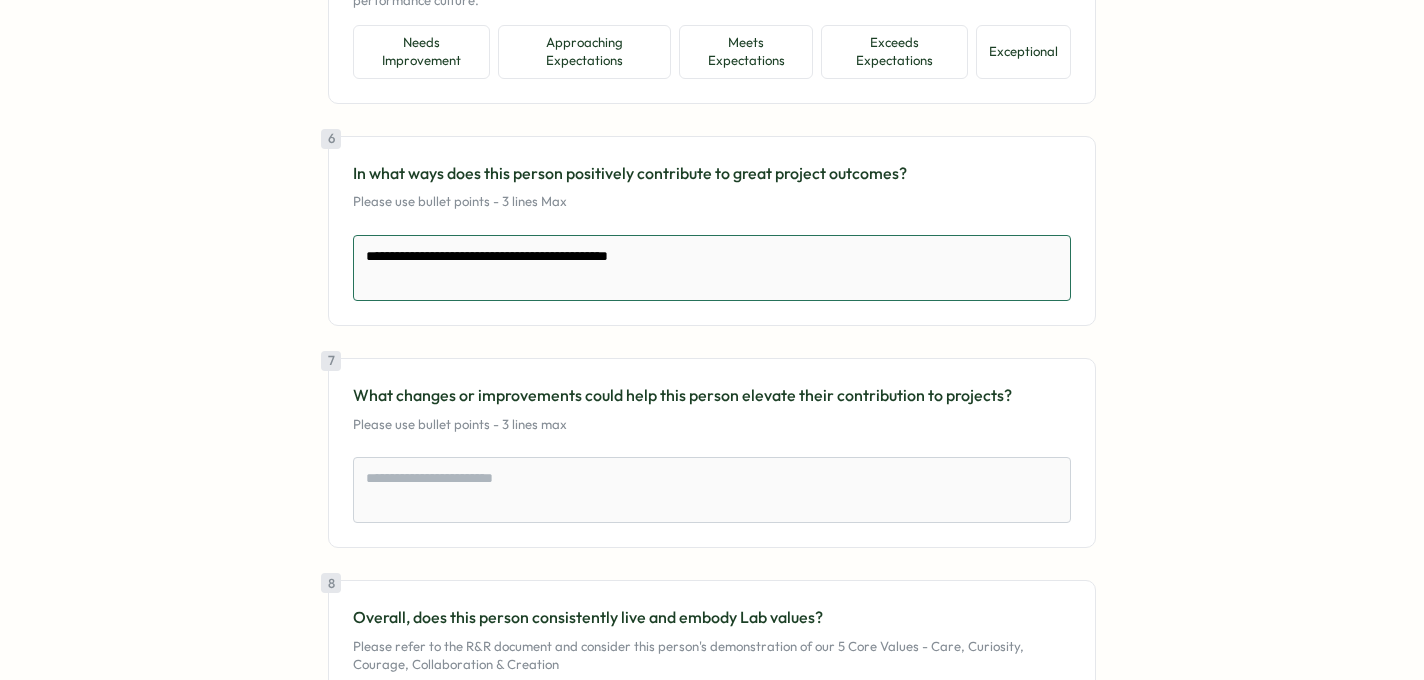 type on "*" 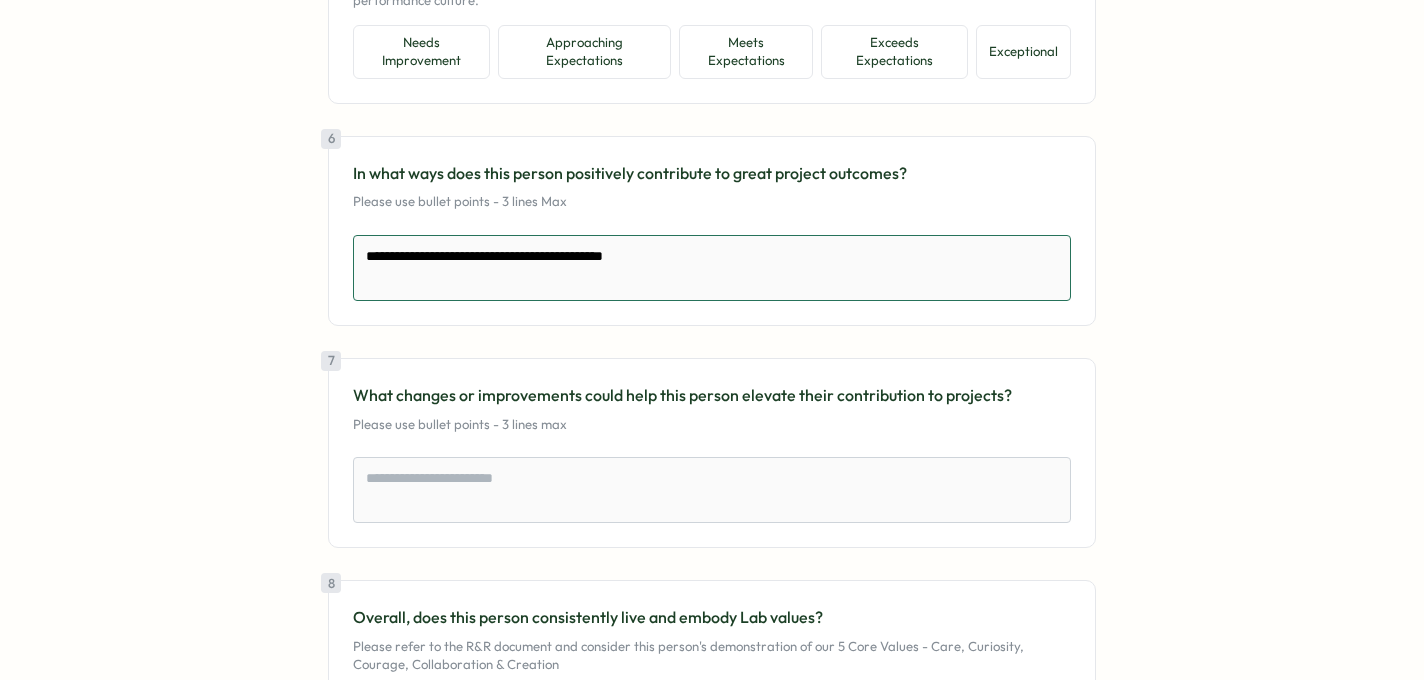 type on "*" 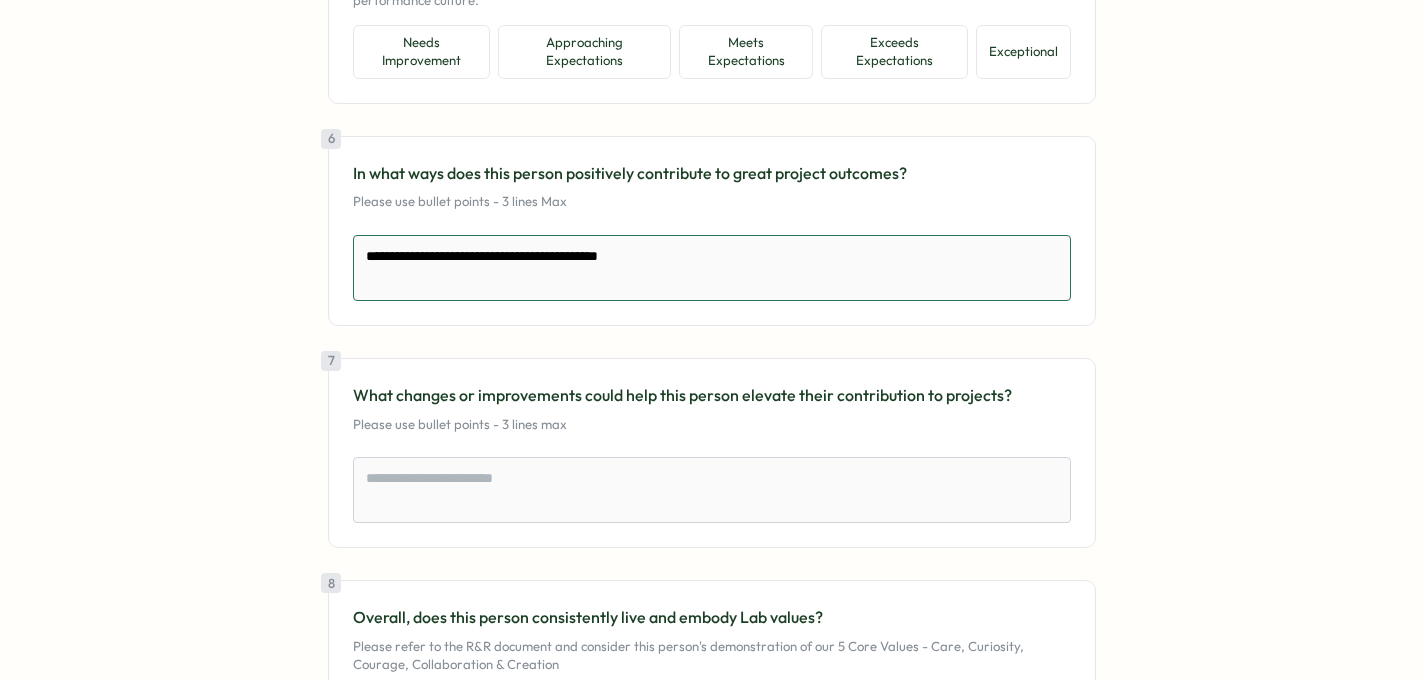 type on "*" 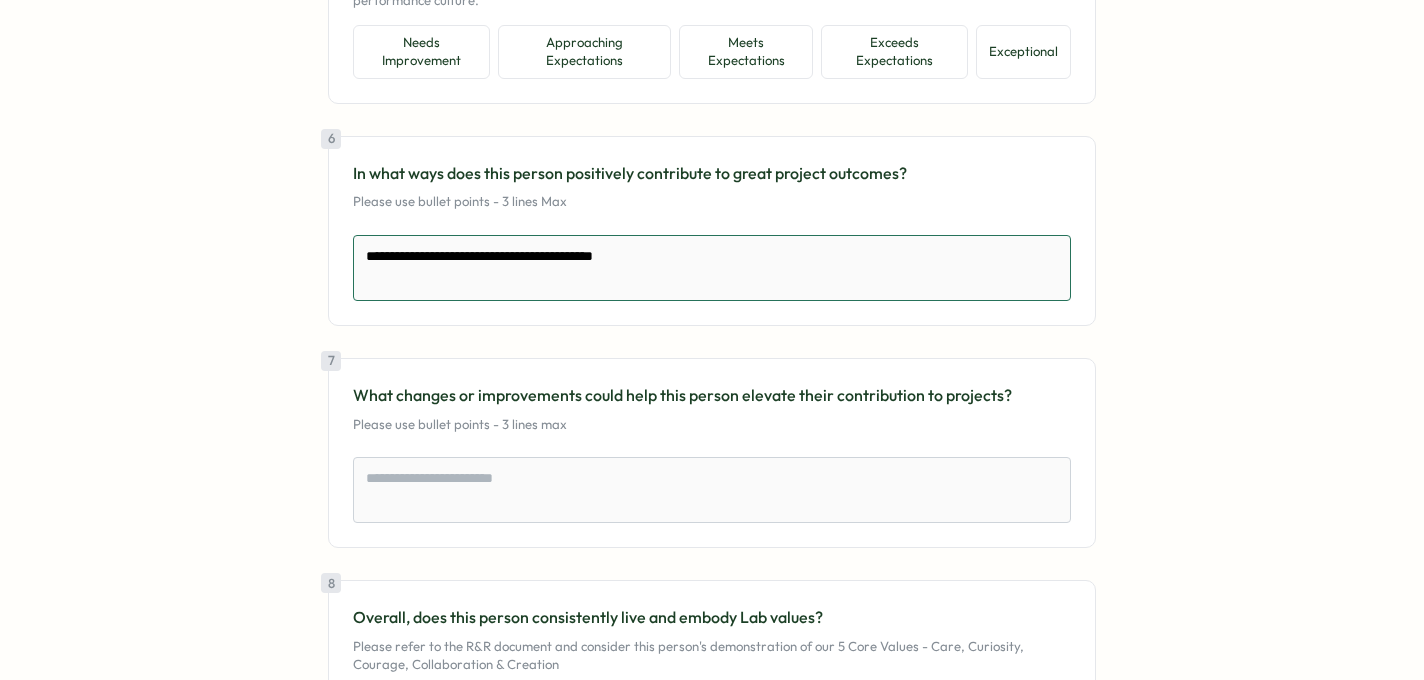 type on "*" 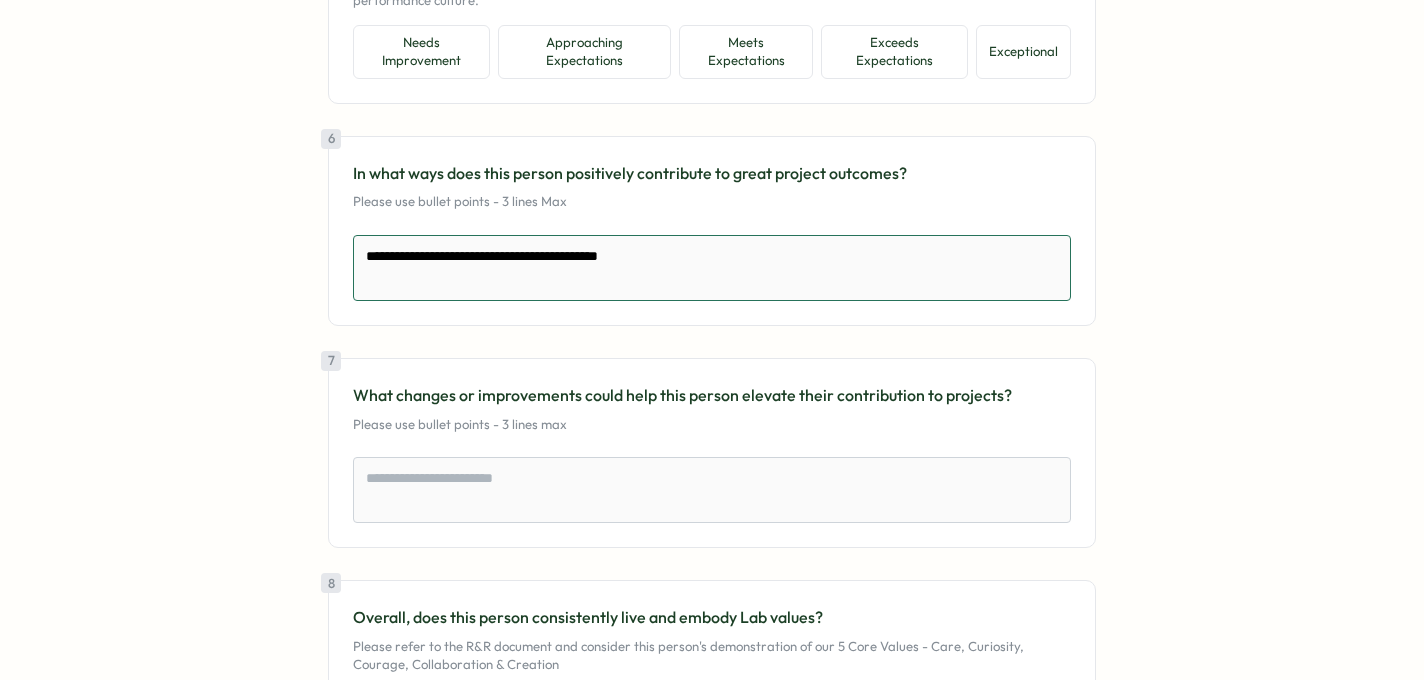 type on "*" 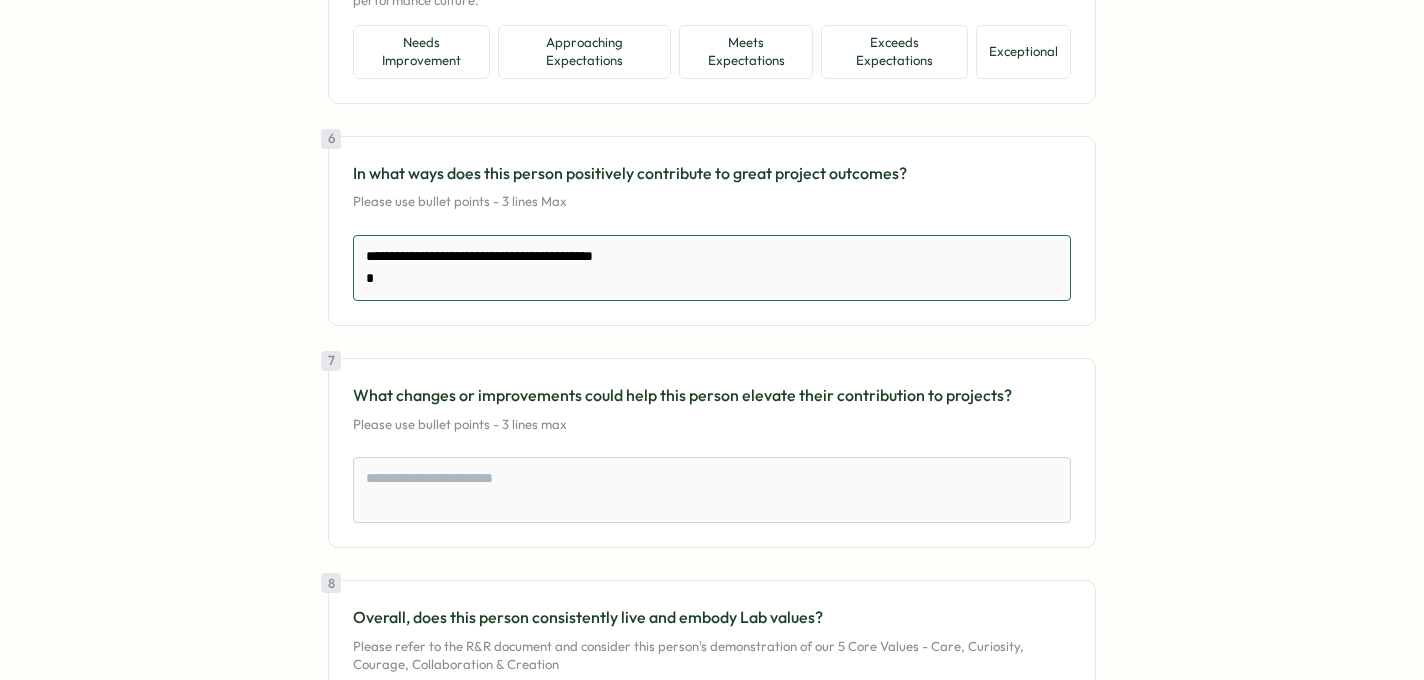 type on "*" 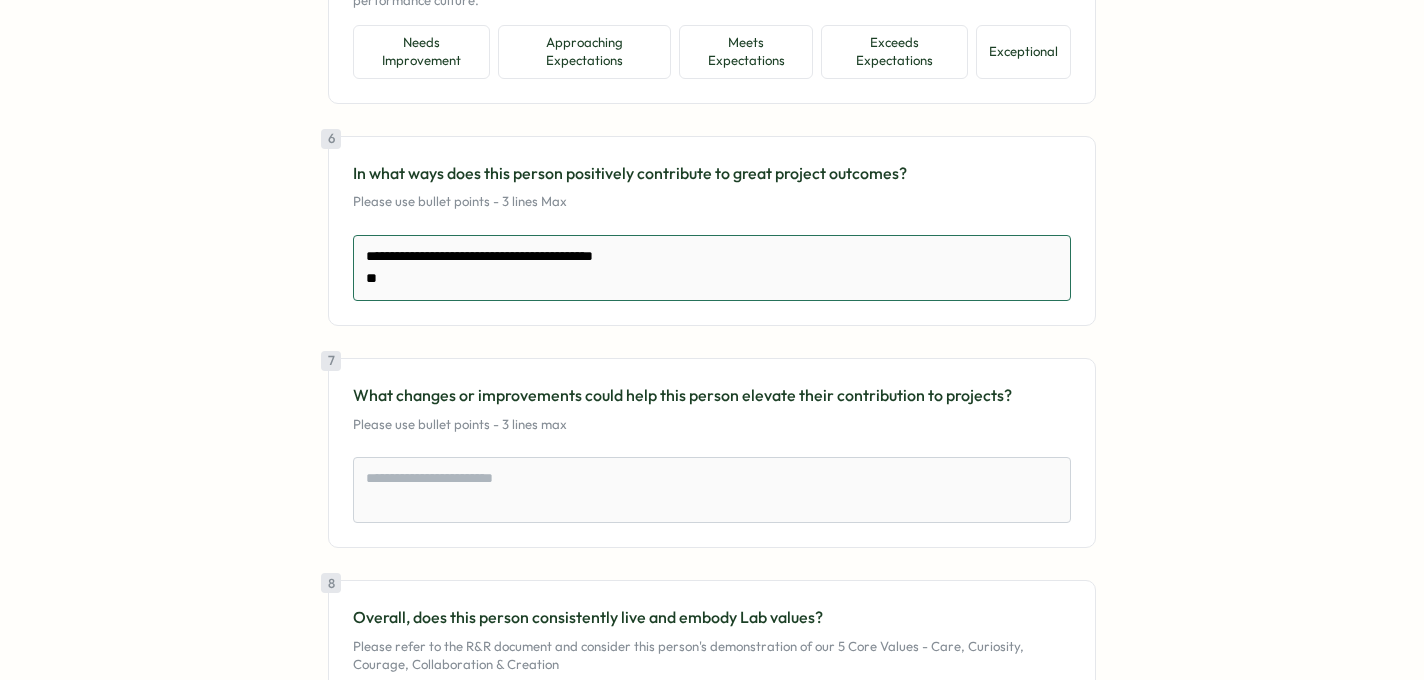 type on "*" 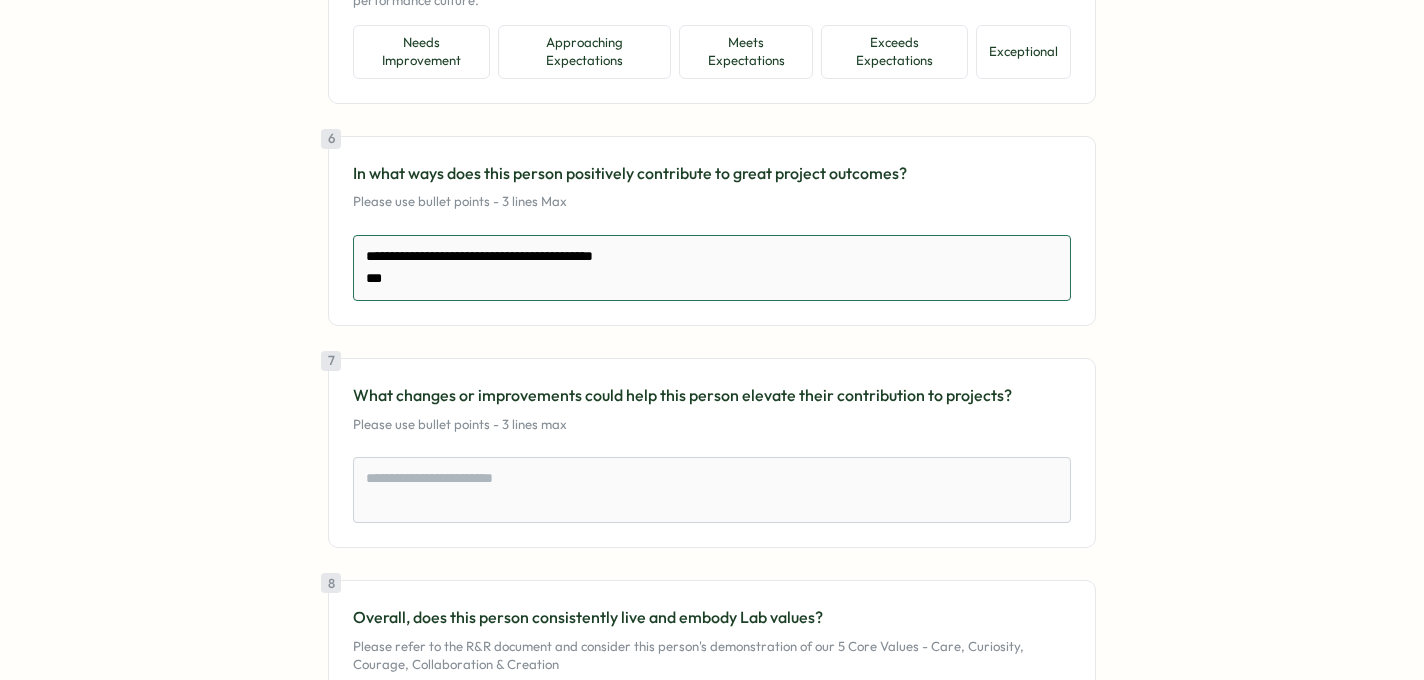 type on "*" 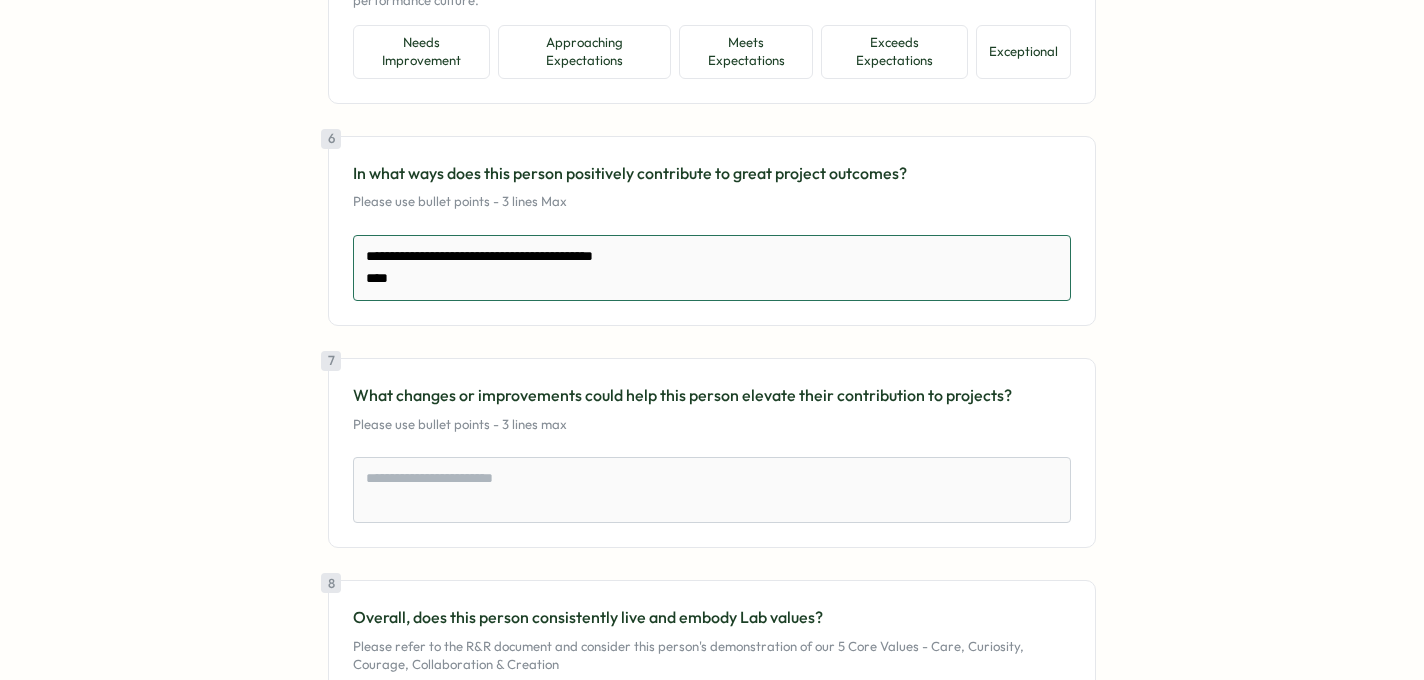 type on "*" 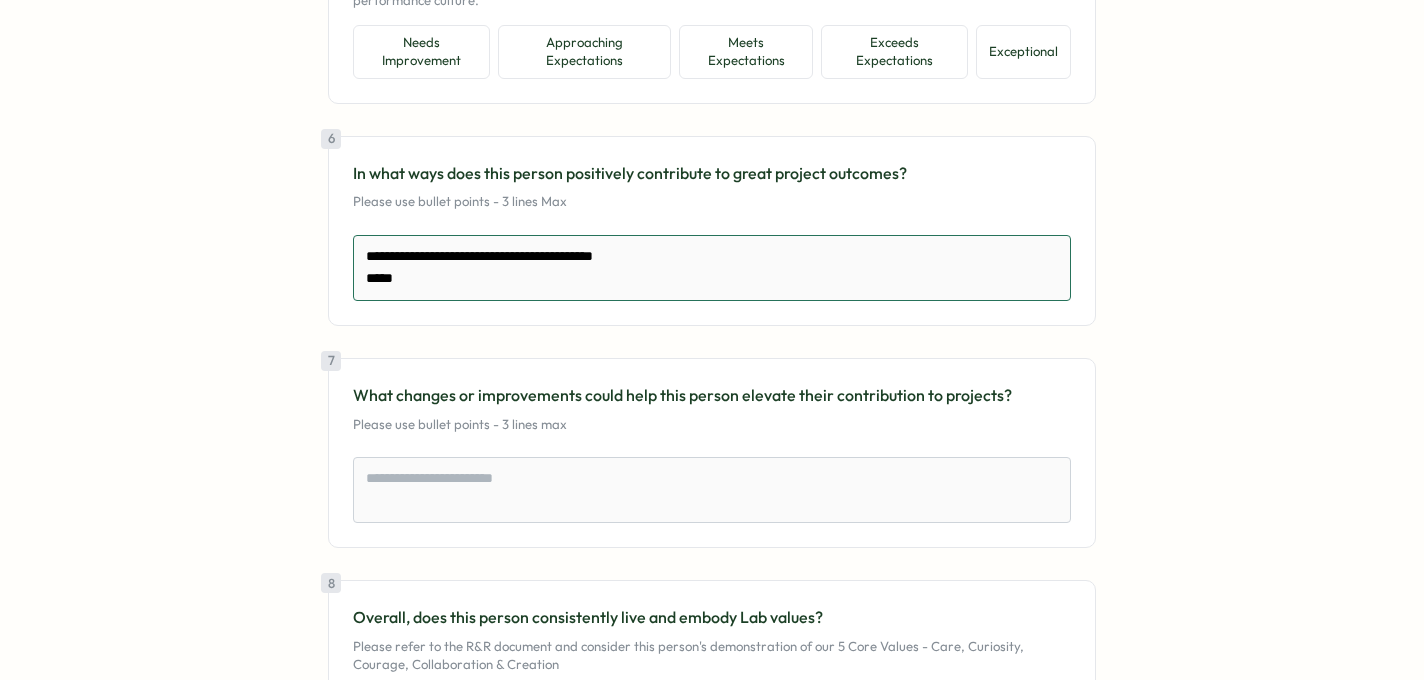 type on "*" 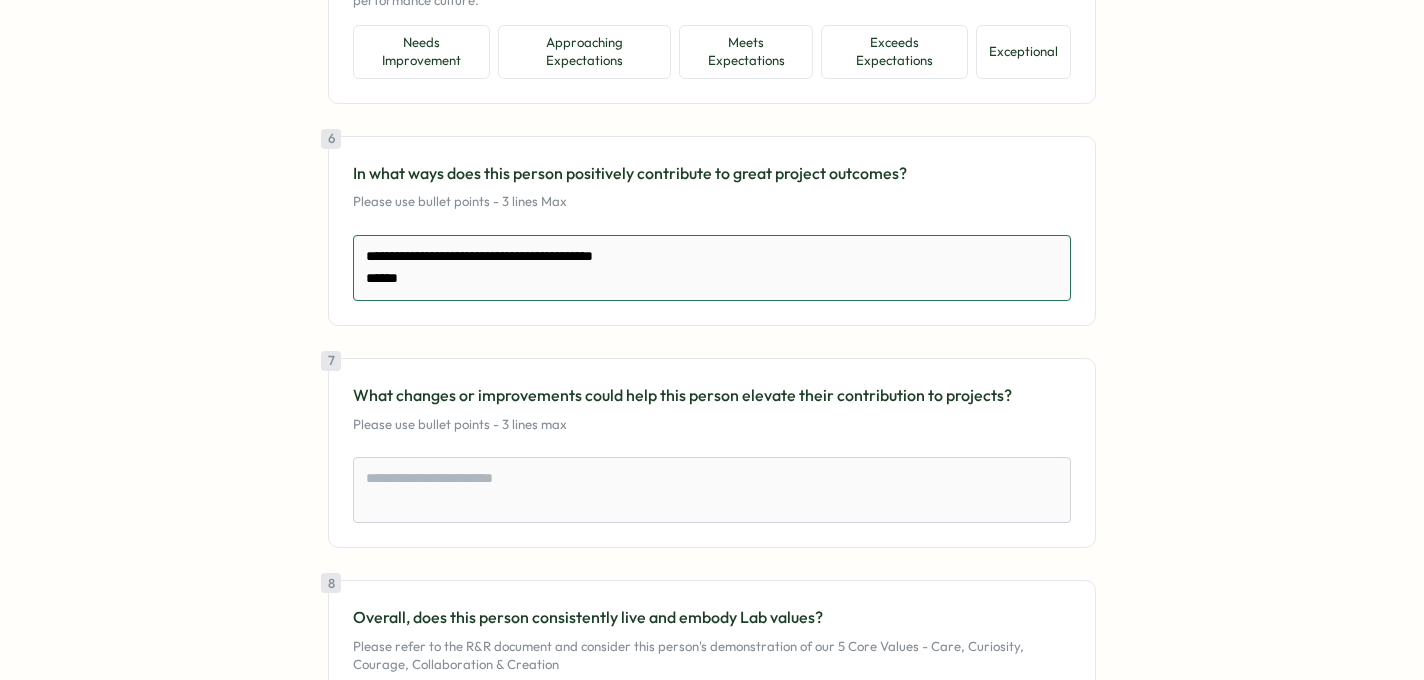 type on "*" 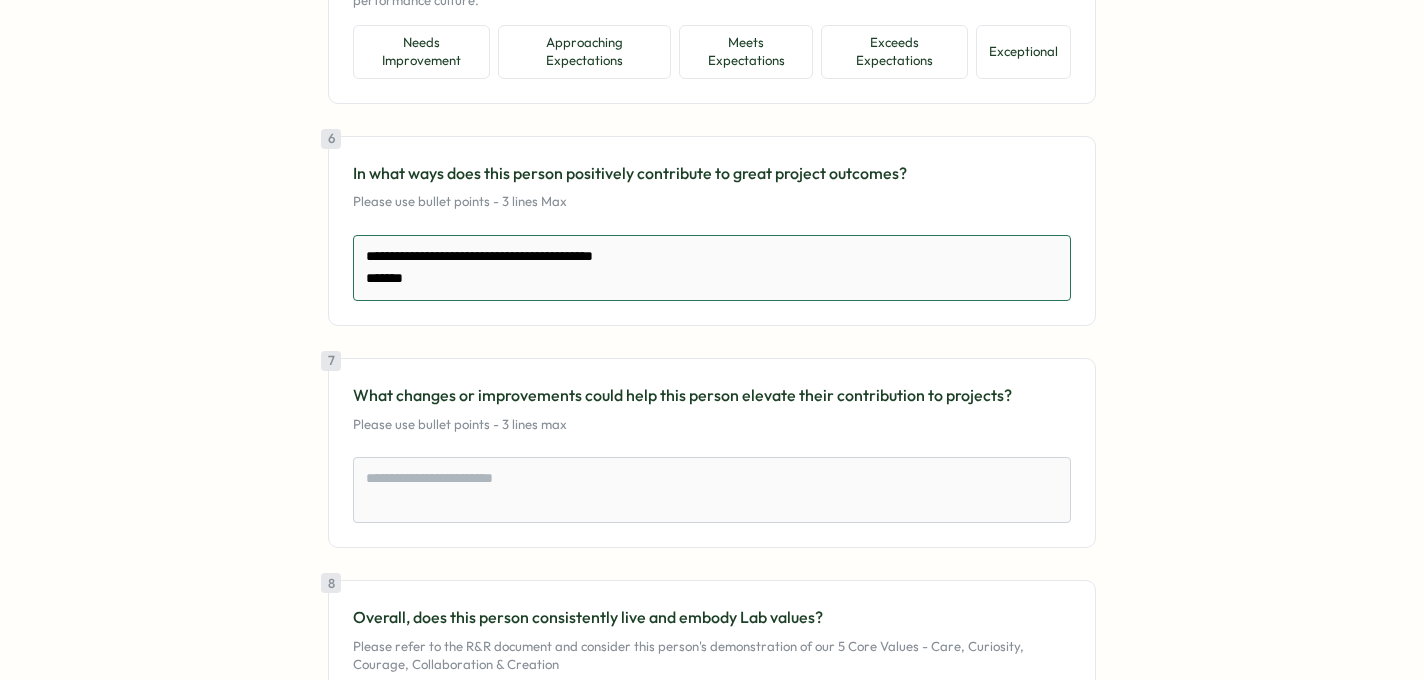 type on "*" 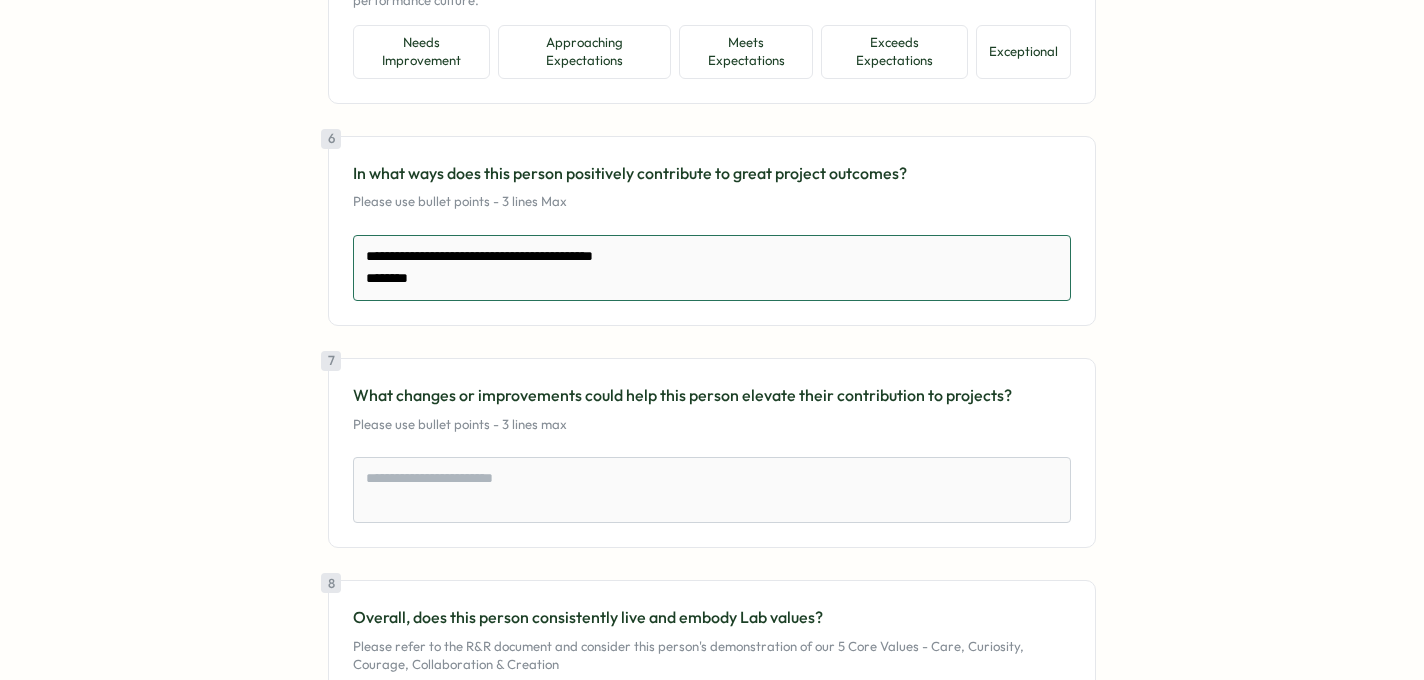 type on "**********" 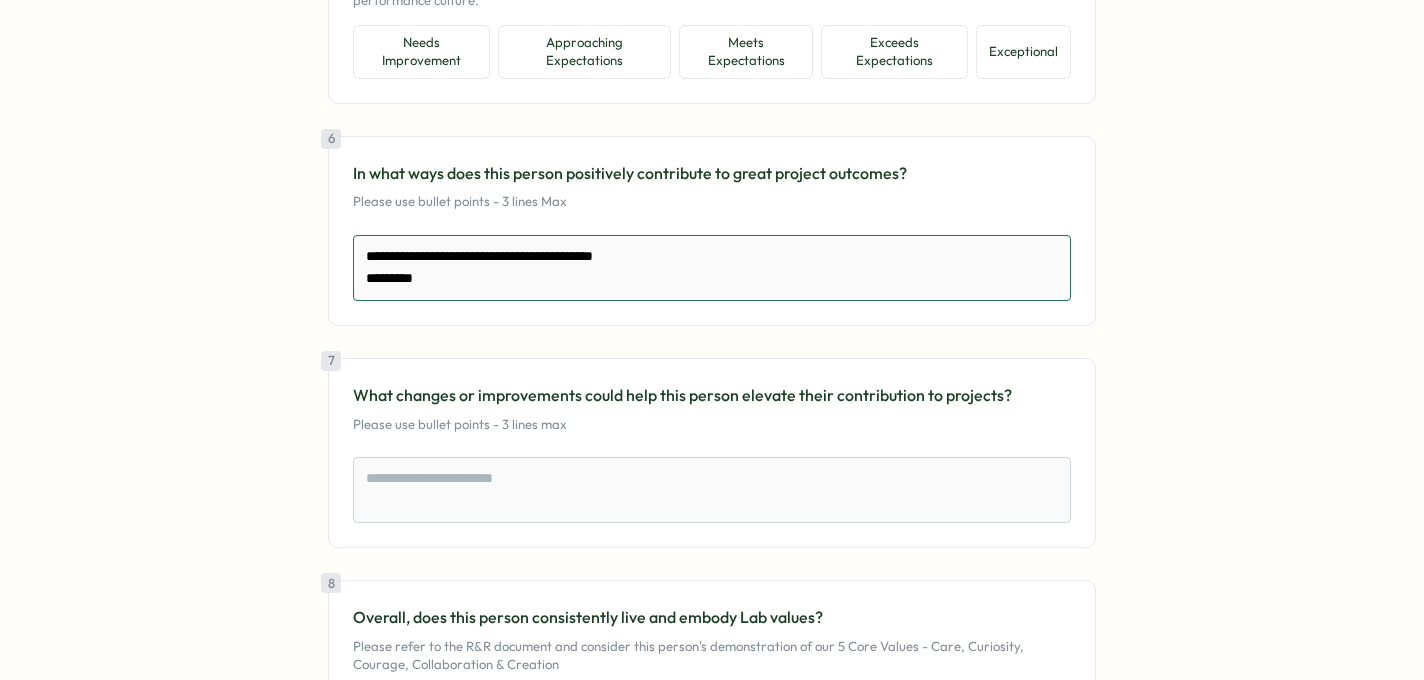type on "*" 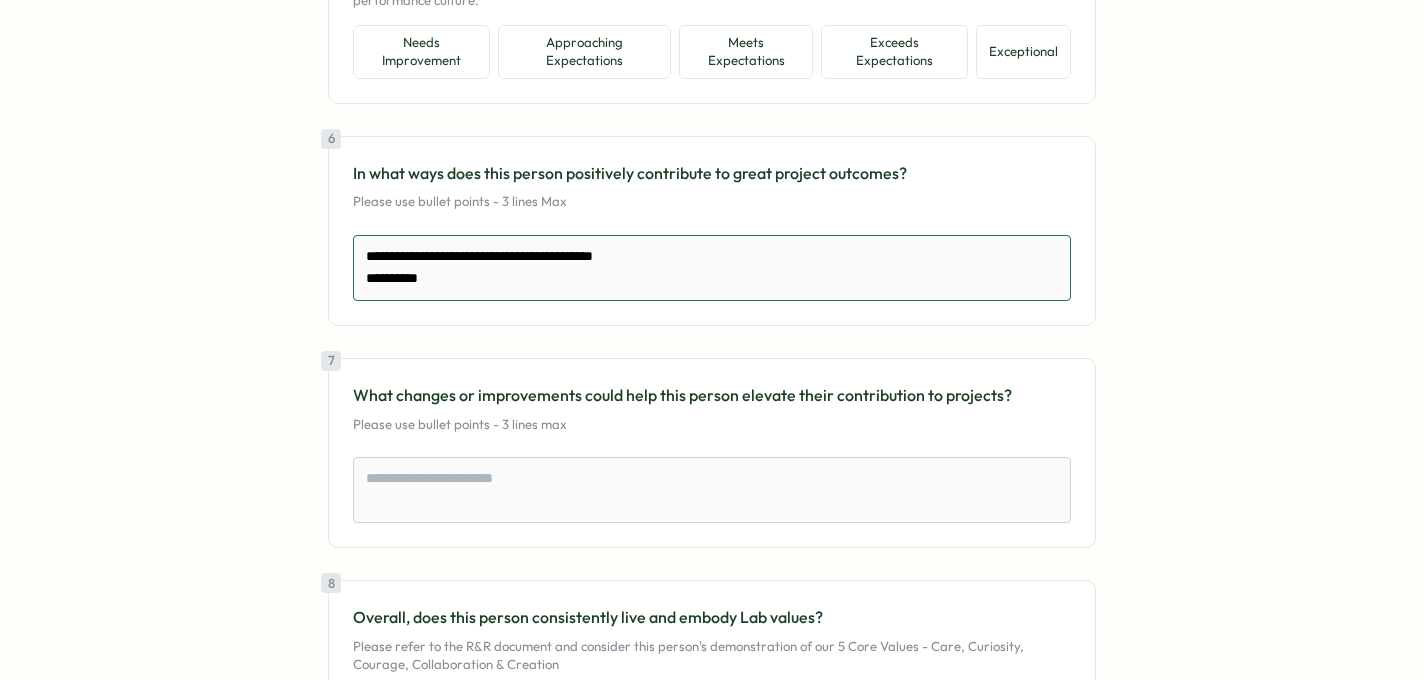 type on "*" 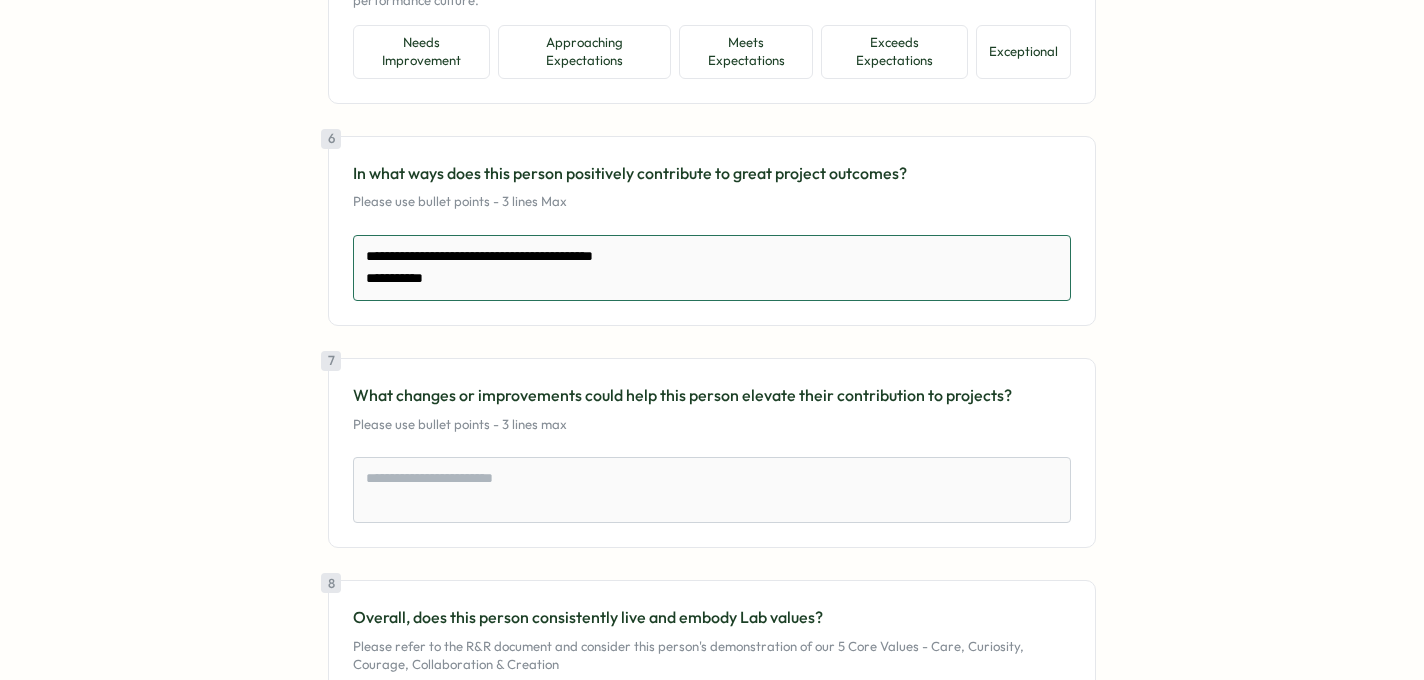 type on "*" 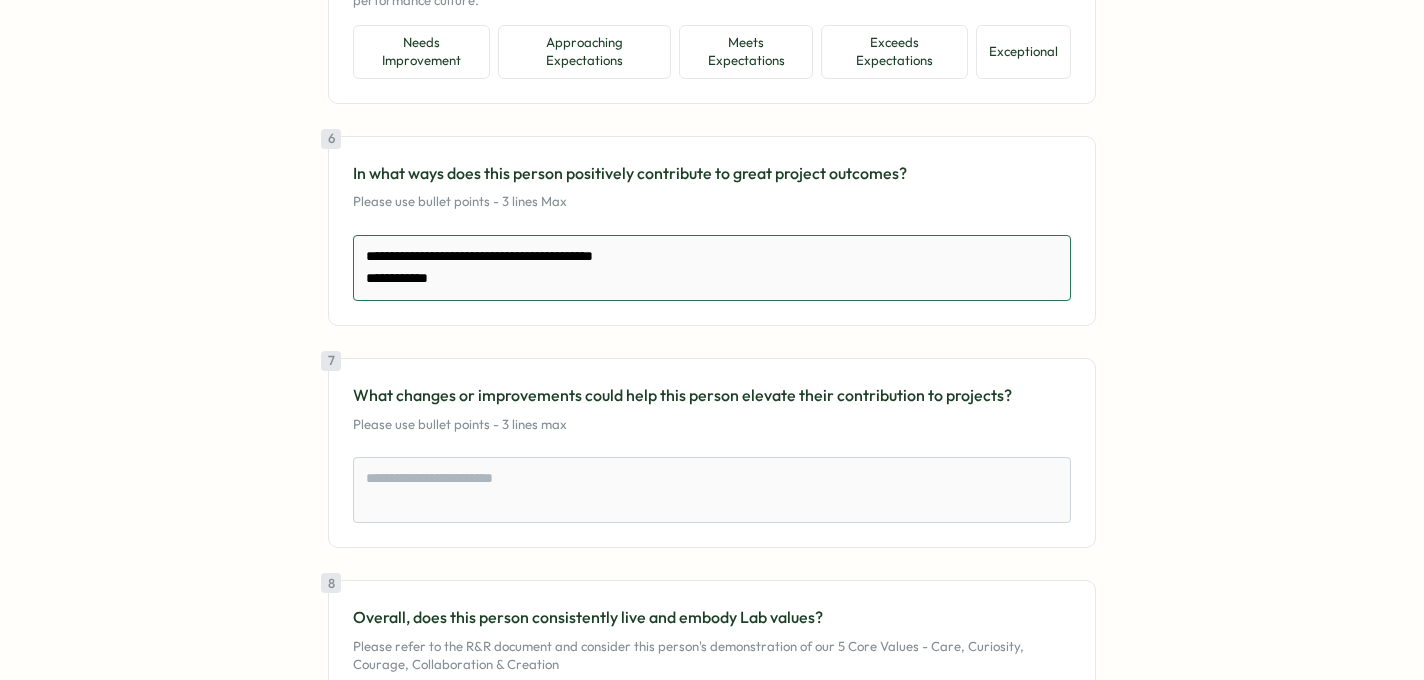 type on "*" 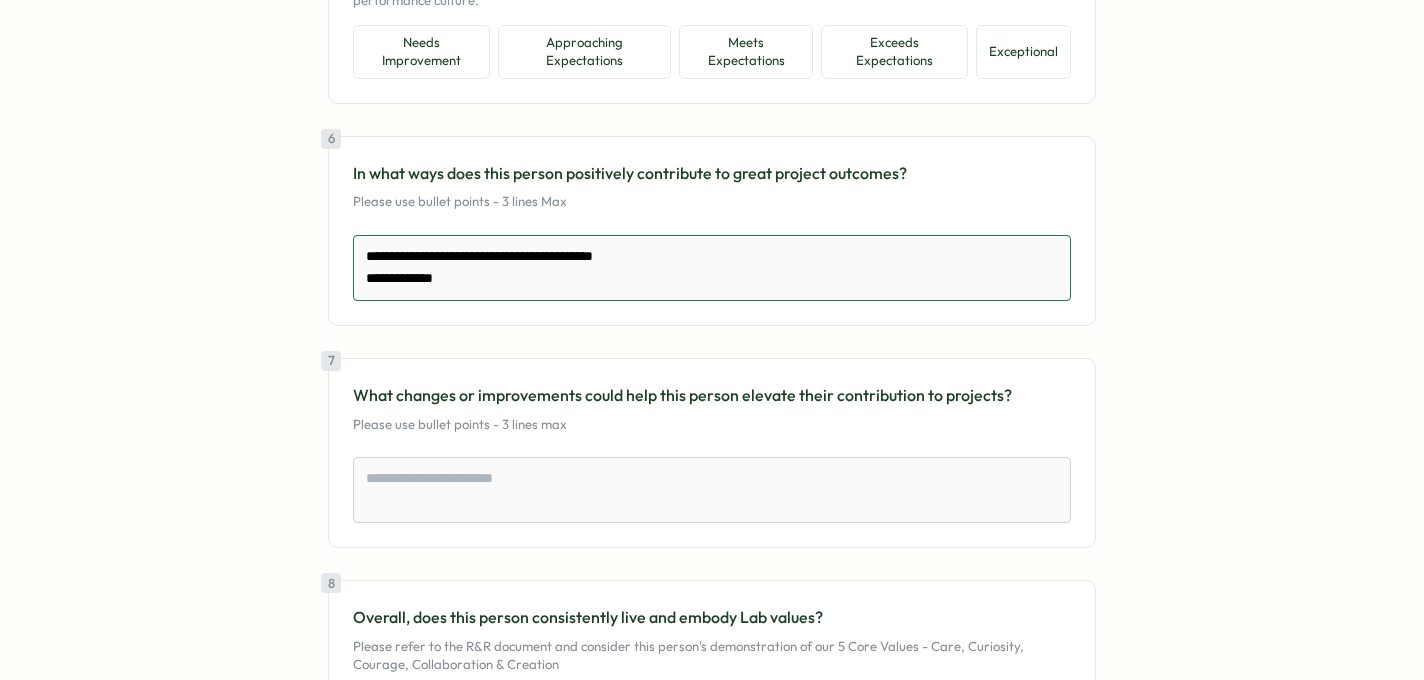 type on "*" 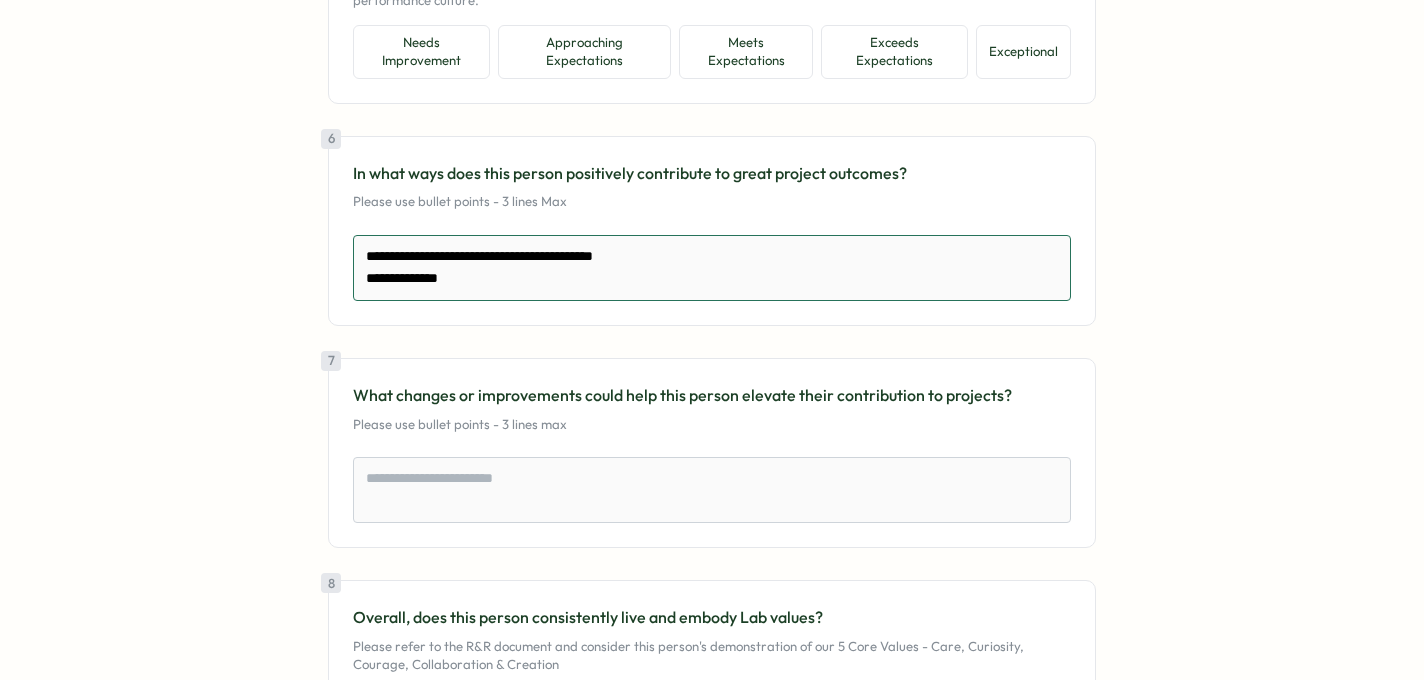 type on "*" 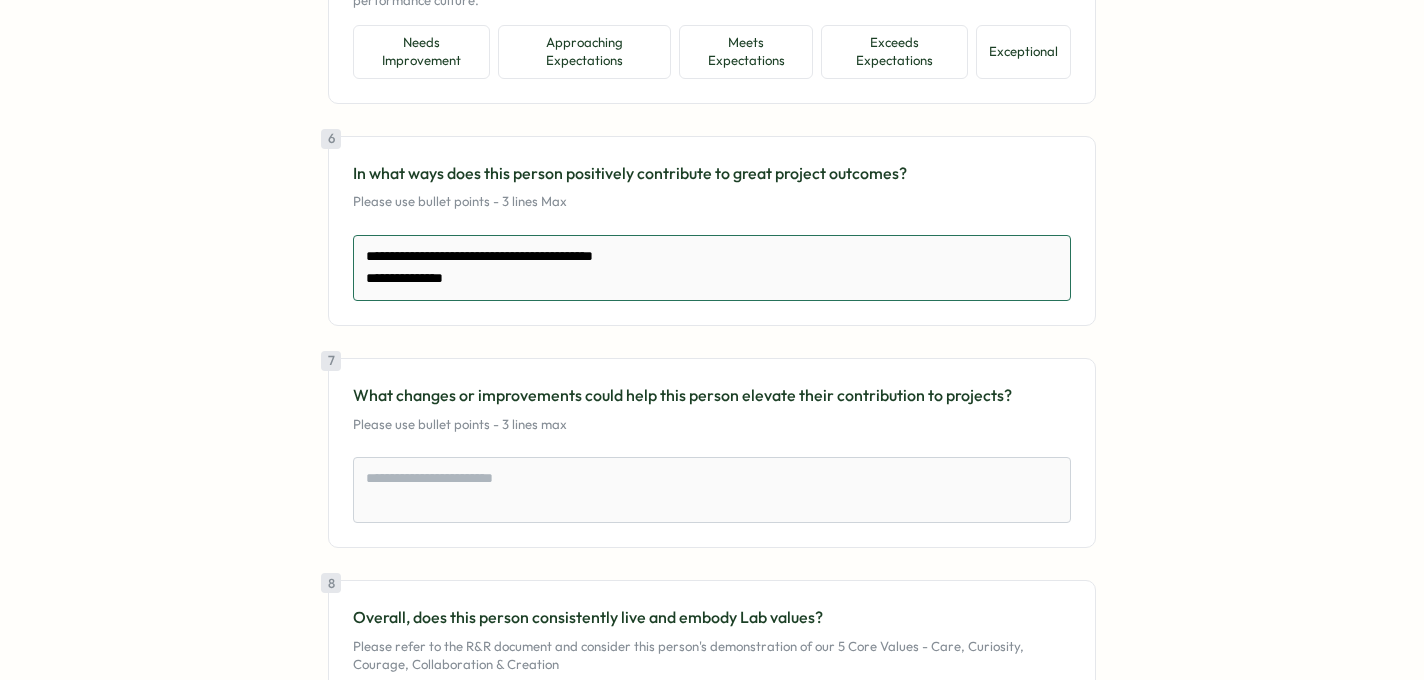 type on "*" 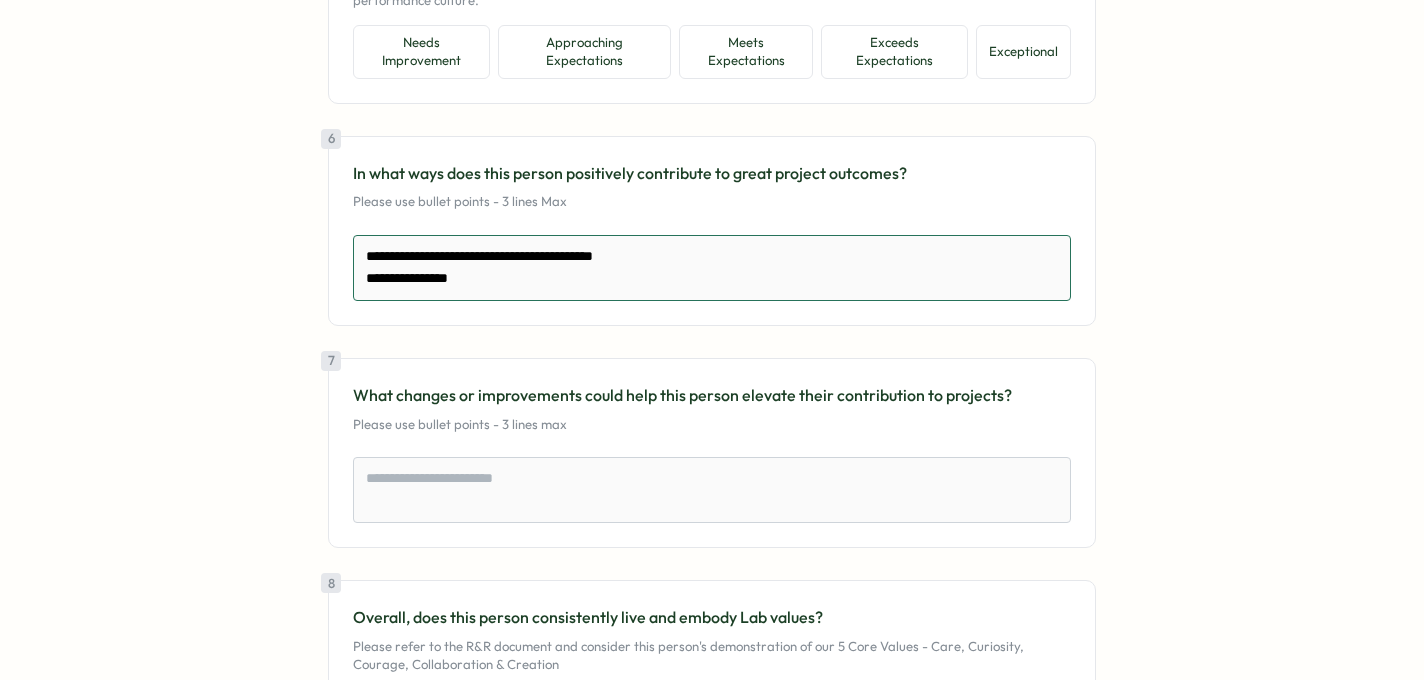type on "*" 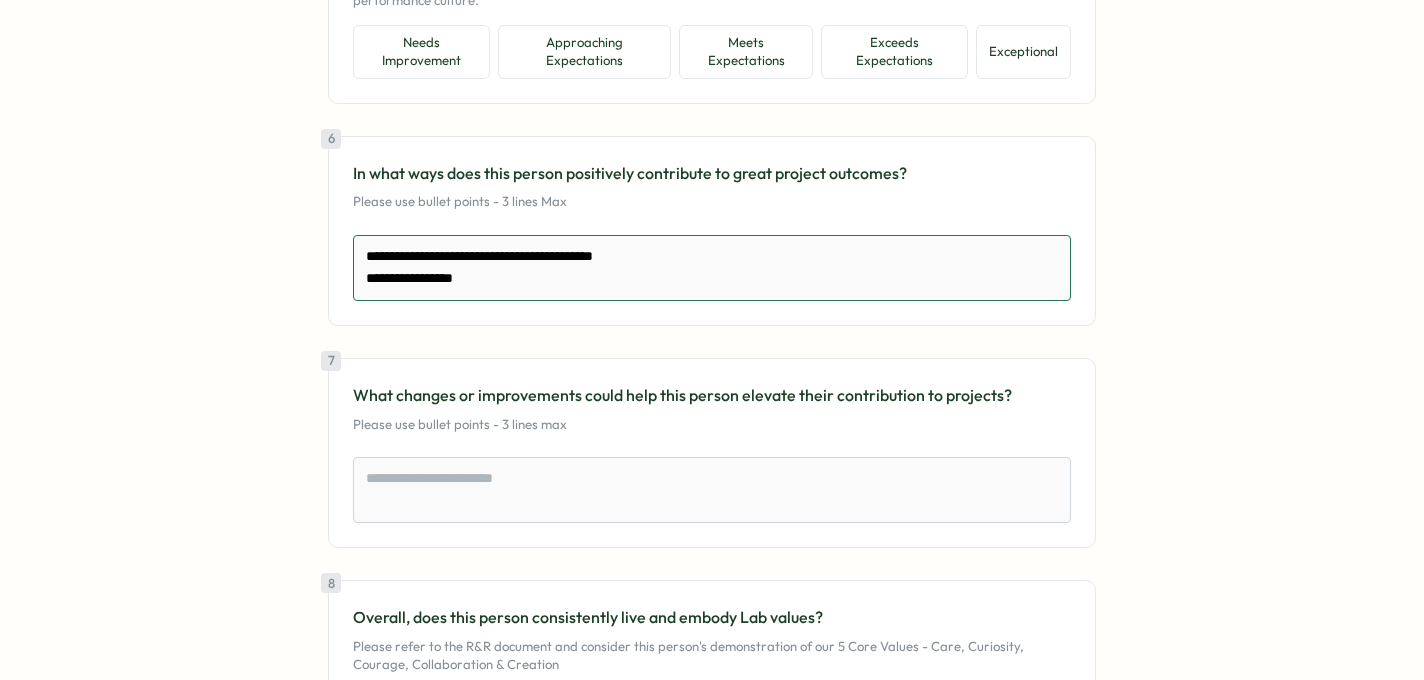 type on "*" 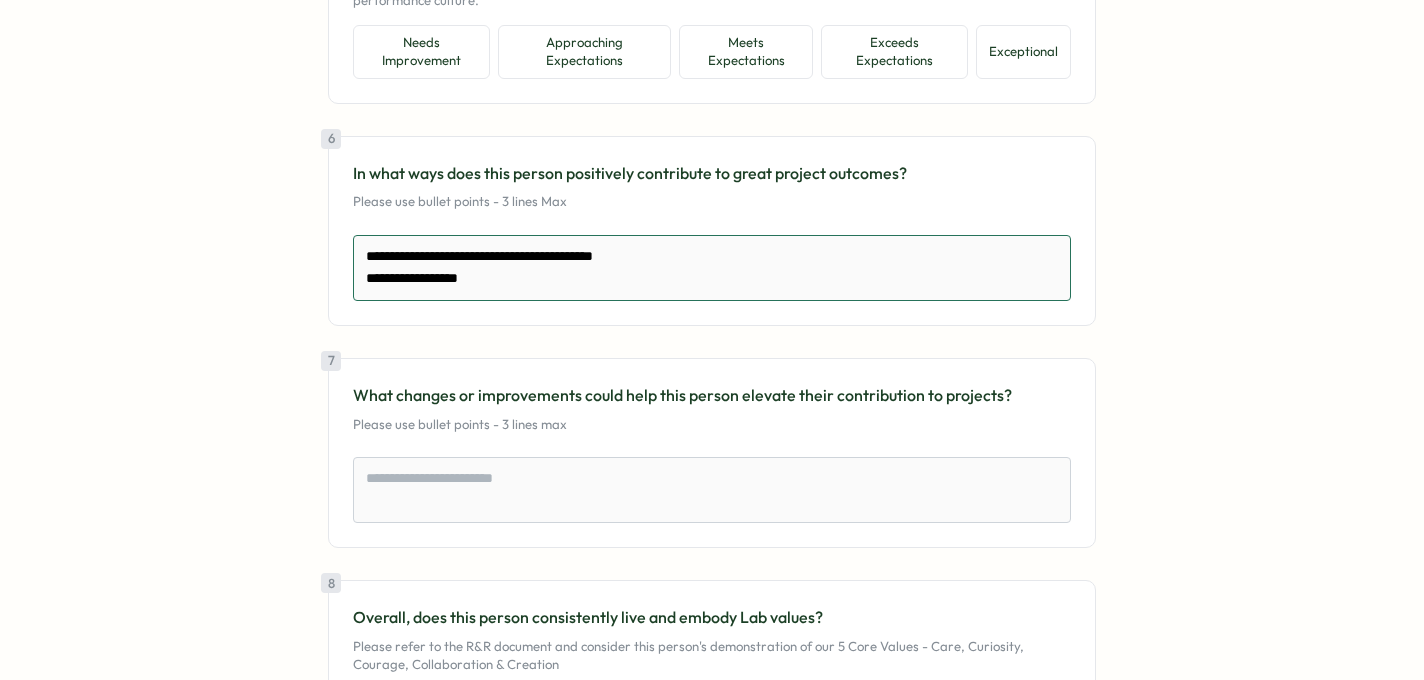 type on "*" 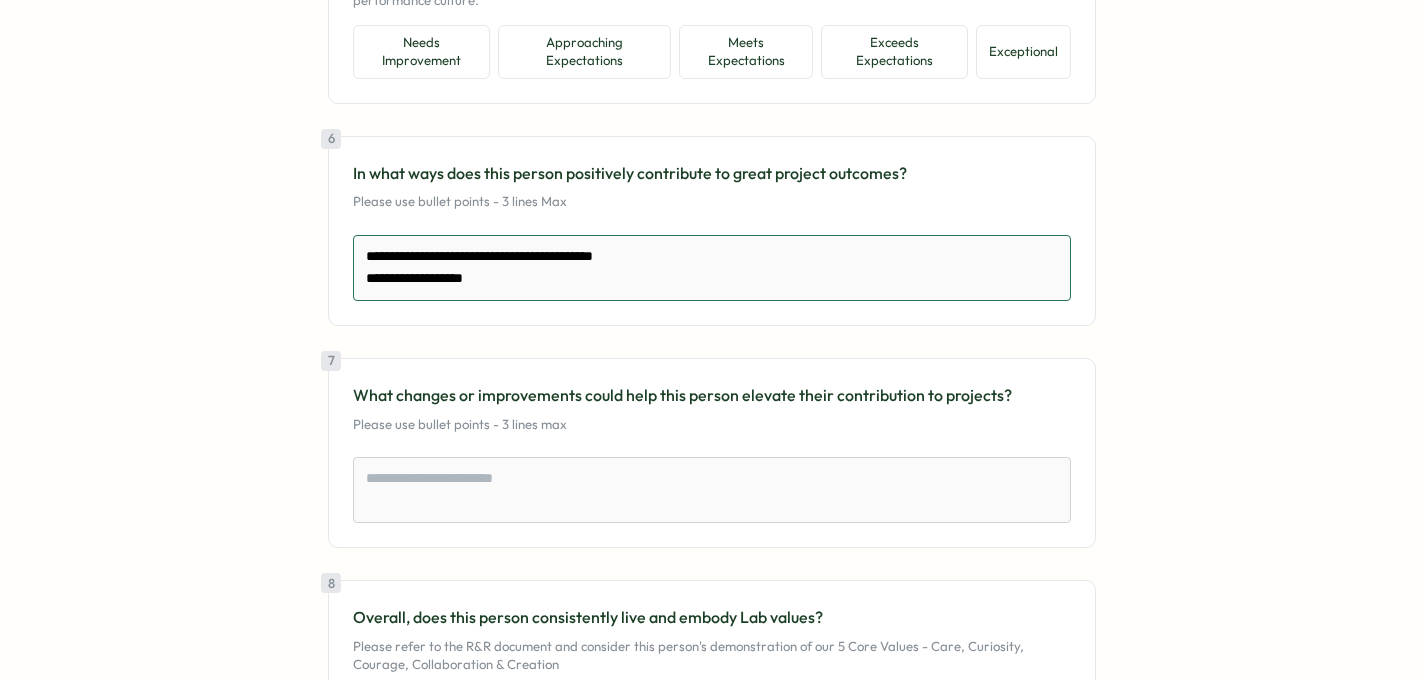 type on "*" 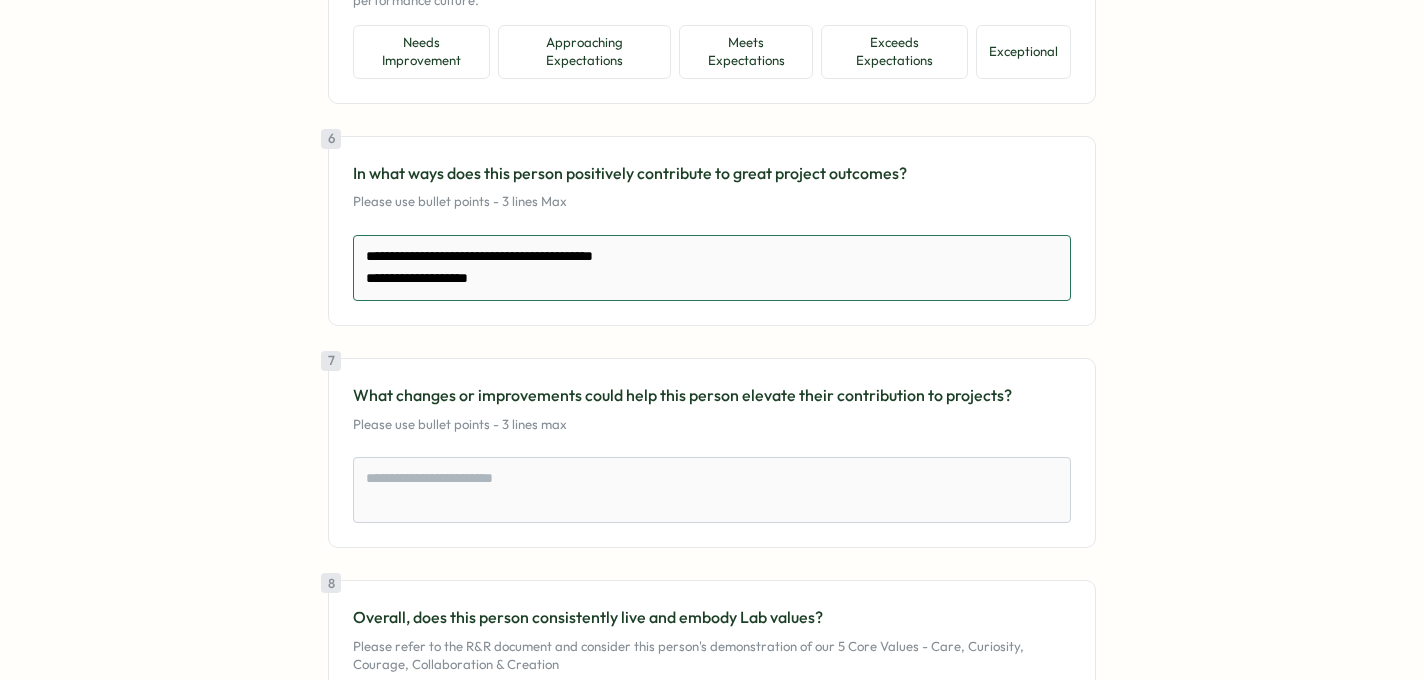 type on "*" 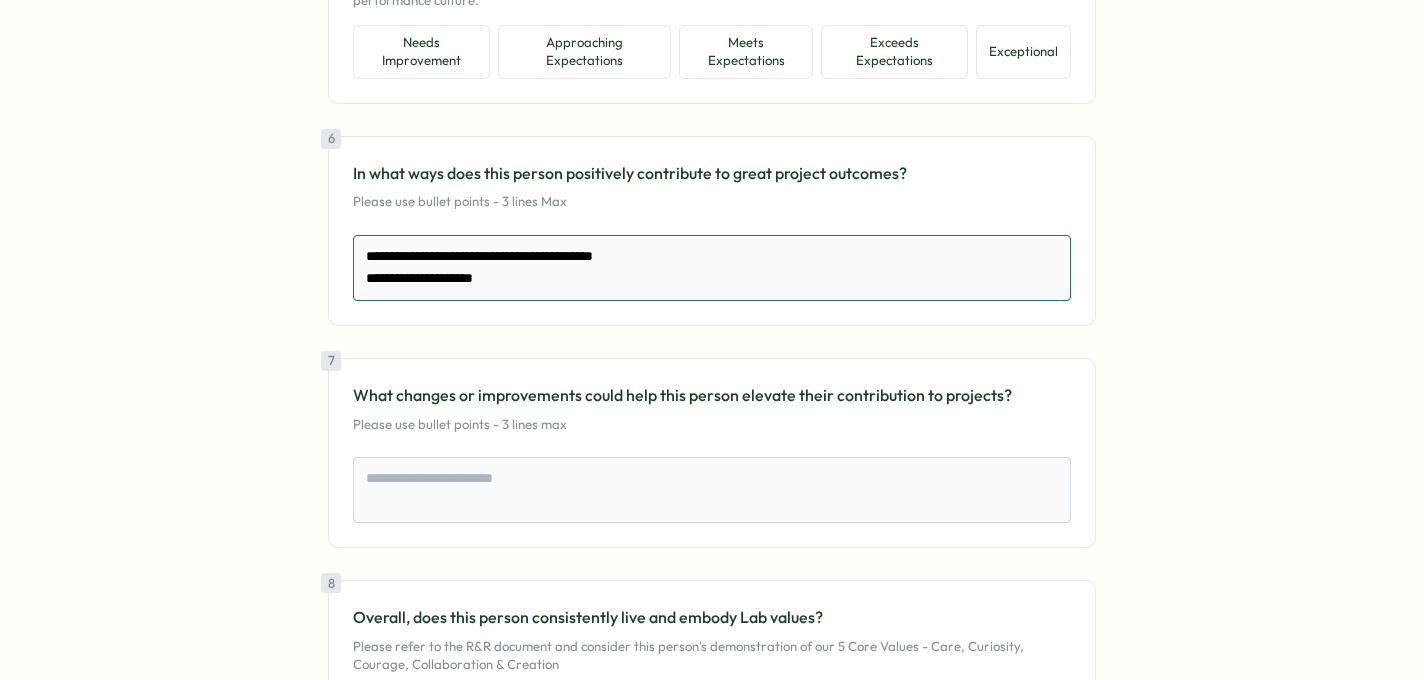 type on "*" 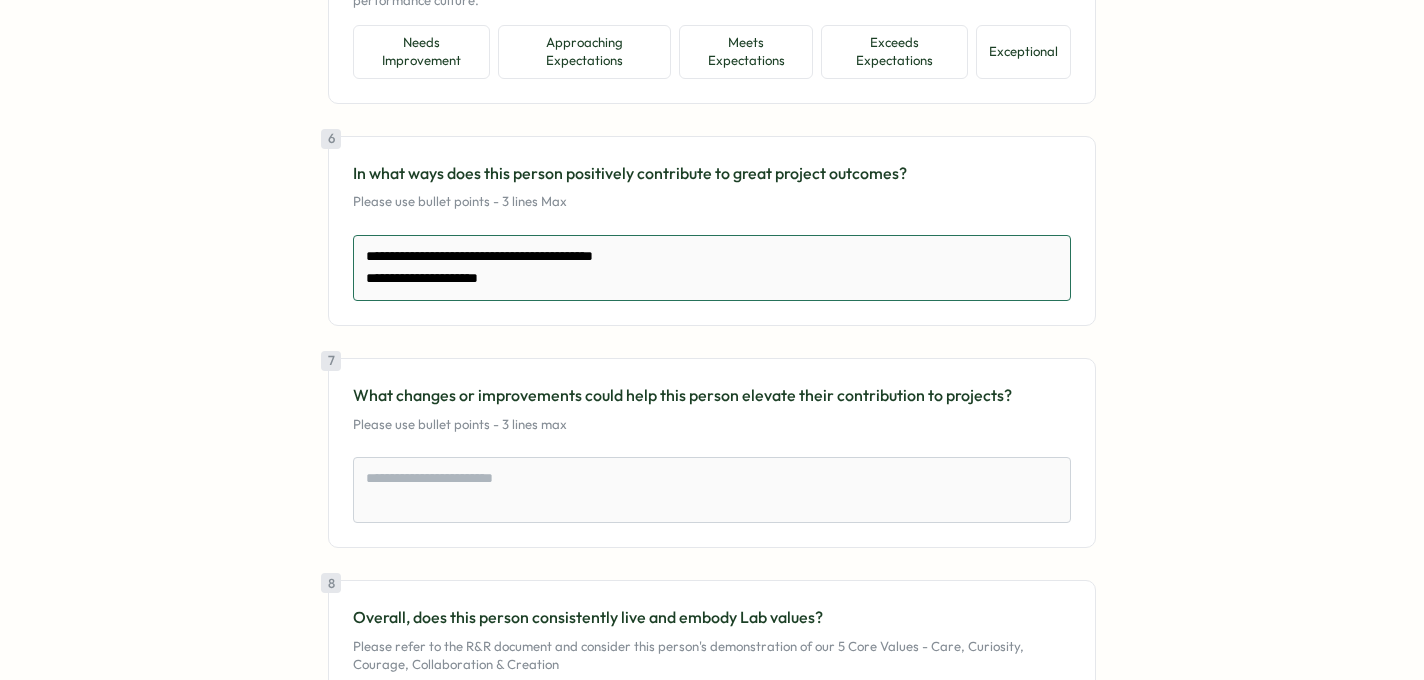 type on "*" 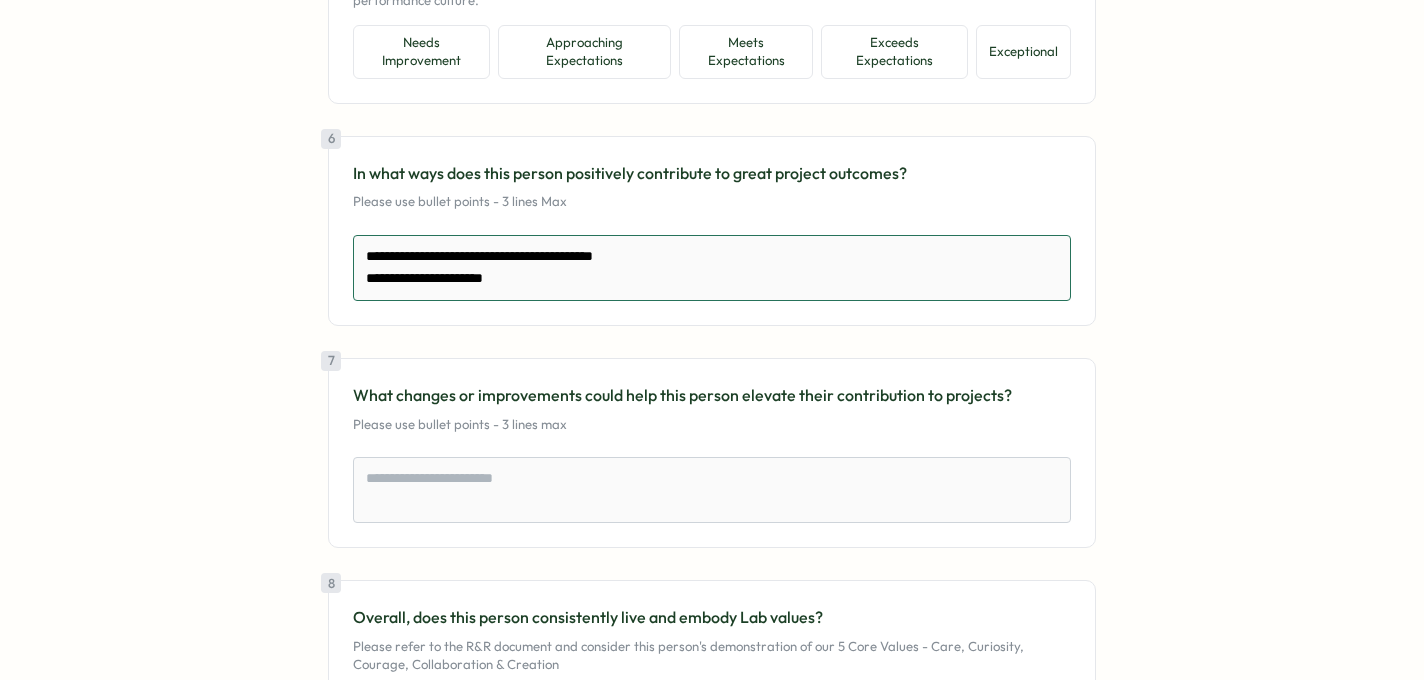 type on "*" 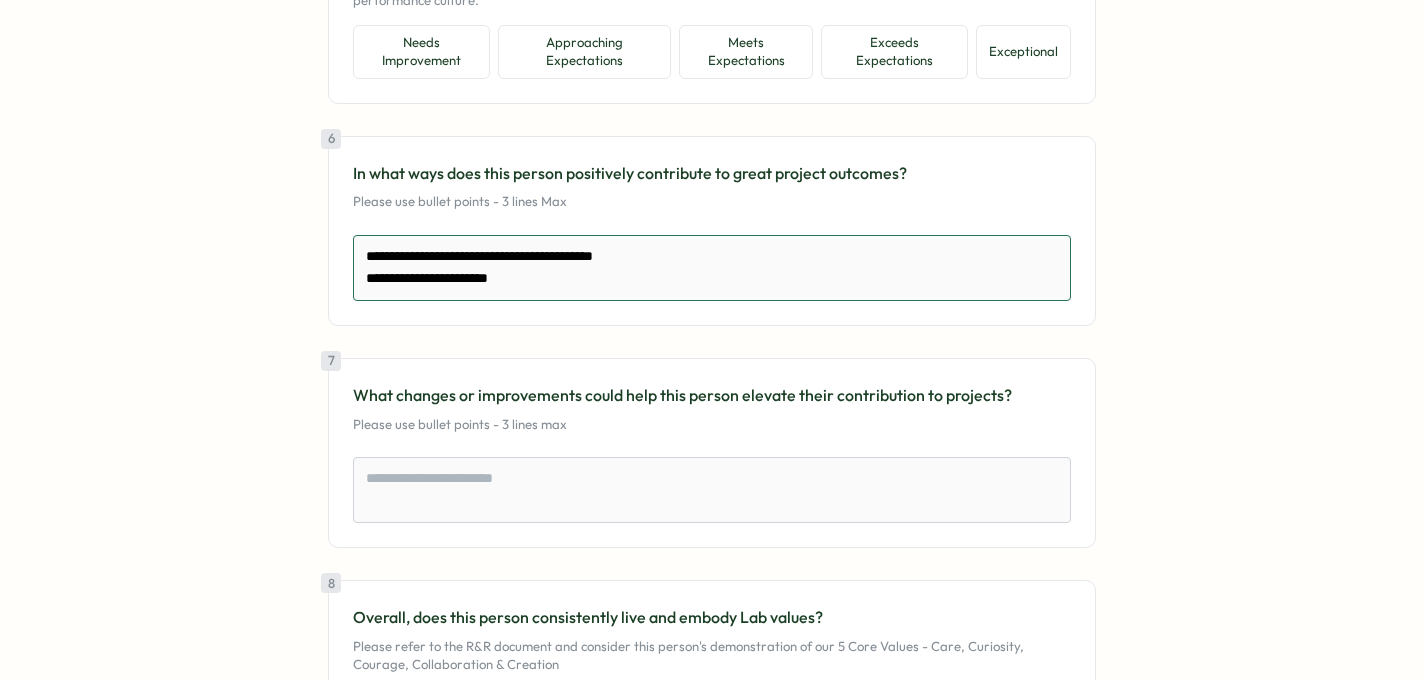 type on "*" 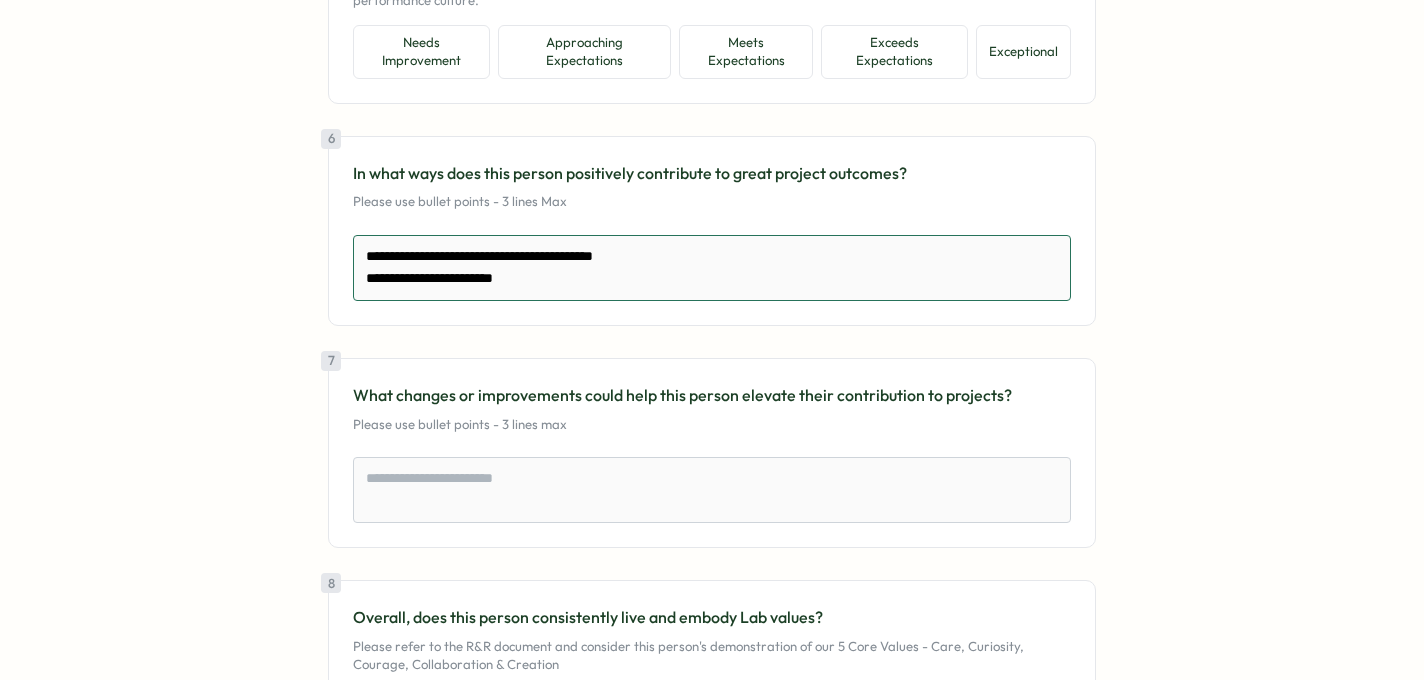 type on "*" 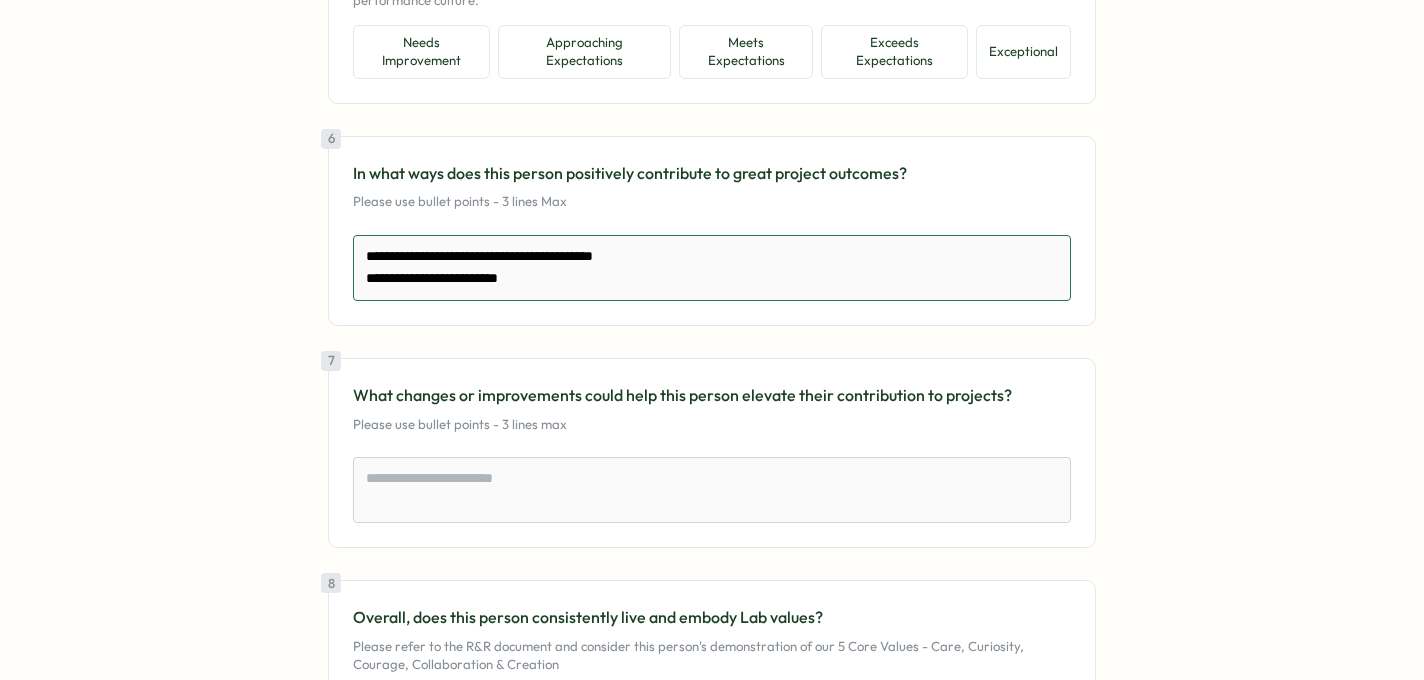 type on "*" 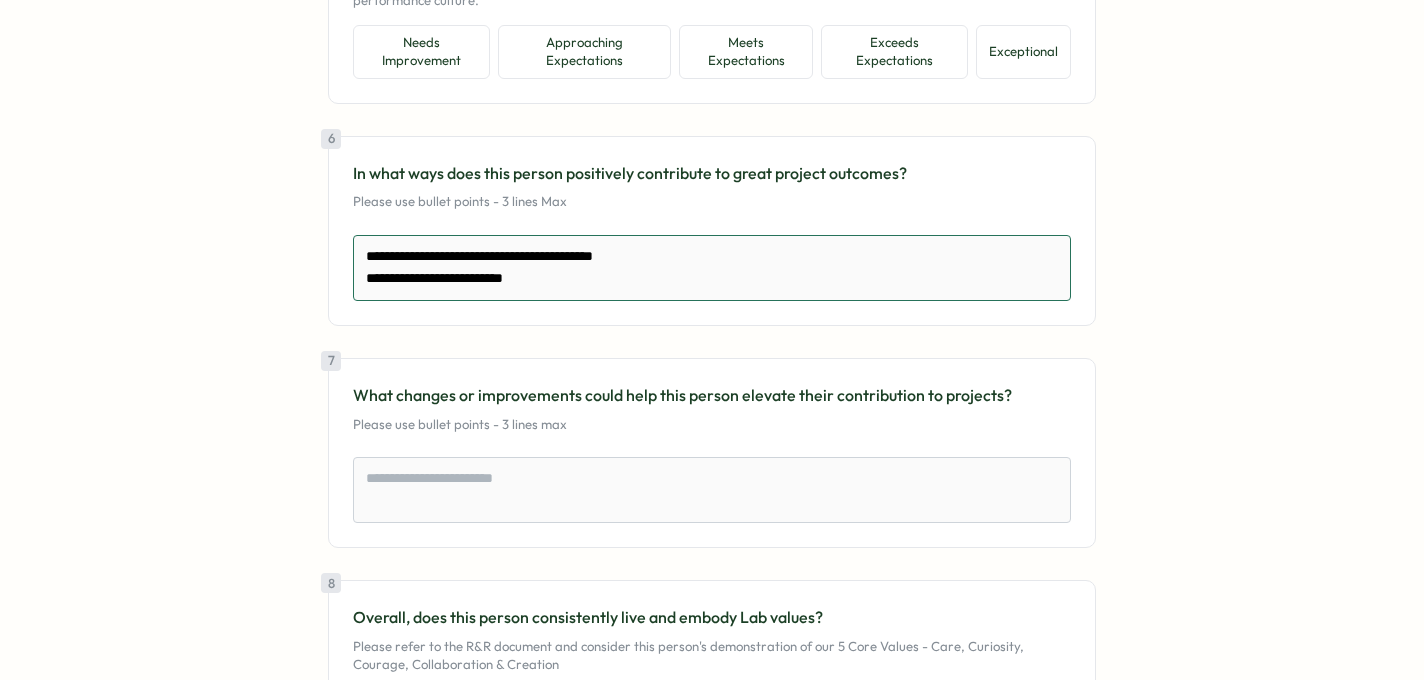 type on "*" 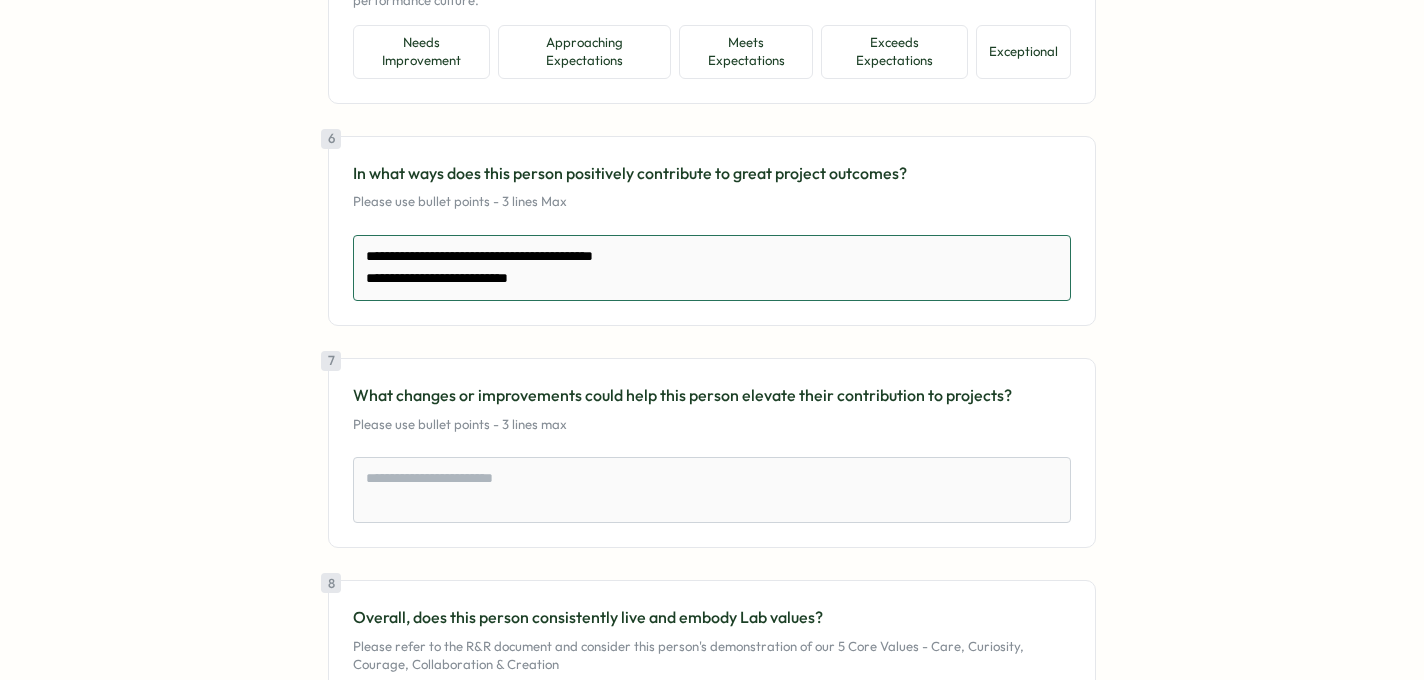 type on "*" 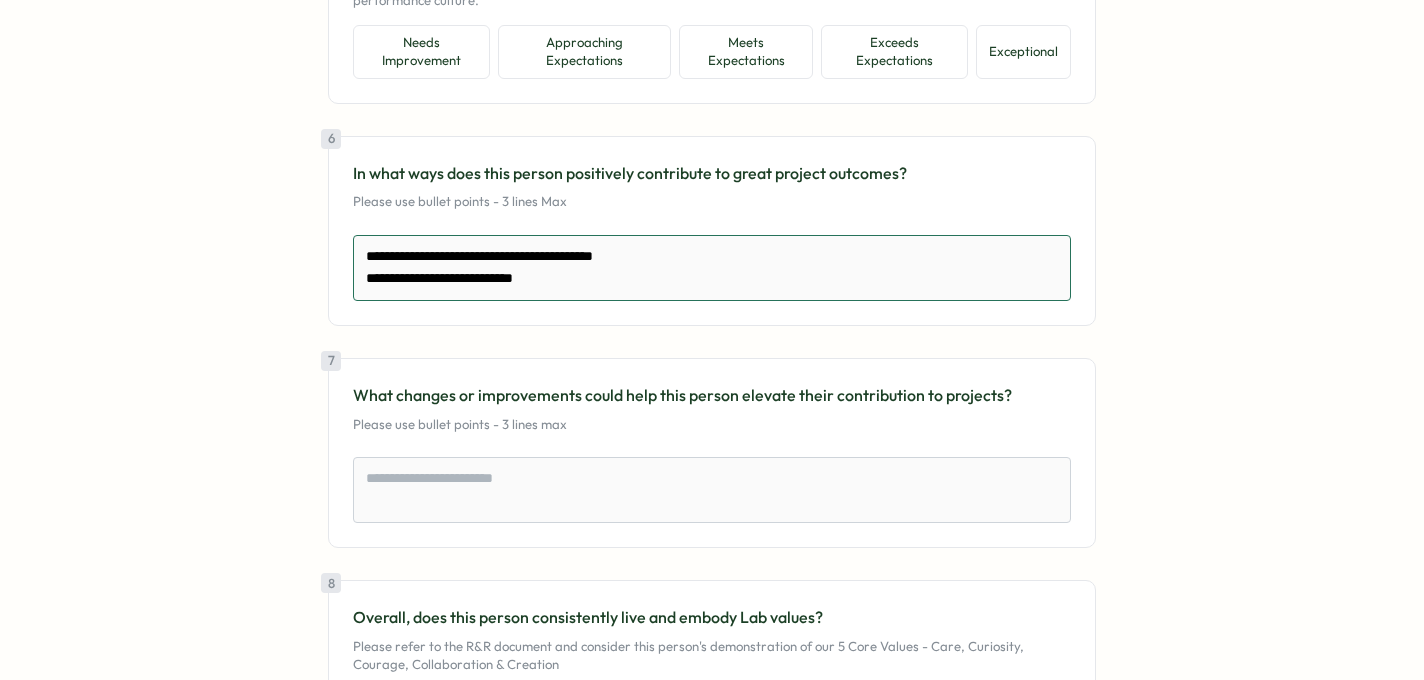 type on "*" 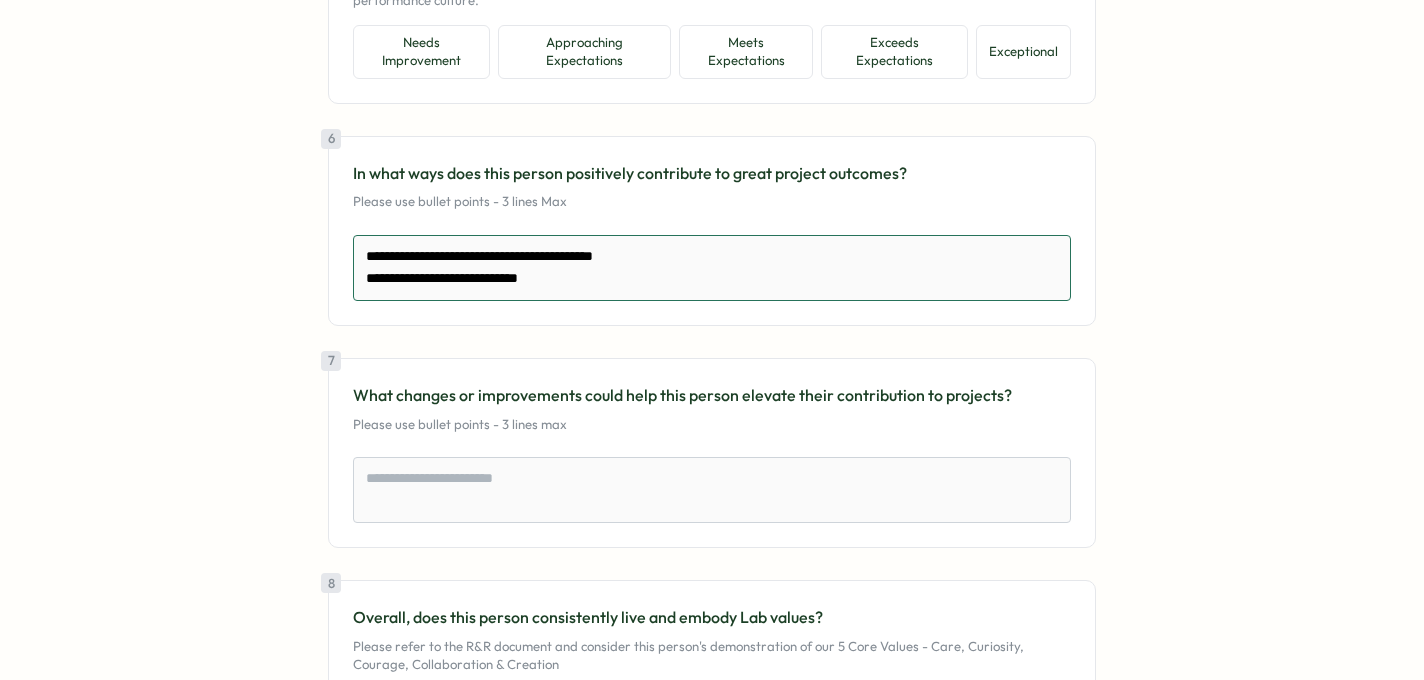 type on "*" 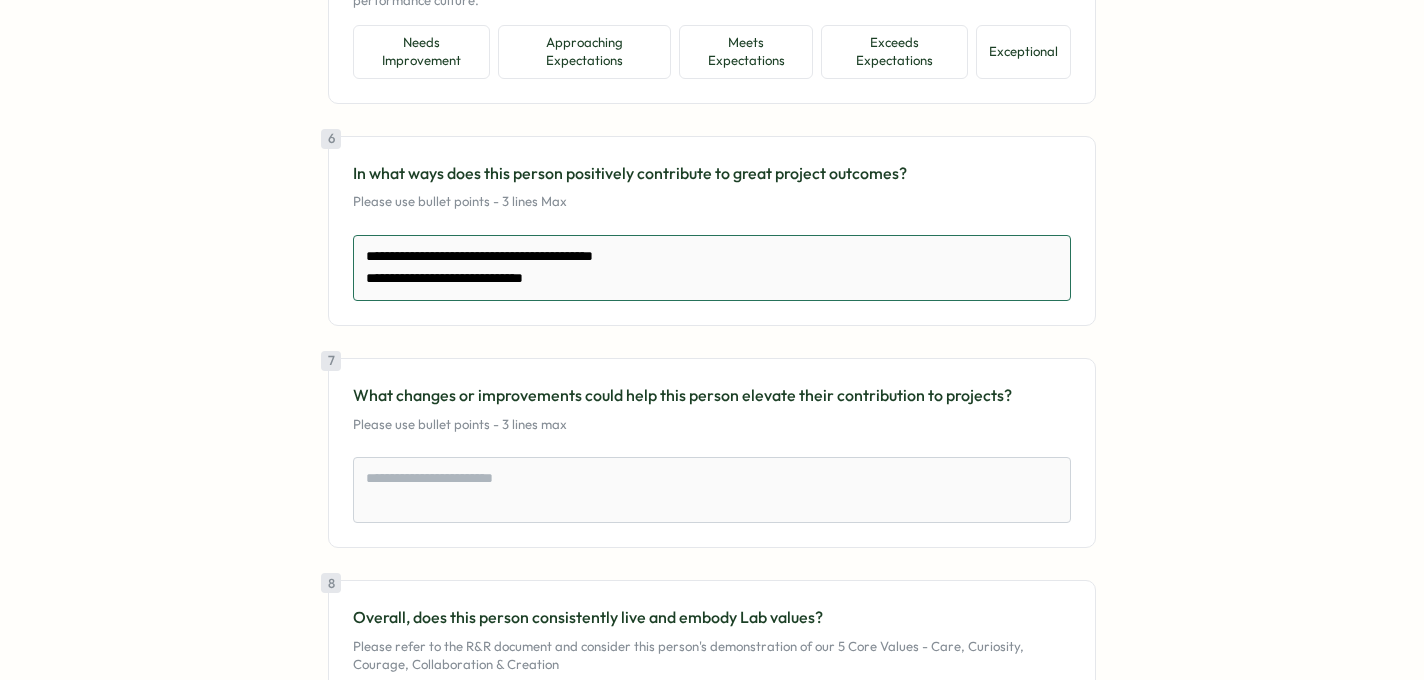 type on "*" 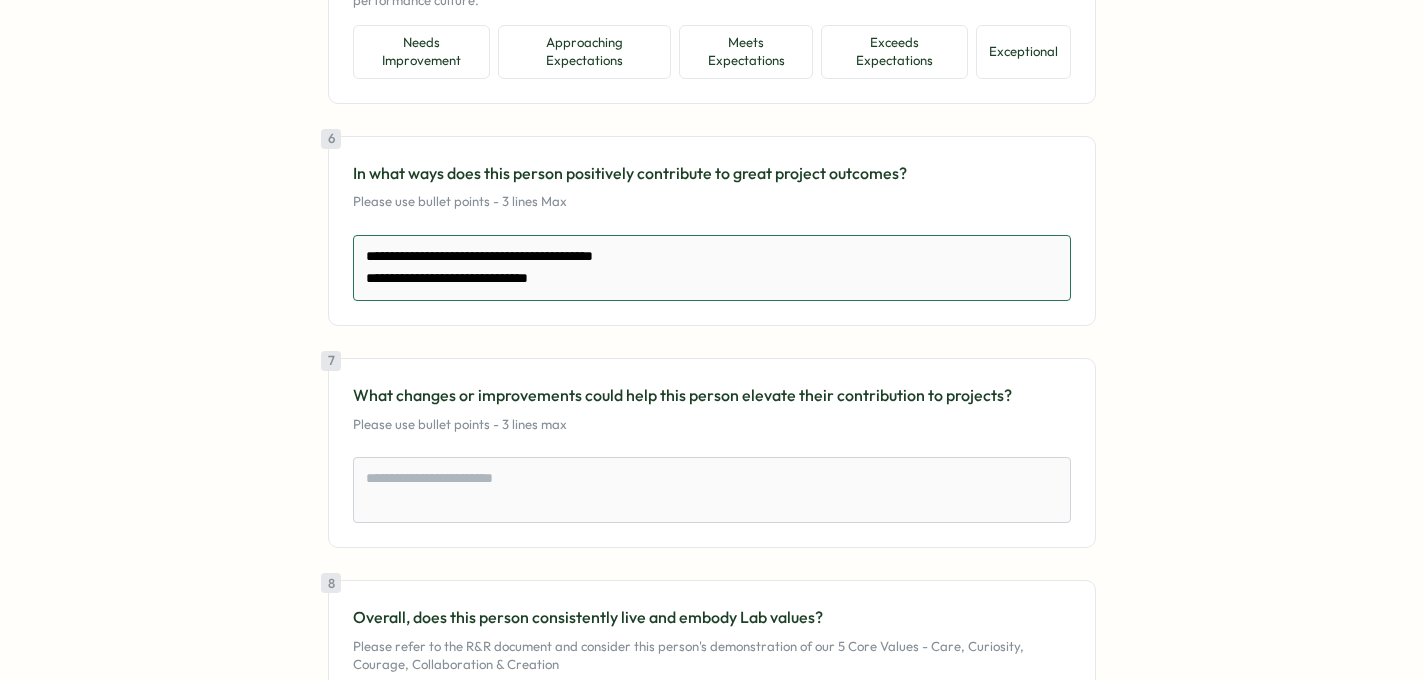 type on "*" 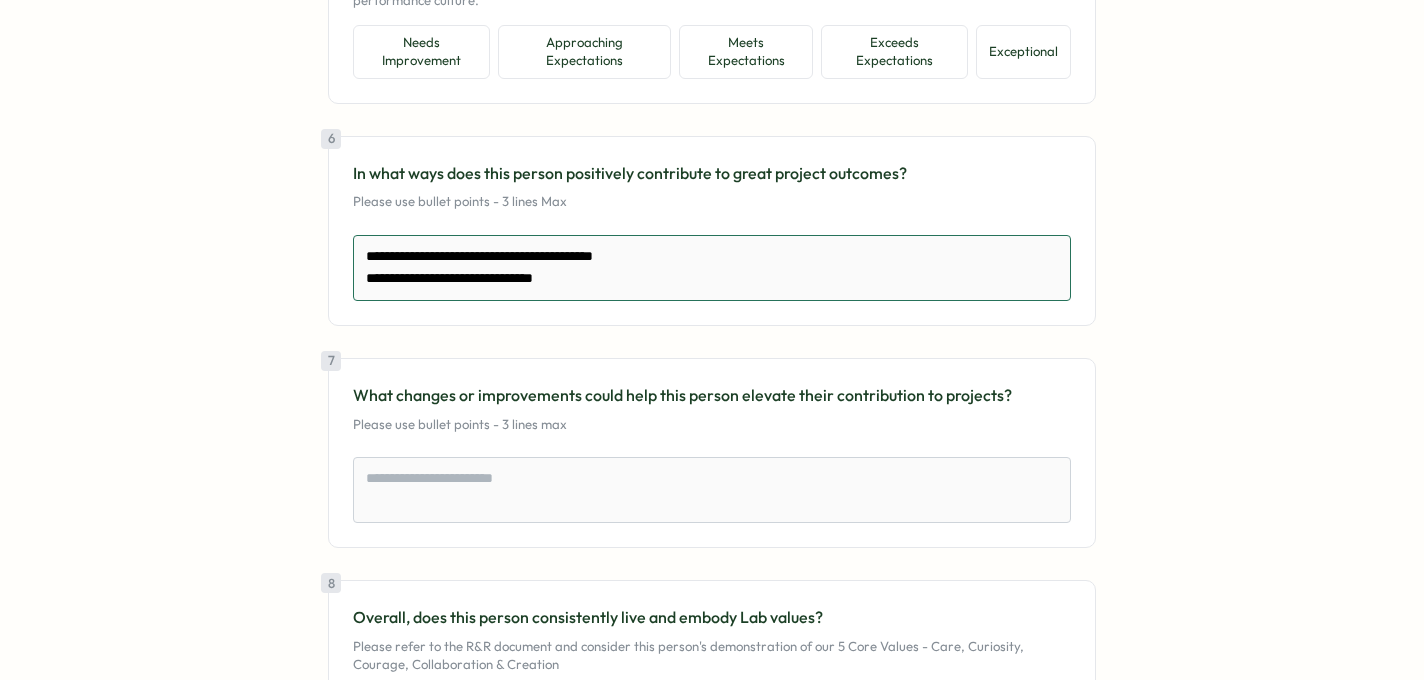 type on "*" 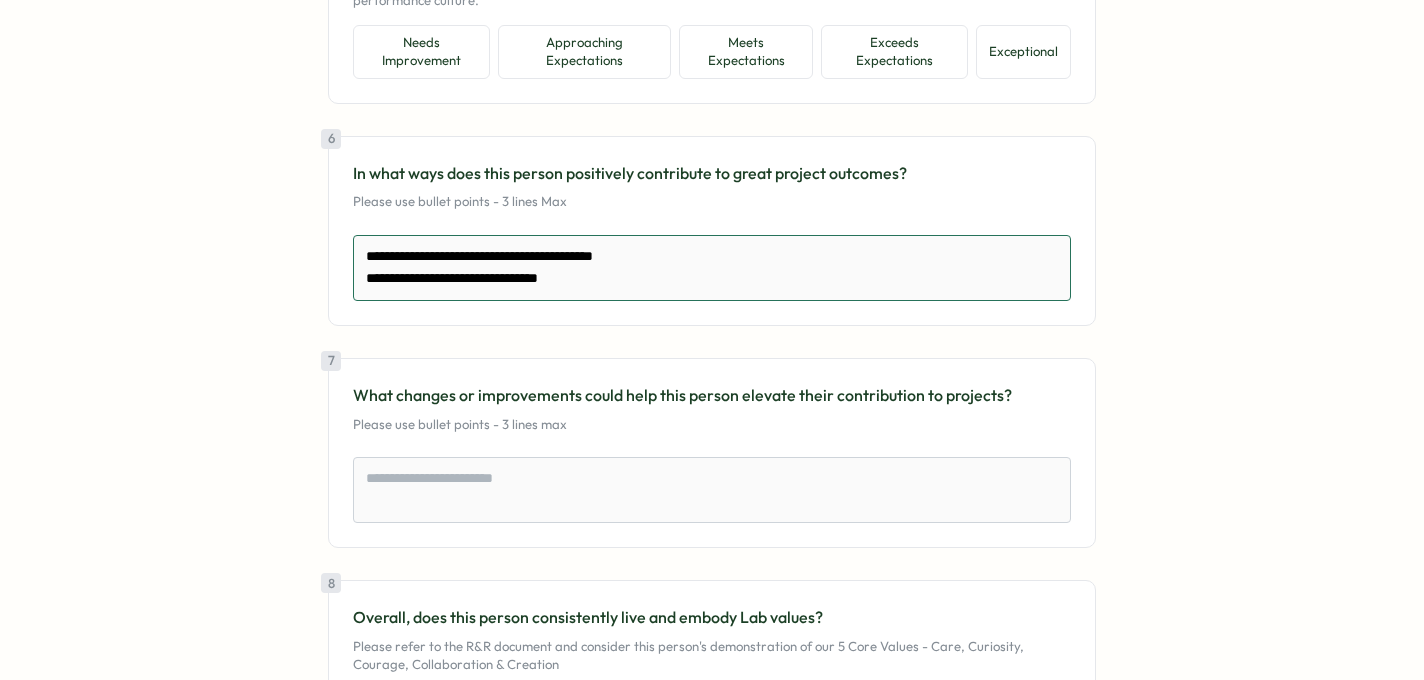 type on "*" 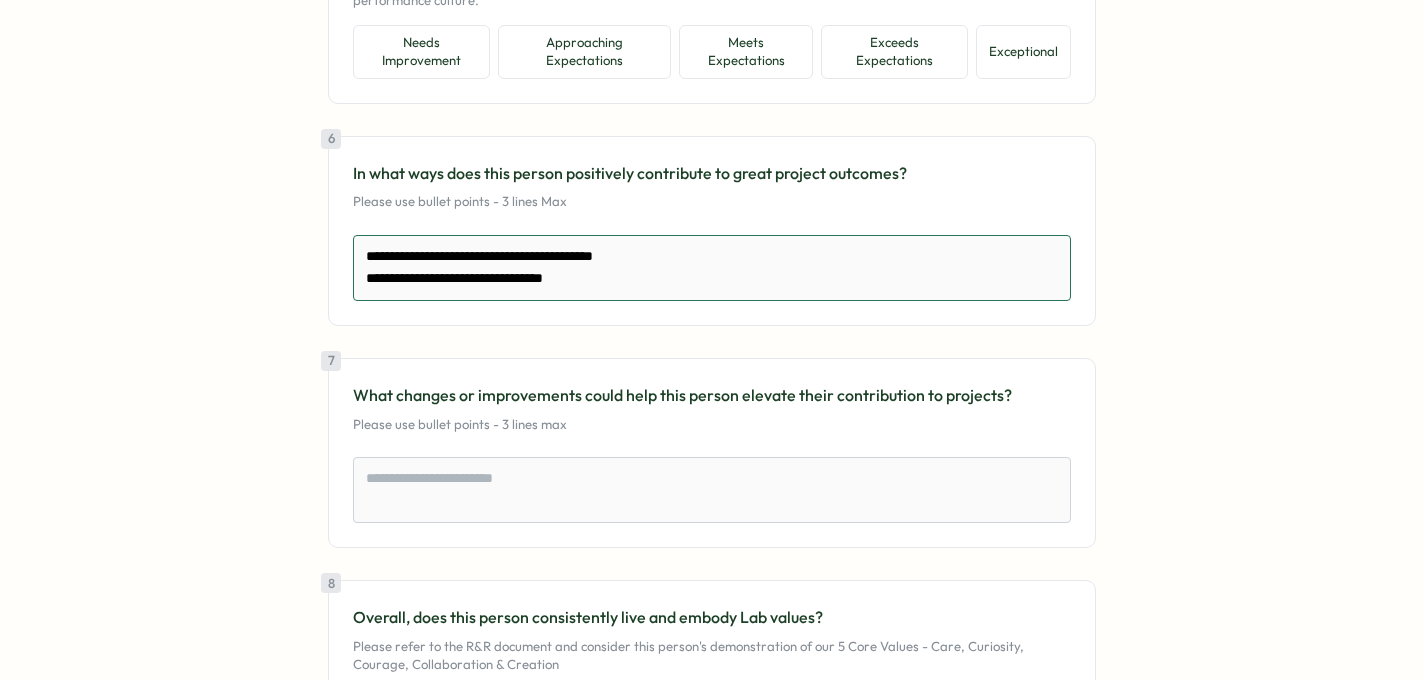 type 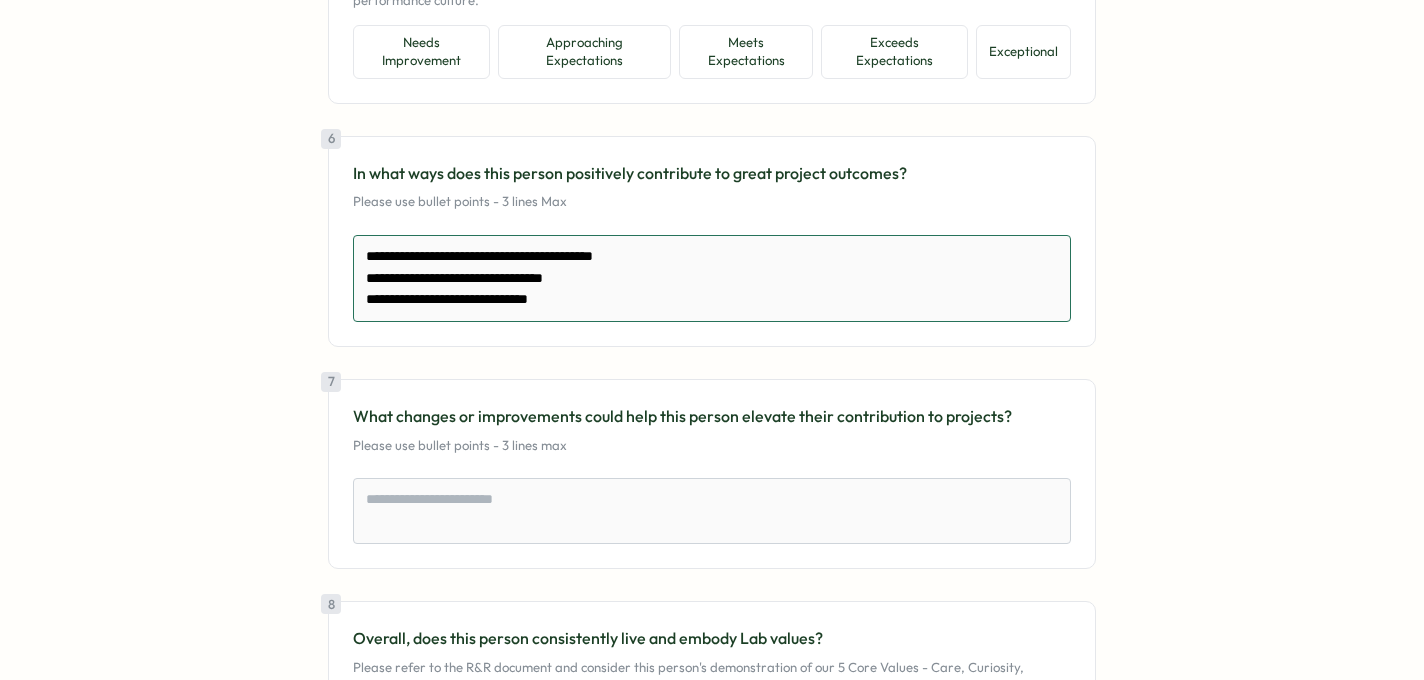 click on "**********" at bounding box center (712, 278) 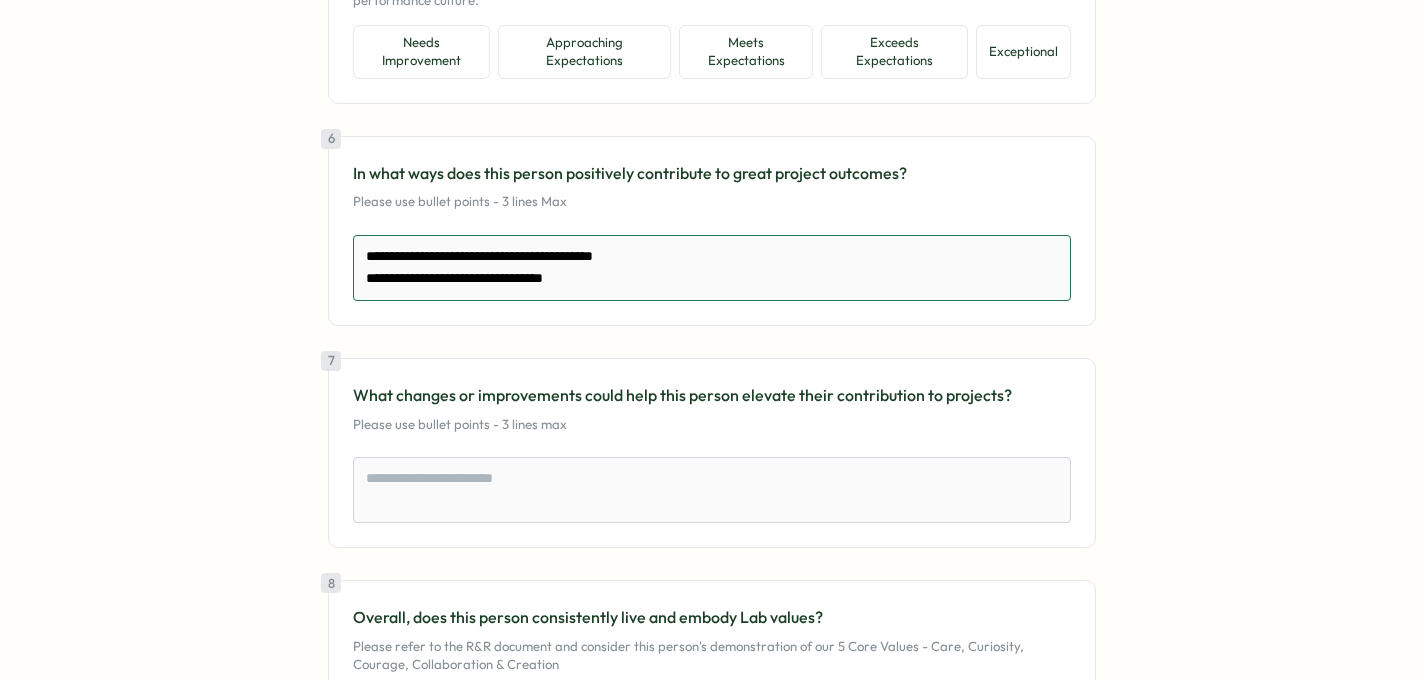 click on "**********" at bounding box center [712, 268] 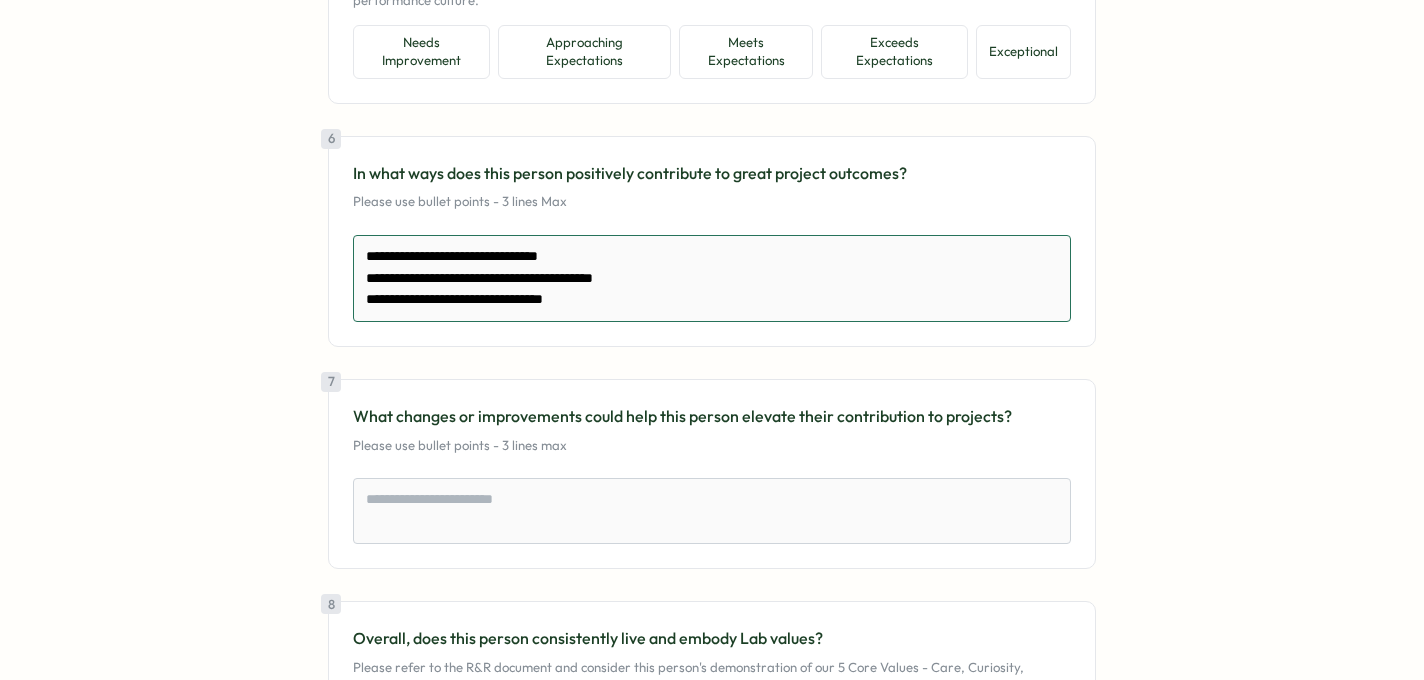 click on "**********" at bounding box center (712, 278) 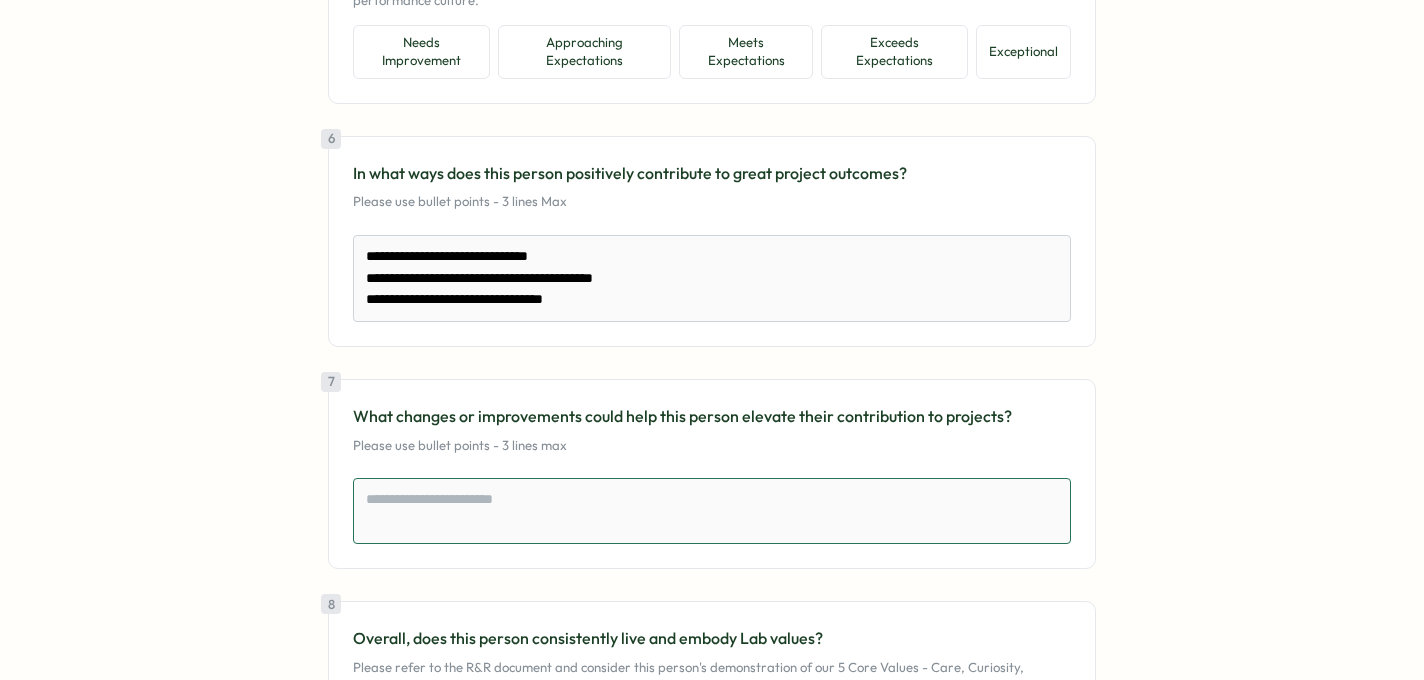 click at bounding box center [712, 511] 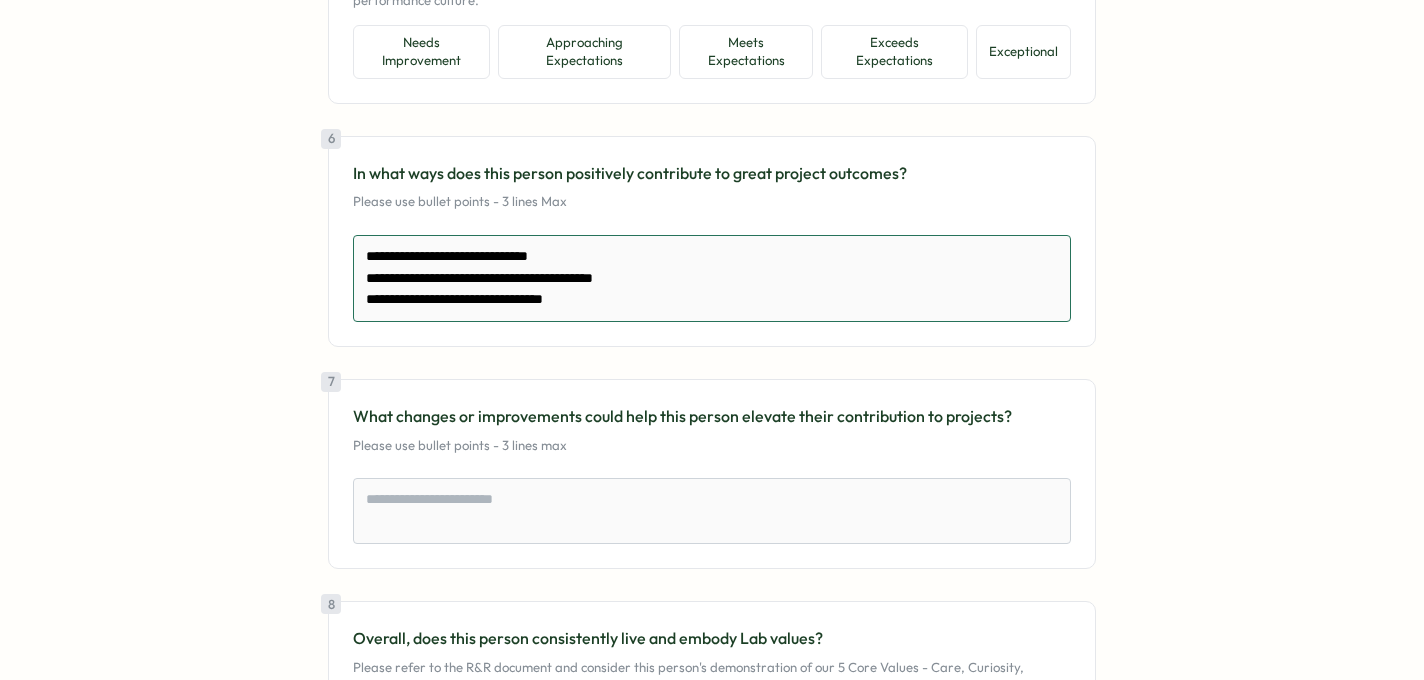 click on "**********" at bounding box center [712, 278] 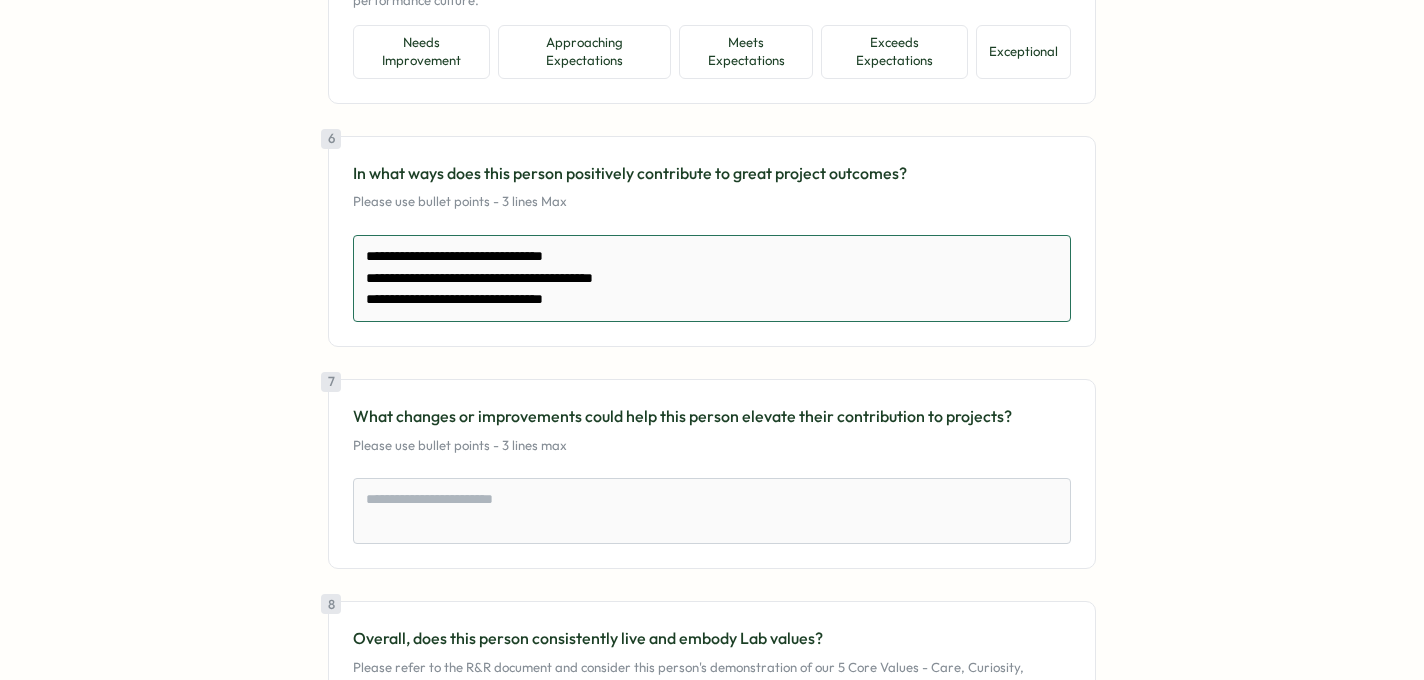 click on "**********" at bounding box center [712, 278] 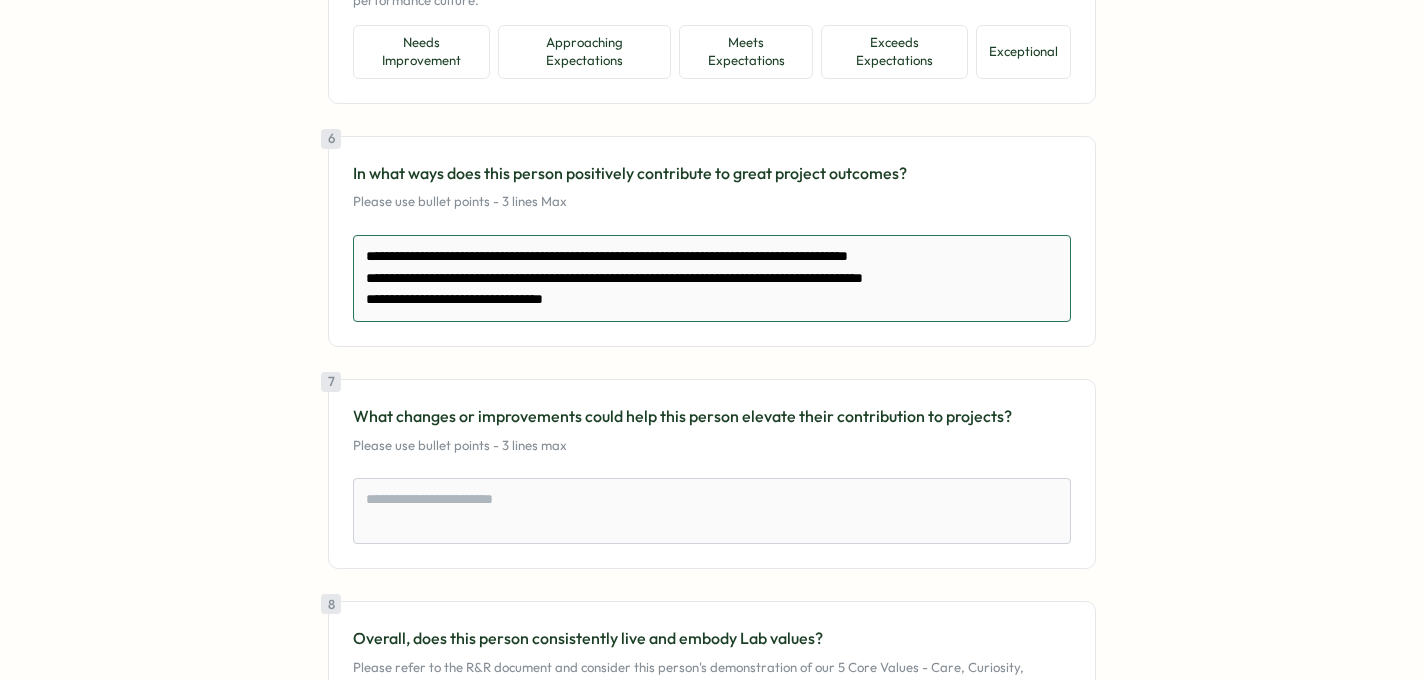 click on "**********" at bounding box center [712, 278] 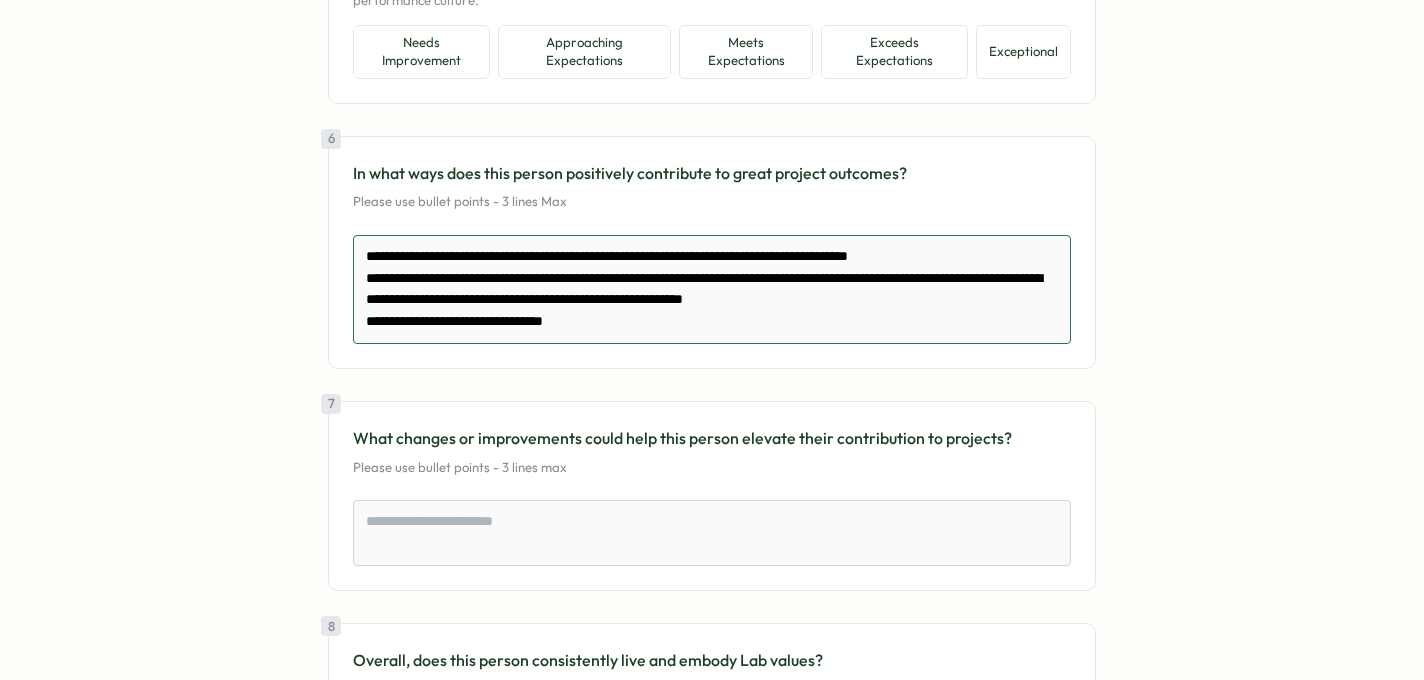 click on "**********" at bounding box center [712, 289] 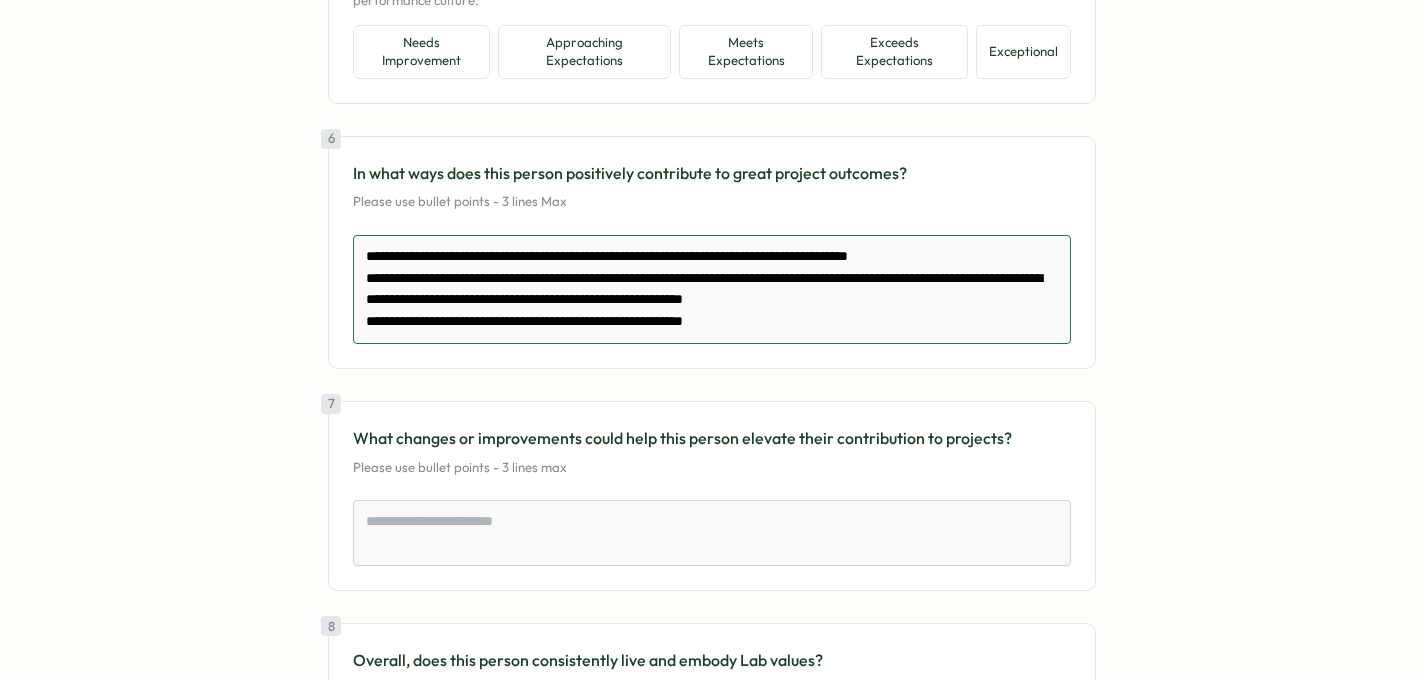 click on "**********" at bounding box center [712, 289] 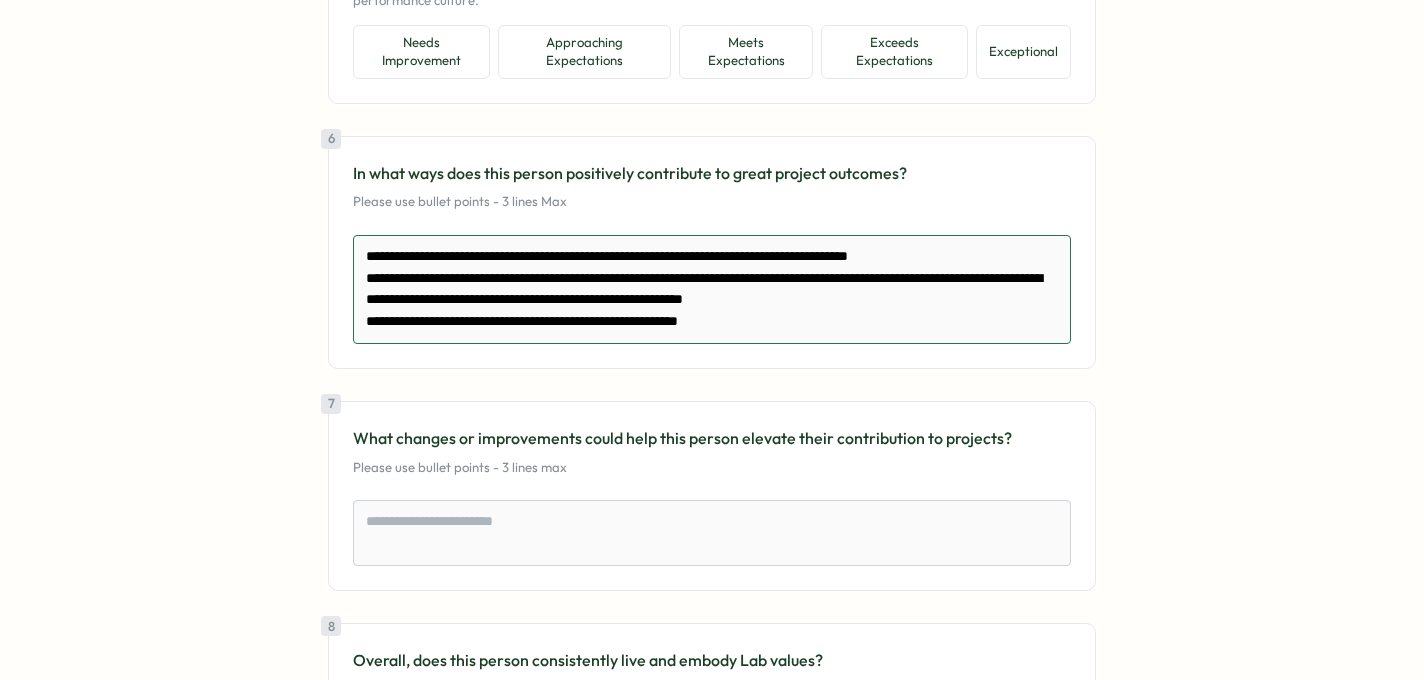 click on "**********" at bounding box center [712, 289] 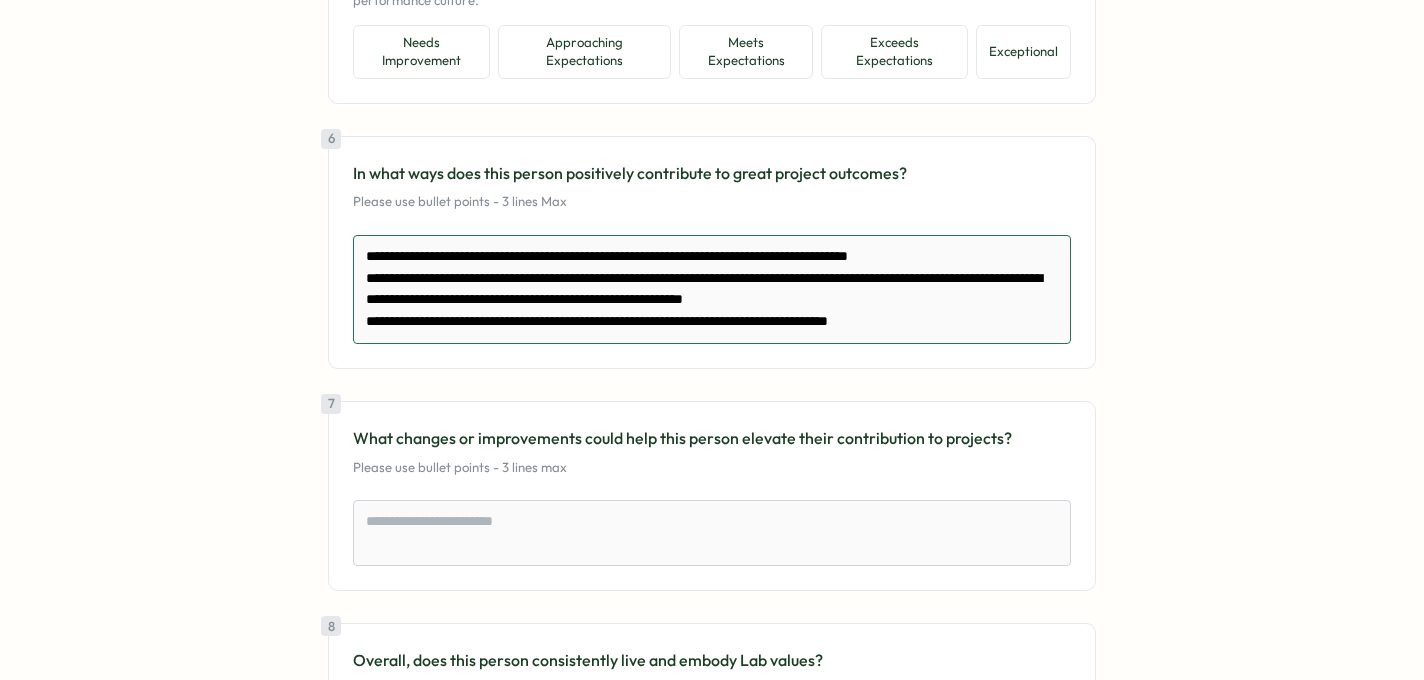 scroll, scrollTop: 7, scrollLeft: 0, axis: vertical 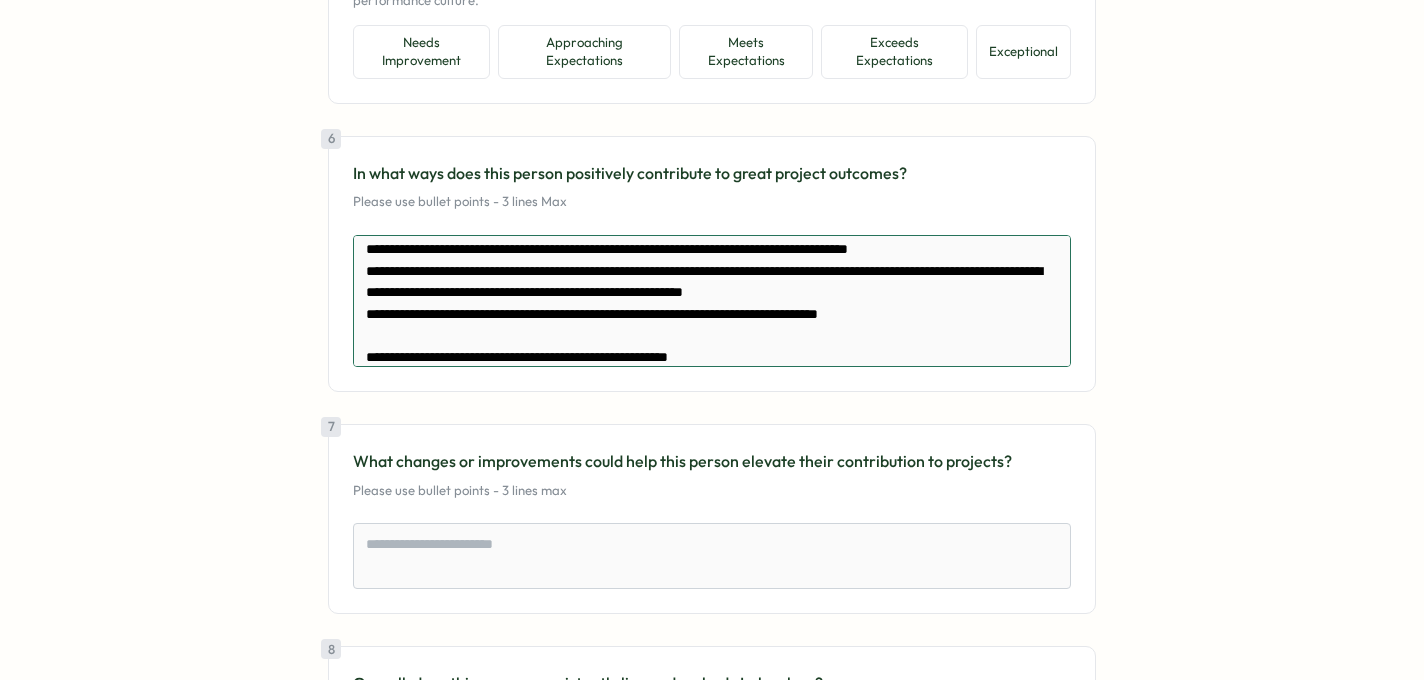 click on "**********" at bounding box center [712, 301] 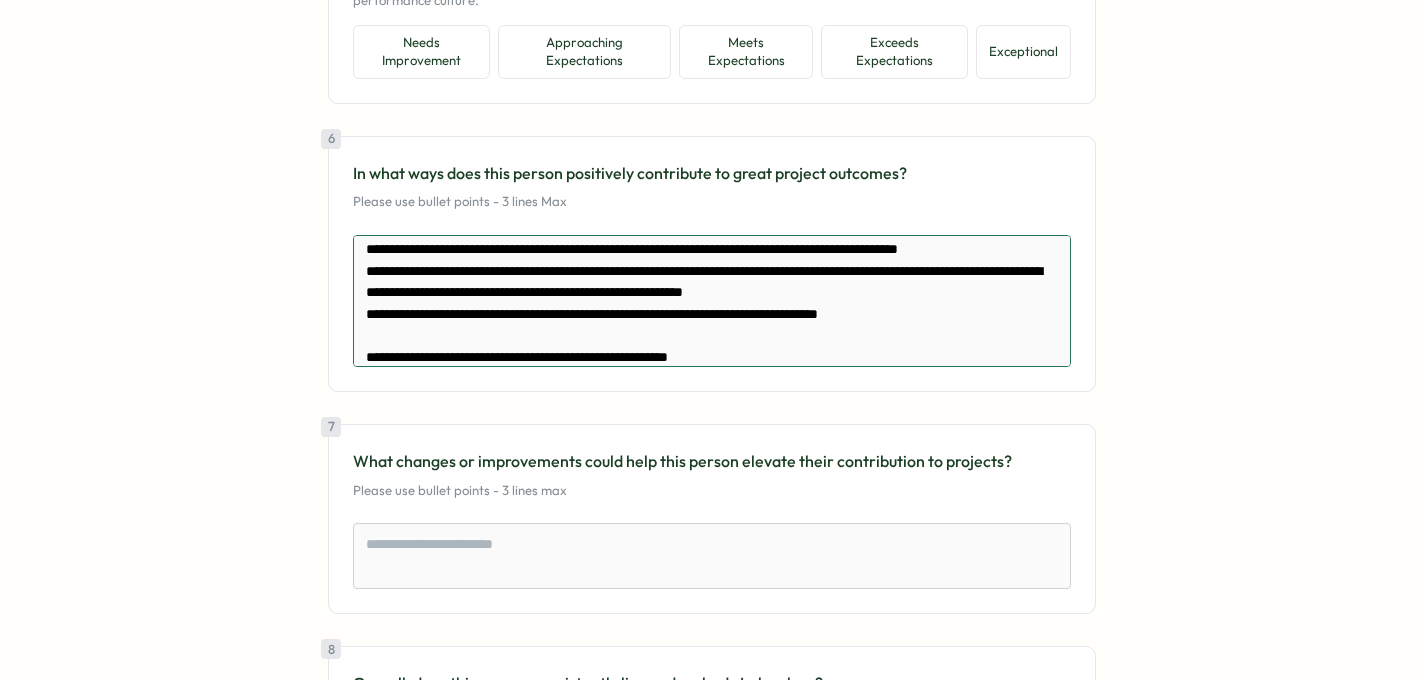 click on "**********" at bounding box center [712, 301] 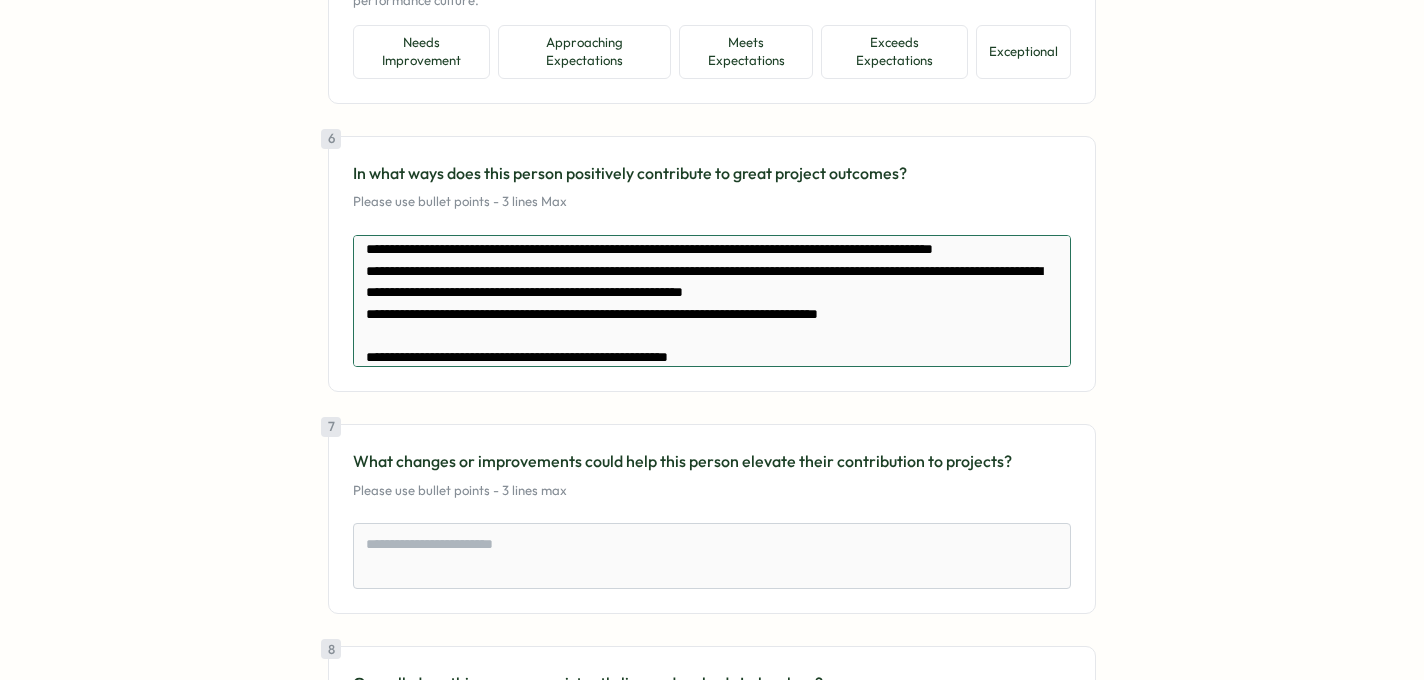 scroll, scrollTop: 42, scrollLeft: 0, axis: vertical 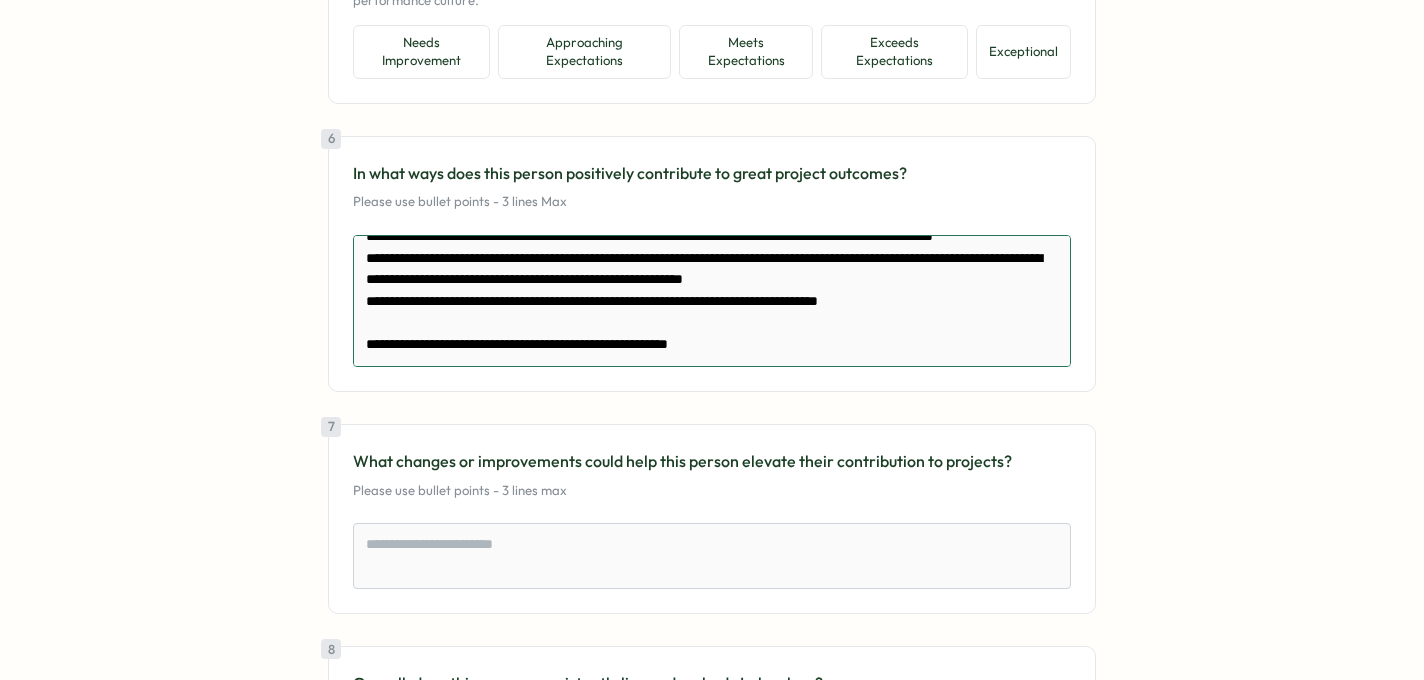 click on "**********" at bounding box center [712, 301] 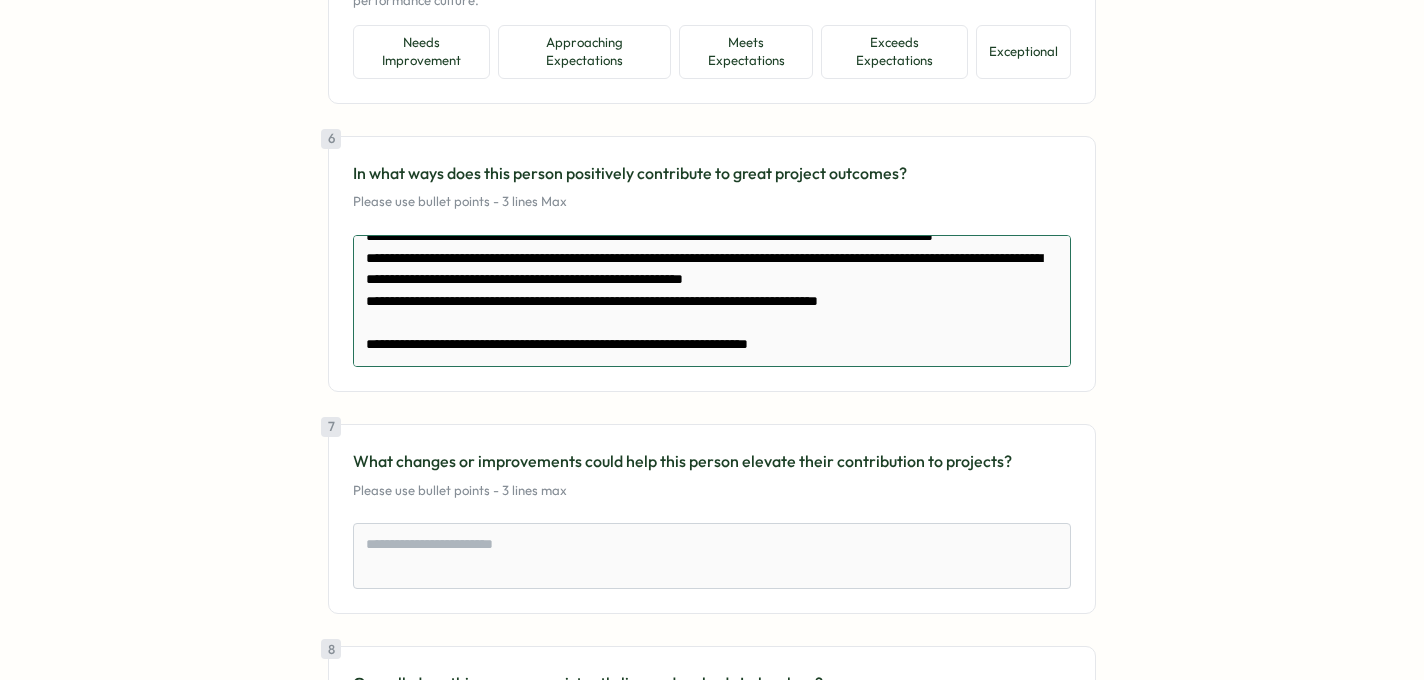 click on "**********" at bounding box center (712, 301) 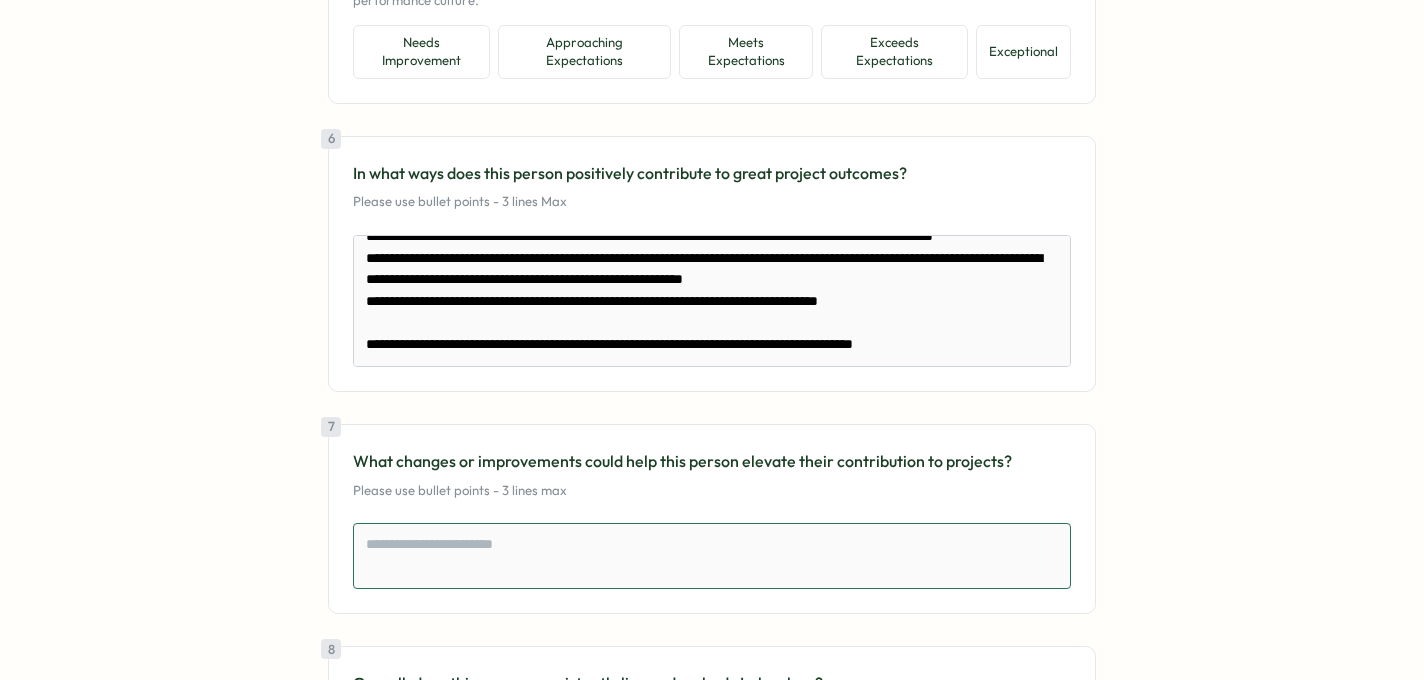click at bounding box center [712, 556] 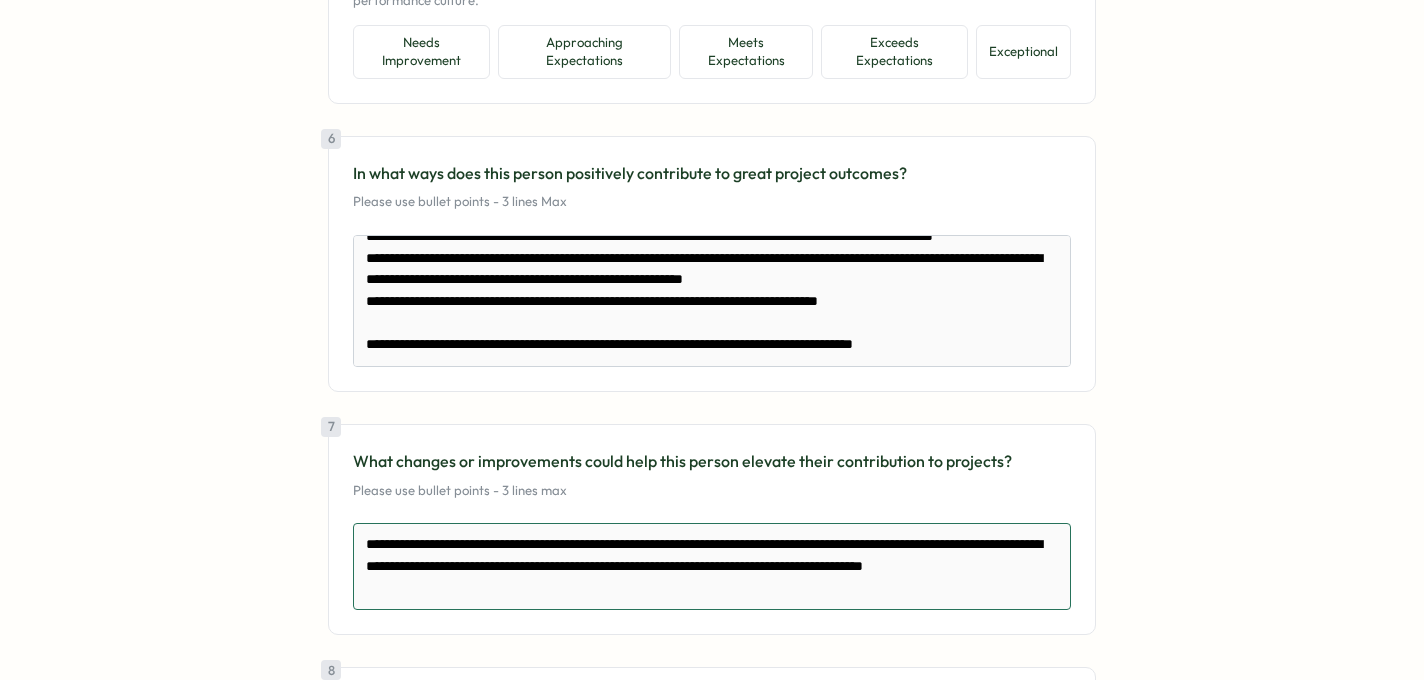 click on "**********" at bounding box center [712, 566] 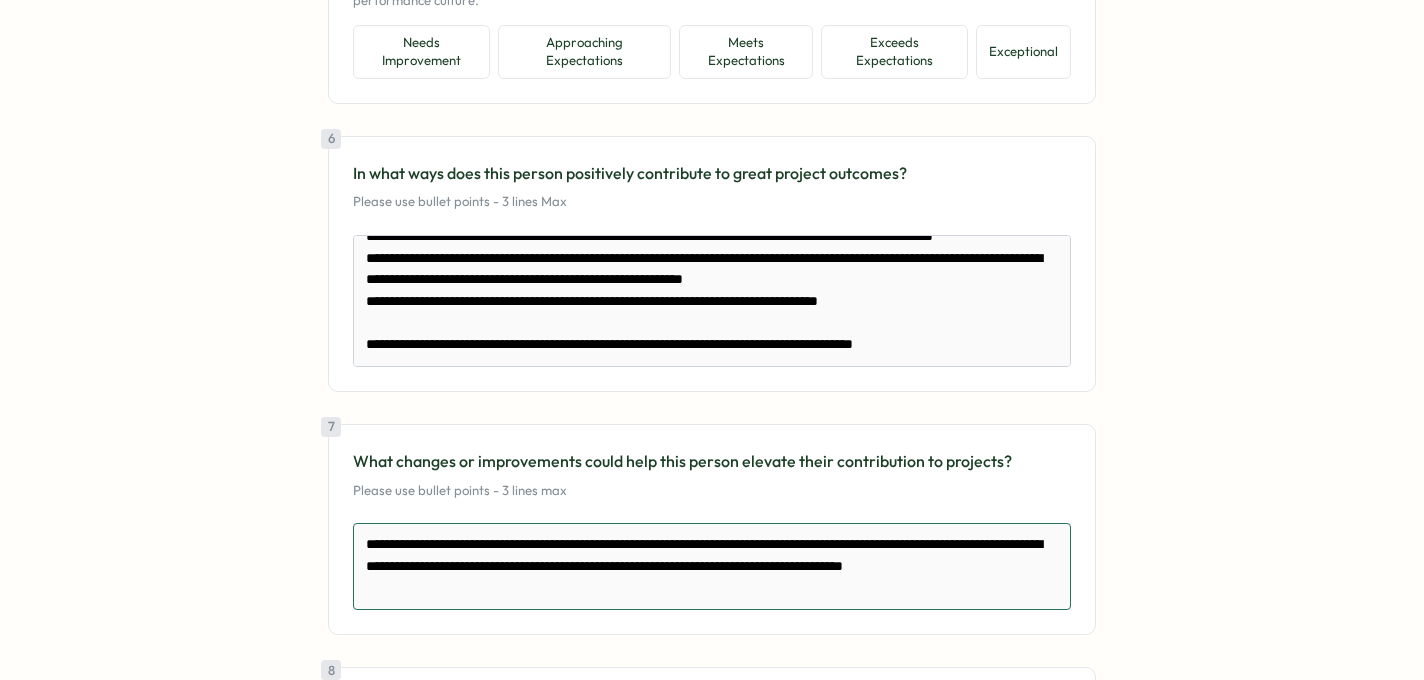 click on "**********" at bounding box center (712, 566) 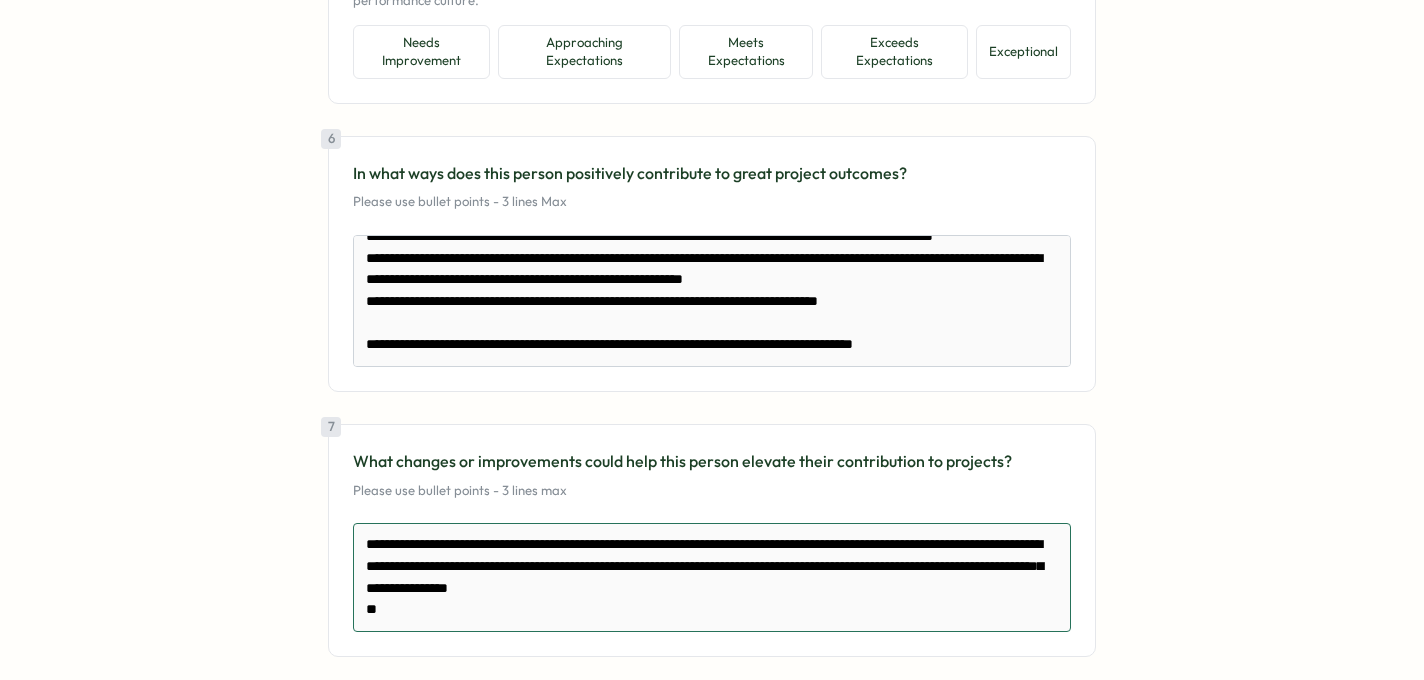 drag, startPoint x: 504, startPoint y: 598, endPoint x: 381, endPoint y: 595, distance: 123.03658 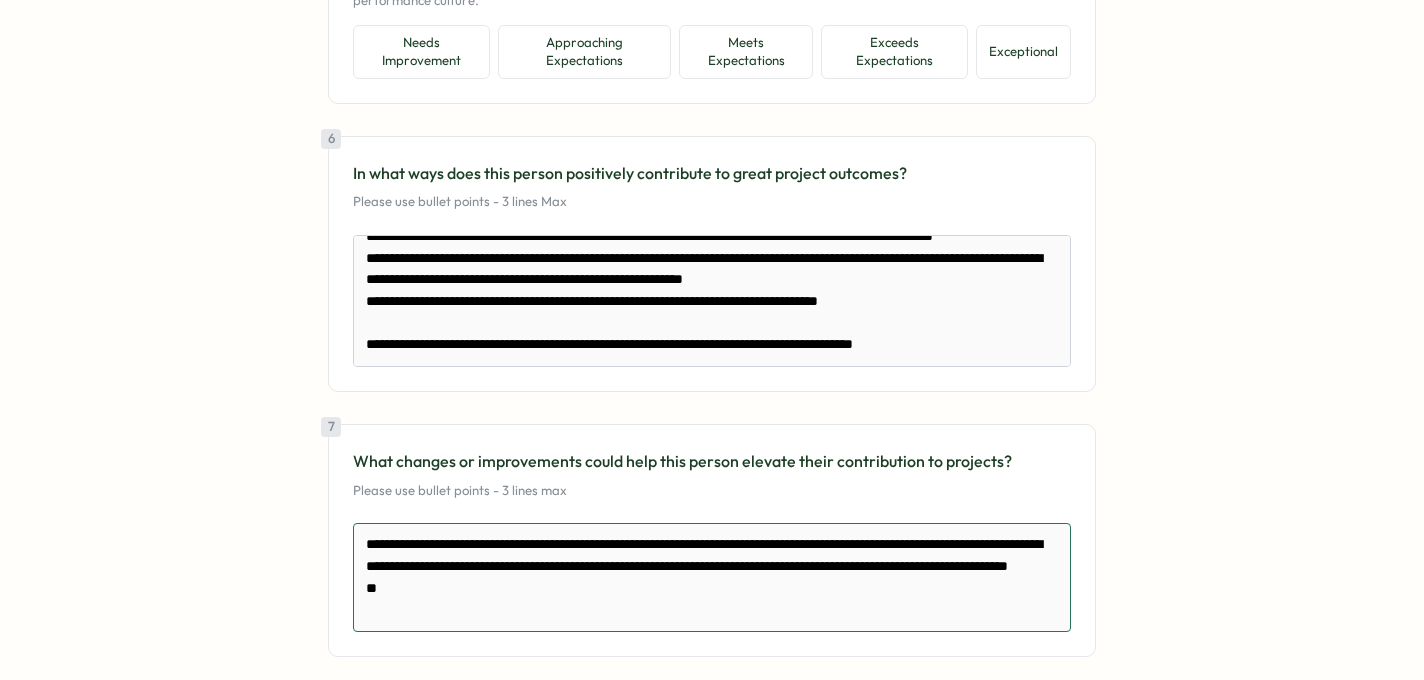 click on "**********" at bounding box center (712, 577) 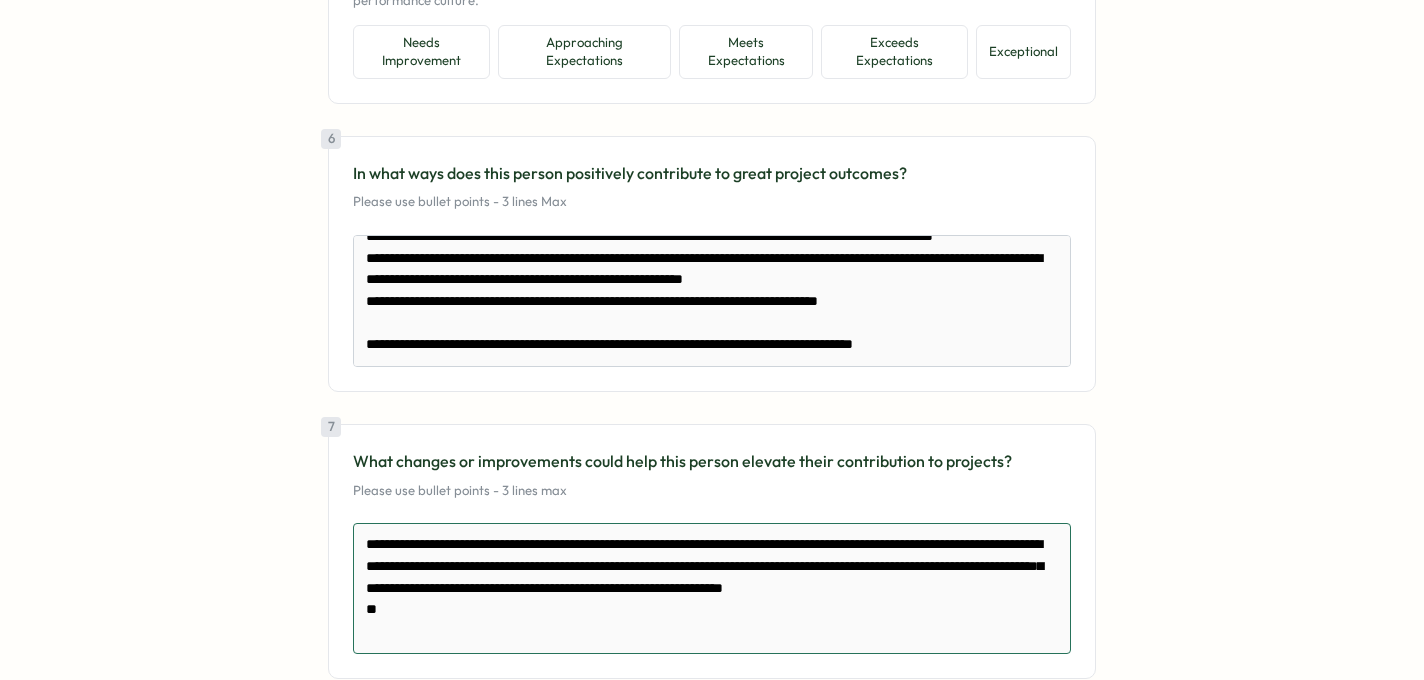 click on "**********" at bounding box center (712, 588) 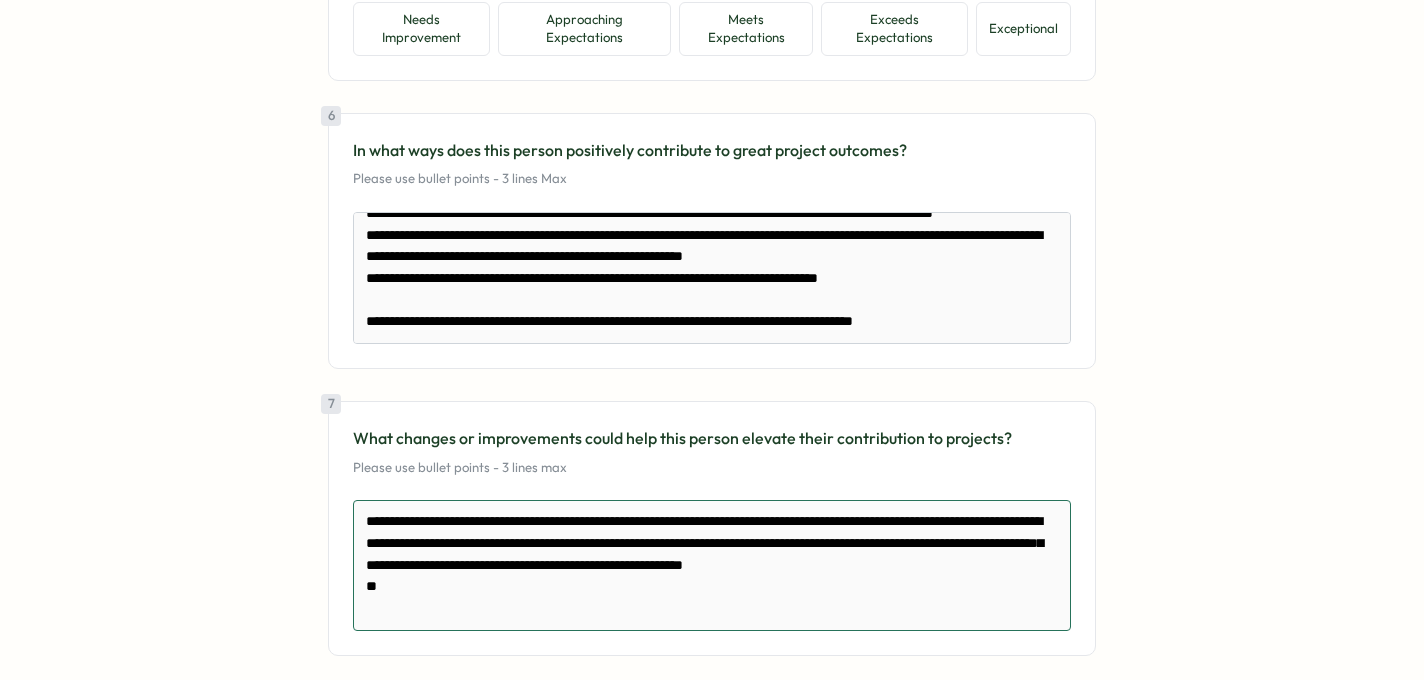 scroll, scrollTop: 1721, scrollLeft: 0, axis: vertical 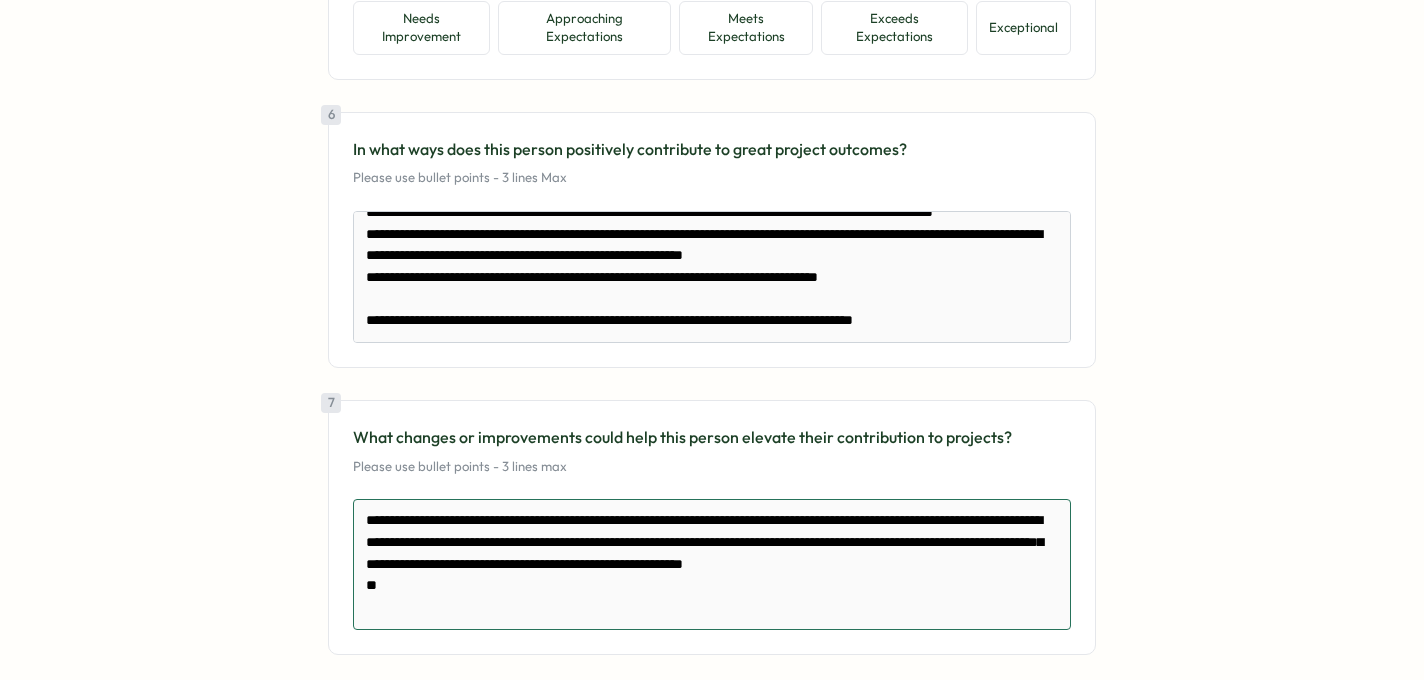 click on "**********" at bounding box center (712, 564) 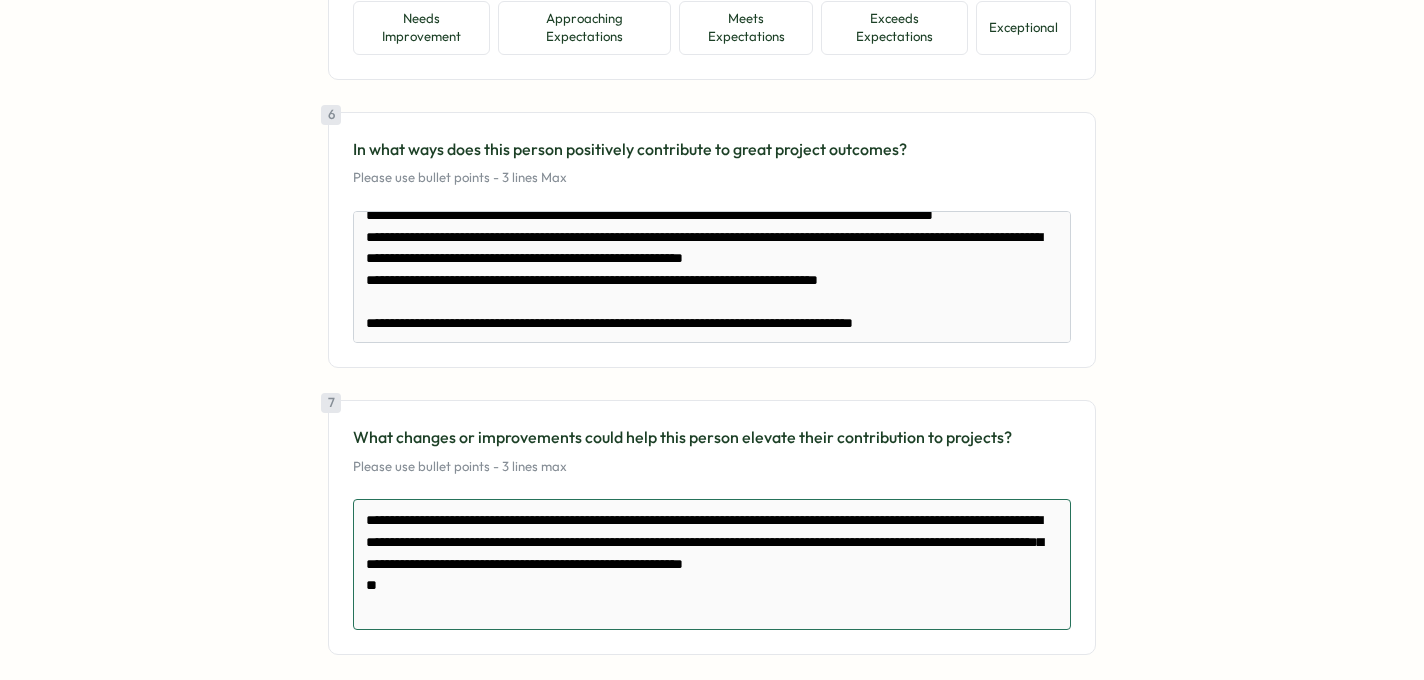 scroll, scrollTop: 42, scrollLeft: 0, axis: vertical 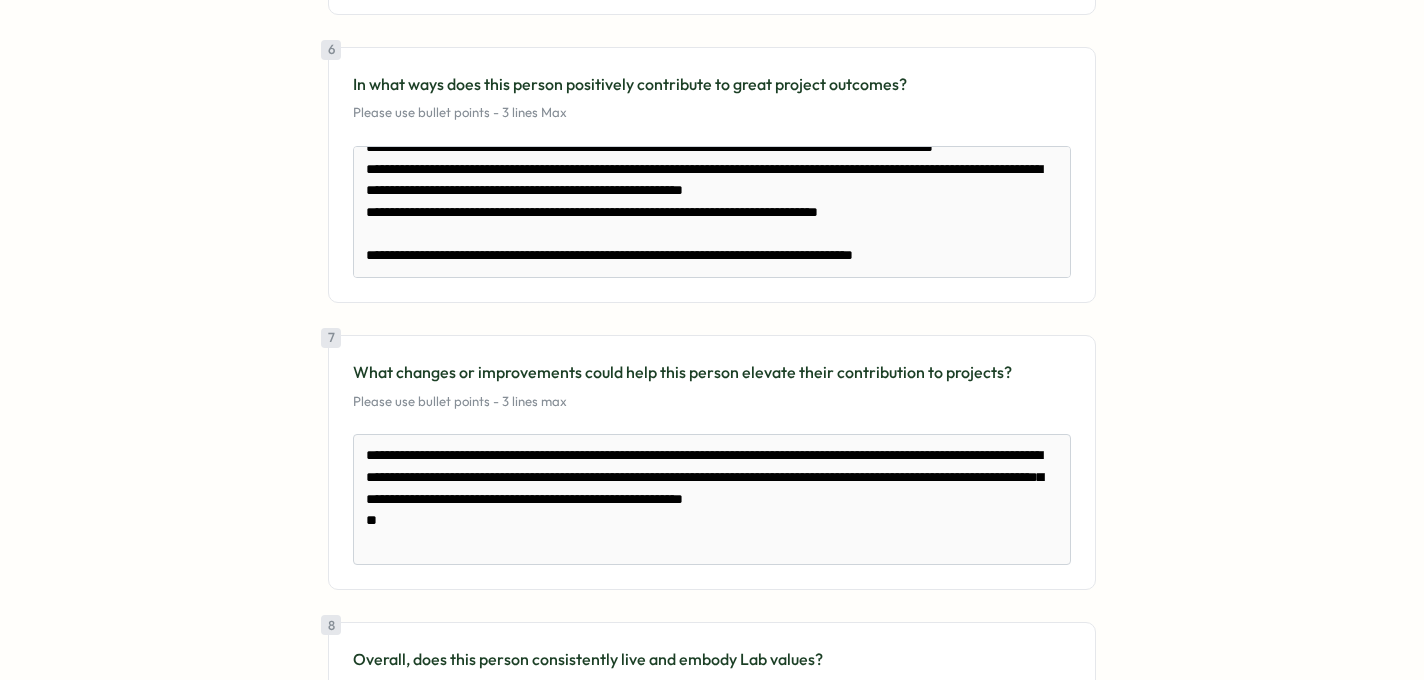 click on "Reviewing [FIRST] [LAST] 🔒 Anonymous  responses |  Peer Review   | 2 total reviewers Your answers are auto-saved every 10 seconds . Last saved at Aug 5, 10:25 AM 1 How would you evaluate this person's ability in the 'Delivery' Competency of their role? Focus: Executional excellence
Deliver work efficiently, effectively, and to a high standard, ensuring processes and outputs are managed with care & quality. Needs Improvement Approaching Expectations Meets Expectations Exceeds Expectations Exceptional Please   provide   context   (optional) 2 How would you evaluate this person's ability in the 'Craft' Competency of their role? Focus: Thinking and methodological depth
Produce transformational insights through brilliant, multi-dimensional thinking and elevate the overall quality of The Lab’s outputs Needs Improvement Approaching Expectations Meets Expectations Exceeds Expectations Exceptional Please   provide   context   (optional) 3 Optional Note: Please answer only for SS & Above
Needs Improvement Please" at bounding box center (712, -445) 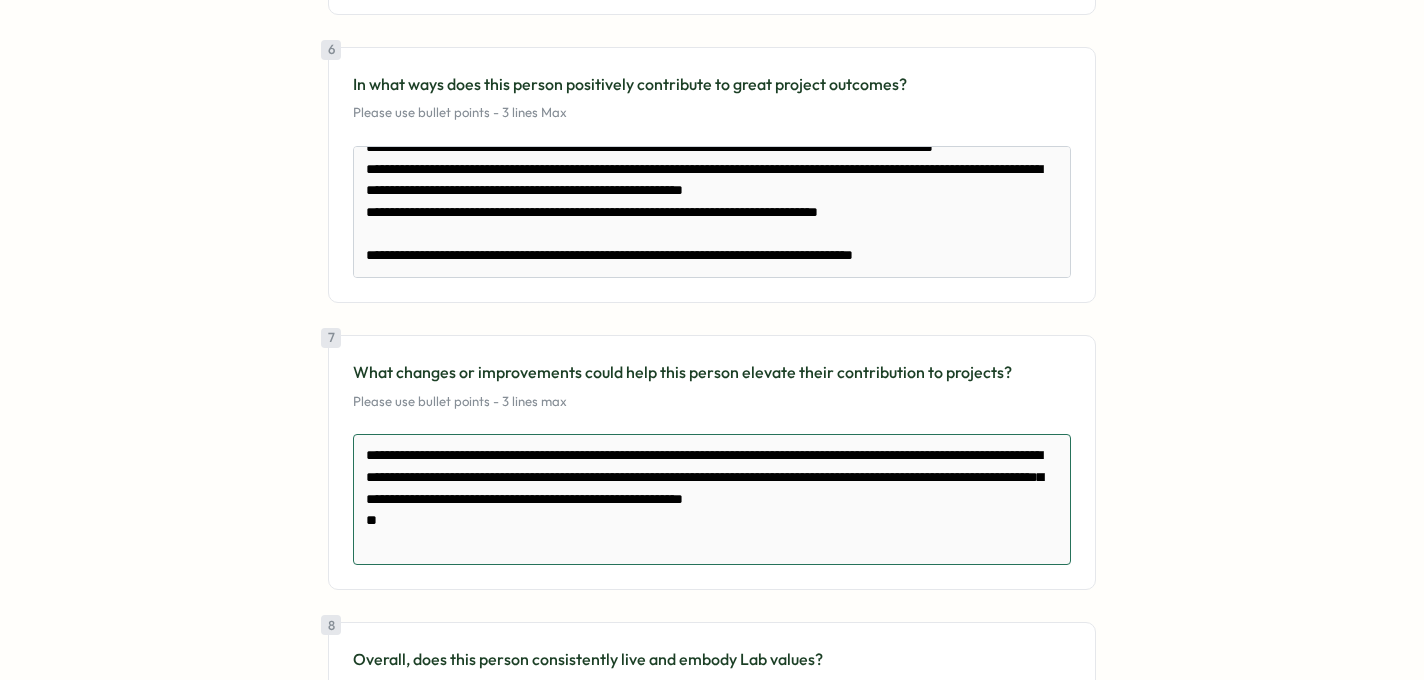 drag, startPoint x: 532, startPoint y: 571, endPoint x: 532, endPoint y: 505, distance: 66 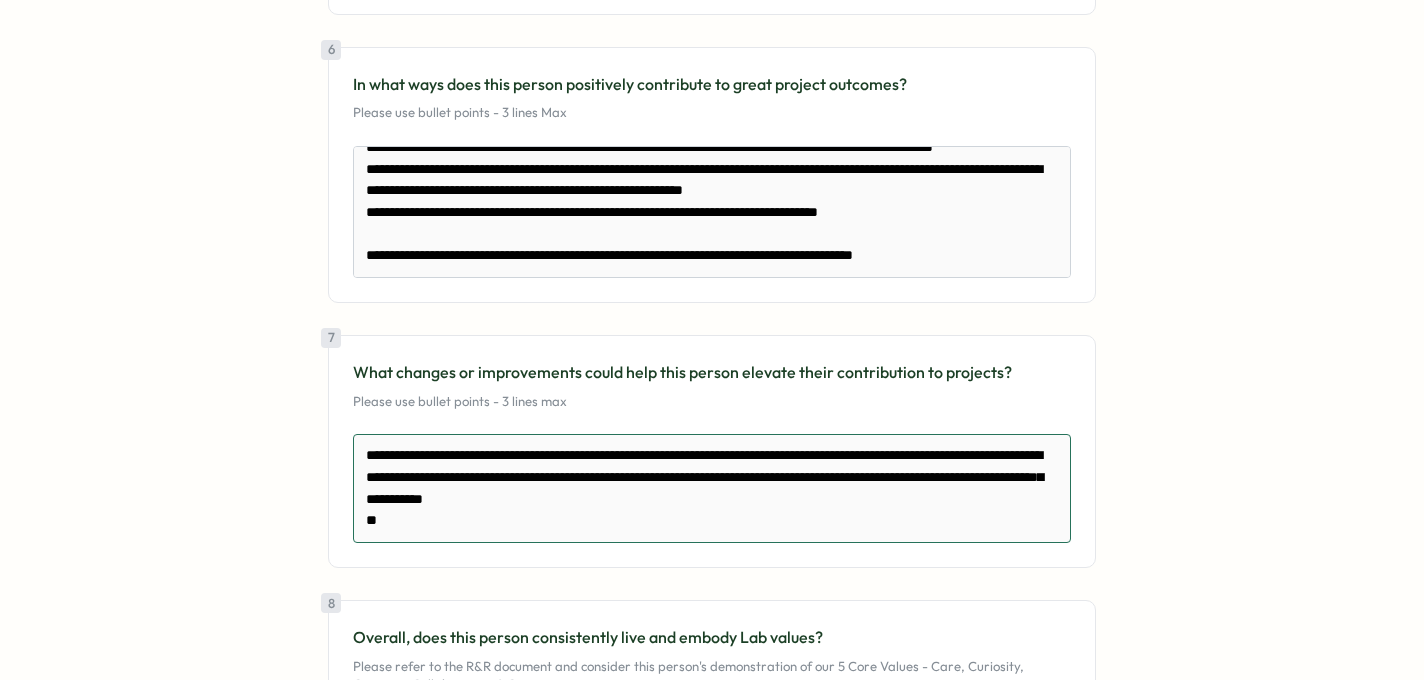click on "**********" at bounding box center (712, 488) 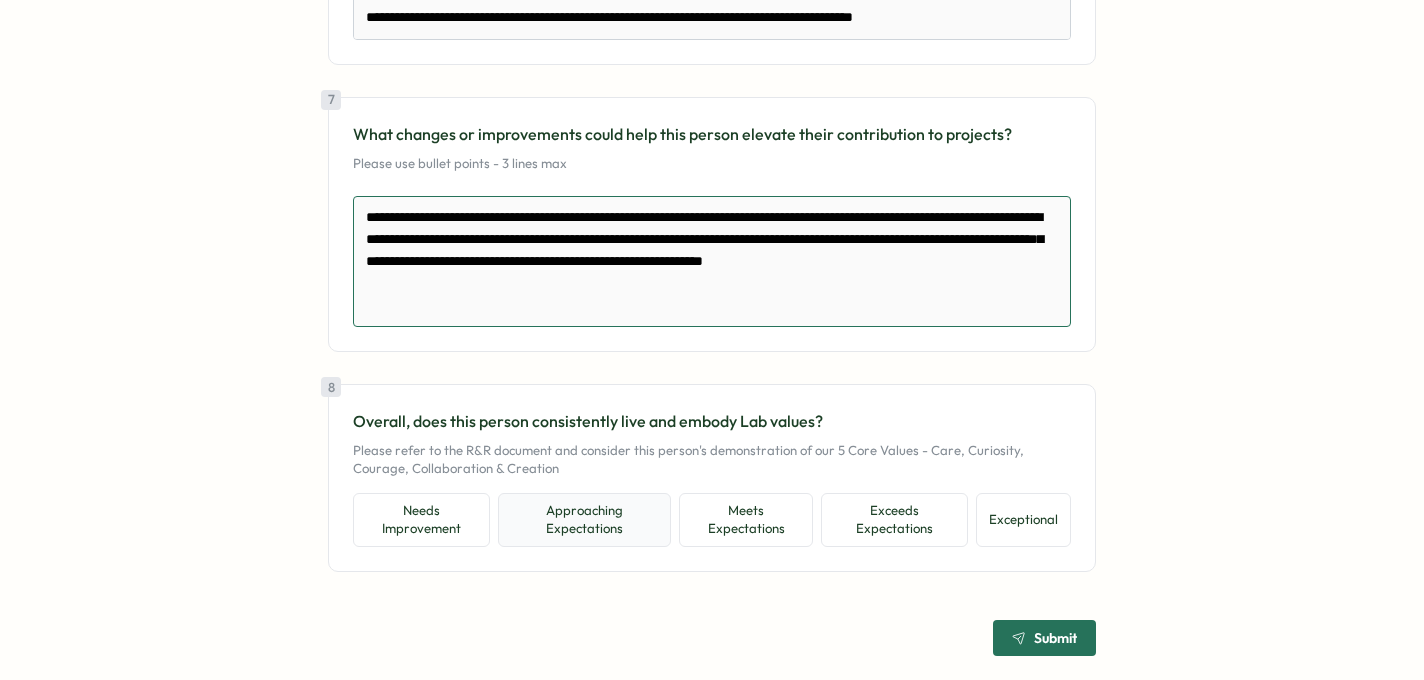 scroll, scrollTop: 2075, scrollLeft: 0, axis: vertical 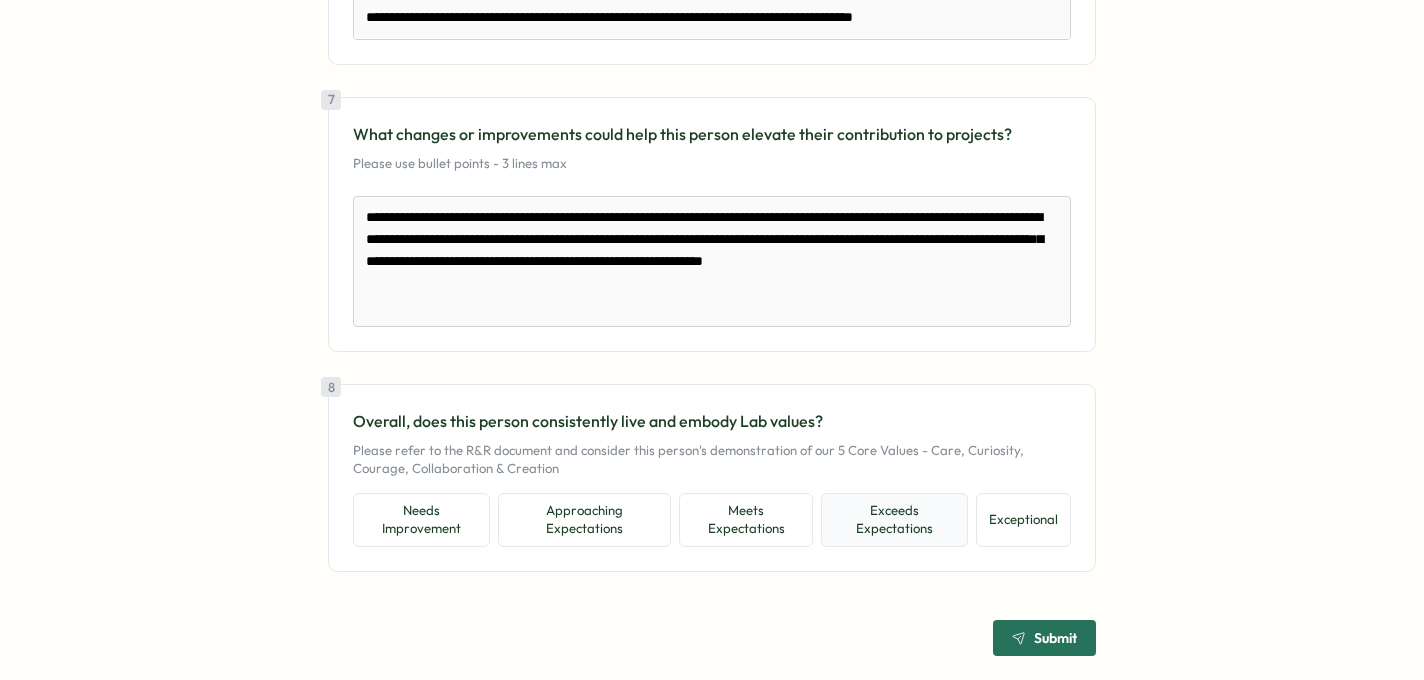 click on "Exceeds Expectations" at bounding box center [894, 519] 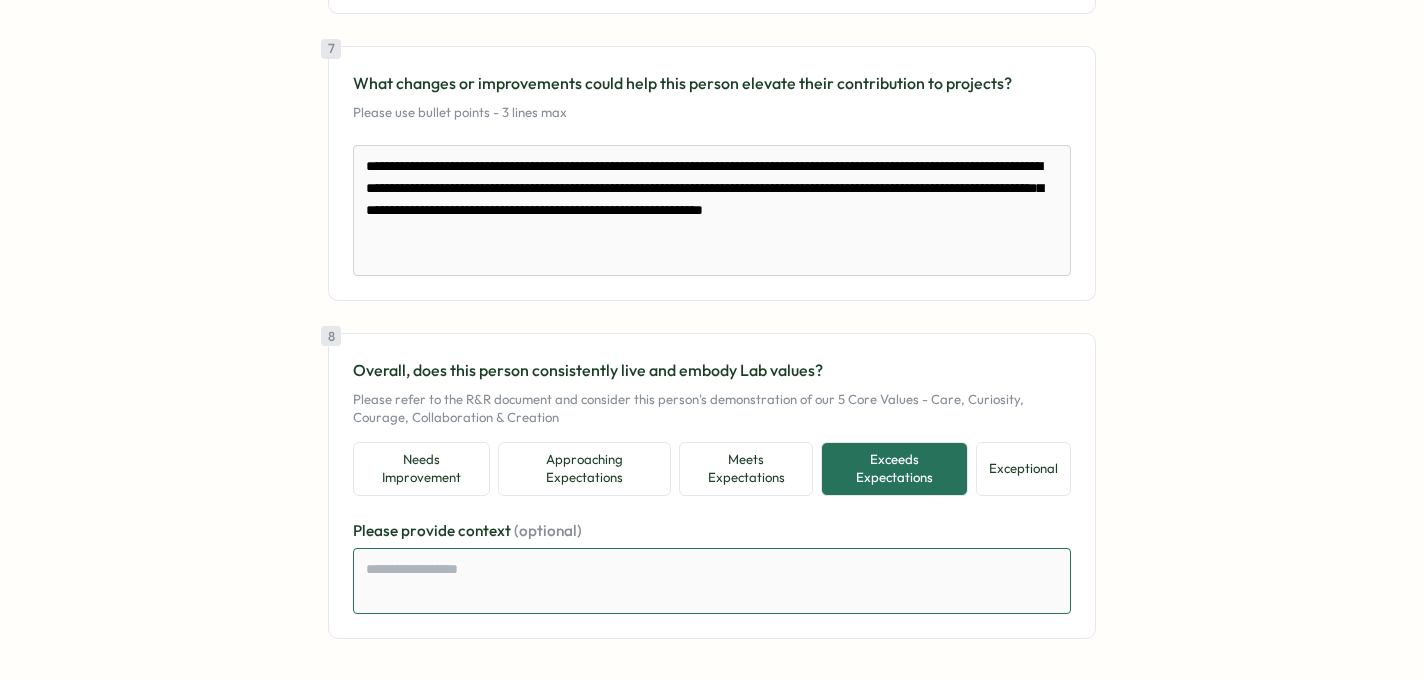 click at bounding box center [712, 581] 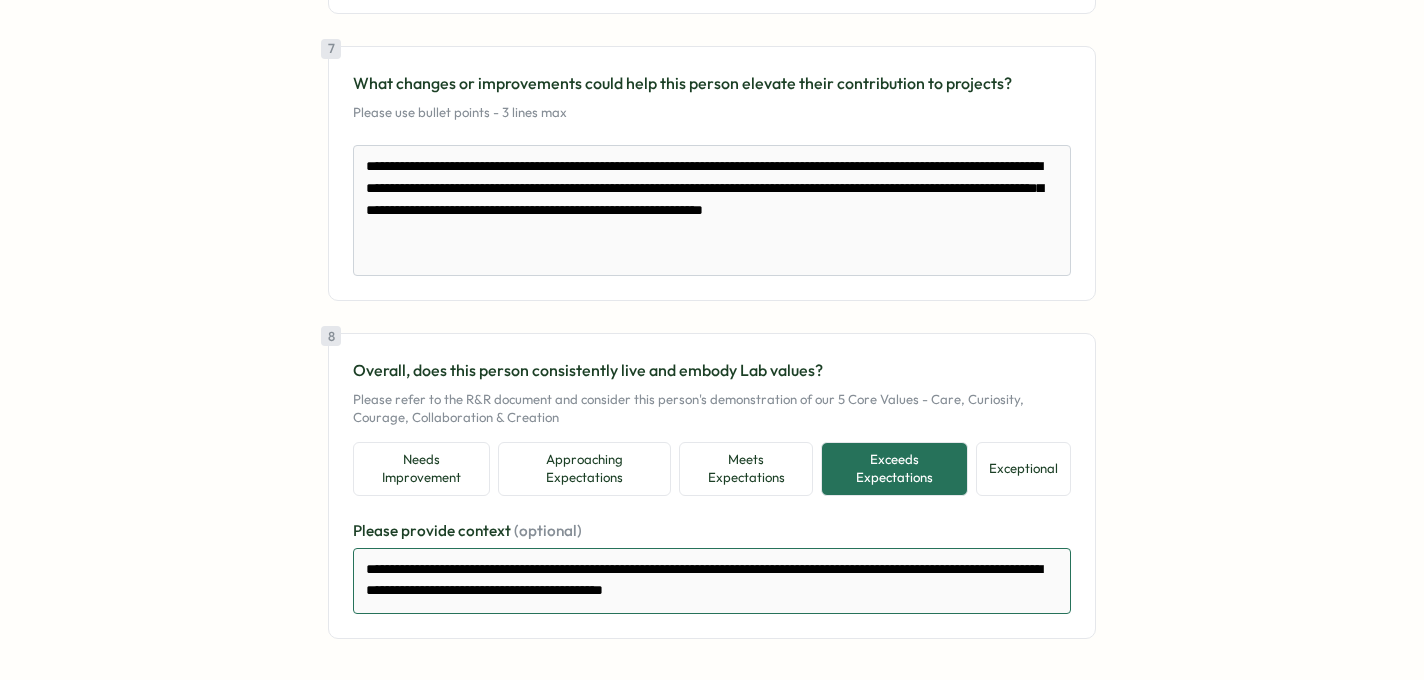 scroll, scrollTop: 2194, scrollLeft: 0, axis: vertical 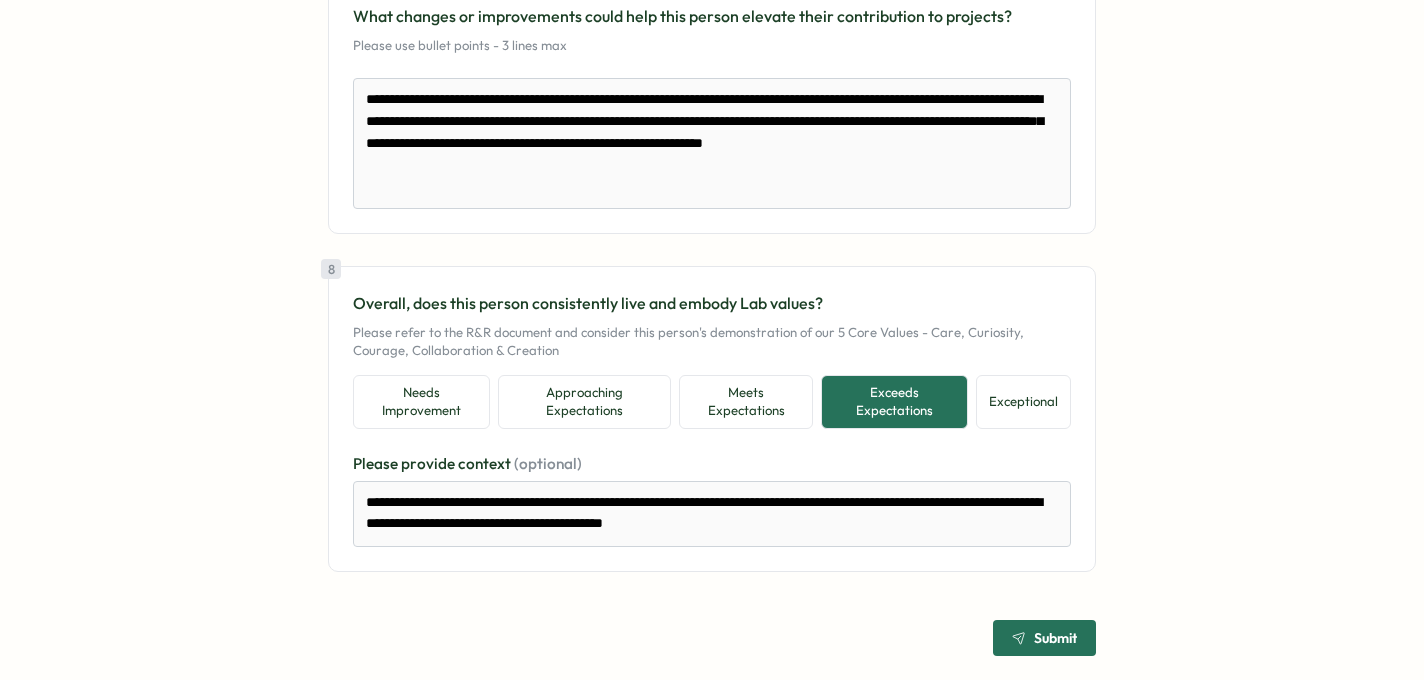 click on "Submit" at bounding box center [1044, 638] 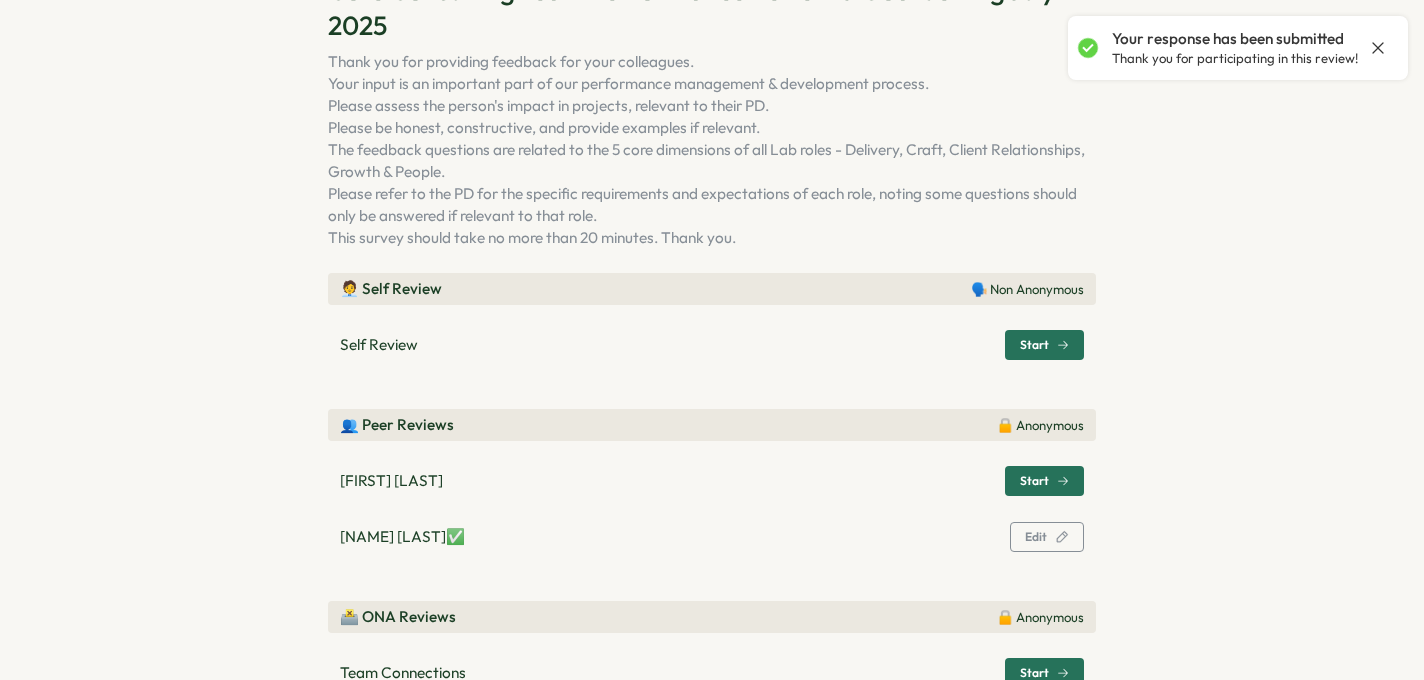 scroll, scrollTop: 186, scrollLeft: 0, axis: vertical 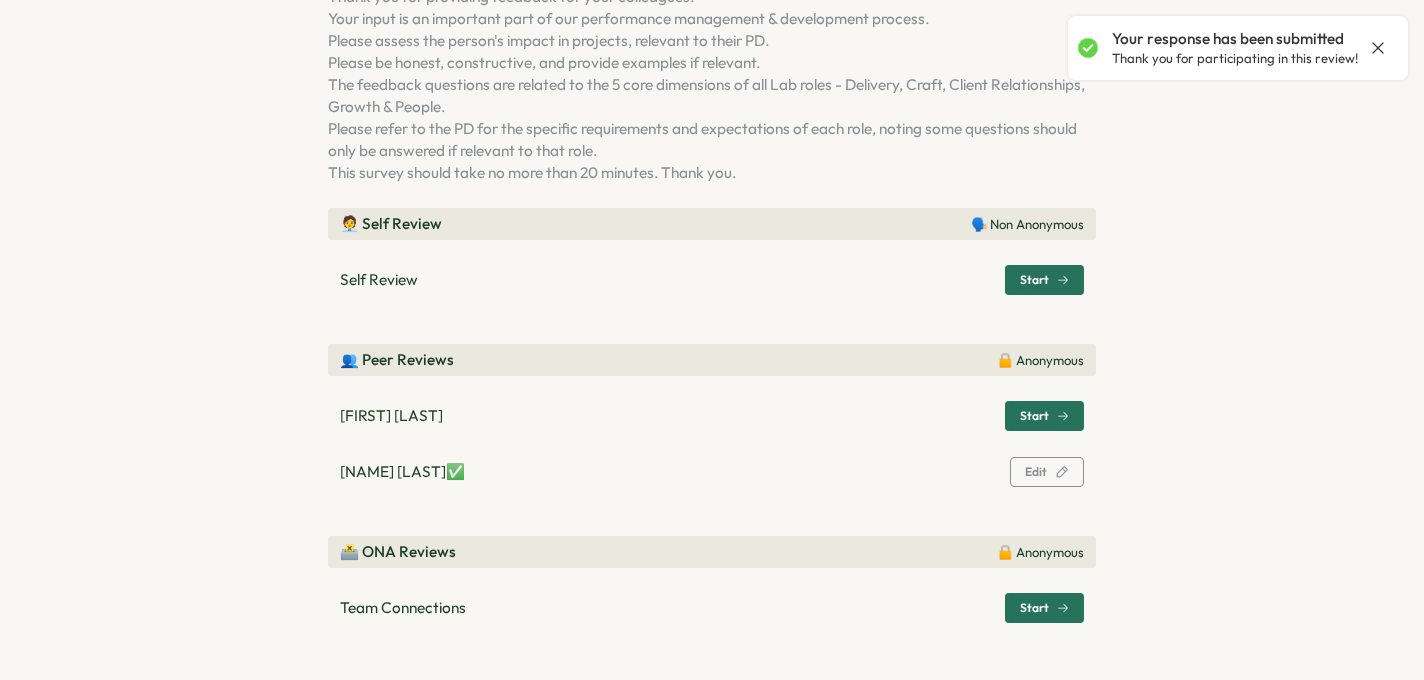 click on "Start" at bounding box center [1034, 416] 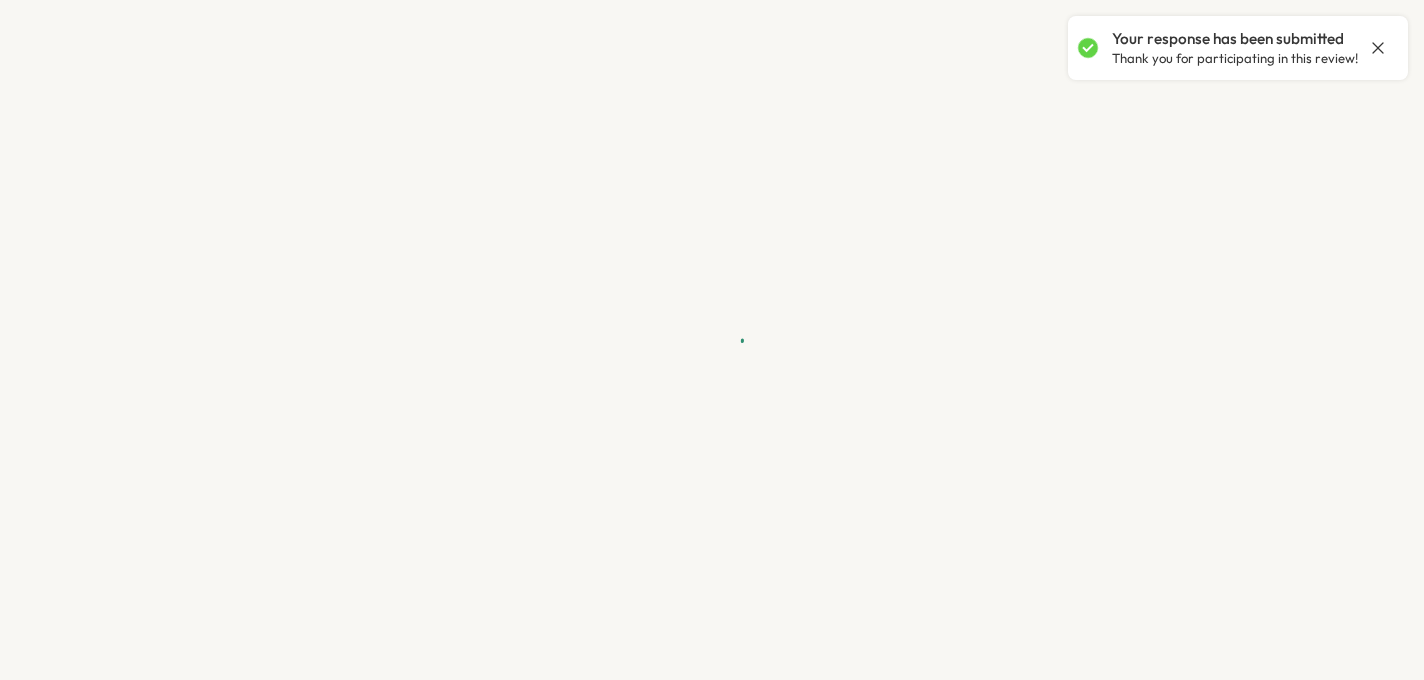 click 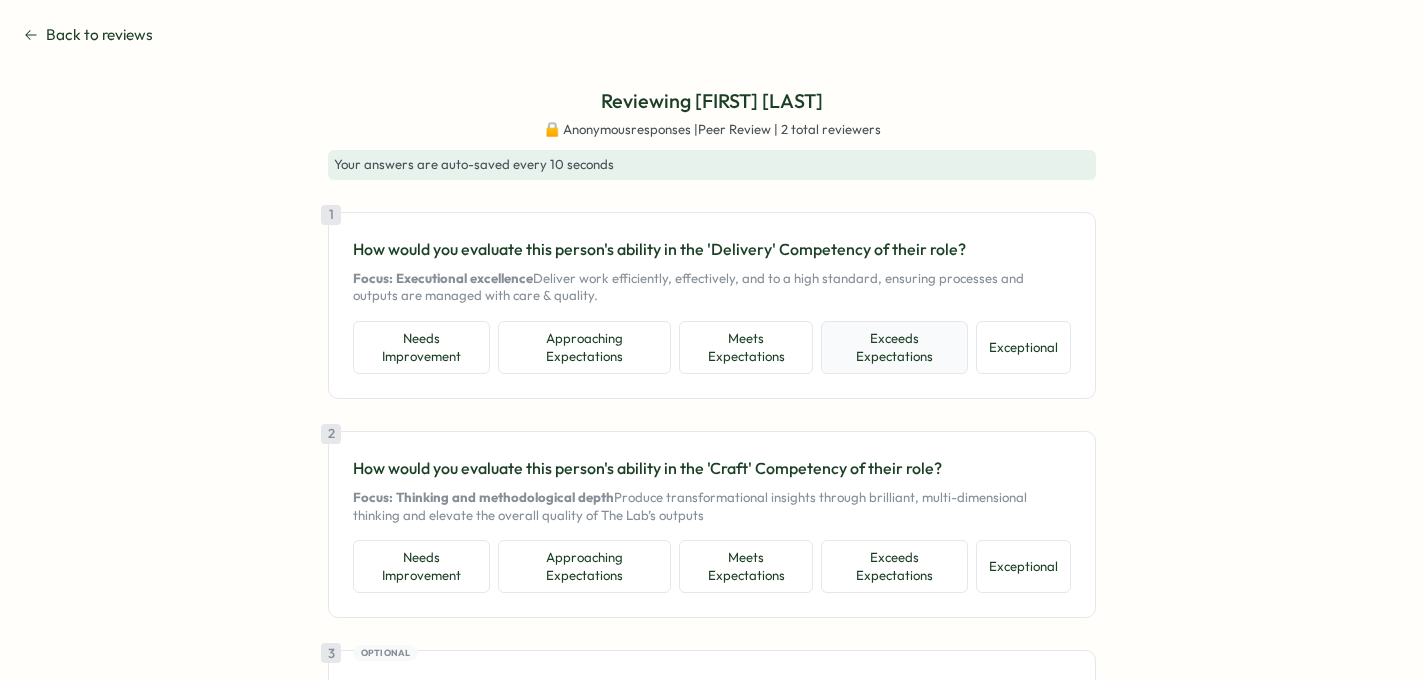 click on "Exceeds Expectations" at bounding box center [894, 347] 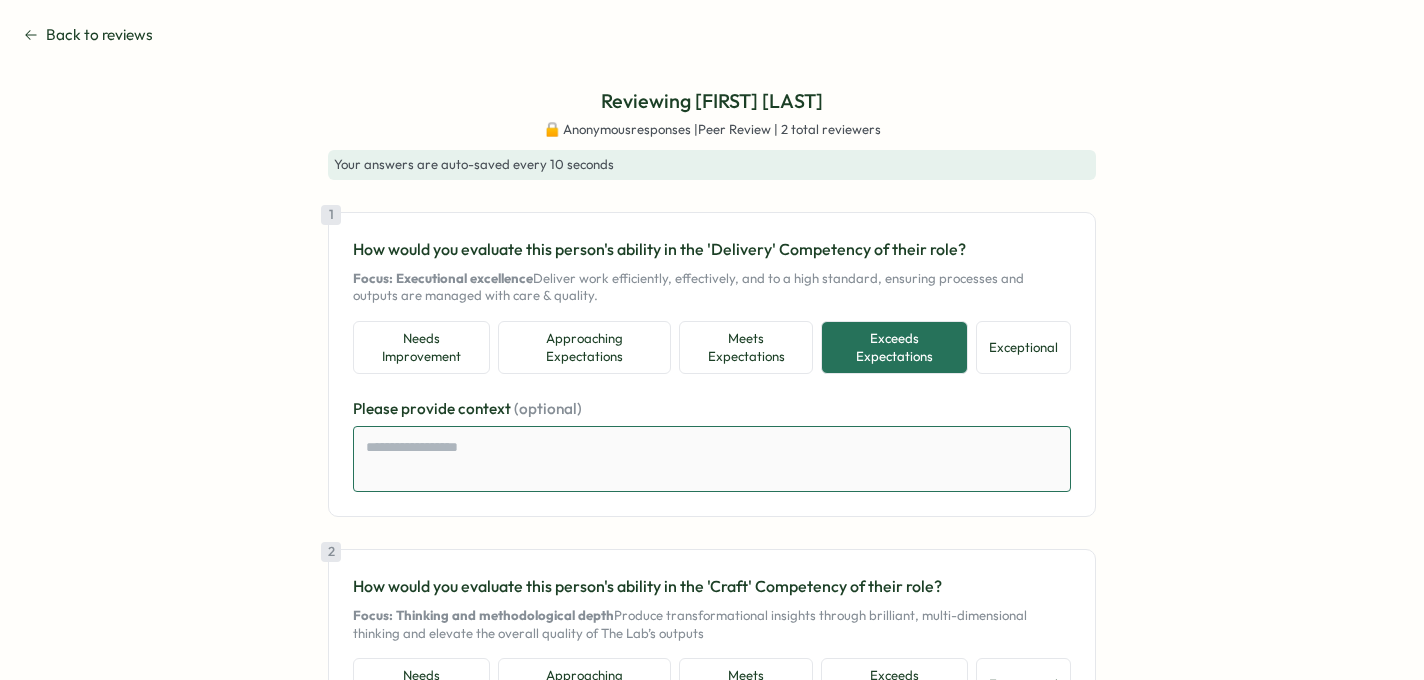 click at bounding box center (712, 459) 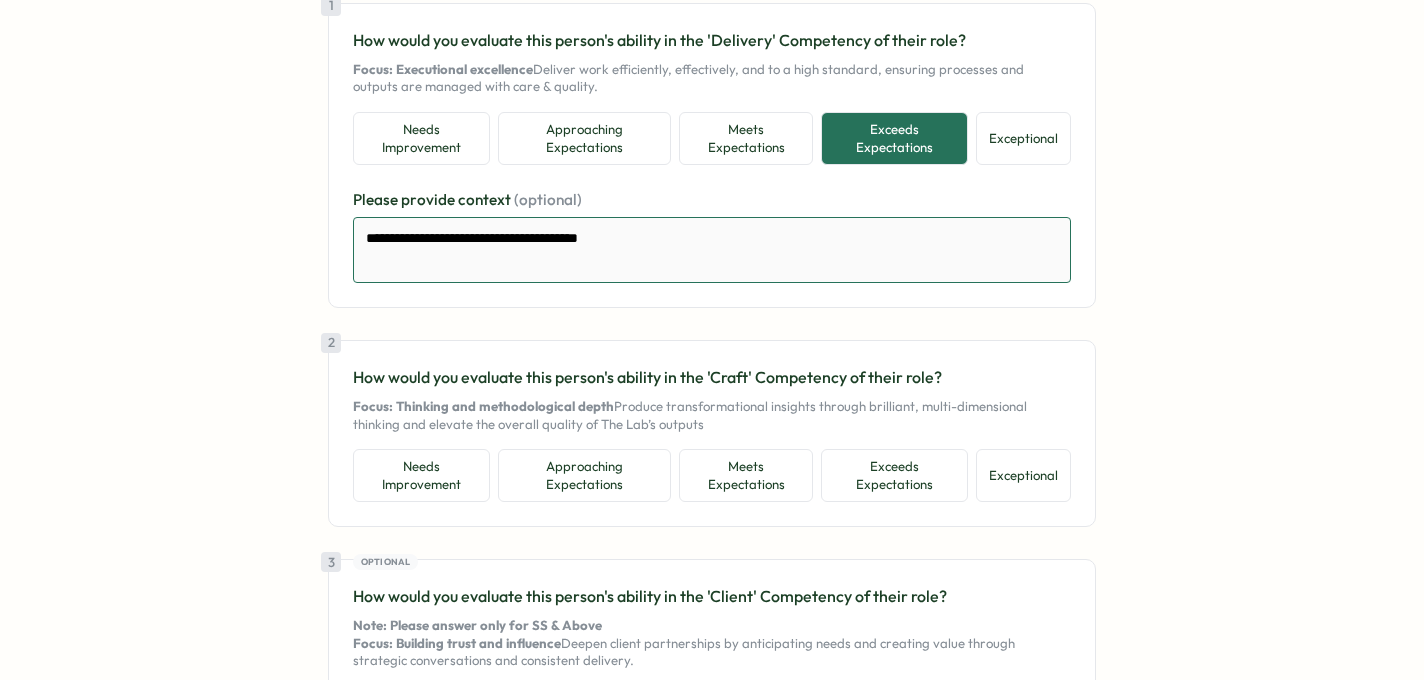 scroll, scrollTop: 236, scrollLeft: 0, axis: vertical 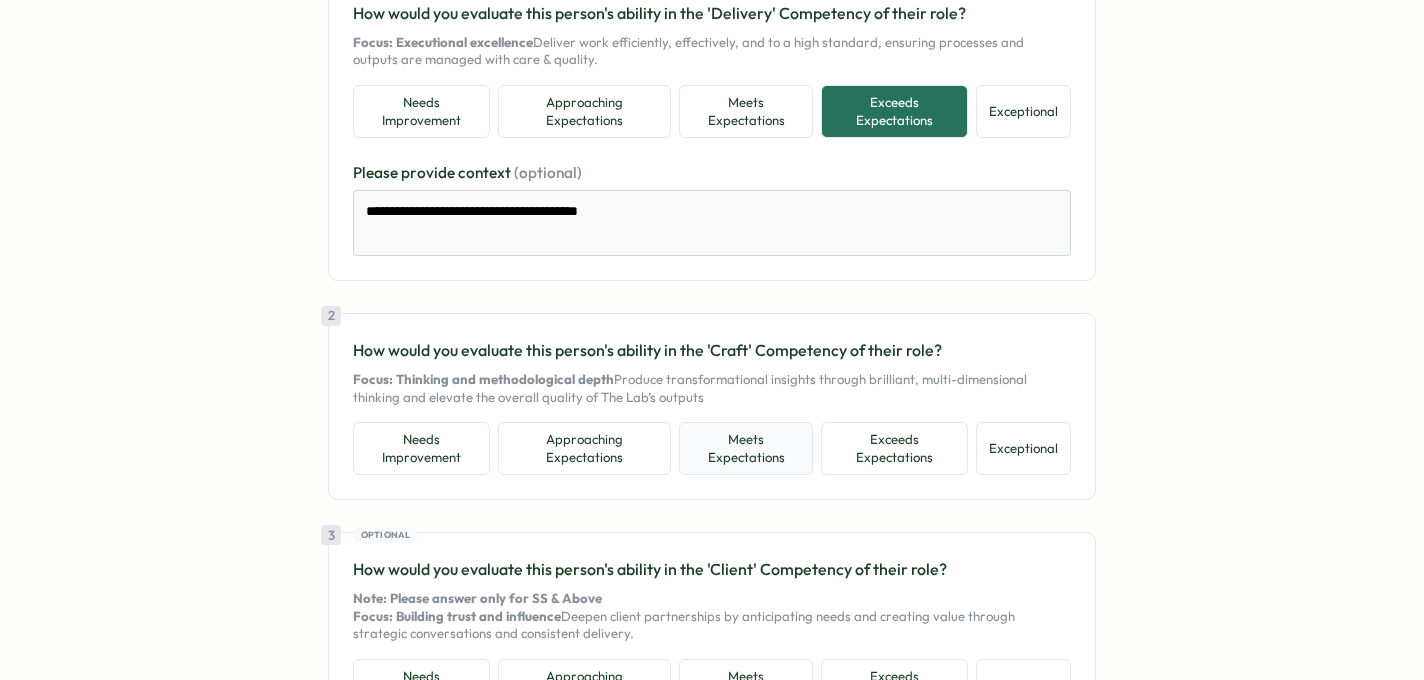 click on "Meets Expectations" at bounding box center [746, 448] 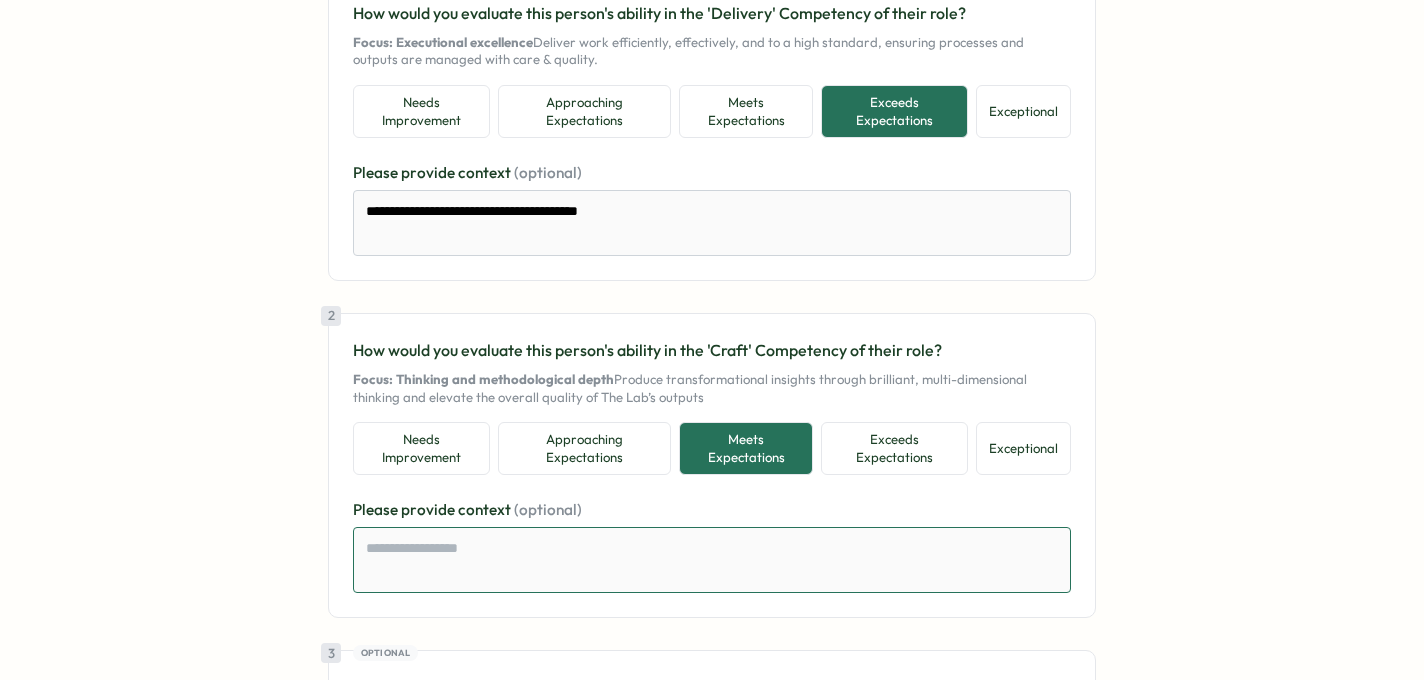 click at bounding box center [712, 560] 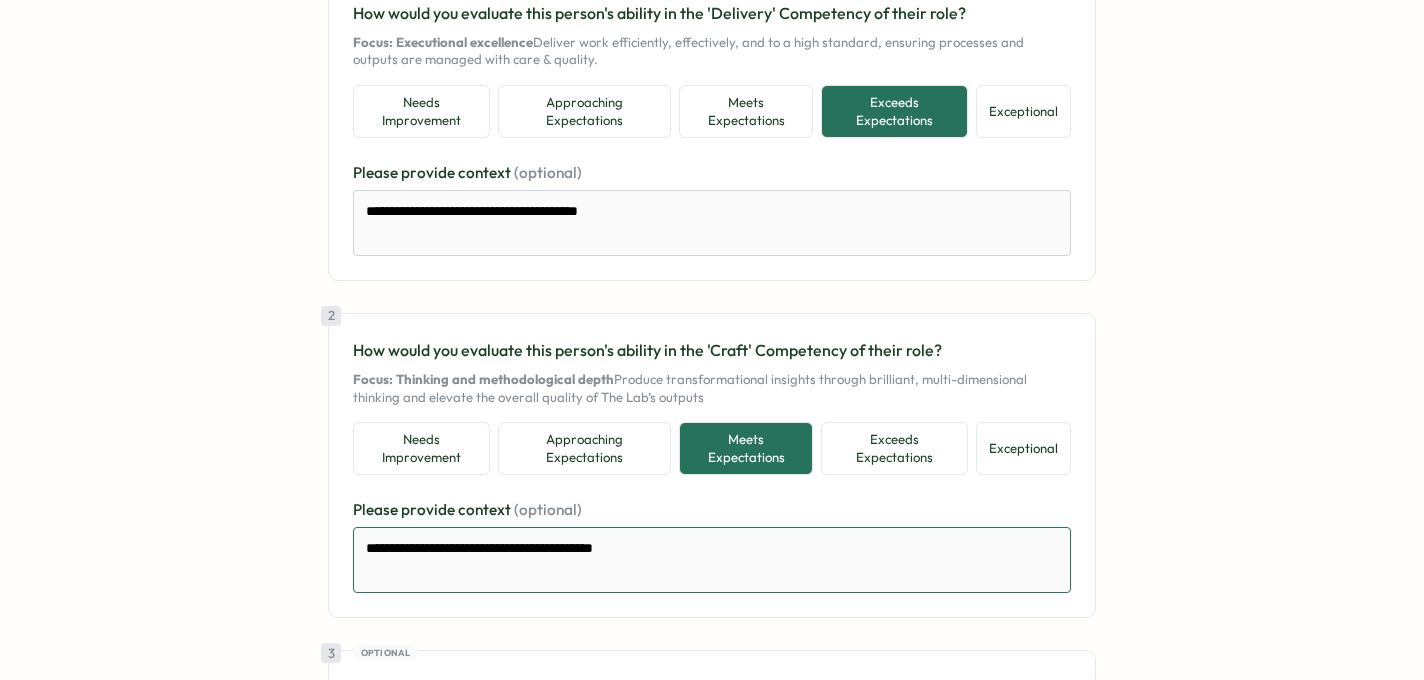 drag, startPoint x: 651, startPoint y: 586, endPoint x: 149, endPoint y: 583, distance: 502.00897 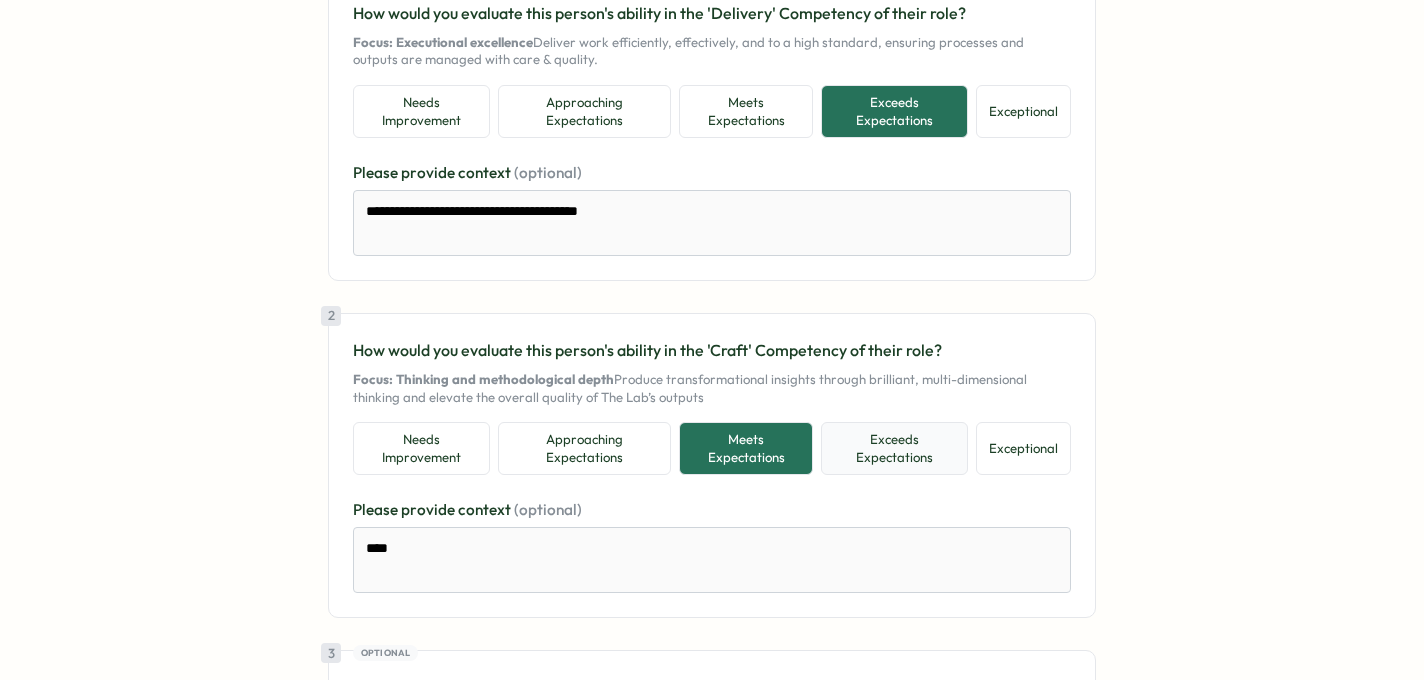 click on "Exceeds Expectations" at bounding box center [894, 448] 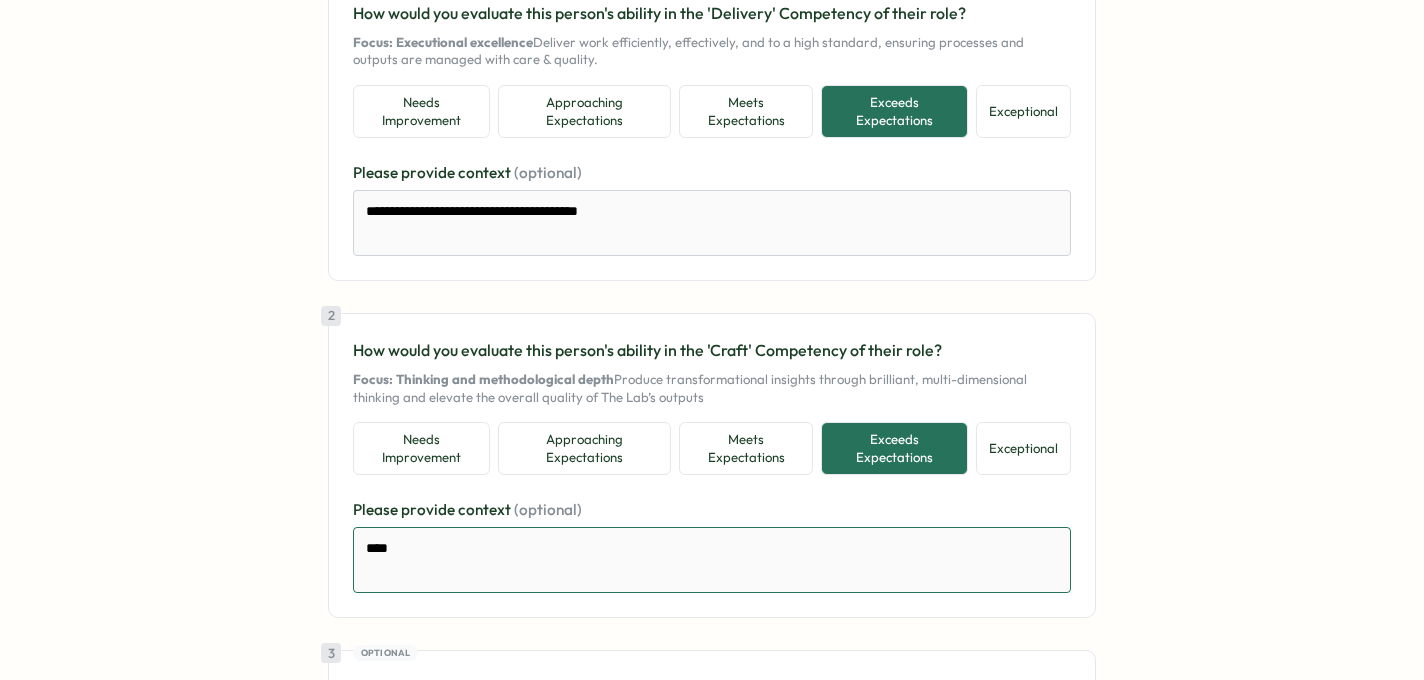 click on "***" at bounding box center [712, 560] 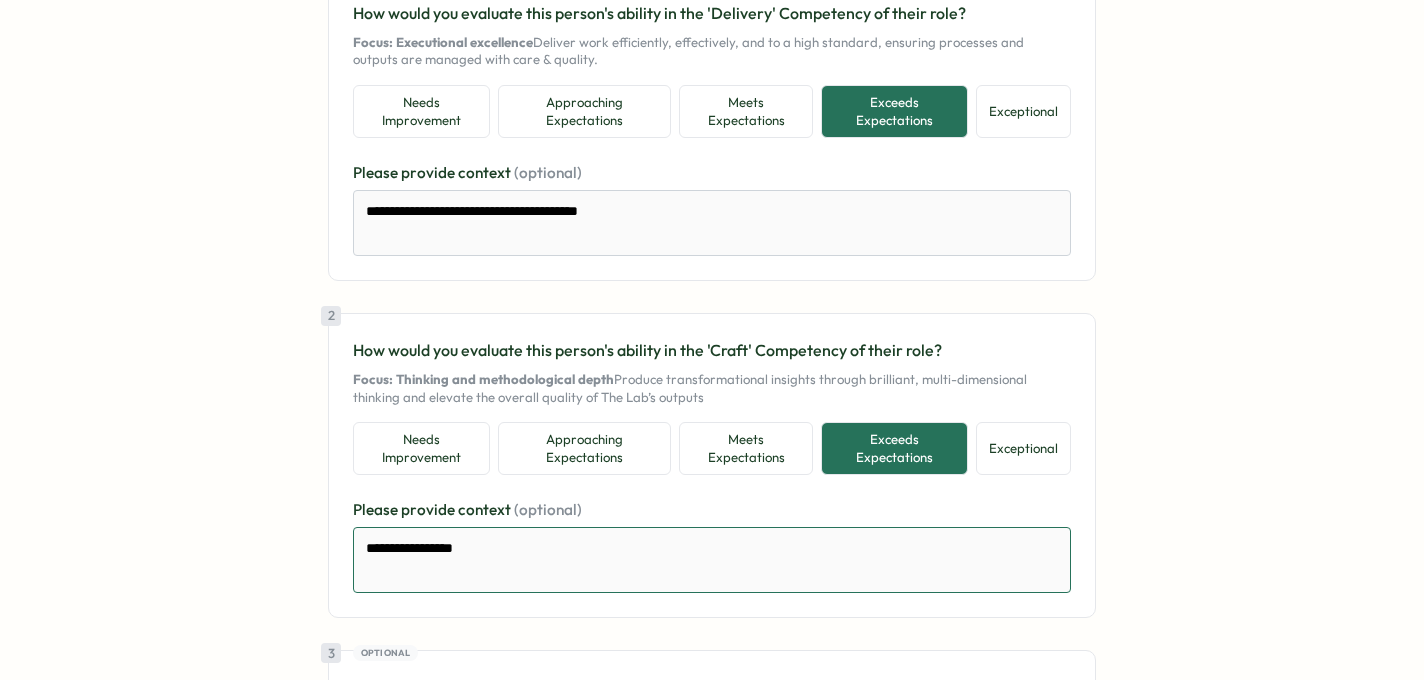 click on "**********" at bounding box center [712, 560] 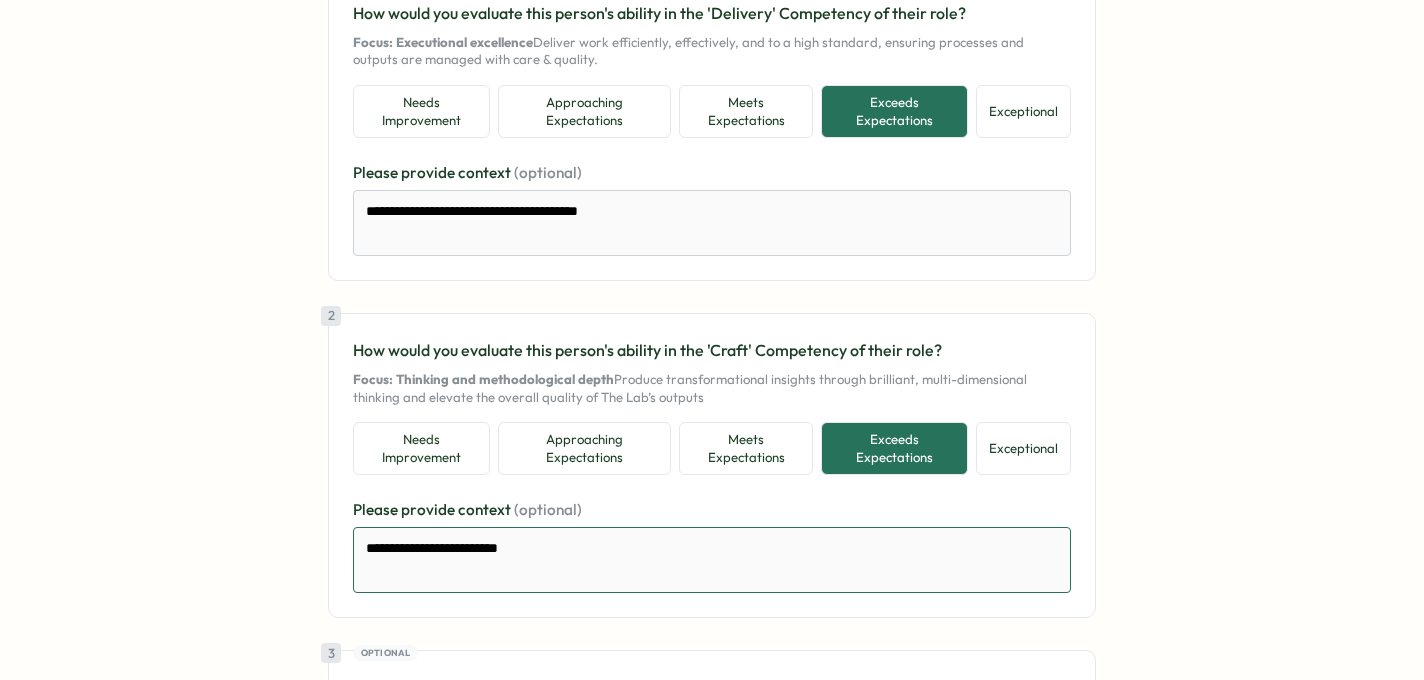 click on "**********" at bounding box center (712, 560) 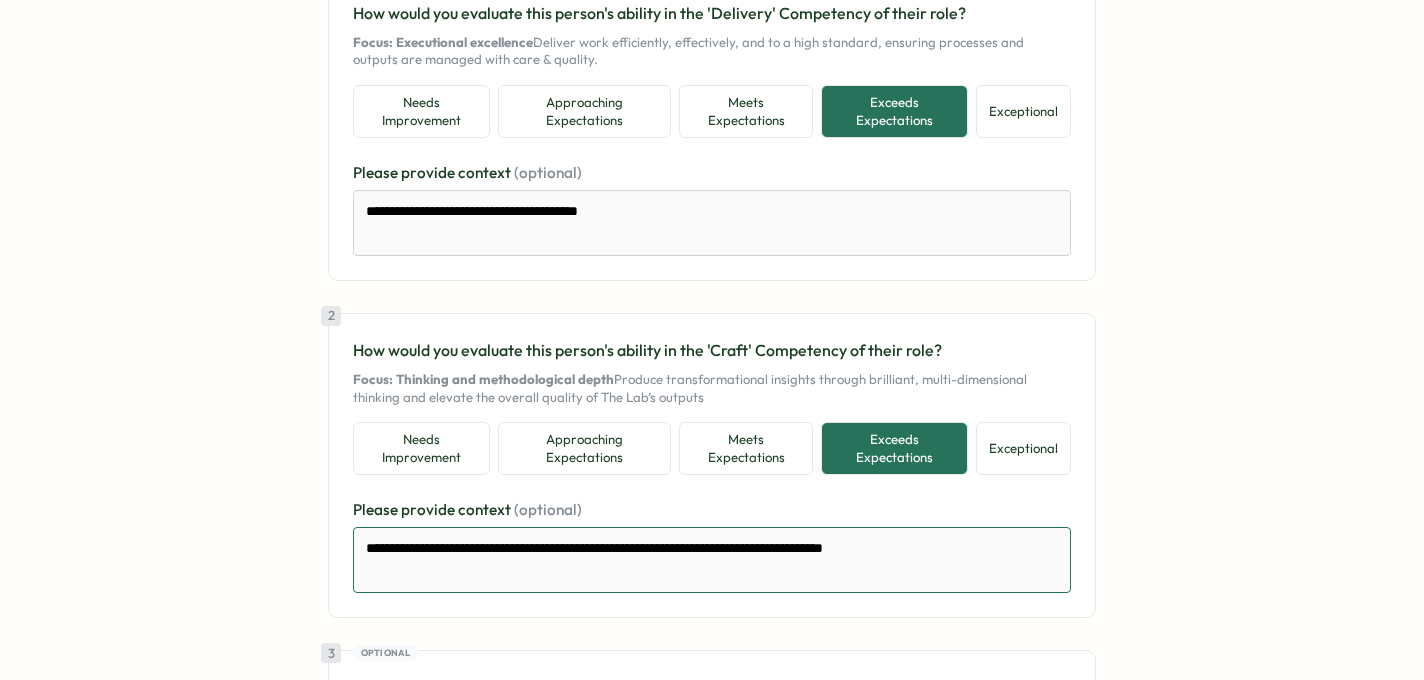click on "**********" at bounding box center (712, 560) 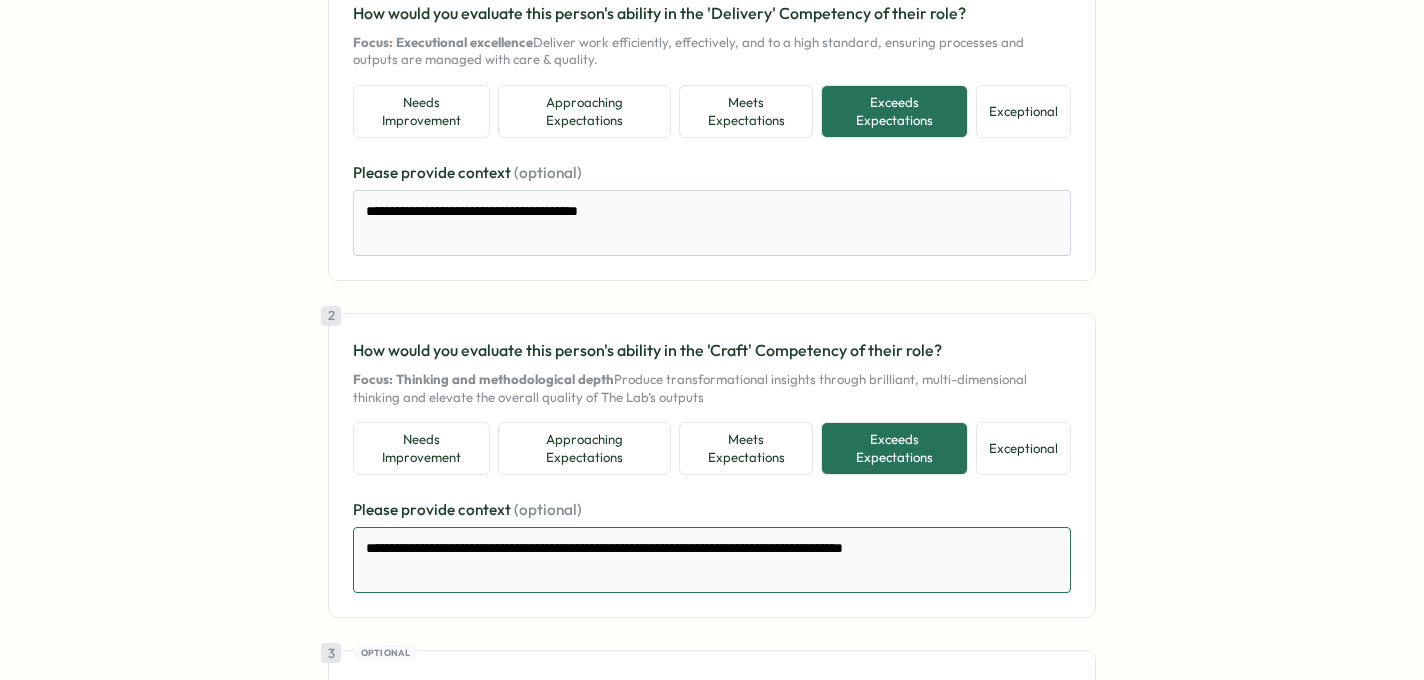 click on "**********" at bounding box center (712, 560) 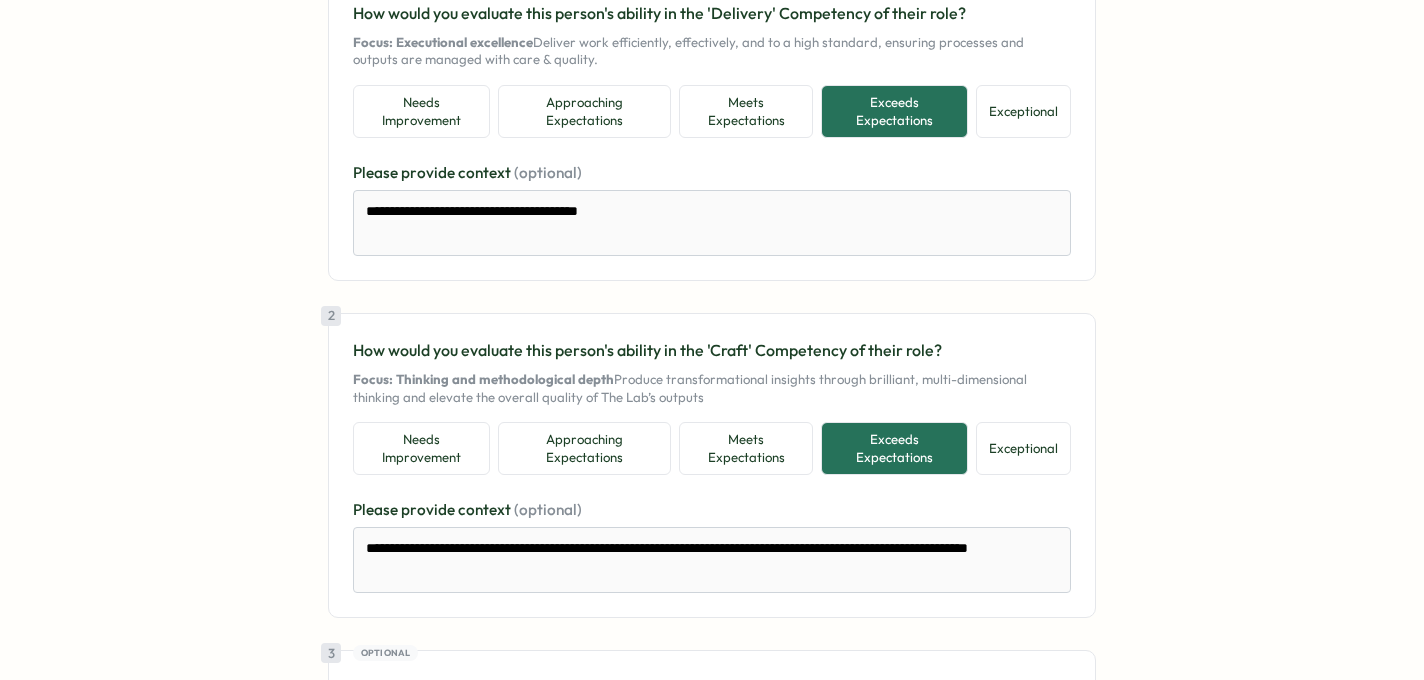 click on "**********" at bounding box center [712, 963] 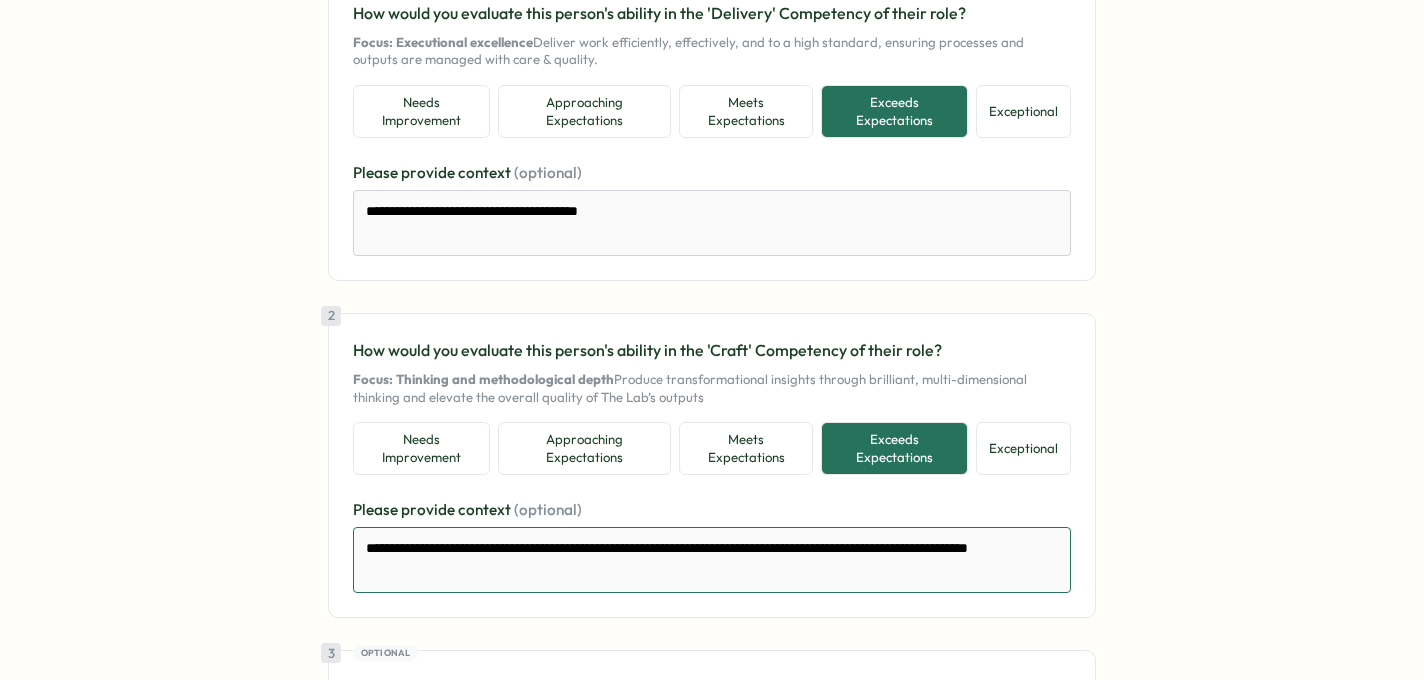 click on "**********" at bounding box center (712, 560) 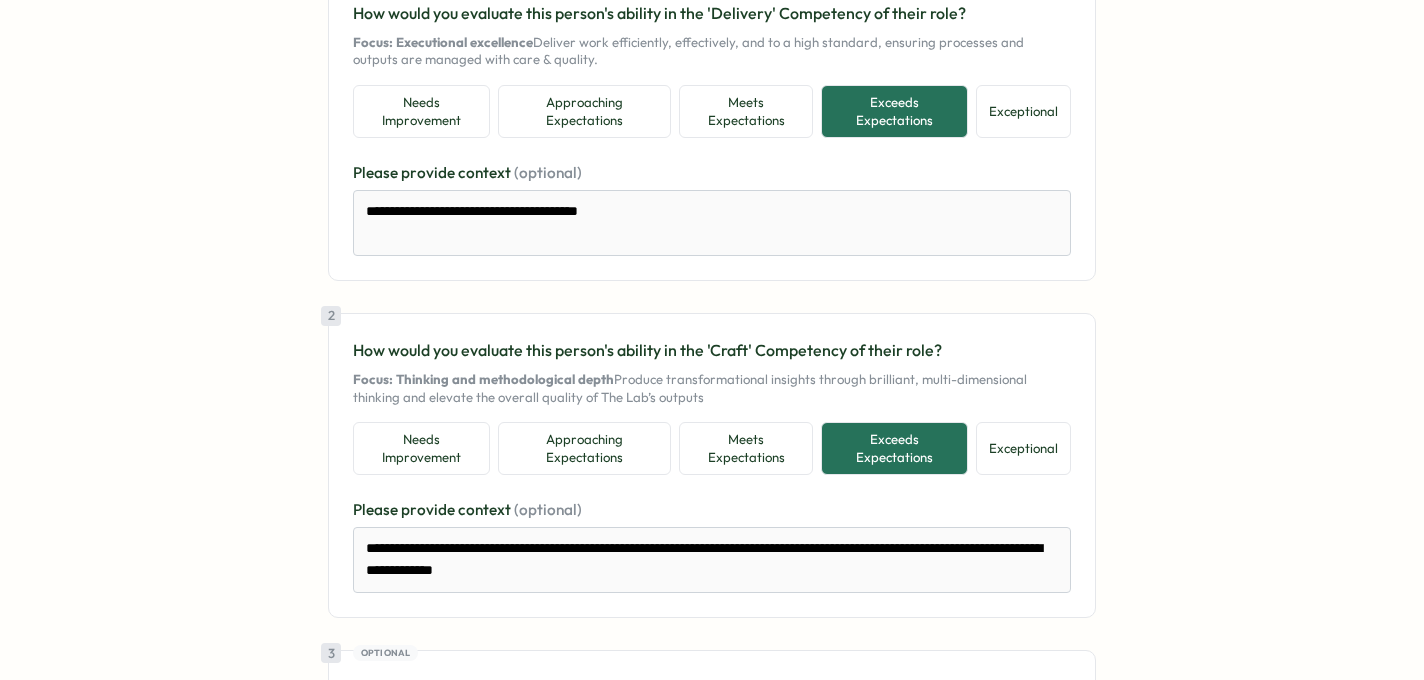 click on "**********" at bounding box center [712, 963] 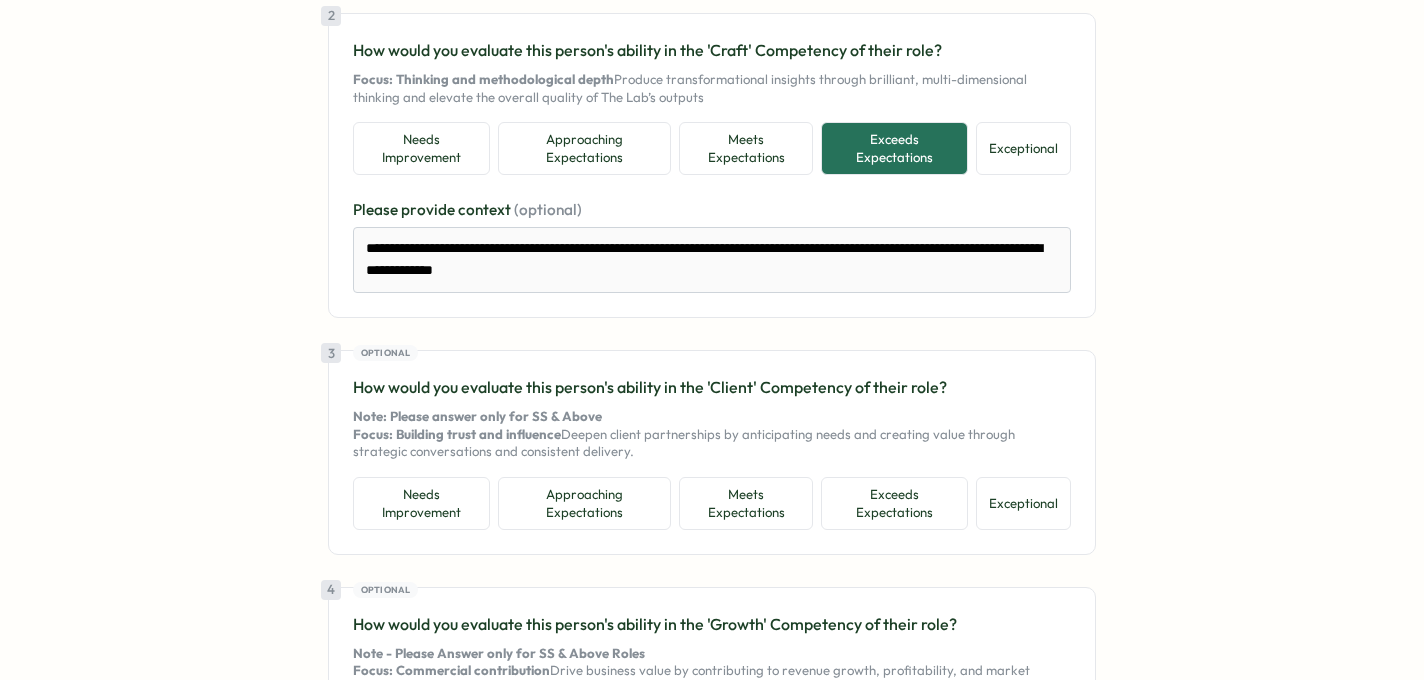 scroll, scrollTop: 545, scrollLeft: 0, axis: vertical 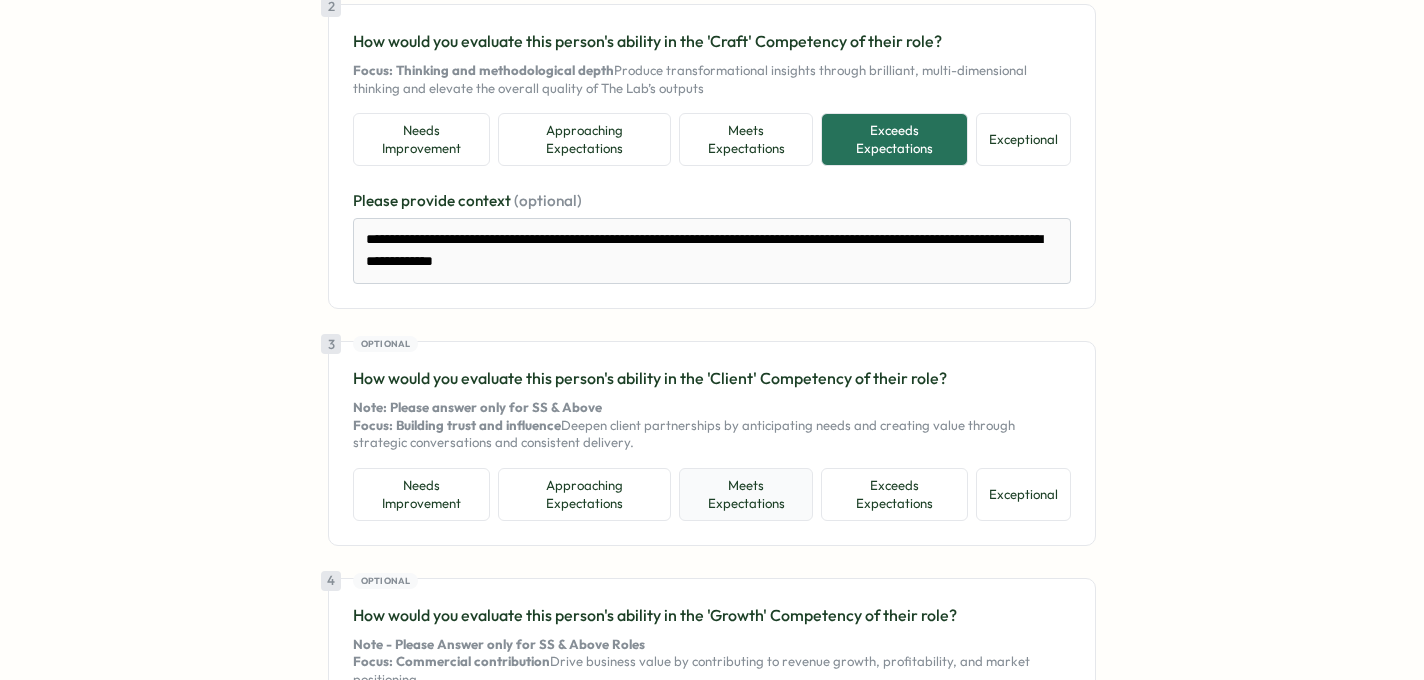 click on "Meets Expectations" at bounding box center [746, 494] 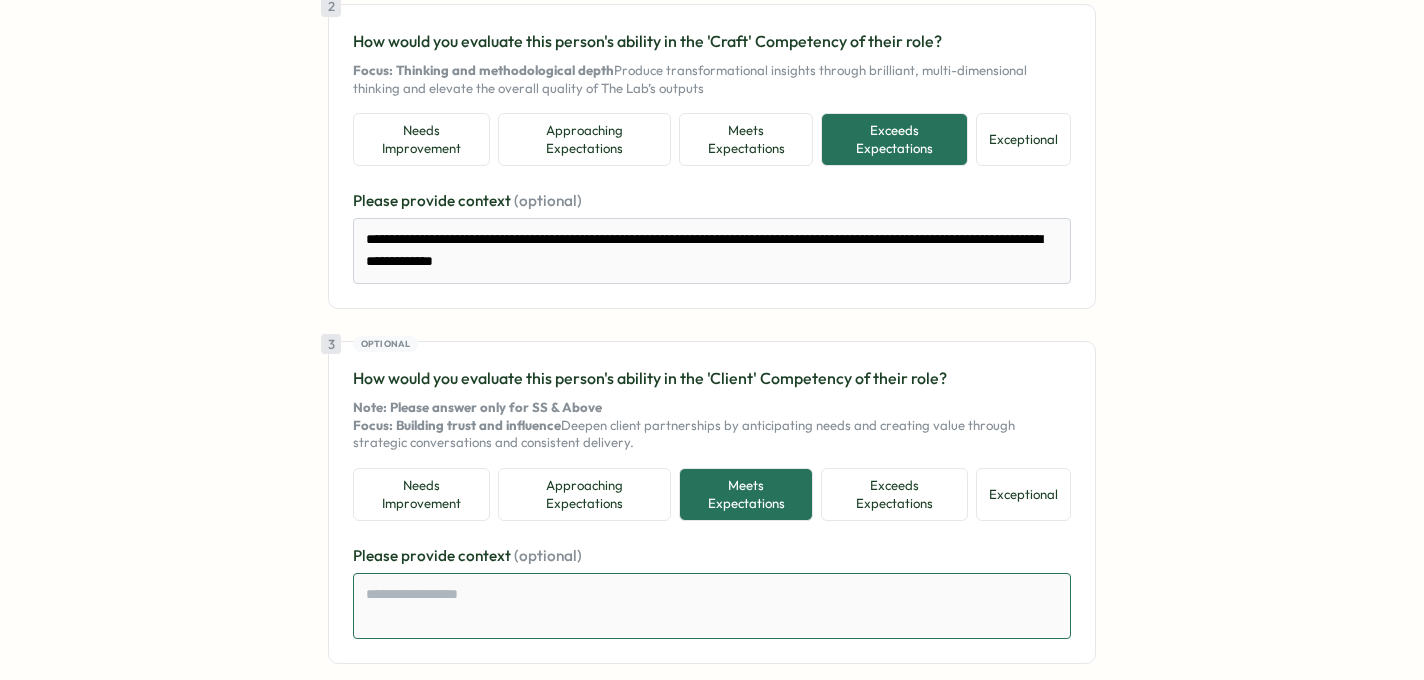 click at bounding box center [712, 606] 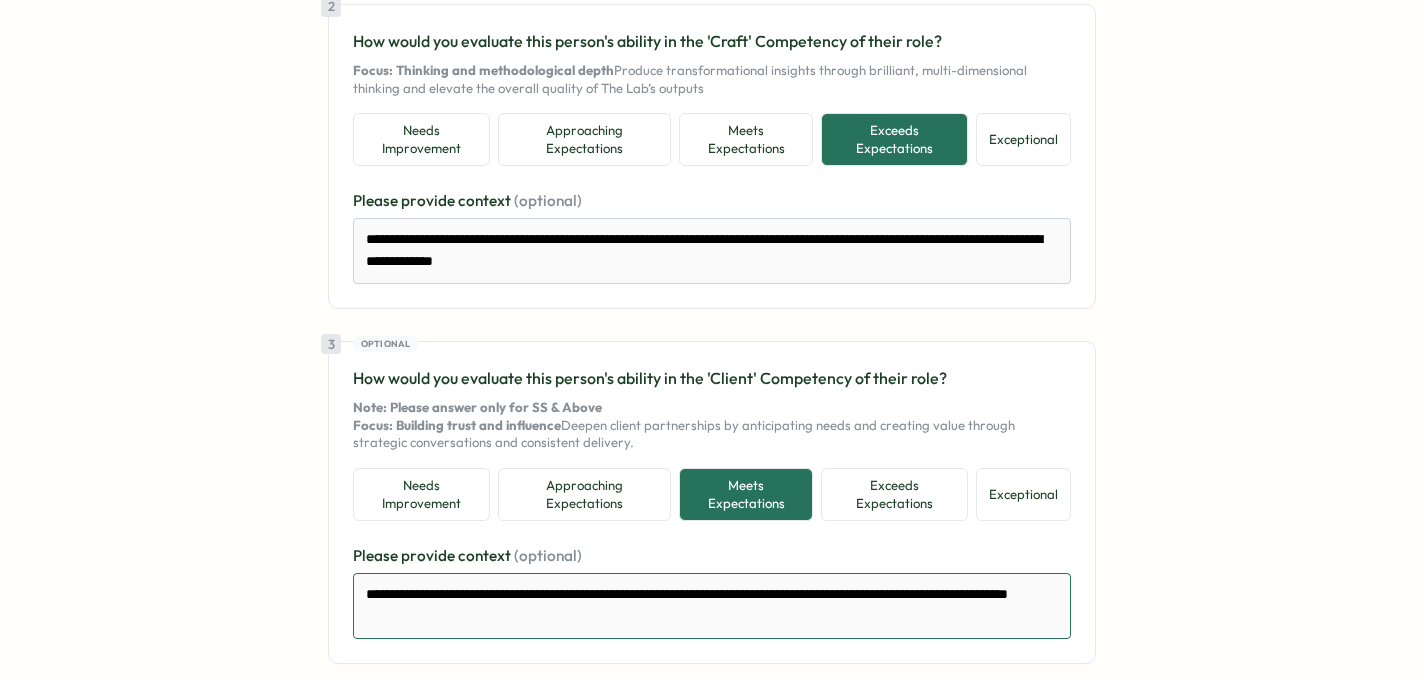 scroll, scrollTop: 632, scrollLeft: 0, axis: vertical 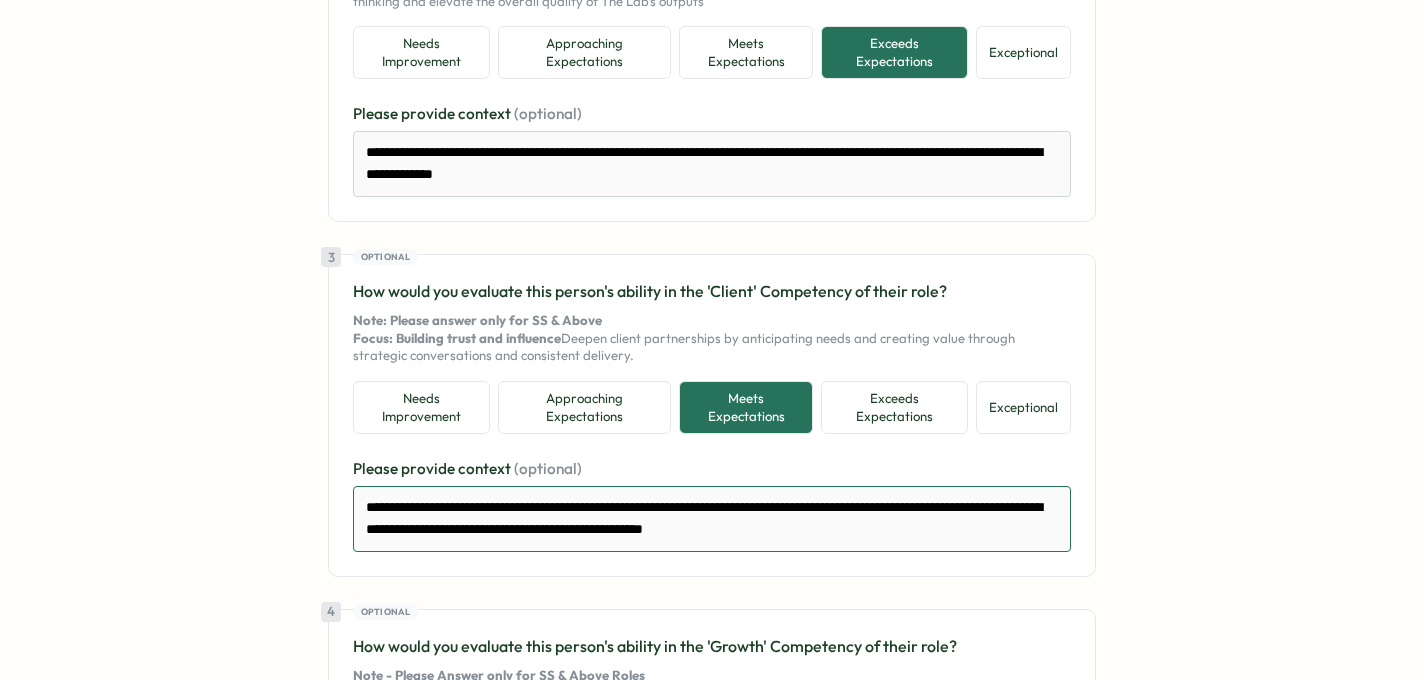 click on "**********" at bounding box center (712, 519) 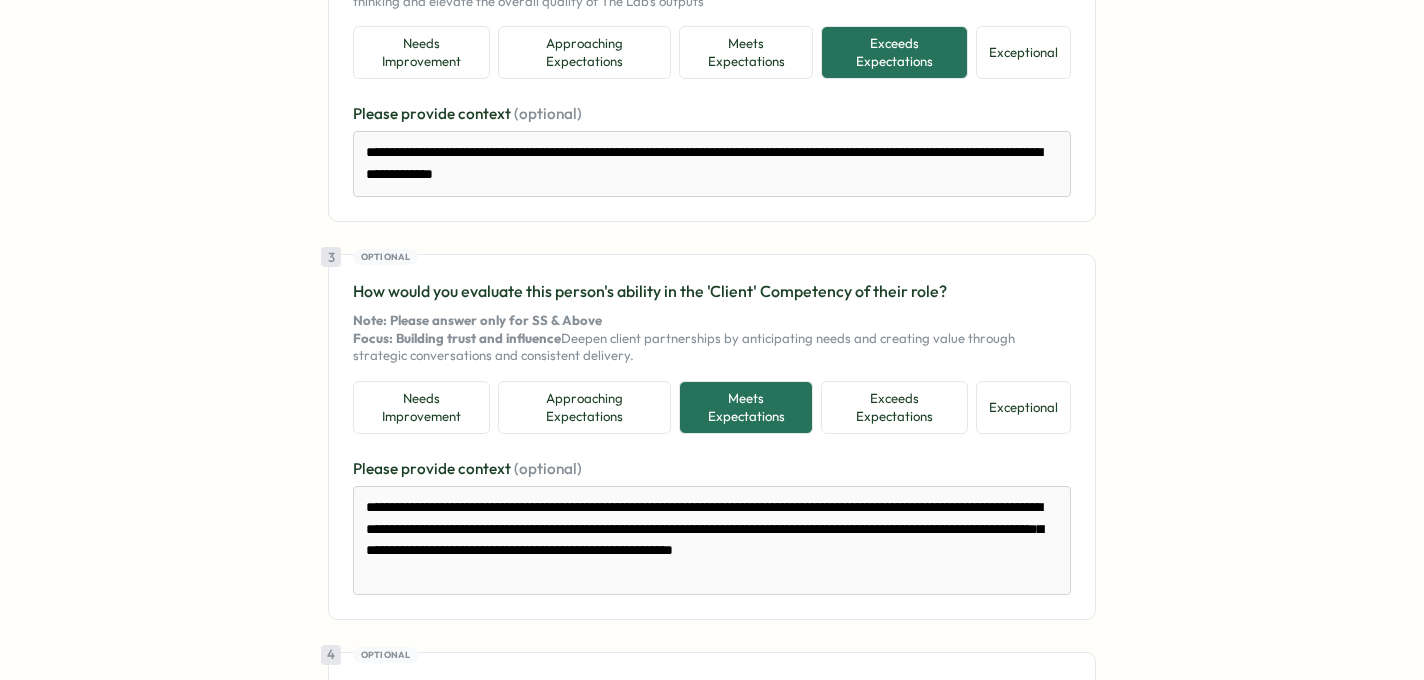 click on "Reviewing [FIRST] [LAST] 🔒 Anonymous  responses |  Peer Review   | 2 total reviewers Your answers are auto-saved every 10 seconds 1 How would you evaluate this person's ability in the 'Delivery' Competency of their role? Focus: Executional excellence
Deliver work efficiently, effectively, and to a high standard, ensuring processes and outputs are managed with care & quality. Needs Improvement Approaching Expectations Meets Expectations Exceeds Expectations Exceptional Please   provide   context   (optional) 2 How would you evaluate this person's ability in the 'Craft' Competency of their role? Focus: Thinking and methodological depth
Produce transformational insights through brilliant, multi-dimensional thinking and elevate the overall quality of The Lab’s outputs Needs Improvement Approaching Expectations Meets Expectations Exceeds Expectations Exceptional Please   provide   context   (optional) 3 Optional Note: Please answer only for SS & Above
Exceptional" at bounding box center [712, 648] 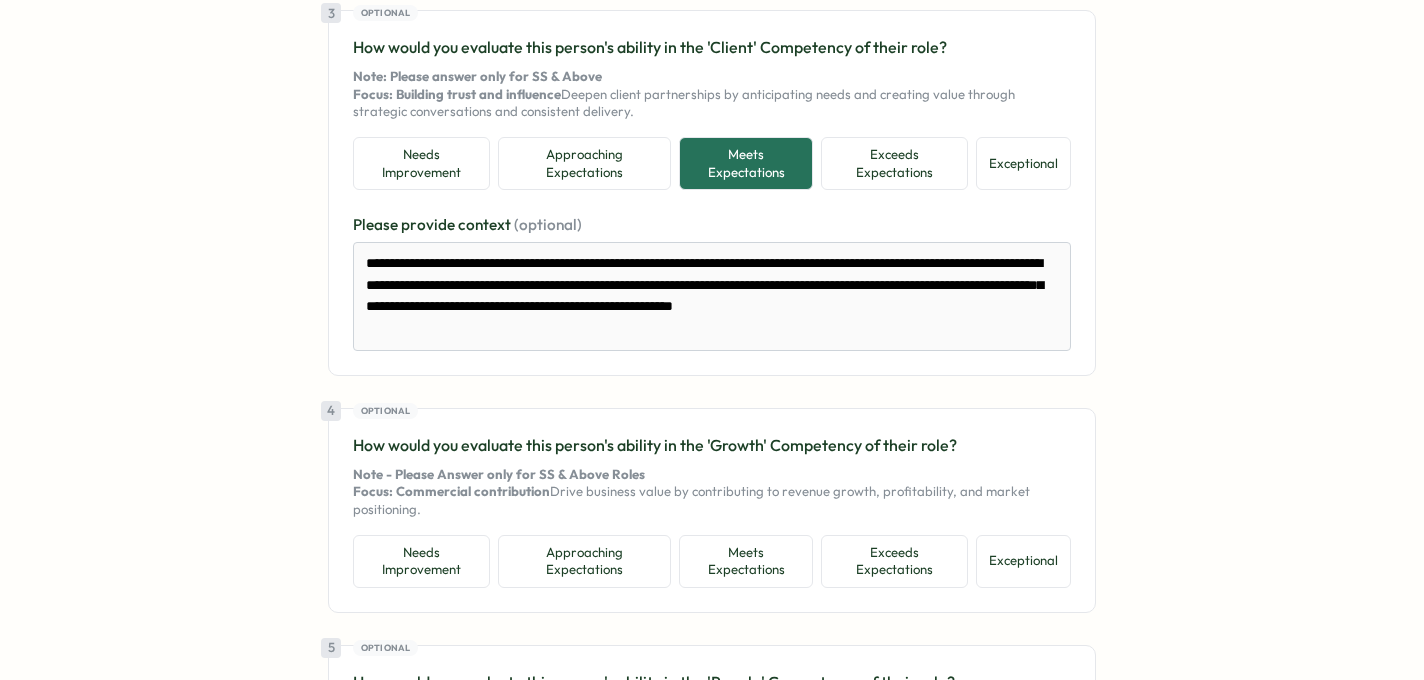scroll, scrollTop: 1127, scrollLeft: 0, axis: vertical 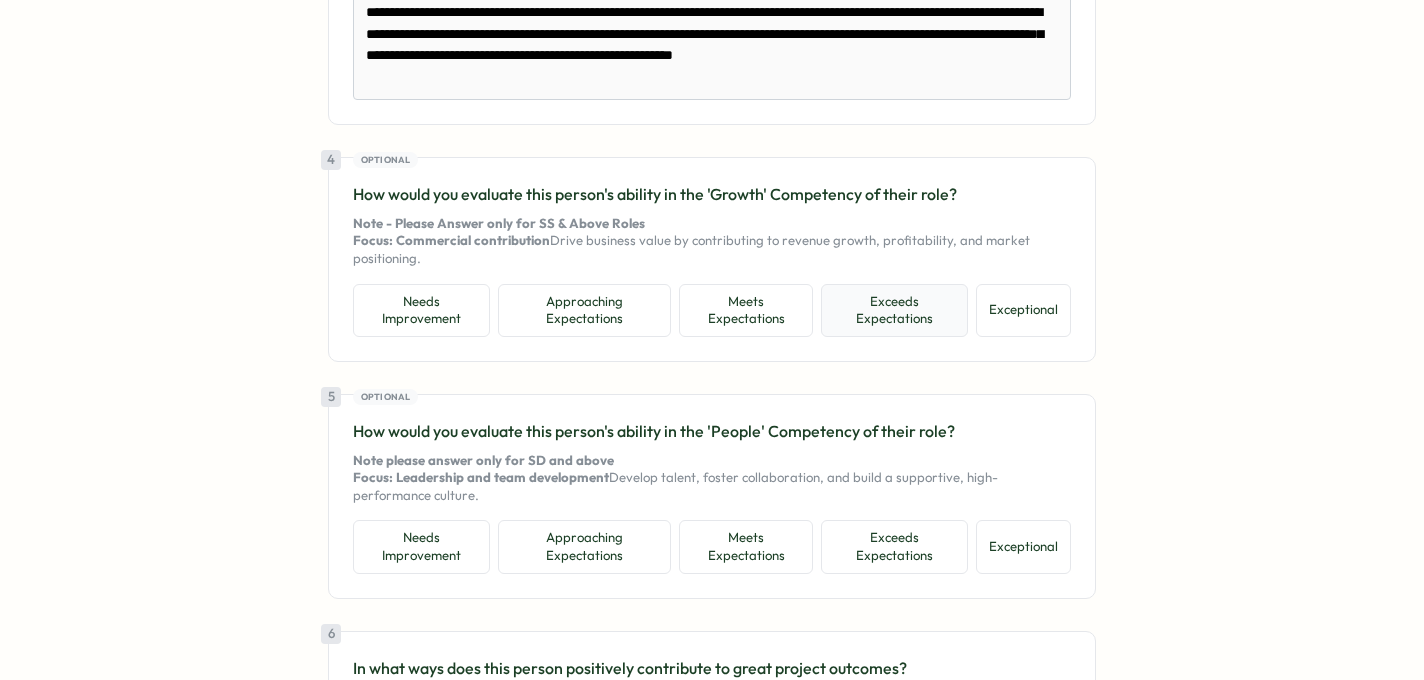 click on "Exceeds Expectations" at bounding box center (894, 310) 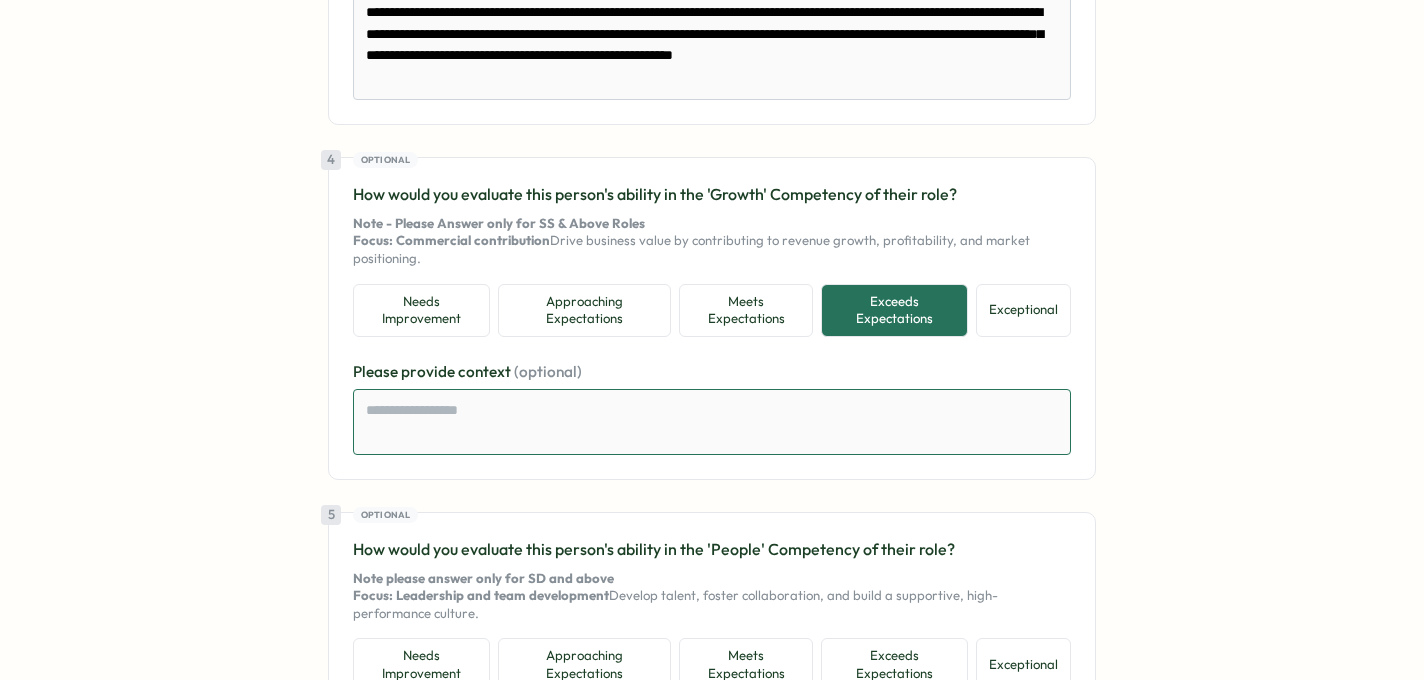 click at bounding box center (712, 422) 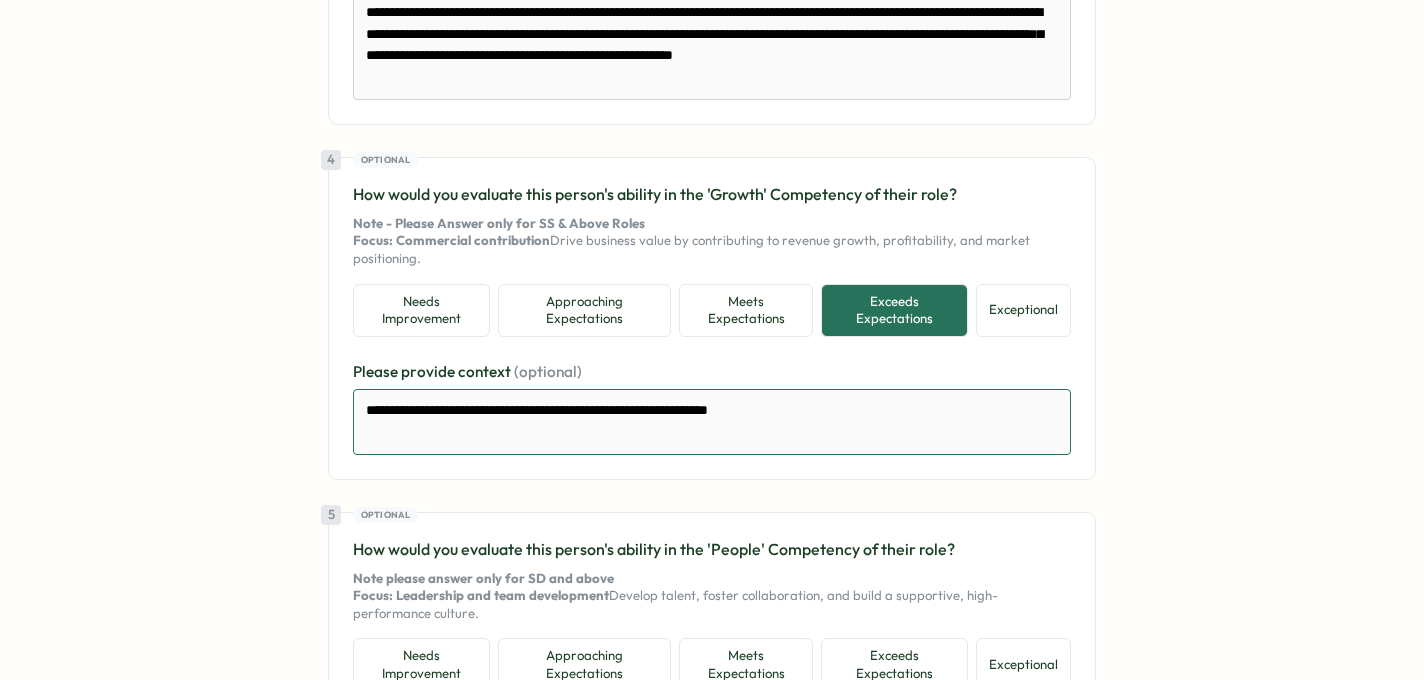 click on "**********" at bounding box center [712, 422] 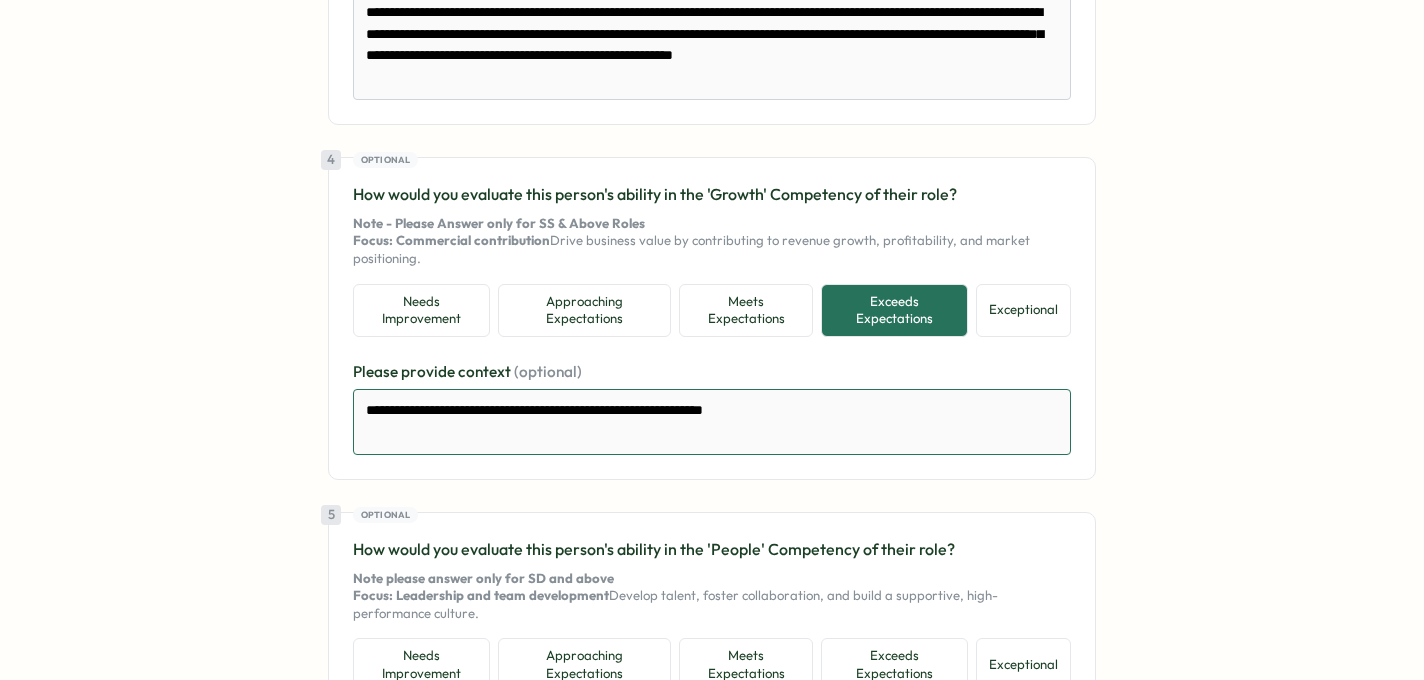 click on "**********" at bounding box center (712, 422) 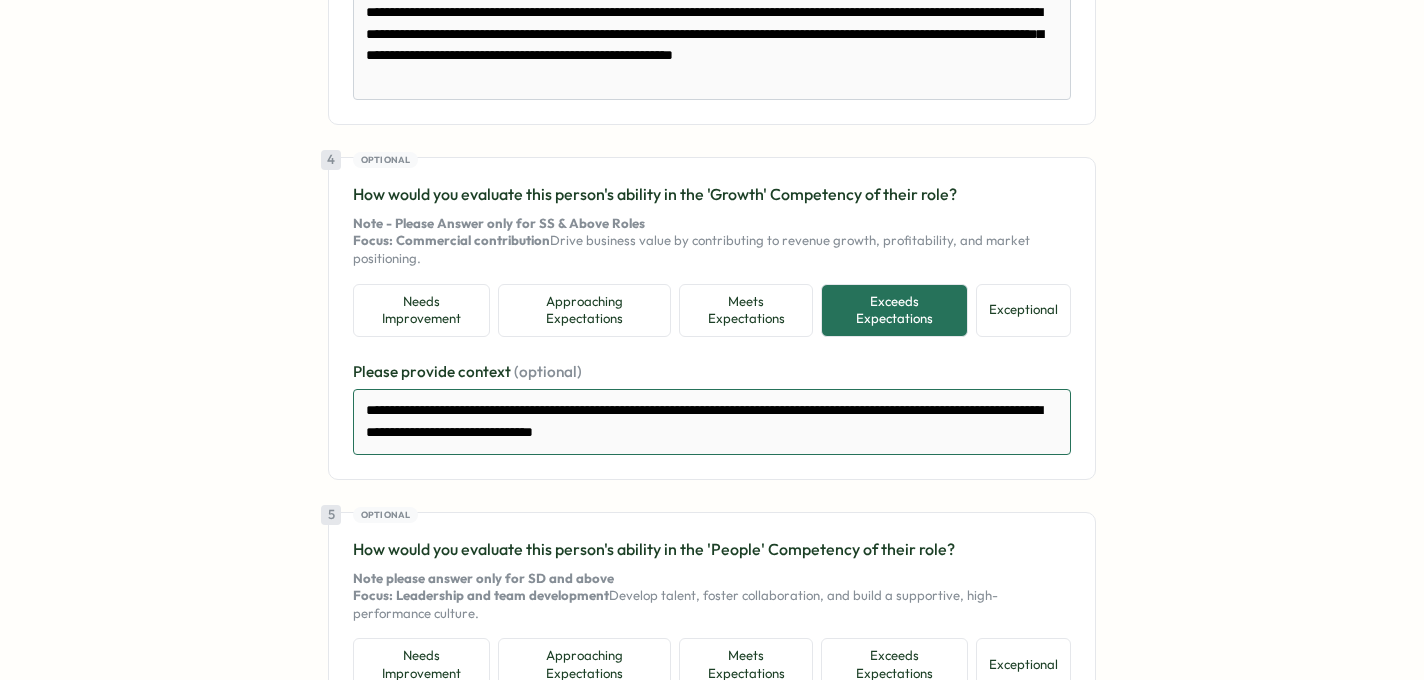 click on "**********" at bounding box center (712, 422) 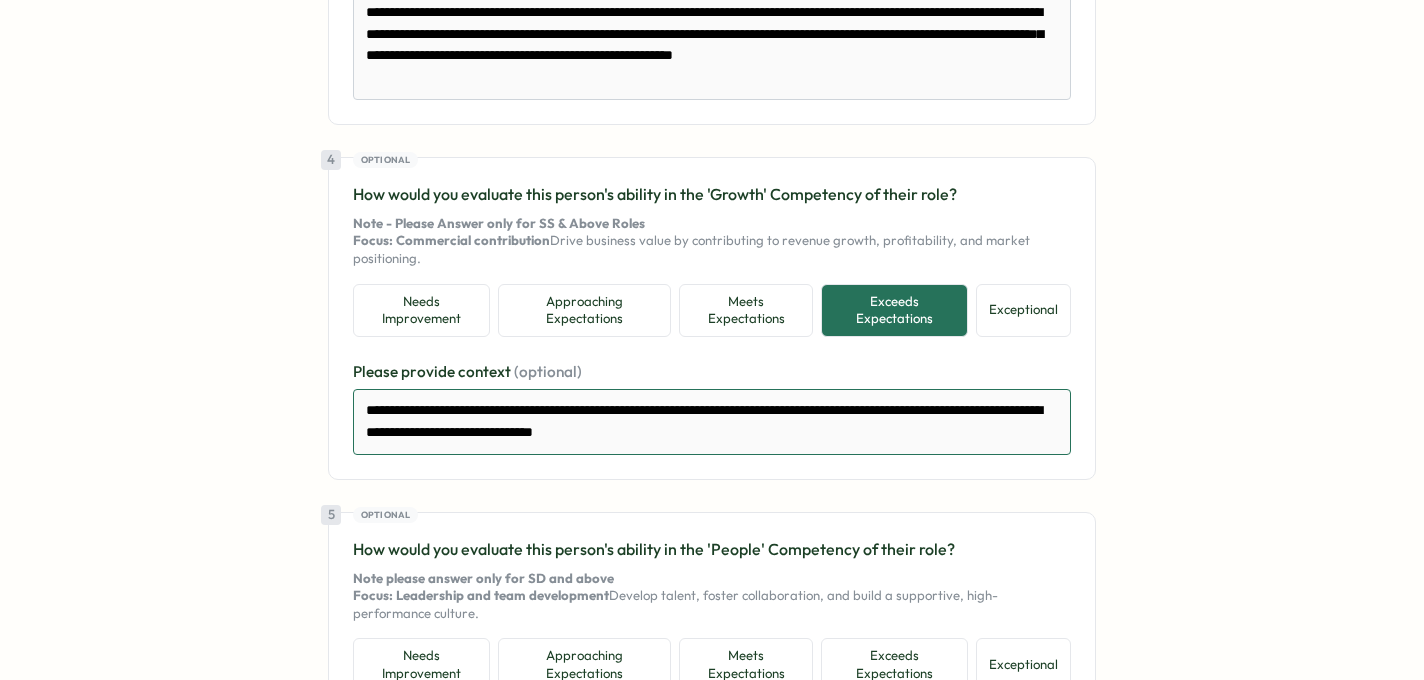 click on "**********" at bounding box center (712, 422) 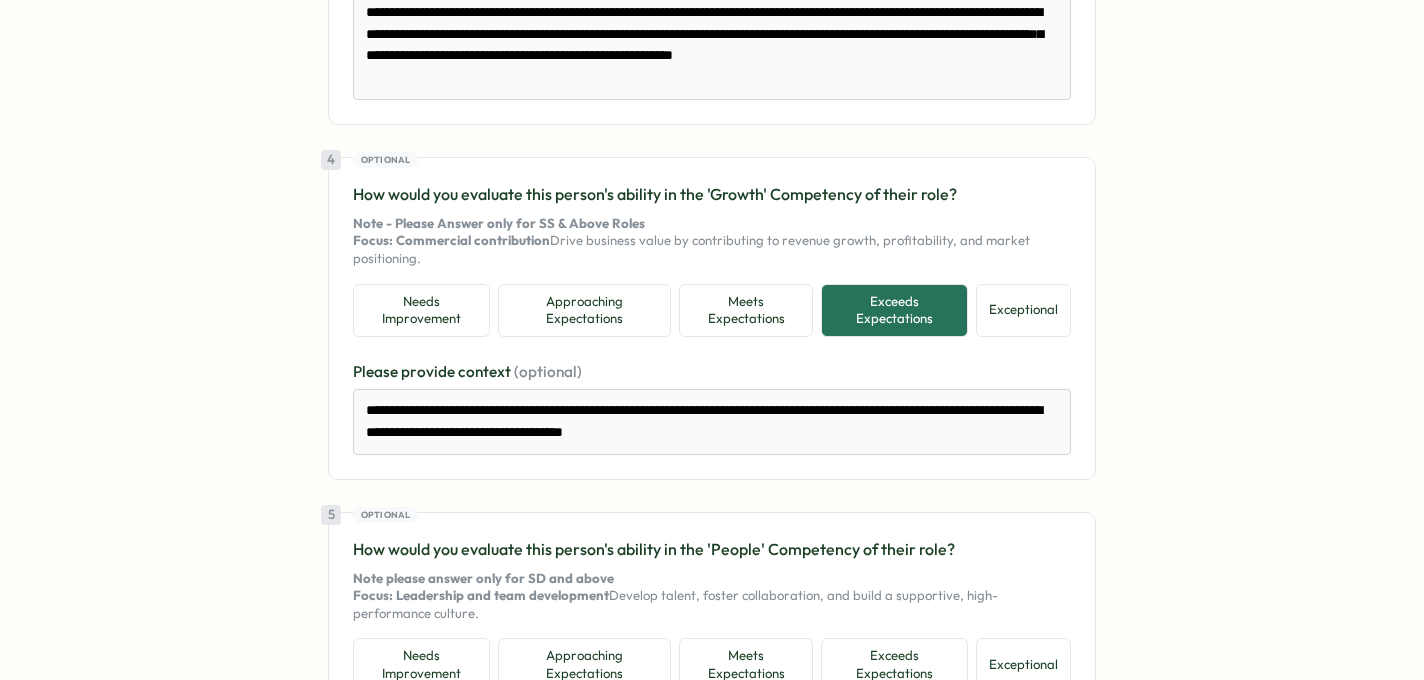 click on "**********" at bounding box center (712, 340) 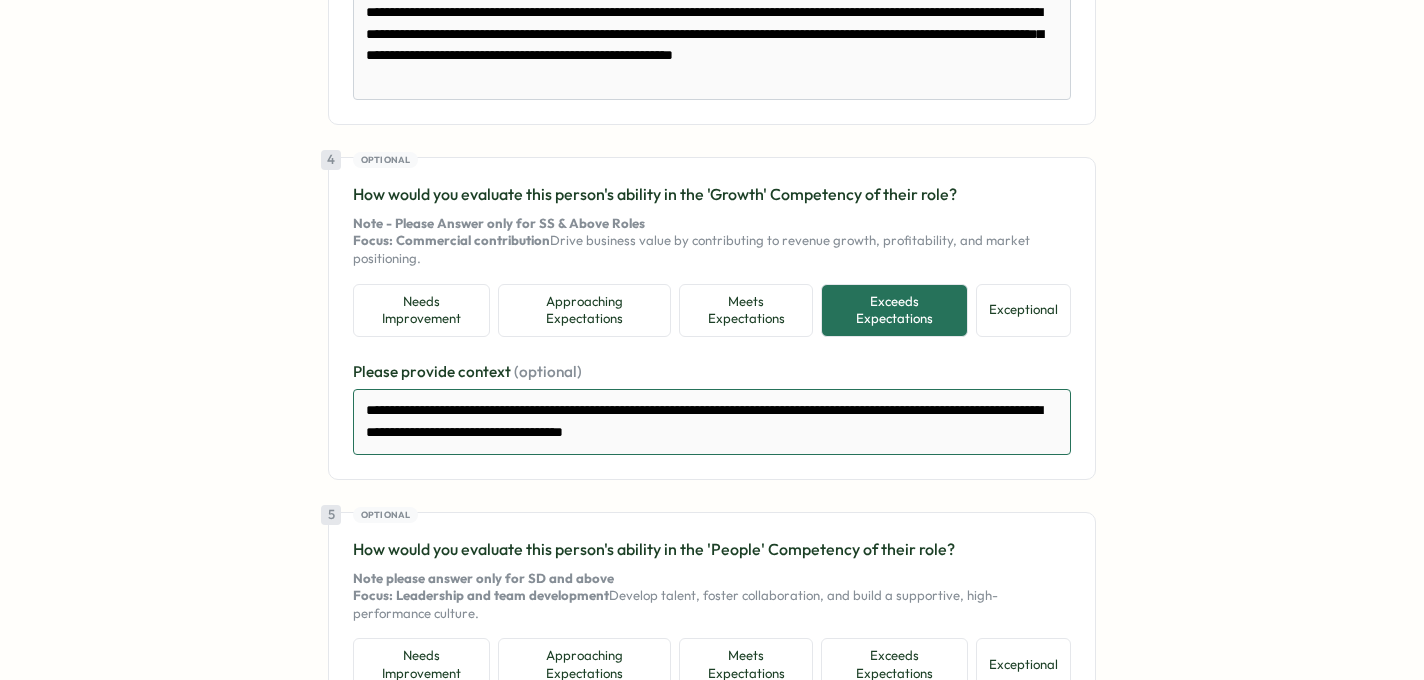 click on "**********" at bounding box center (712, 422) 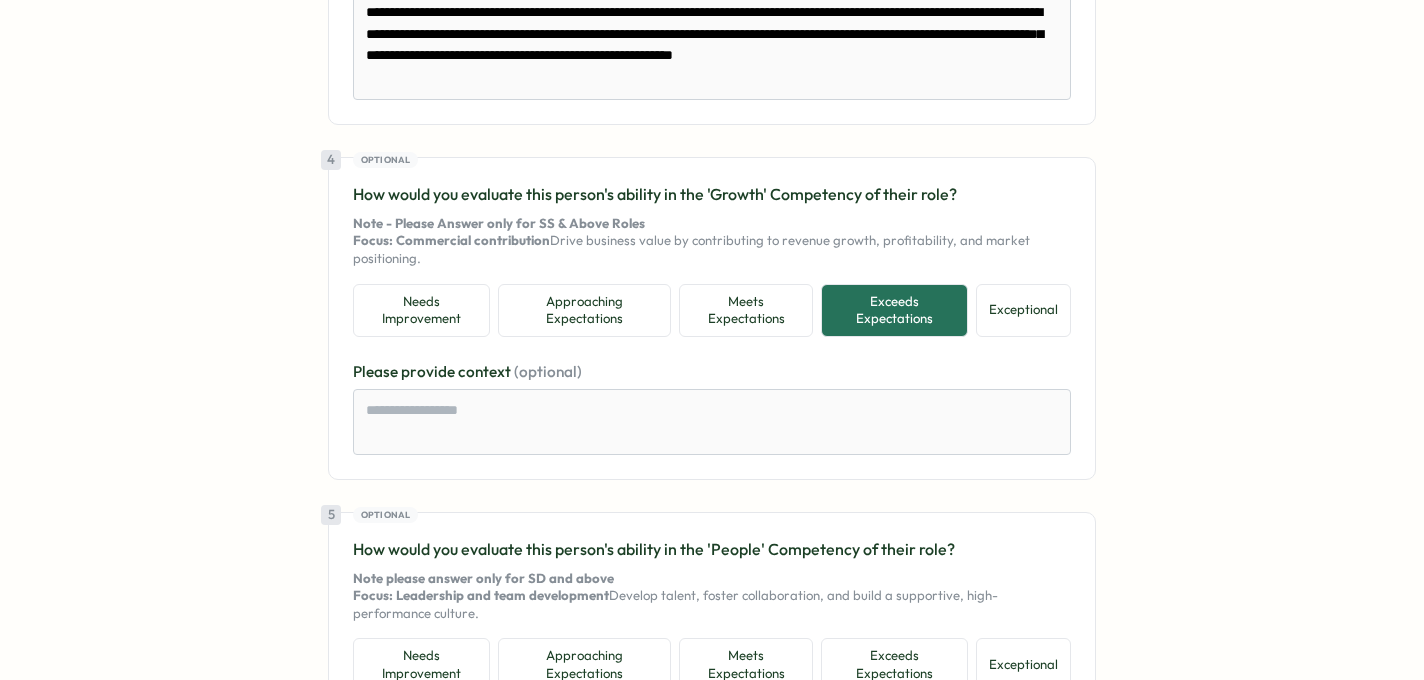 click on "Reviewing [FIRST] [LAST] 🔒 Anonymous  responses |  Peer Review   | 2 total reviewers Your answers are auto-saved every 10 seconds . Last saved at Aug 5, 10:30 AM 1 How would you evaluate this person's ability in the 'Delivery' Competency of their role? Focus: Executional excellence
Deliver work efficiently, effectively, and to a high standard, ensuring processes and outputs are managed with care & quality. Needs Improvement Approaching Expectations Meets Expectations Exceeds Expectations Exceptional Please   provide   context   (optional) 2 How would you evaluate this person's ability in the 'Craft' Competency of their role? Focus: Thinking and methodological depth
Produce transformational insights through brilliant, multi-dimensional thinking and elevate the overall quality of The Lab’s outputs Needs Improvement Approaching Expectations Meets Expectations Exceeds Expectations Exceptional Please   provide   context   (optional) 3 Optional
Needs Improvement" at bounding box center [712, 212] 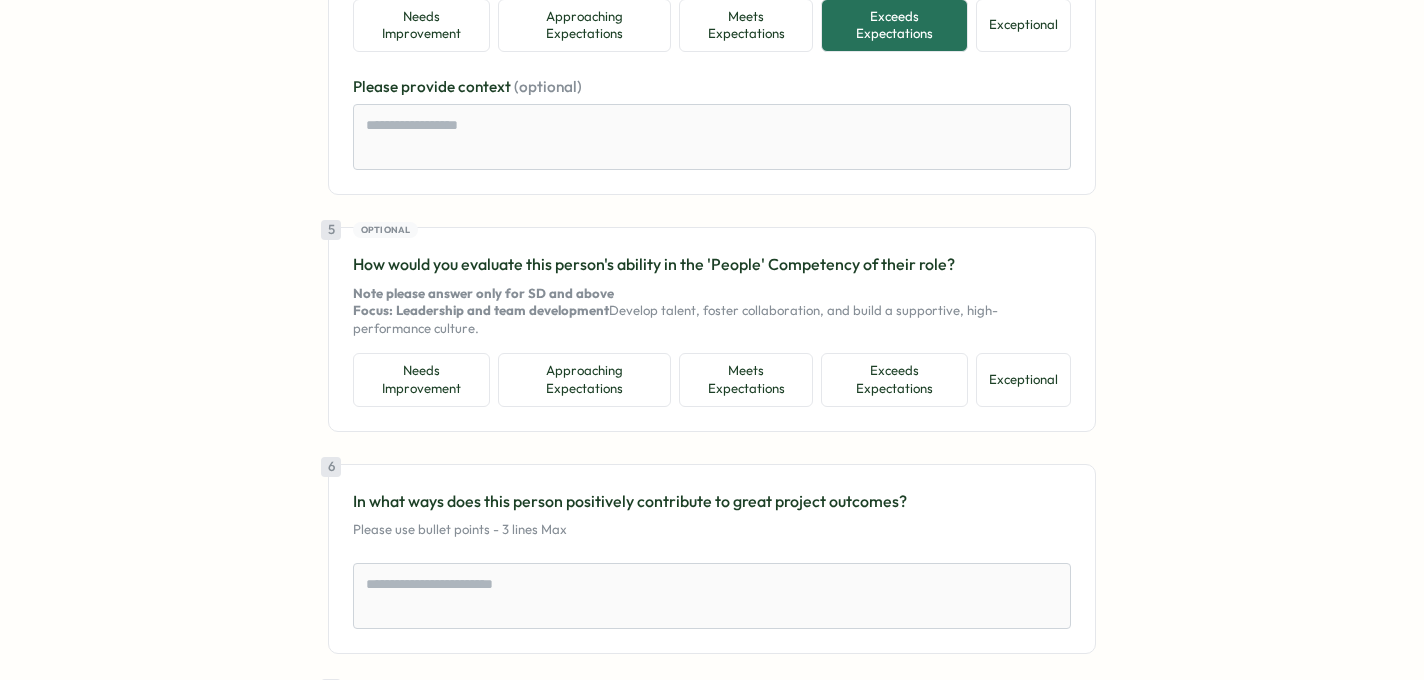 scroll, scrollTop: 1418, scrollLeft: 0, axis: vertical 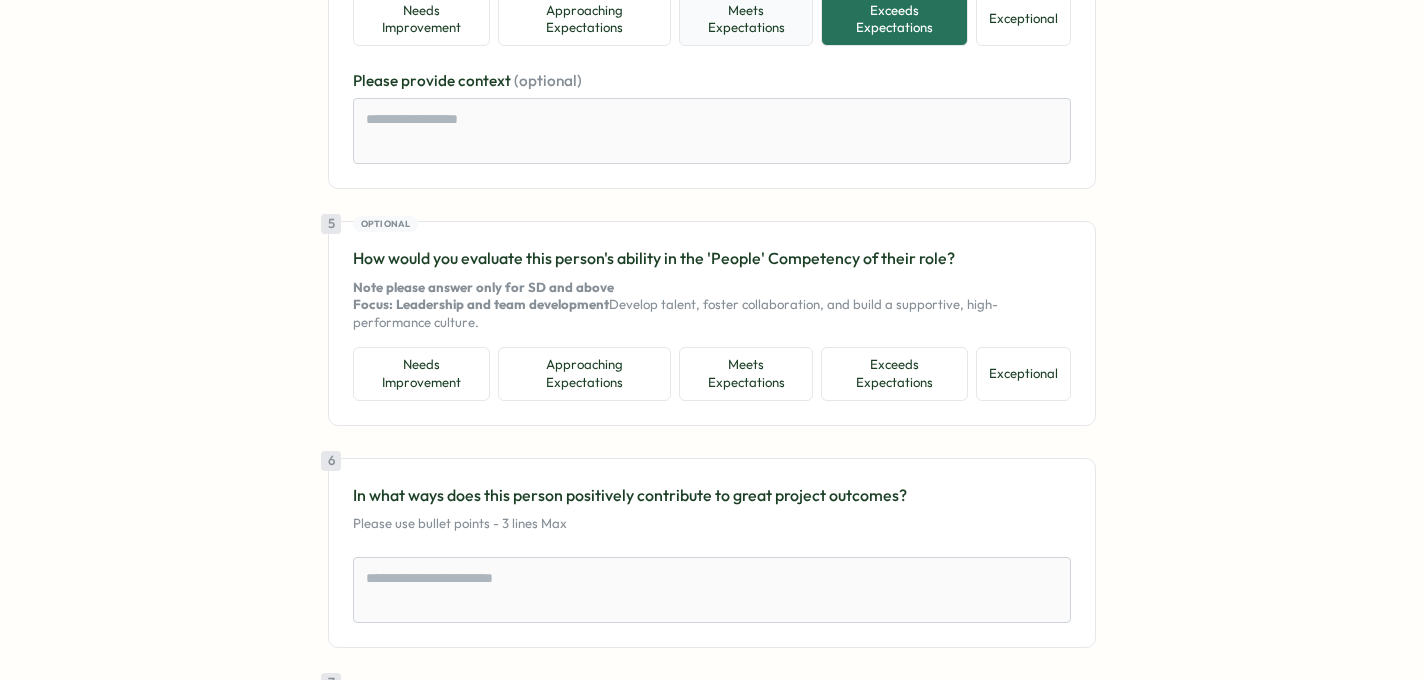 click on "Meets Expectations" at bounding box center (746, 19) 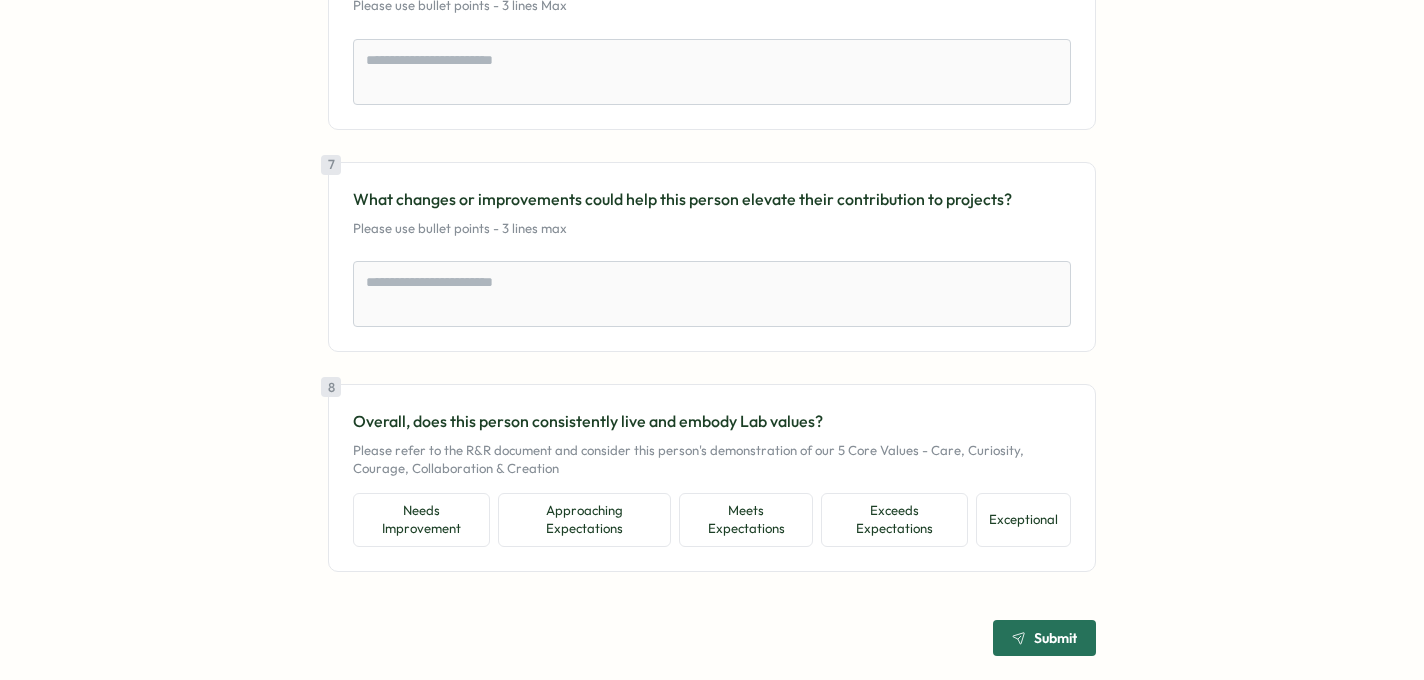 scroll, scrollTop: 1985, scrollLeft: 0, axis: vertical 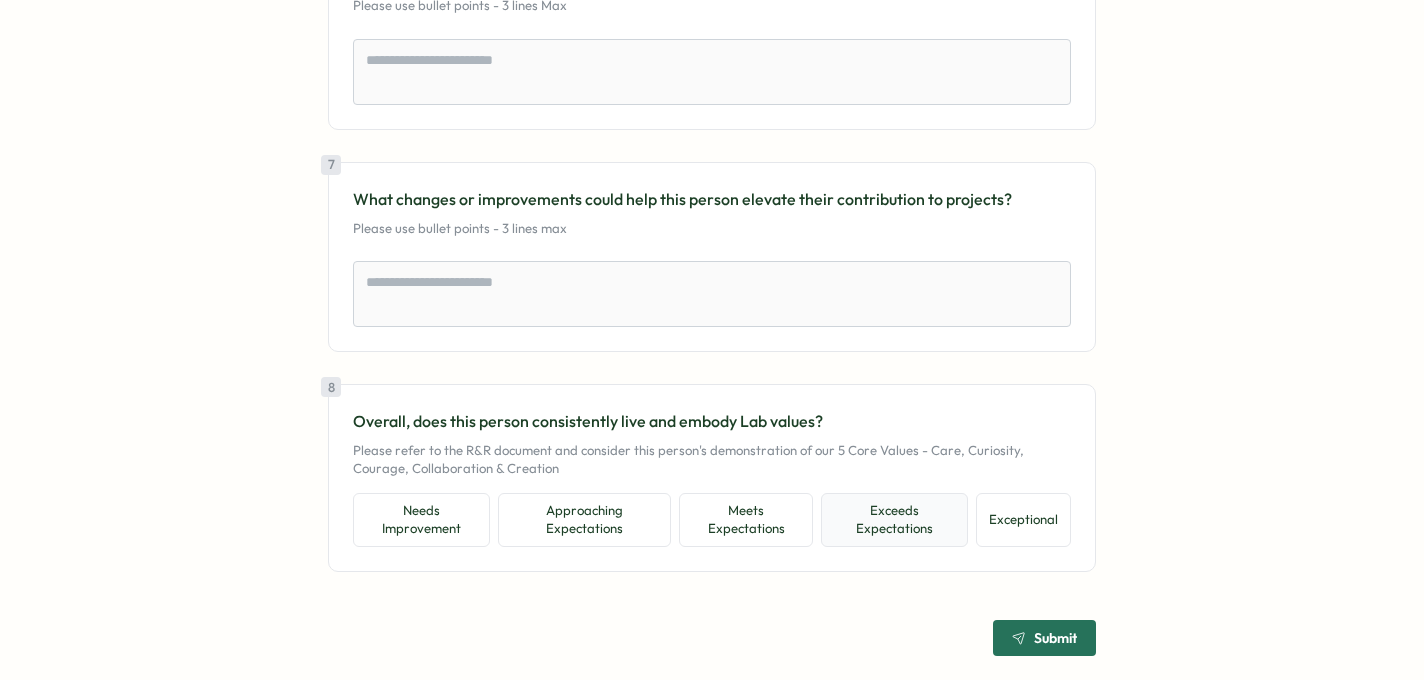 click on "Exceeds Expectations" at bounding box center (894, 519) 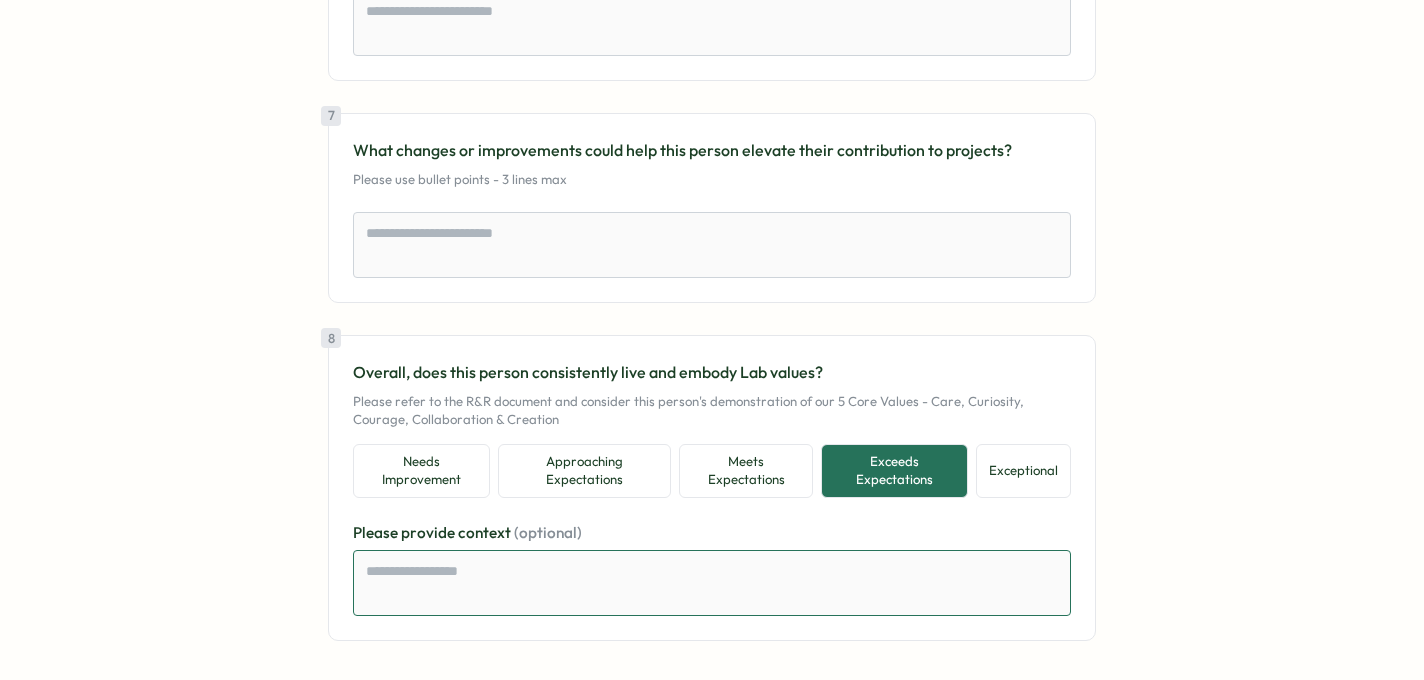 click at bounding box center (712, 583) 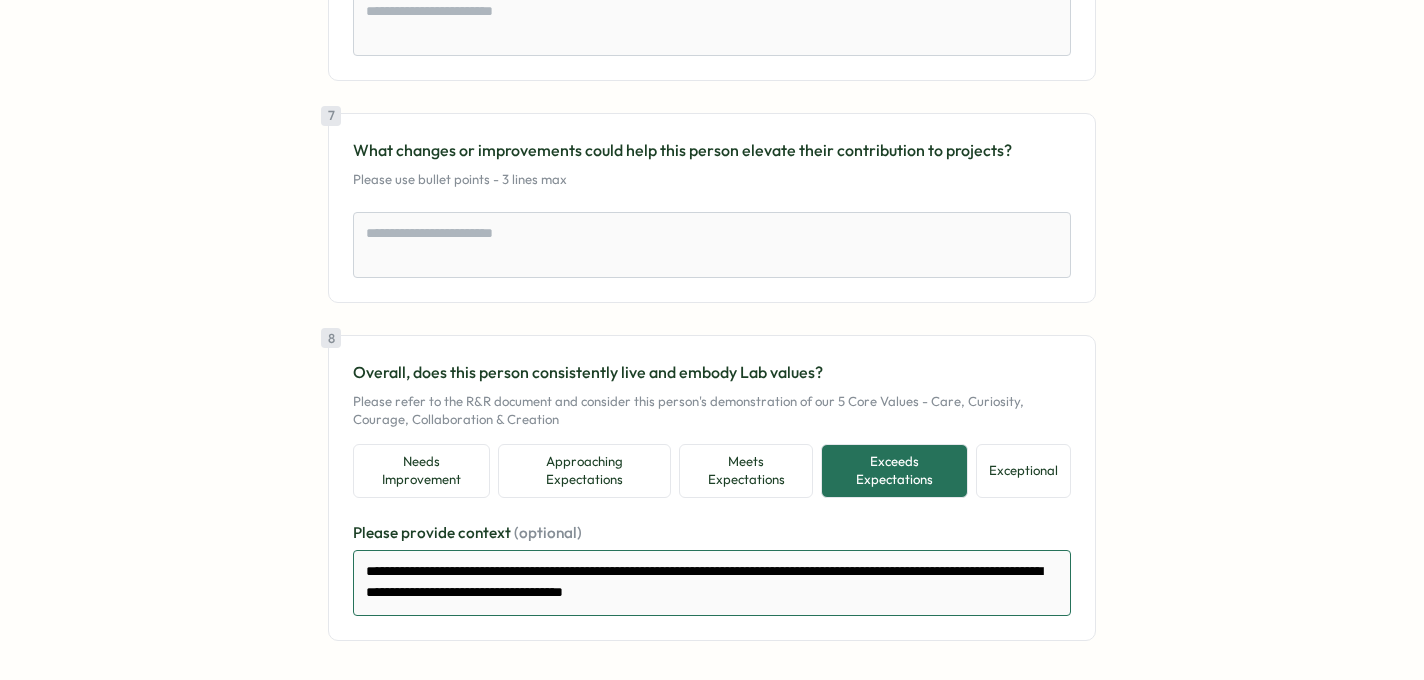 click on "**********" at bounding box center (712, 583) 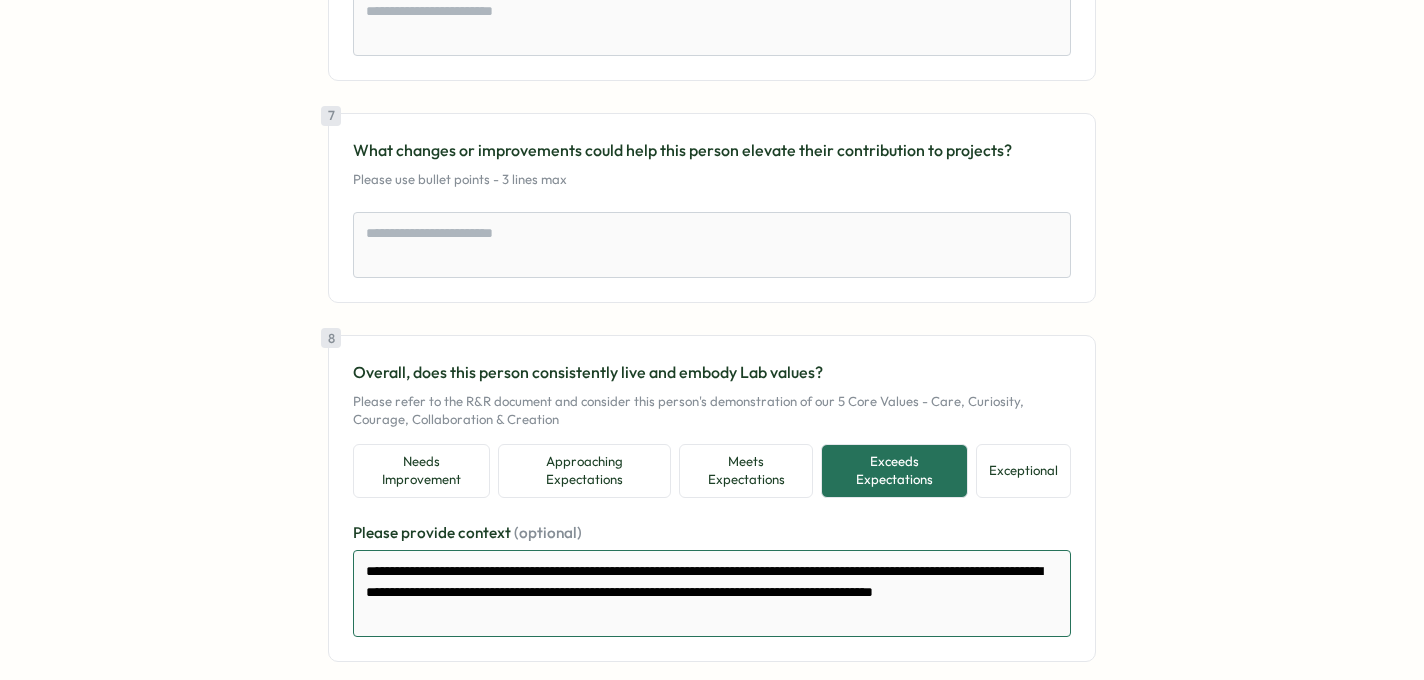click on "**********" at bounding box center [712, 593] 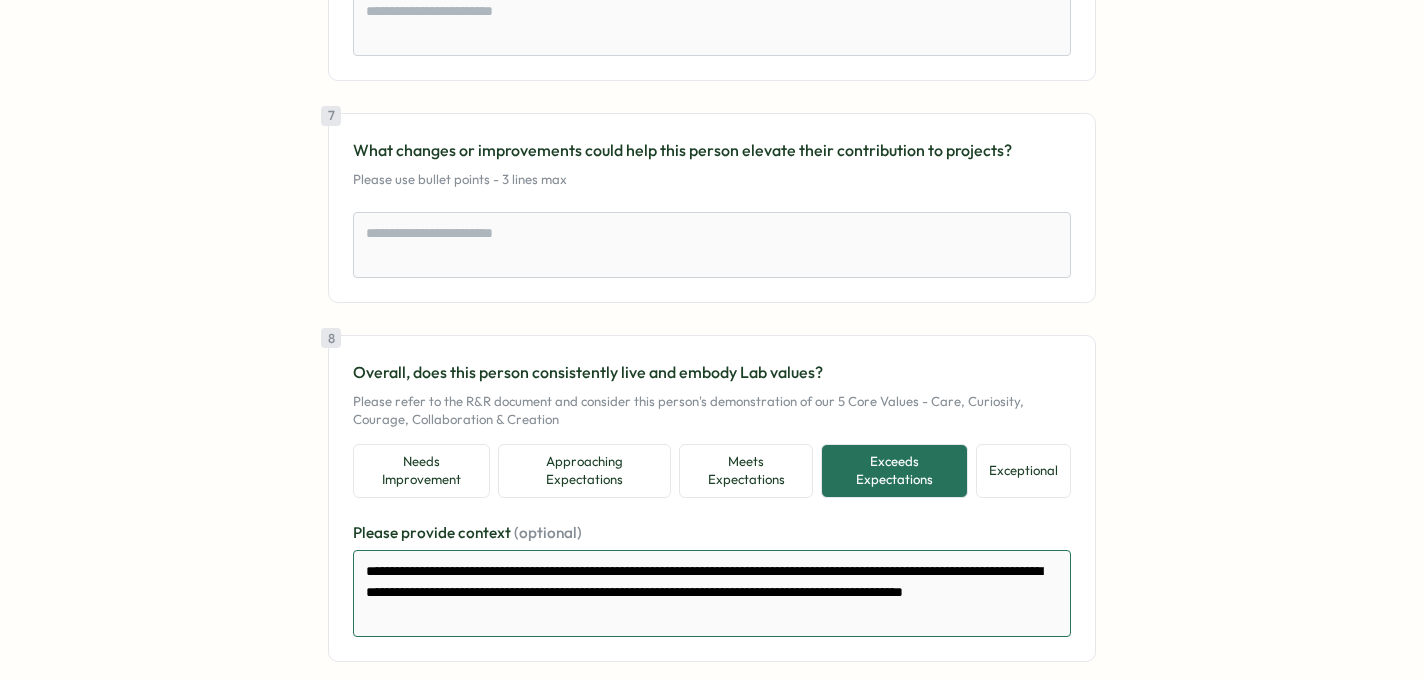 click on "**********" at bounding box center (712, 593) 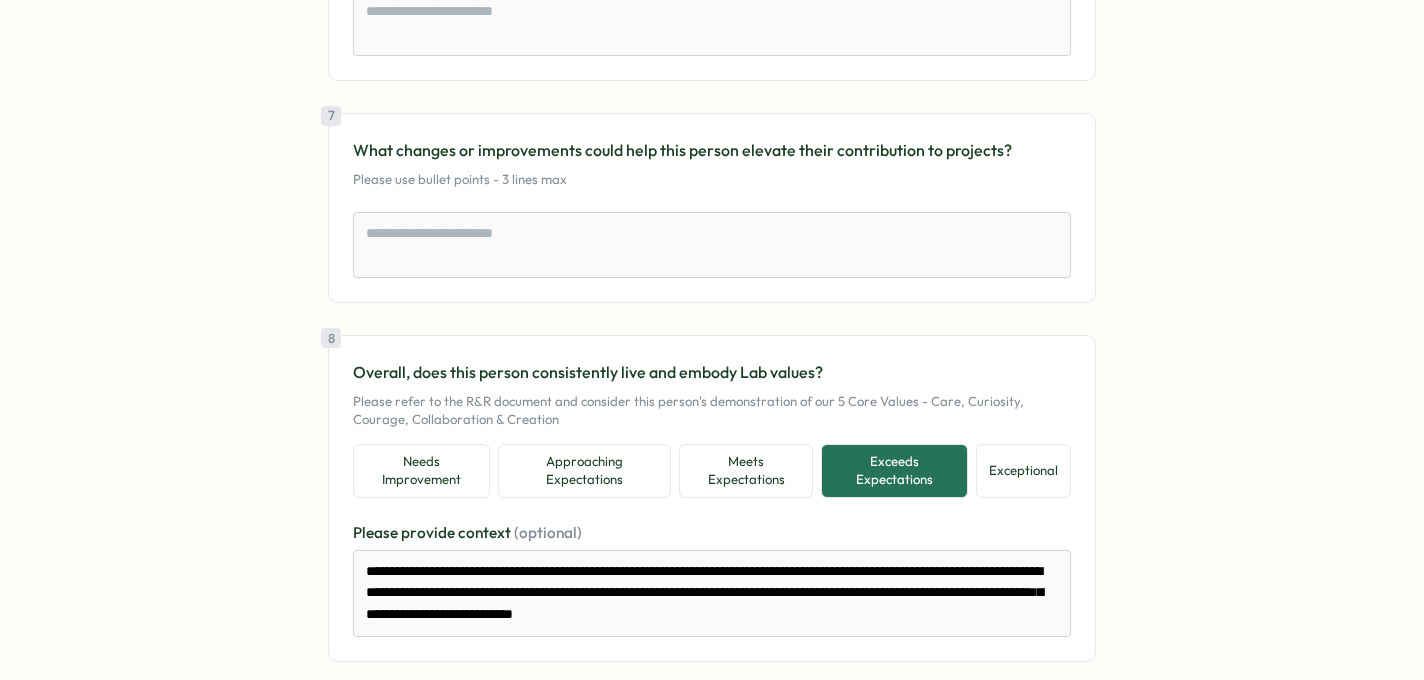 click on "Reviewing [FIRST] [LAST] 🔒 Anonymous  responses |  Peer Review   | 2 total reviewers Your answers are auto-saved every 10 seconds . Last saved at Aug 5, 10:32 AM 1 How would you evaluate this person's ability in the 'Delivery' Competency of their role? Focus: Executional excellence
Deliver work efficiently, effectively, and to a high standard, ensuring processes and outputs are managed with care & quality. Needs Improvement Approaching Expectations Meets Expectations Exceeds Expectations Exceptional Please   provide   context   (optional) 2 How would you evaluate this person's ability in the 'Craft' Competency of their role? Focus: Thinking and methodological depth
Produce transformational insights through brilliant, multi-dimensional thinking and elevate the overall quality of The Lab’s outputs Needs Improvement Approaching Expectations Meets Expectations Exceeds Expectations Exceptional Please   provide   context   (optional) 3 Optional
Needs Improvement" at bounding box center (712, -577) 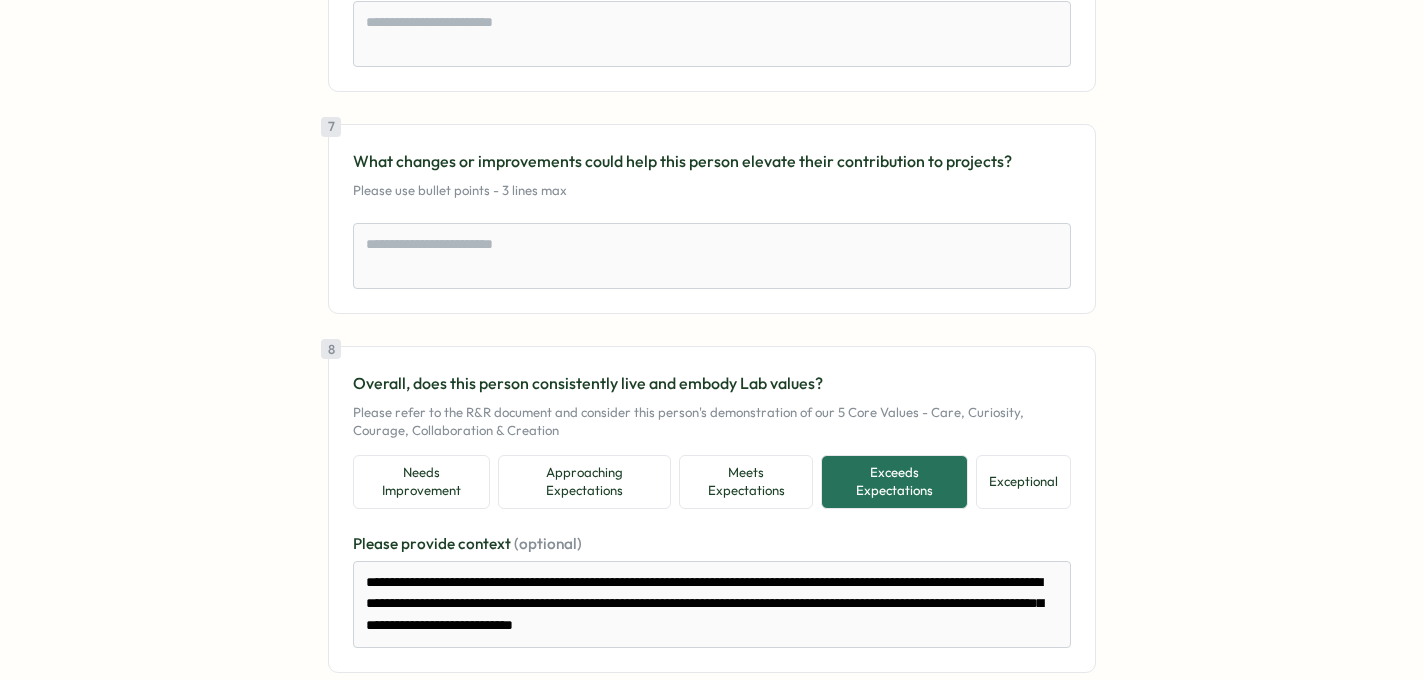 scroll, scrollTop: 2026, scrollLeft: 0, axis: vertical 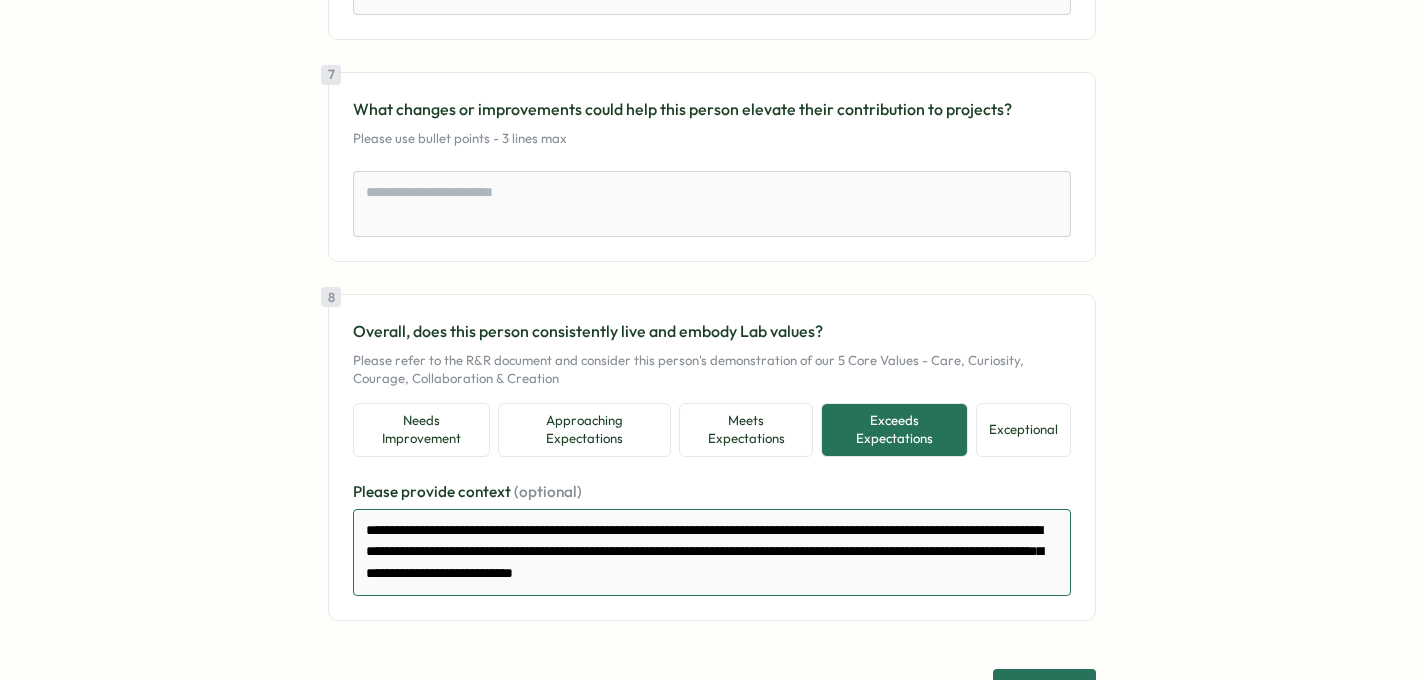 click on "**********" at bounding box center (712, 552) 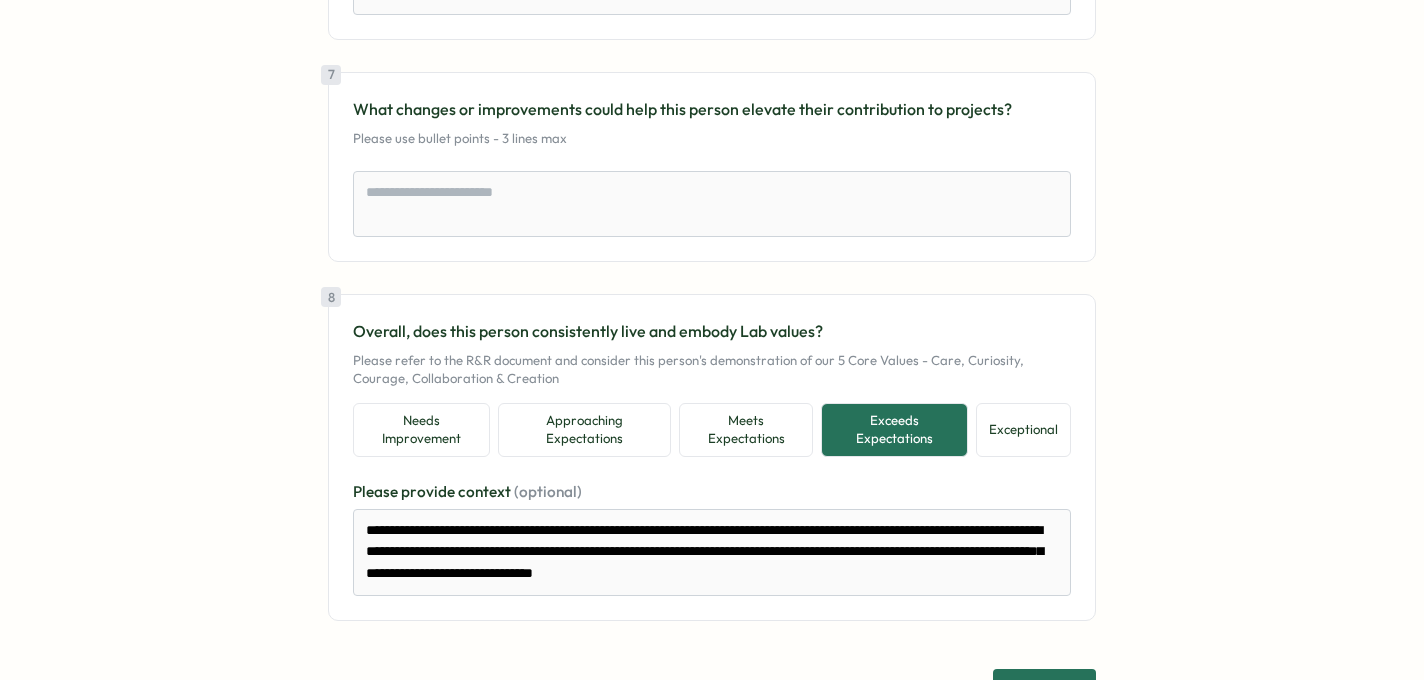 click on "Reviewing [FIRST] [LAST] 🔒 Anonymous  responses |  Peer Review   | 2 total reviewers Your answers are auto-saved every 10 seconds . Last saved at Aug 5, 10:32 AM 1 How would you evaluate this person's ability in the 'Delivery' Competency of their role? Focus: Executional excellence
Deliver work efficiently, effectively, and to a high standard, ensuring processes and outputs are managed with care & quality. Needs Improvement Approaching Expectations Meets Expectations Exceeds Expectations Exceptional Please   provide   context   (optional) 2 How would you evaluate this person's ability in the 'Craft' Competency of their role? Focus: Thinking and methodological depth
Produce transformational insights through brilliant, multi-dimensional thinking and elevate the overall quality of The Lab’s outputs Needs Improvement Approaching Expectations Meets Expectations Exceeds Expectations Exceptional Please   provide   context   (optional) 3 Optional
Needs Improvement" at bounding box center (712, -618) 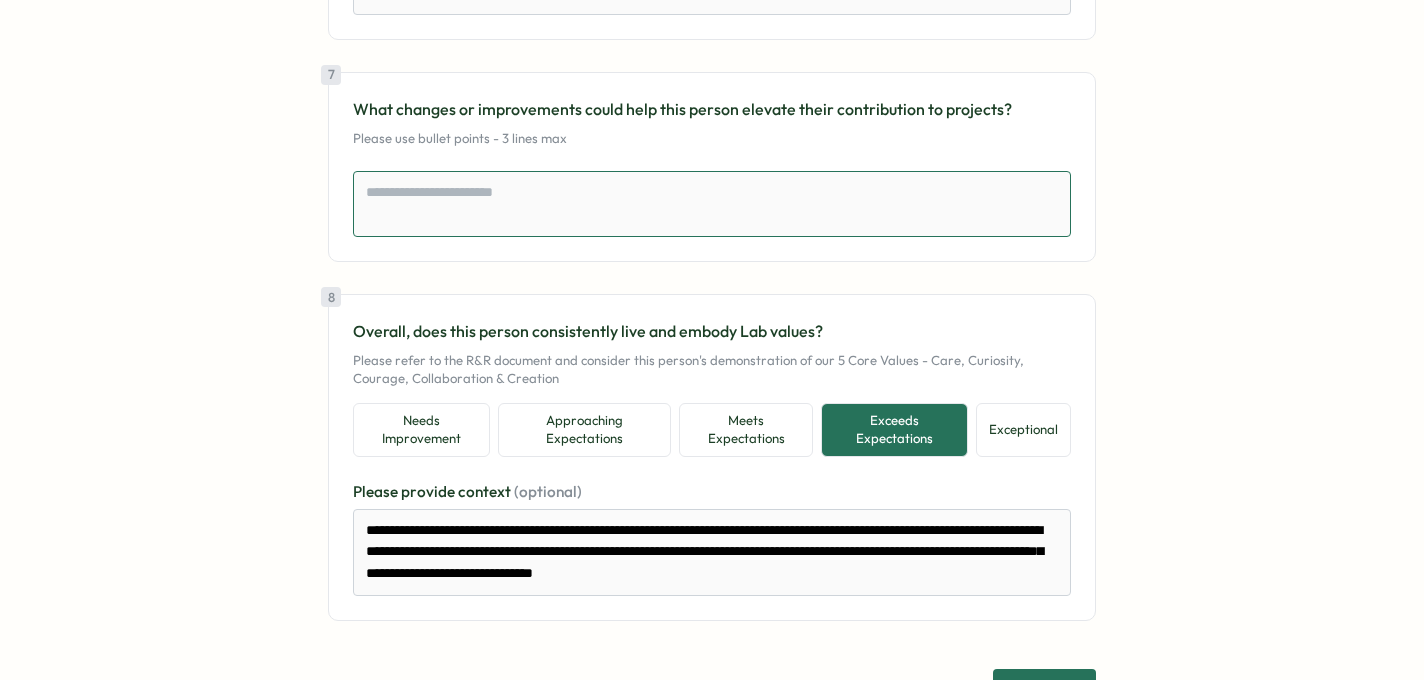click at bounding box center (712, 204) 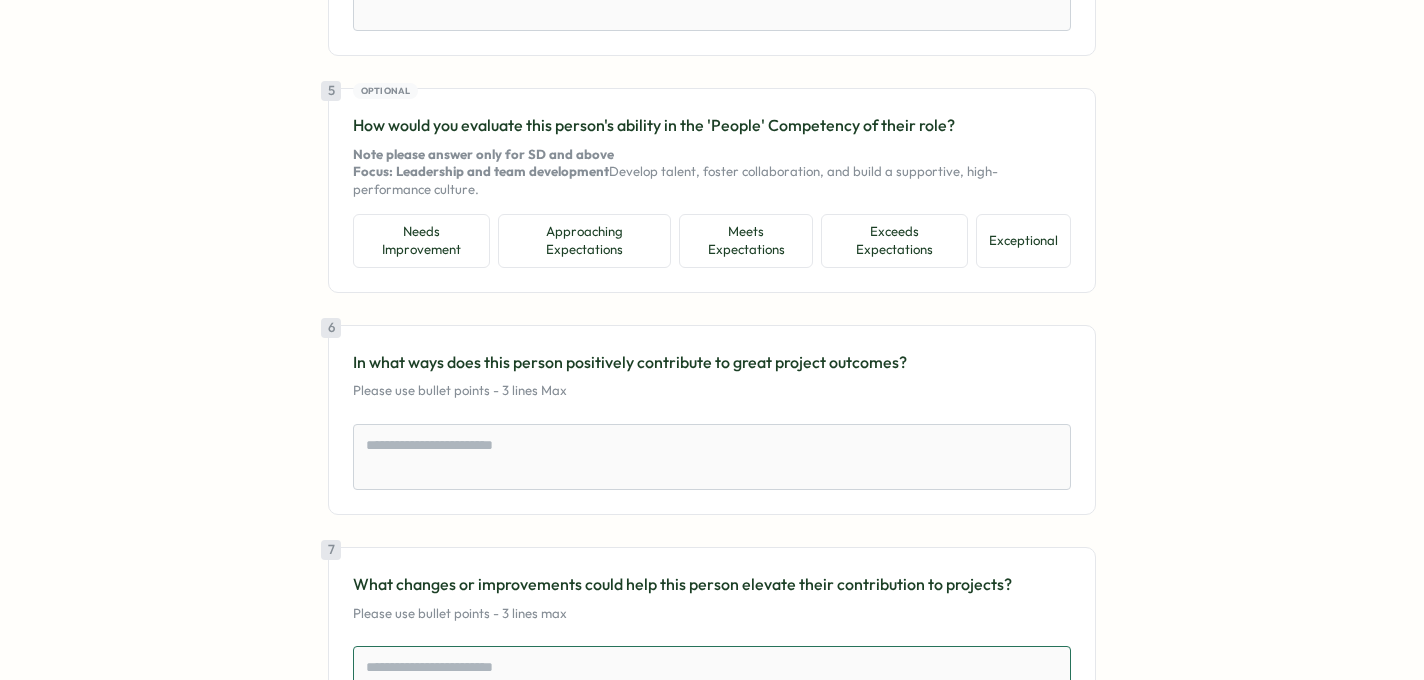 scroll, scrollTop: 1544, scrollLeft: 0, axis: vertical 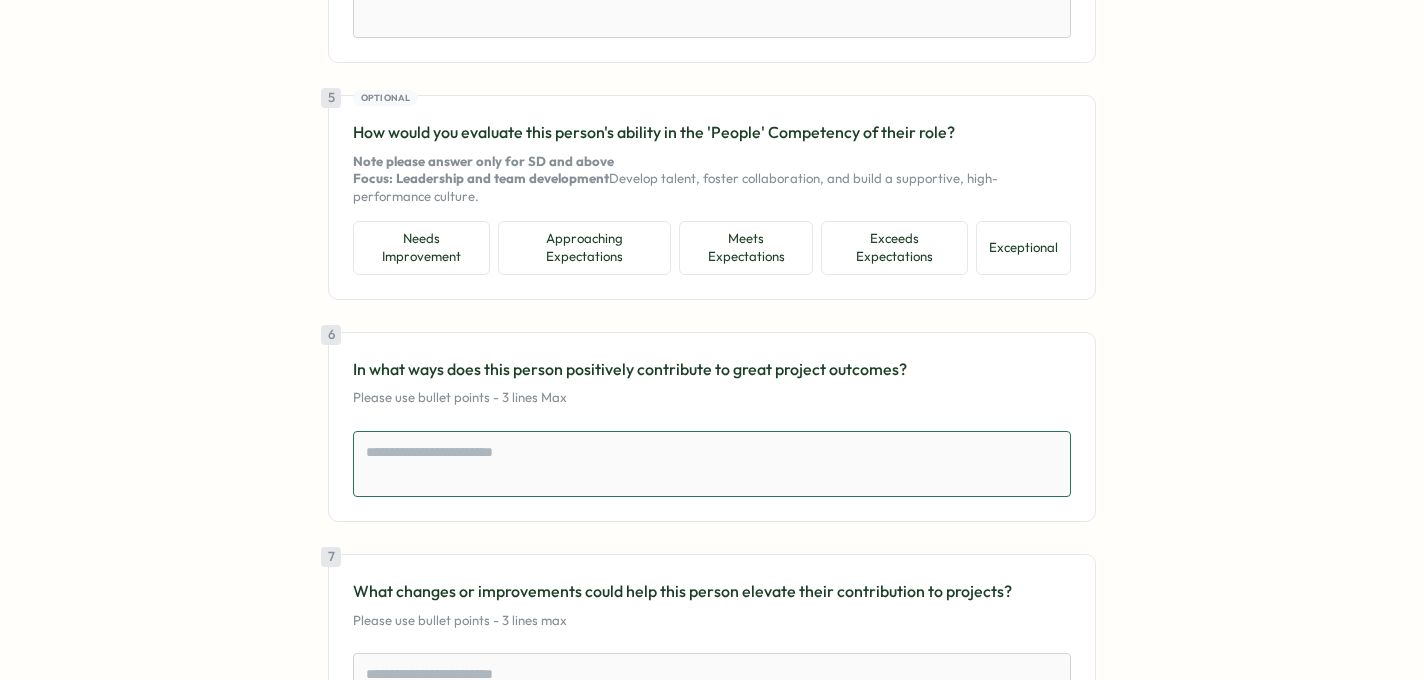click at bounding box center (712, 464) 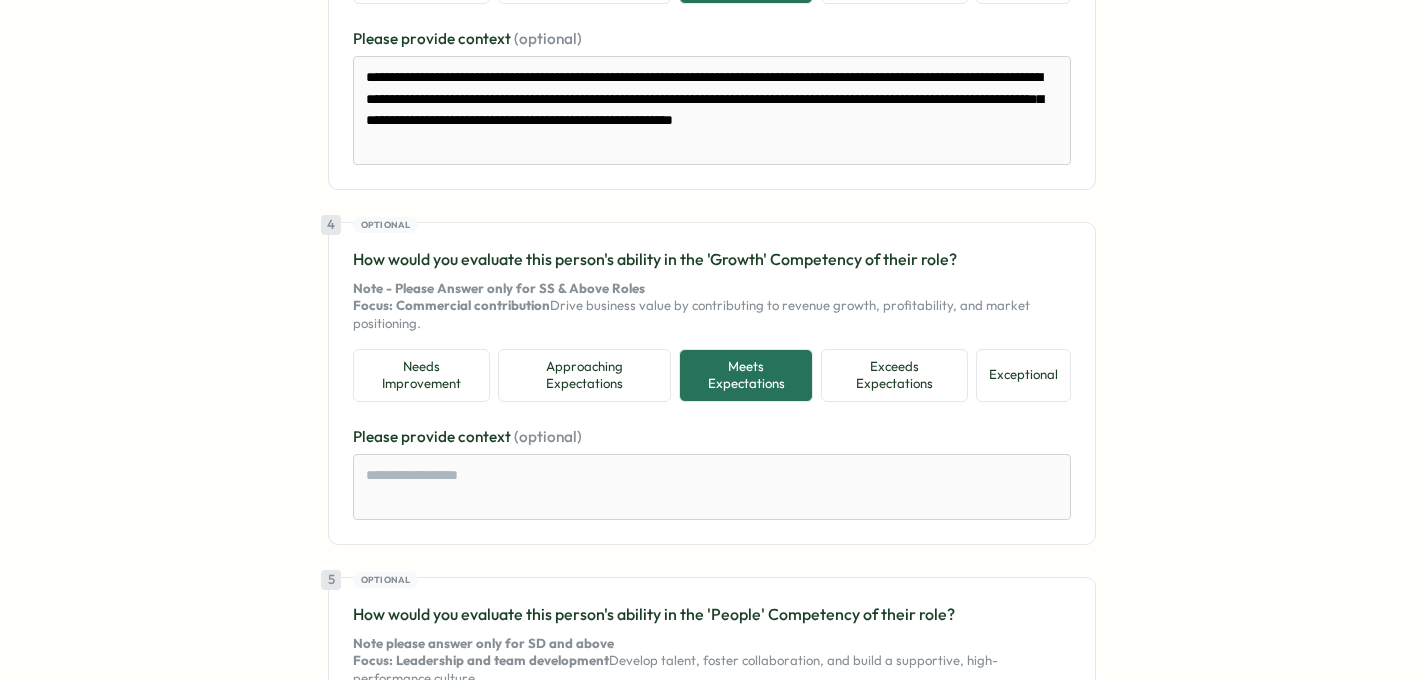 scroll, scrollTop: 832, scrollLeft: 0, axis: vertical 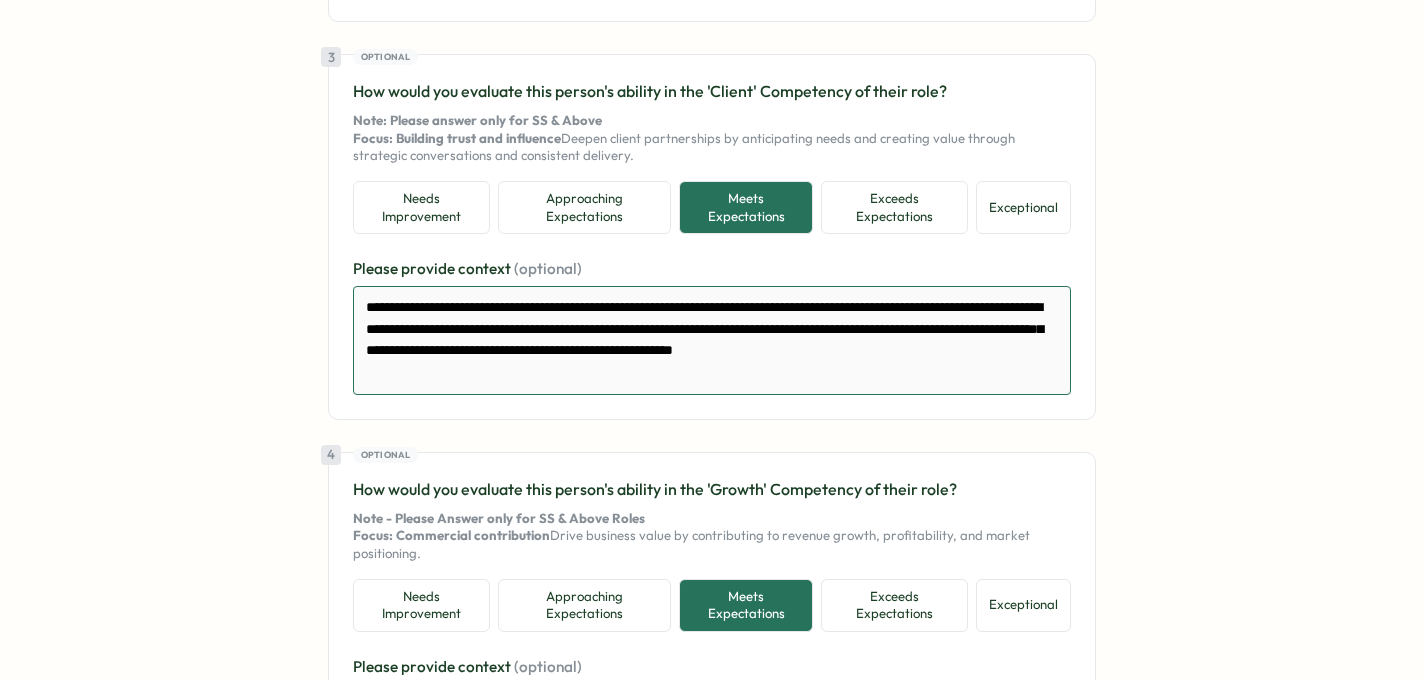 drag, startPoint x: 461, startPoint y: 426, endPoint x: 248, endPoint y: 302, distance: 246.46501 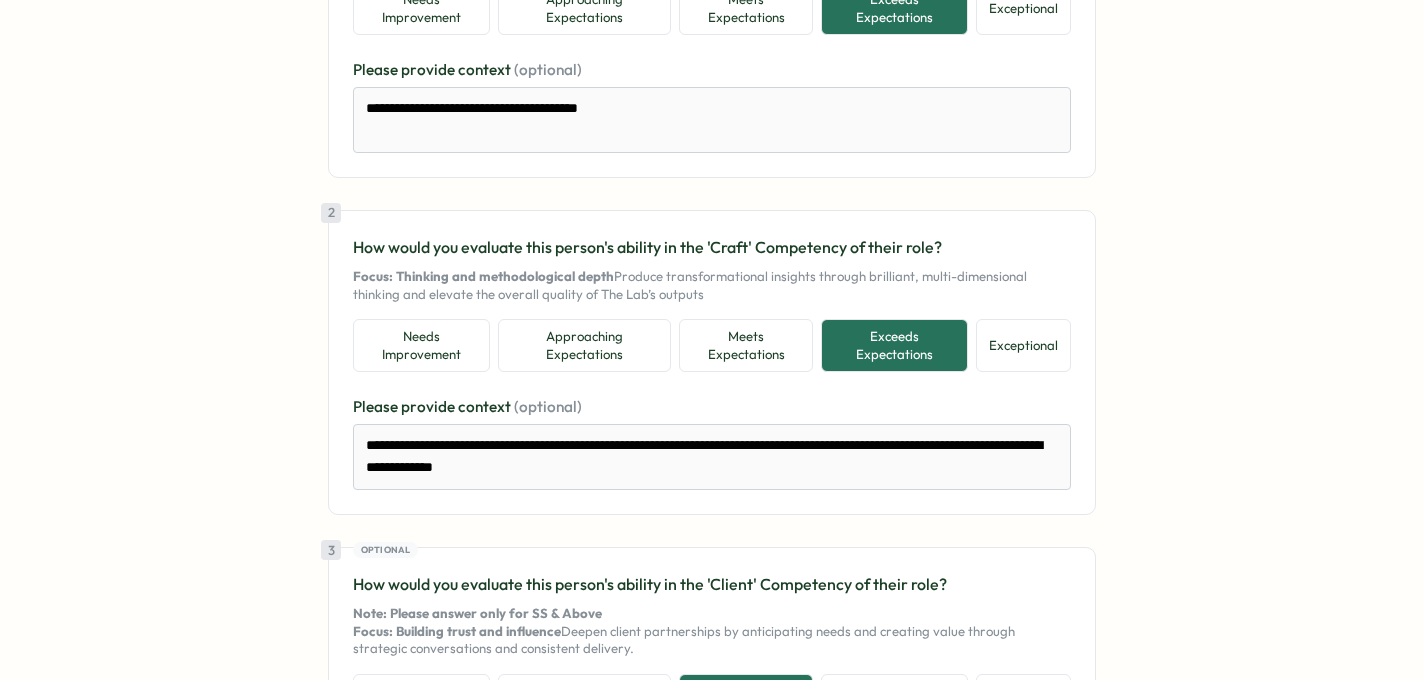 scroll, scrollTop: 102, scrollLeft: 0, axis: vertical 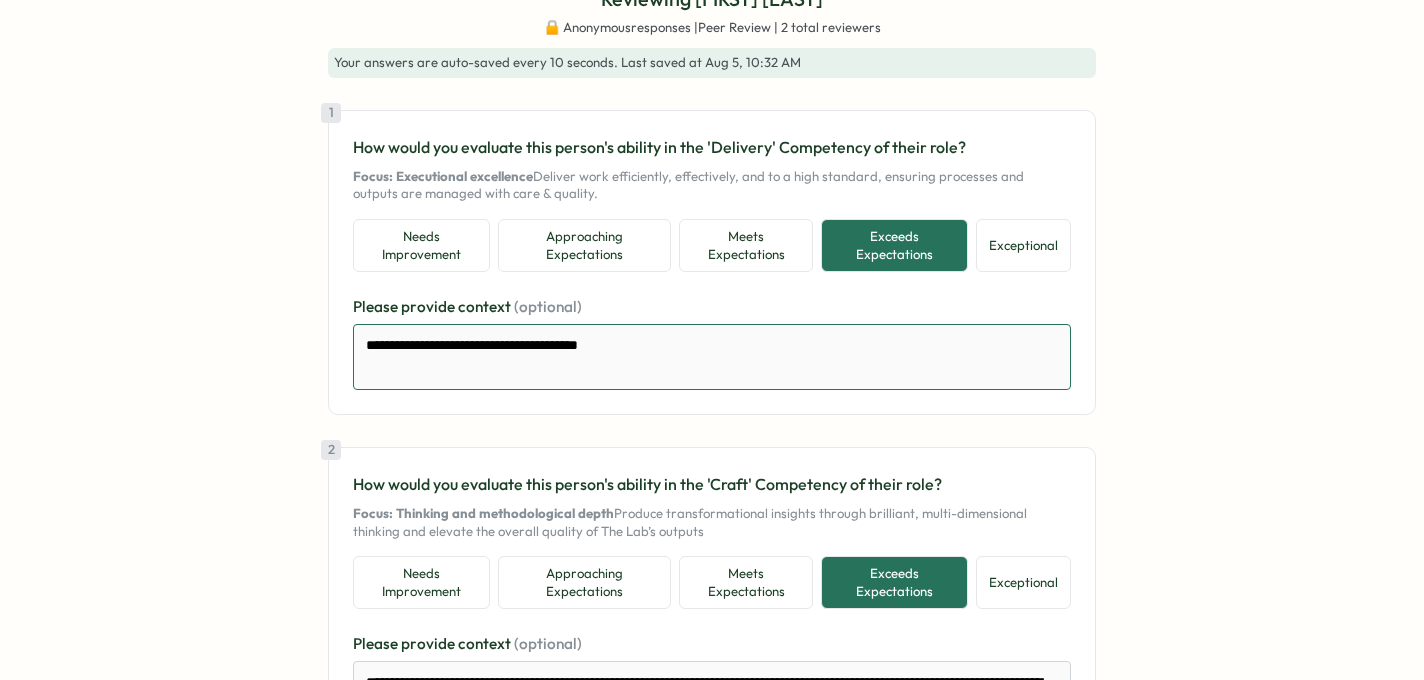 click on "**********" at bounding box center [712, 357] 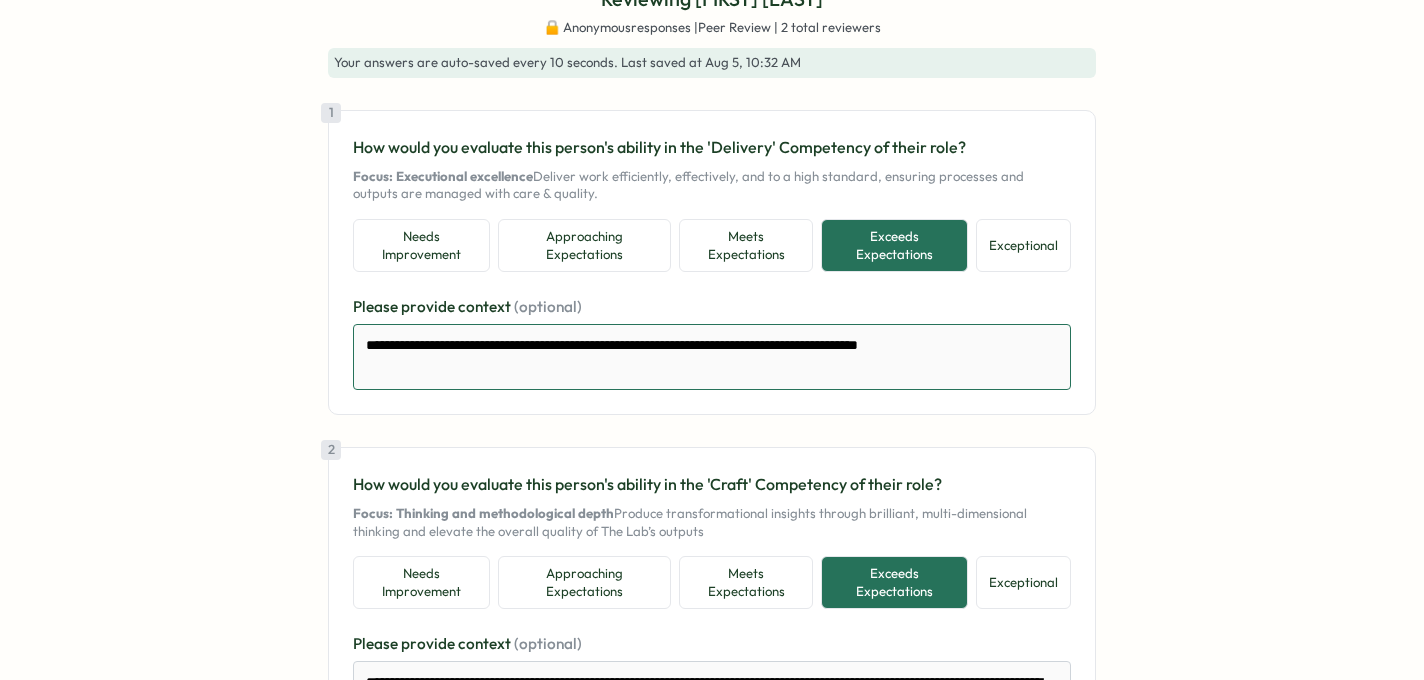 click on "**********" at bounding box center [712, 357] 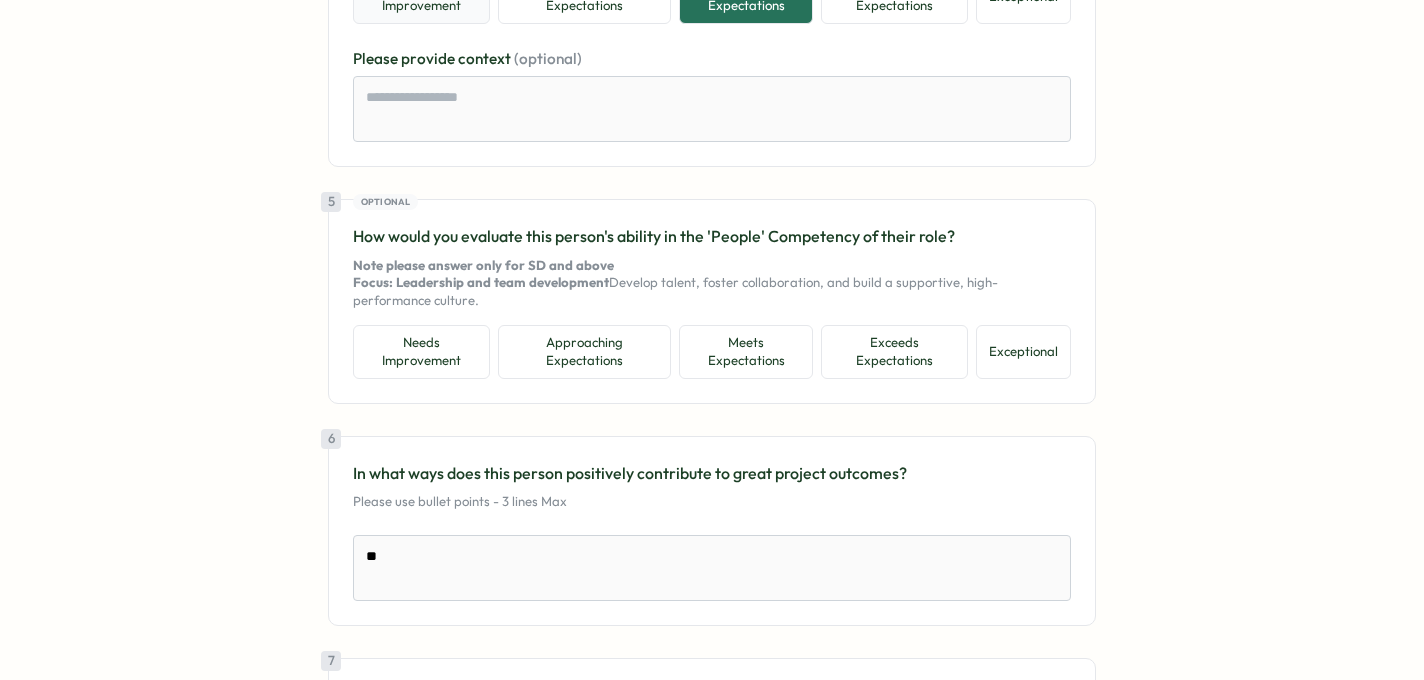 scroll, scrollTop: 1728, scrollLeft: 0, axis: vertical 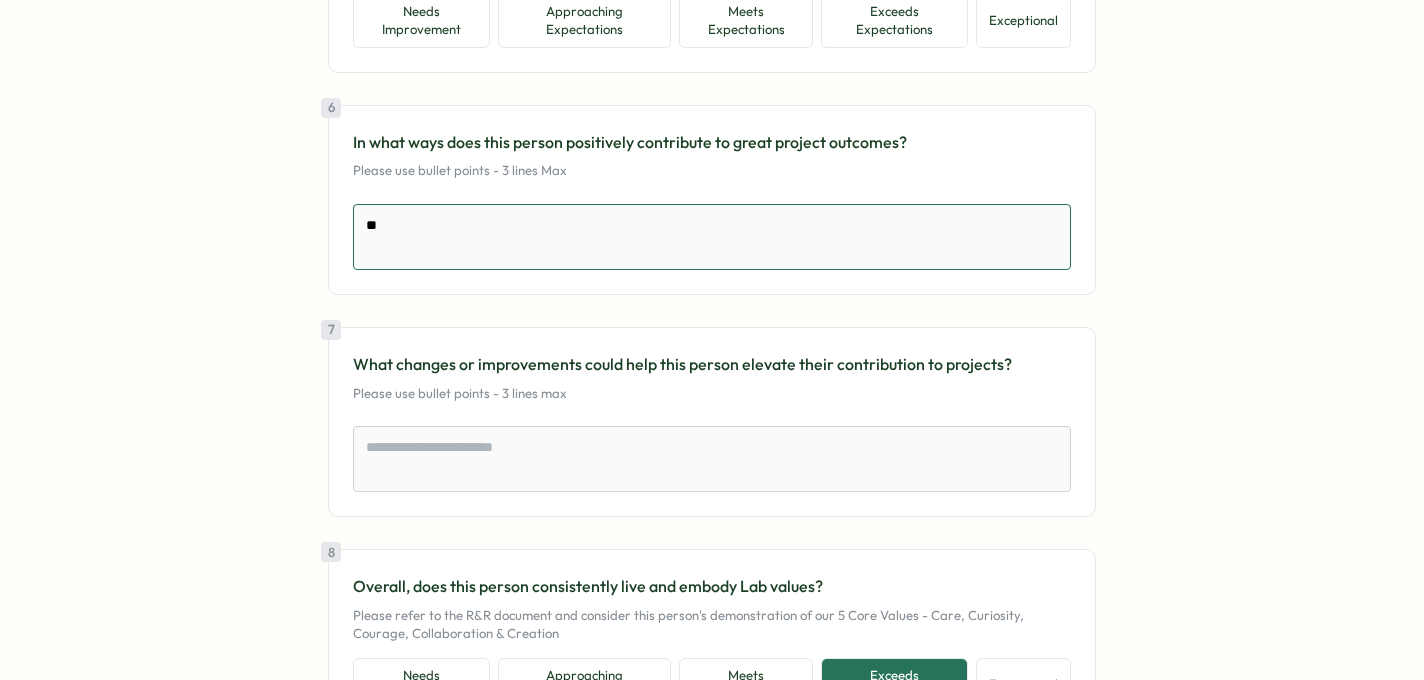 click on "*" at bounding box center [712, 237] 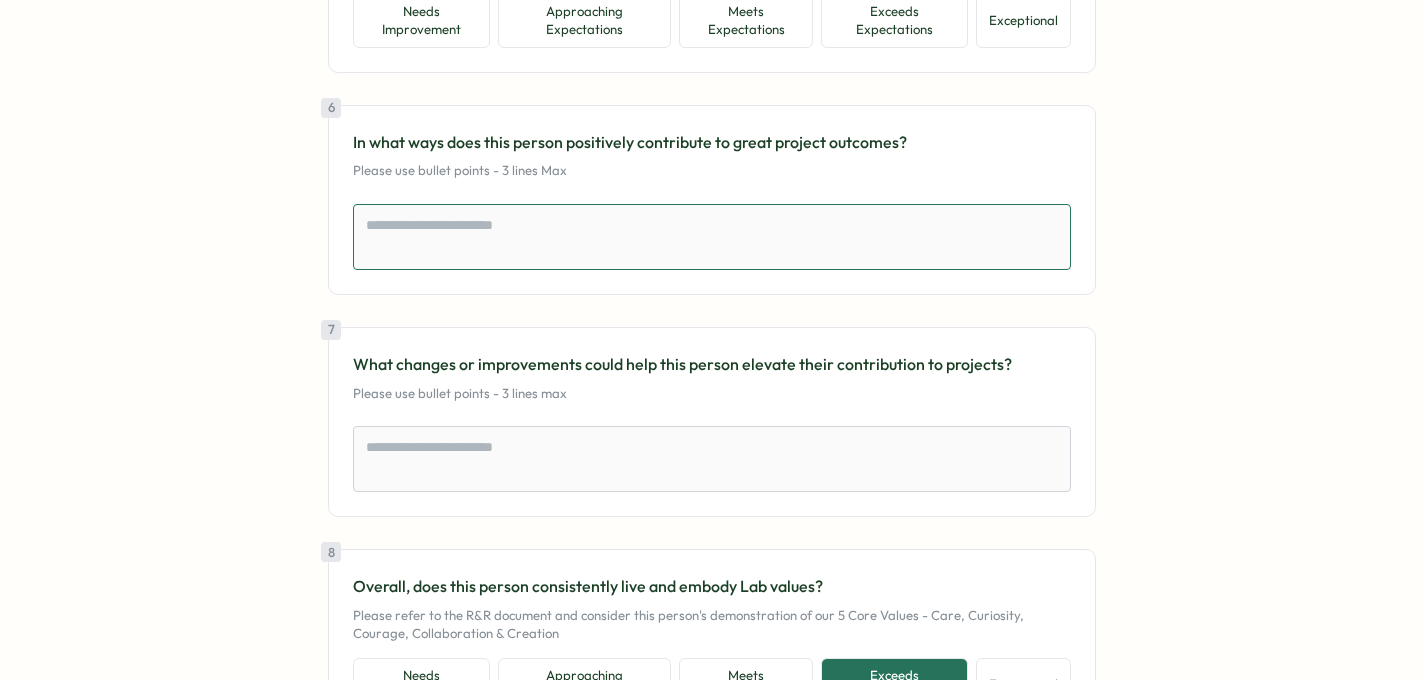 paste on "**********" 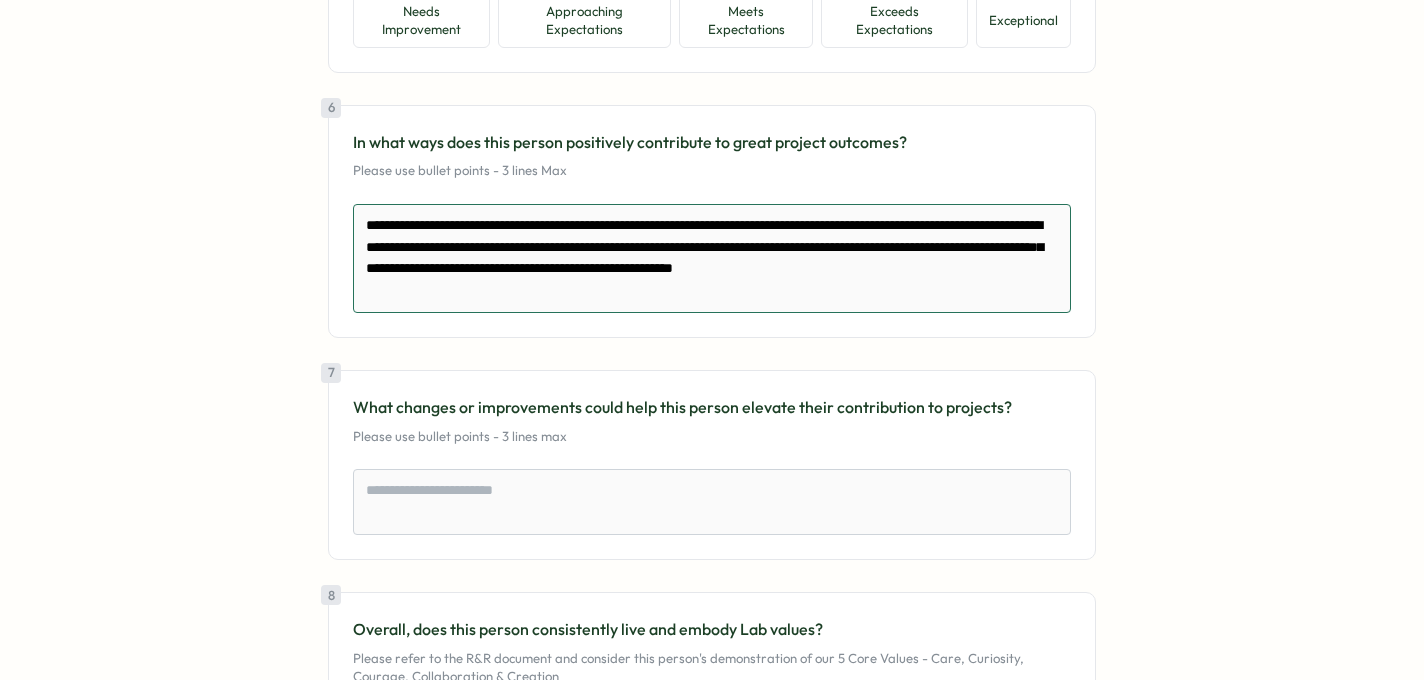 click on "**********" at bounding box center [712, 258] 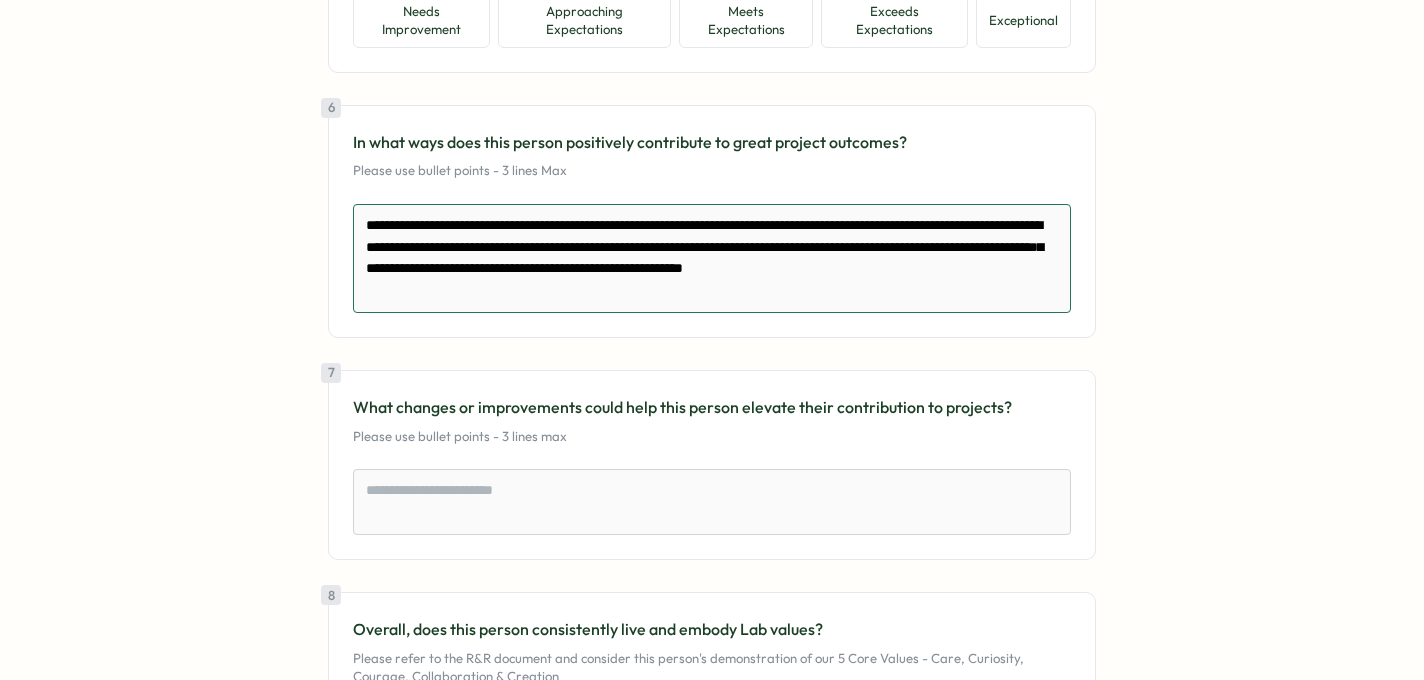 drag, startPoint x: 497, startPoint y: 281, endPoint x: 375, endPoint y: 279, distance: 122.016396 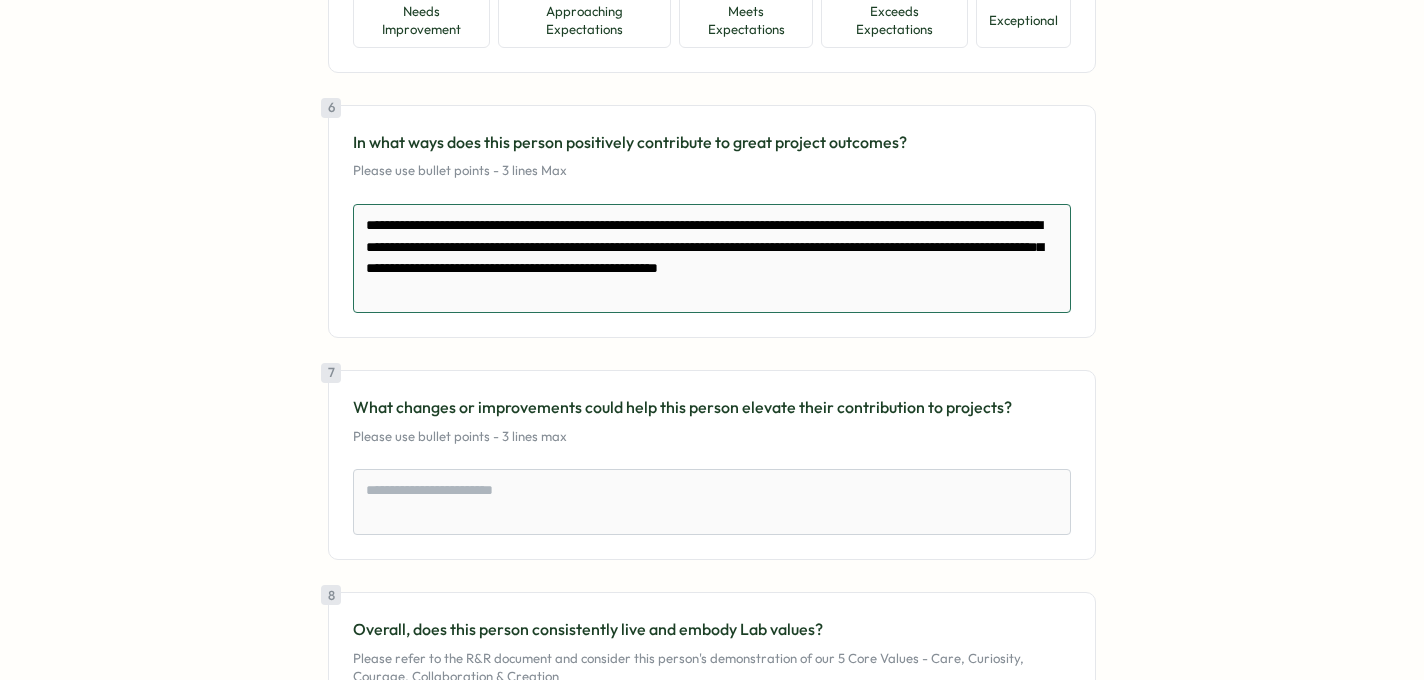 drag, startPoint x: 452, startPoint y: 300, endPoint x: 372, endPoint y: 298, distance: 80.024994 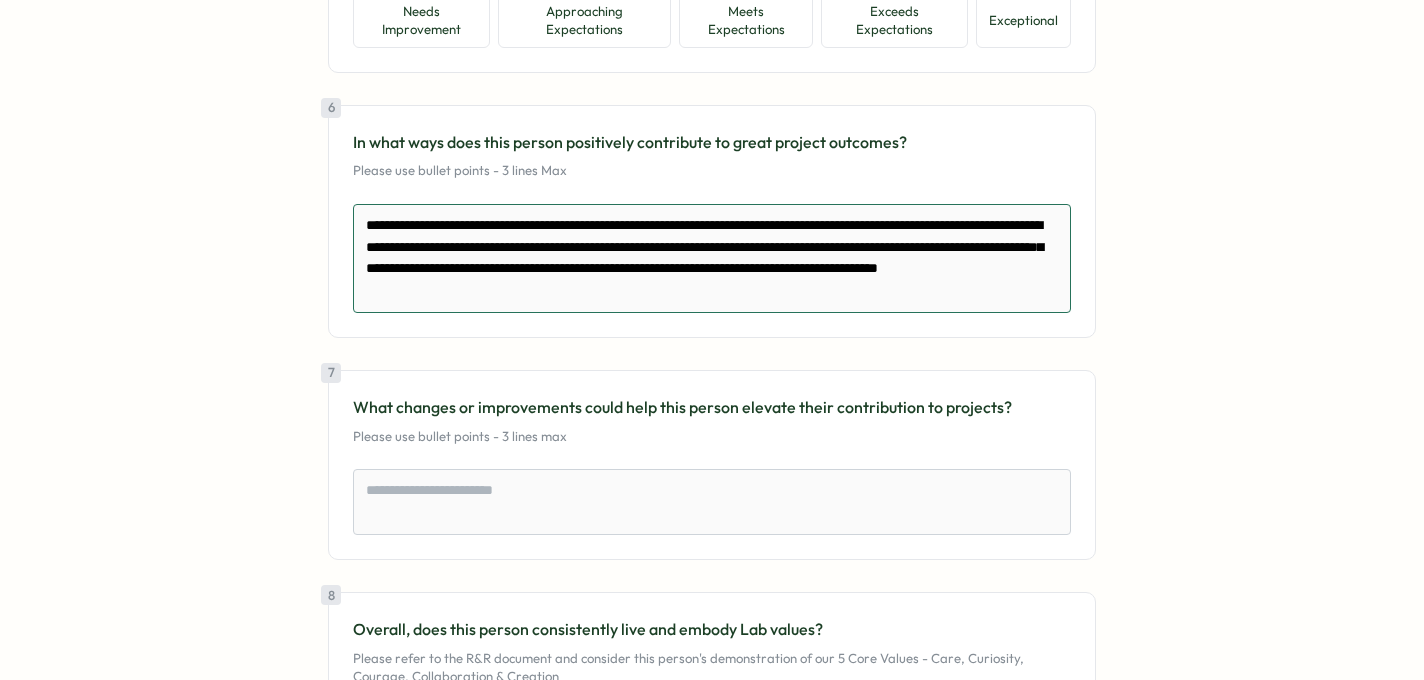 drag, startPoint x: 727, startPoint y: 302, endPoint x: 656, endPoint y: 302, distance: 71 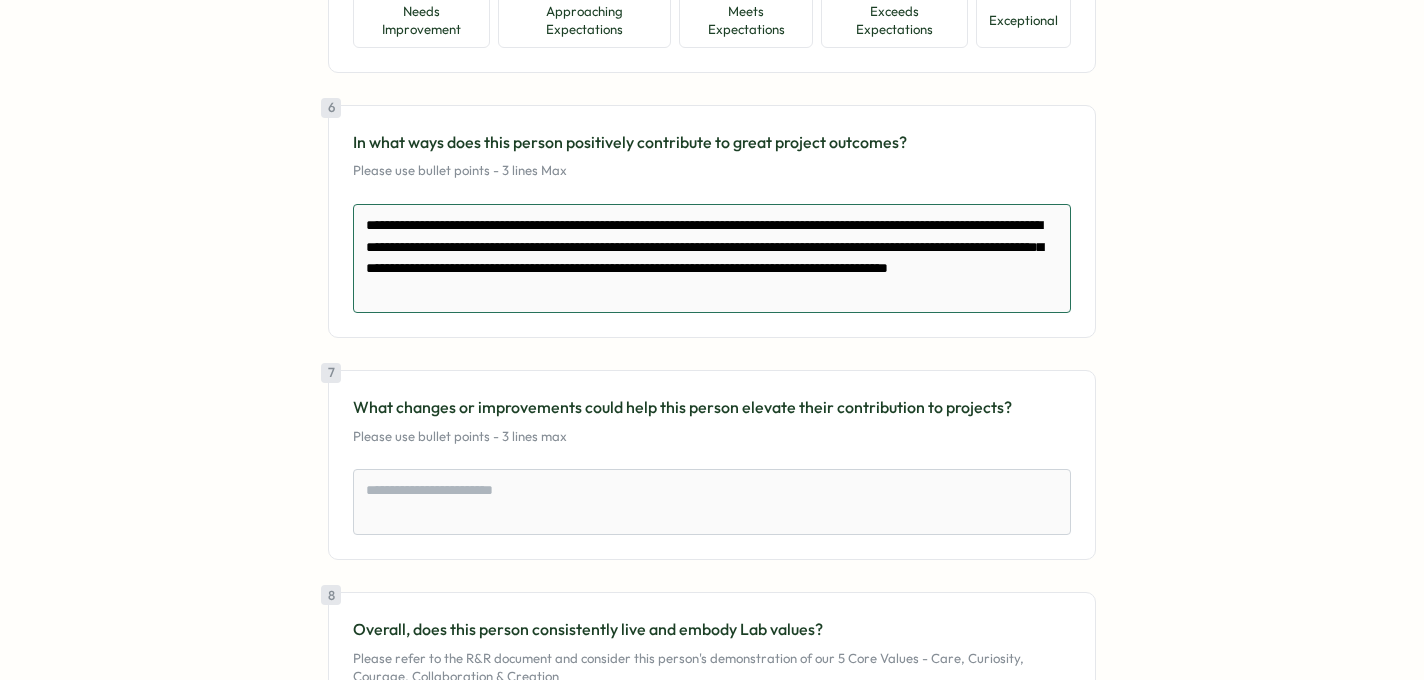click on "**********" at bounding box center [712, 258] 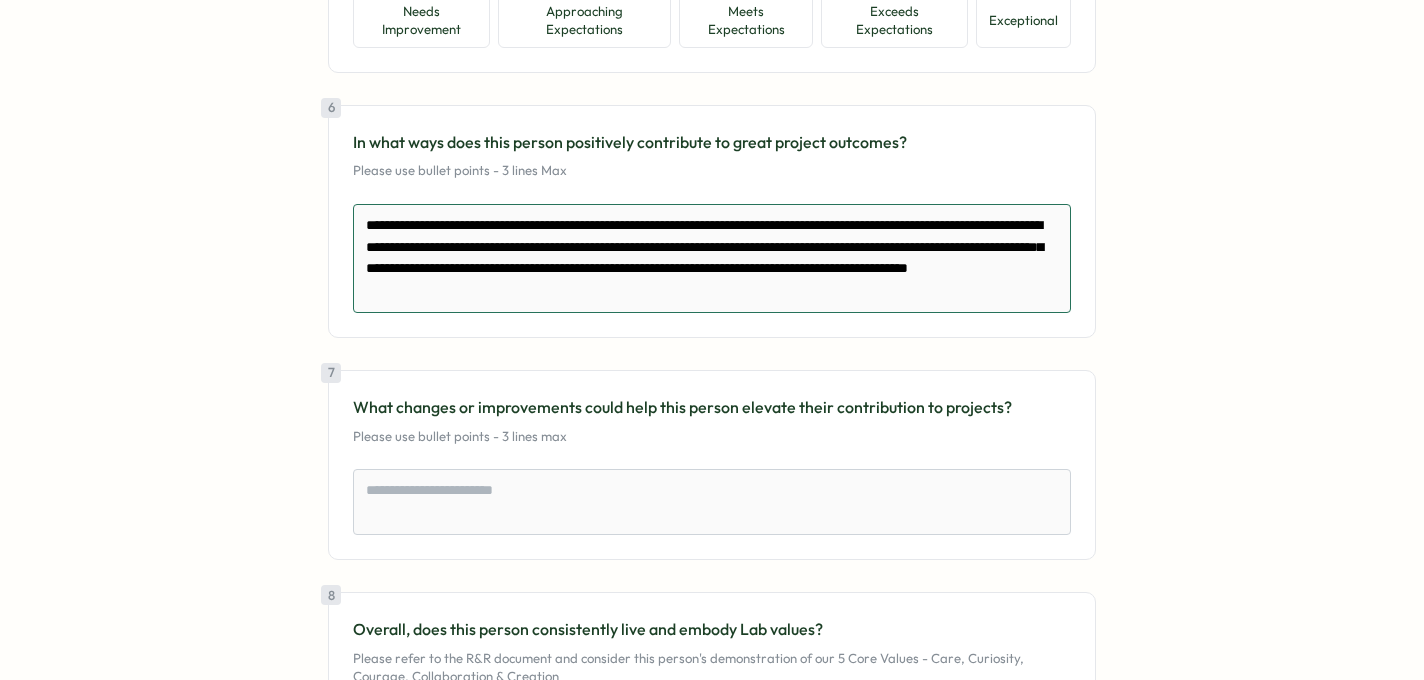 click on "**********" at bounding box center (712, 258) 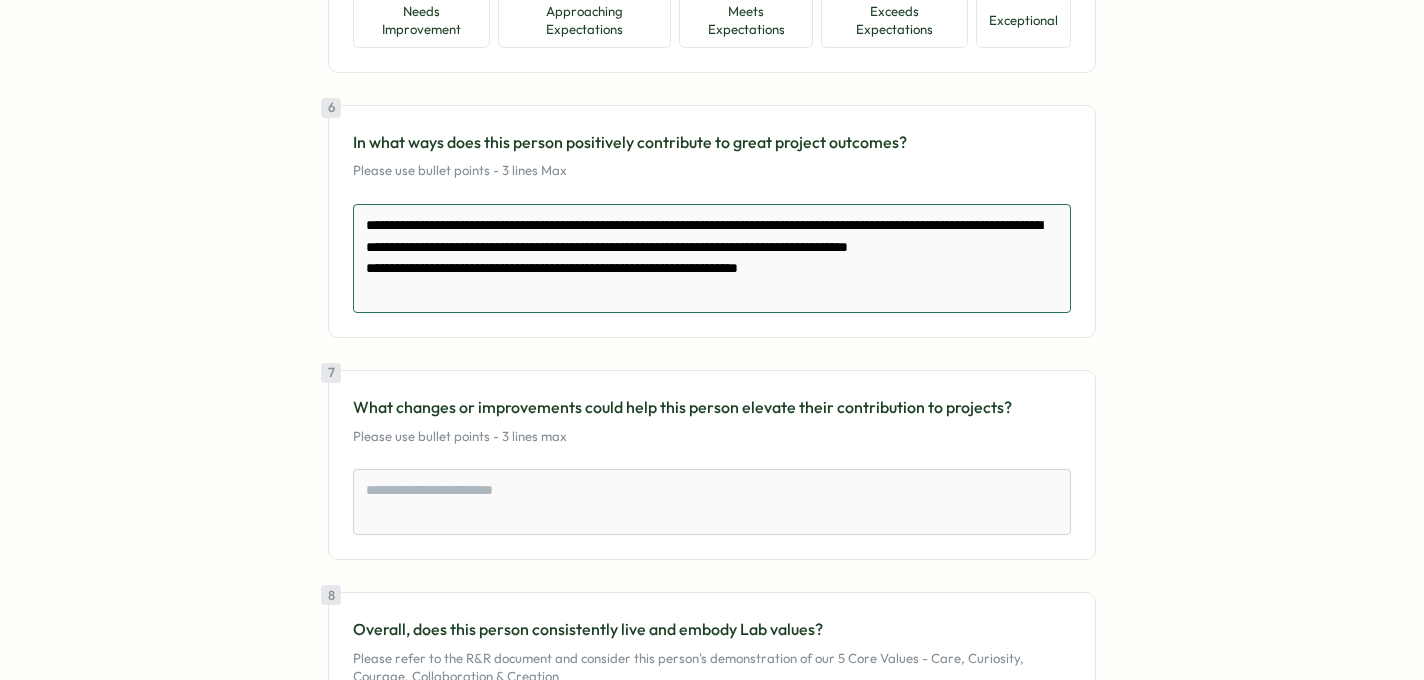 click on "**********" at bounding box center [712, 258] 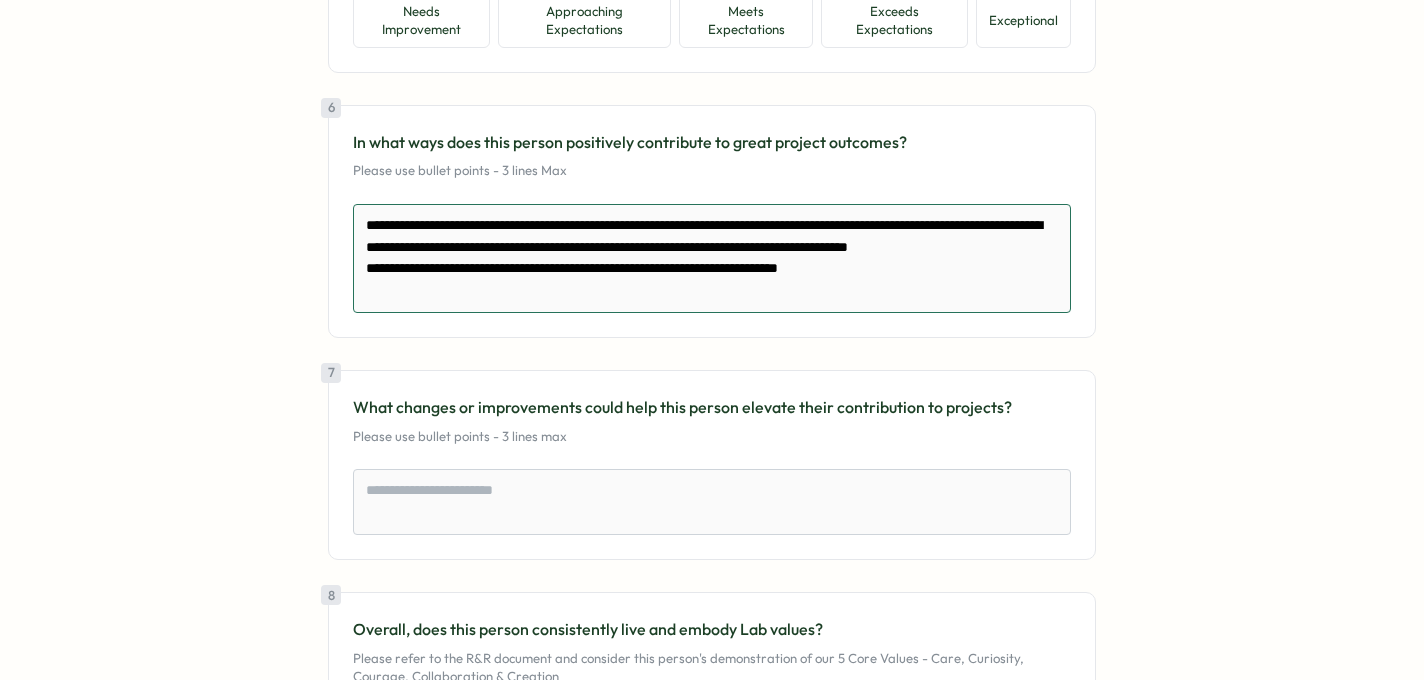 click on "**********" at bounding box center (712, 258) 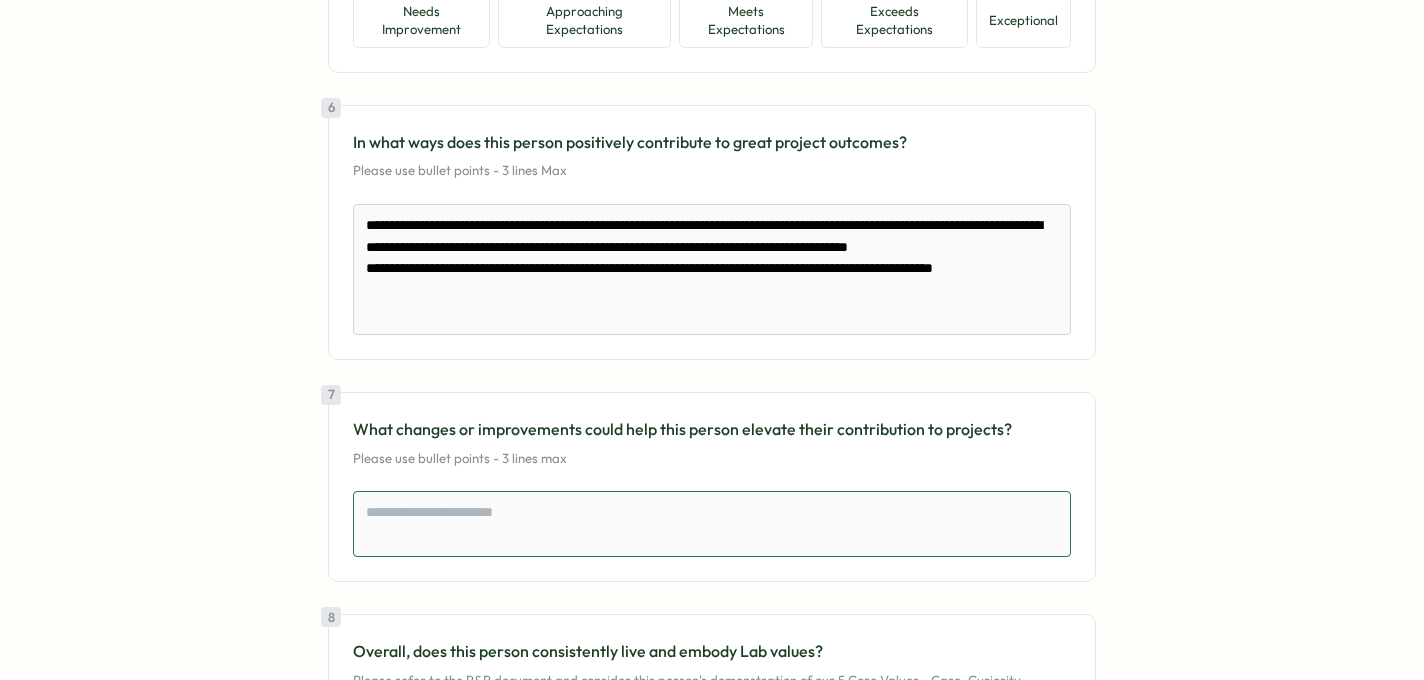 click at bounding box center [712, 524] 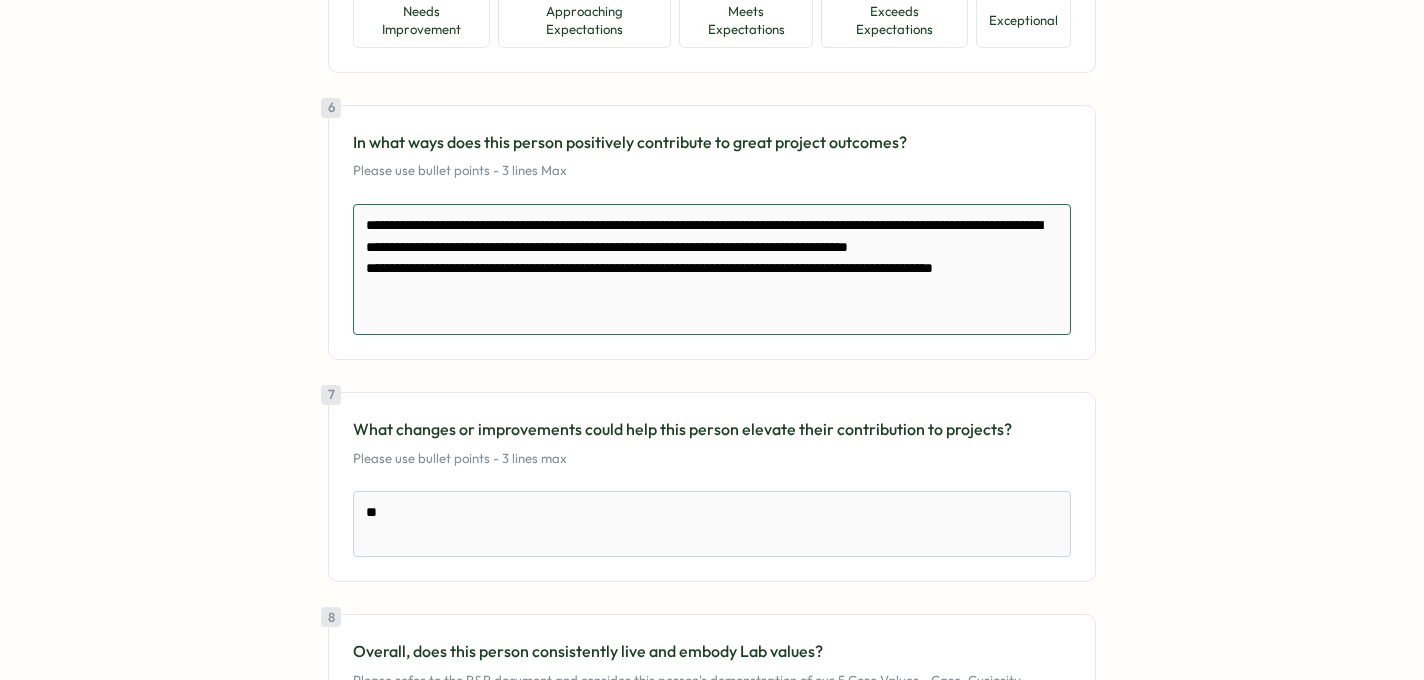 click on "**********" at bounding box center (712, 269) 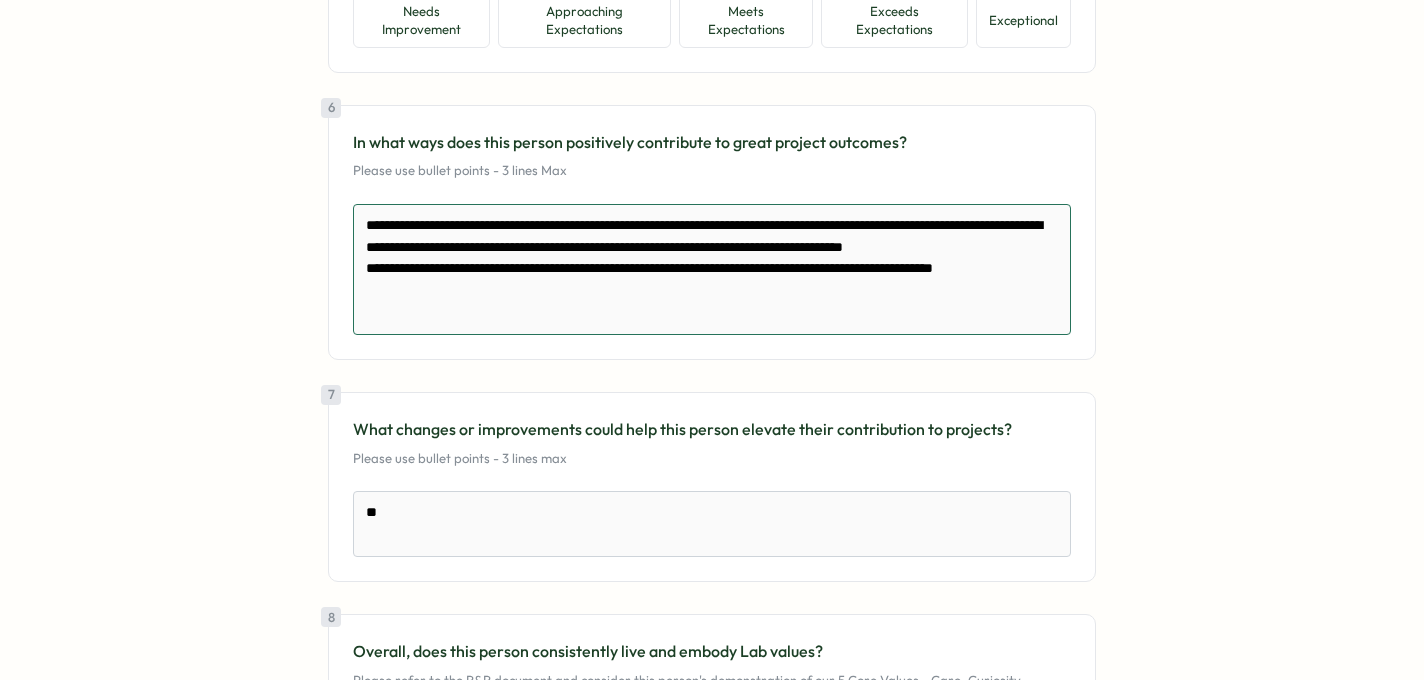 click on "**********" at bounding box center (712, 269) 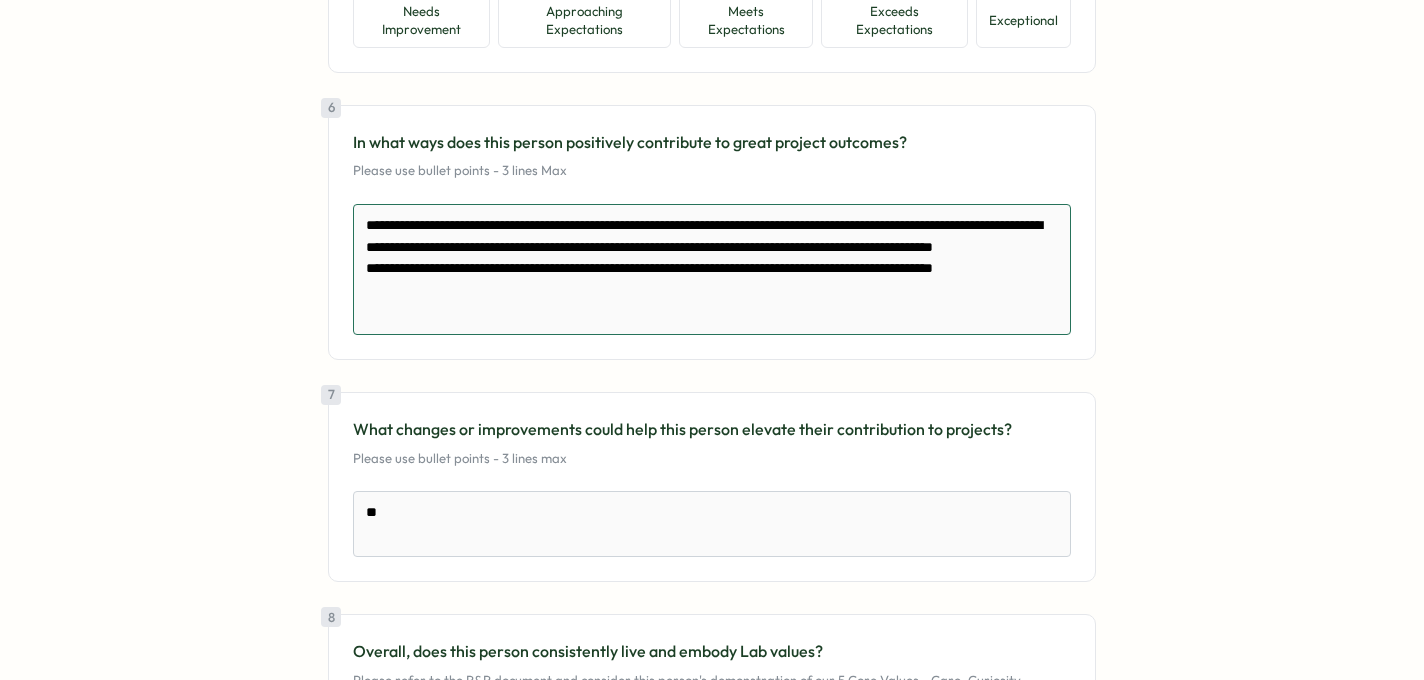 click on "**********" at bounding box center [712, 269] 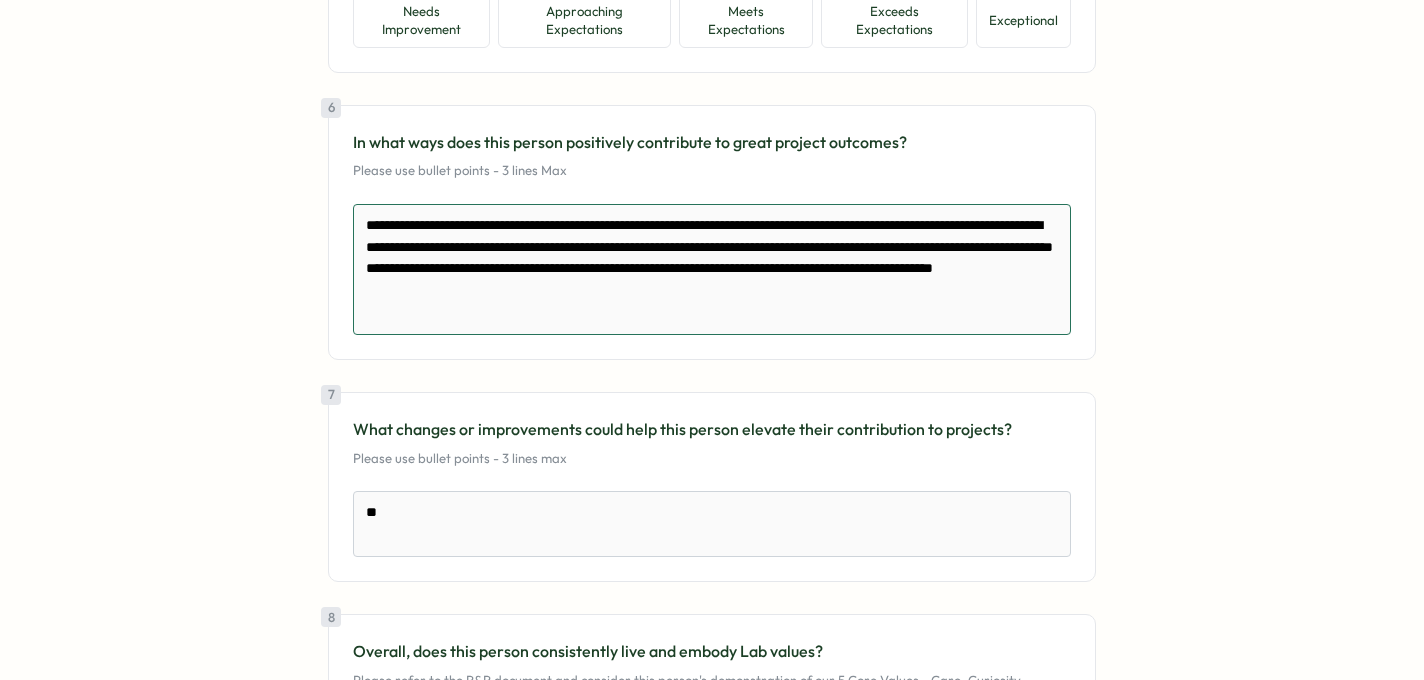 click on "**********" at bounding box center (712, 269) 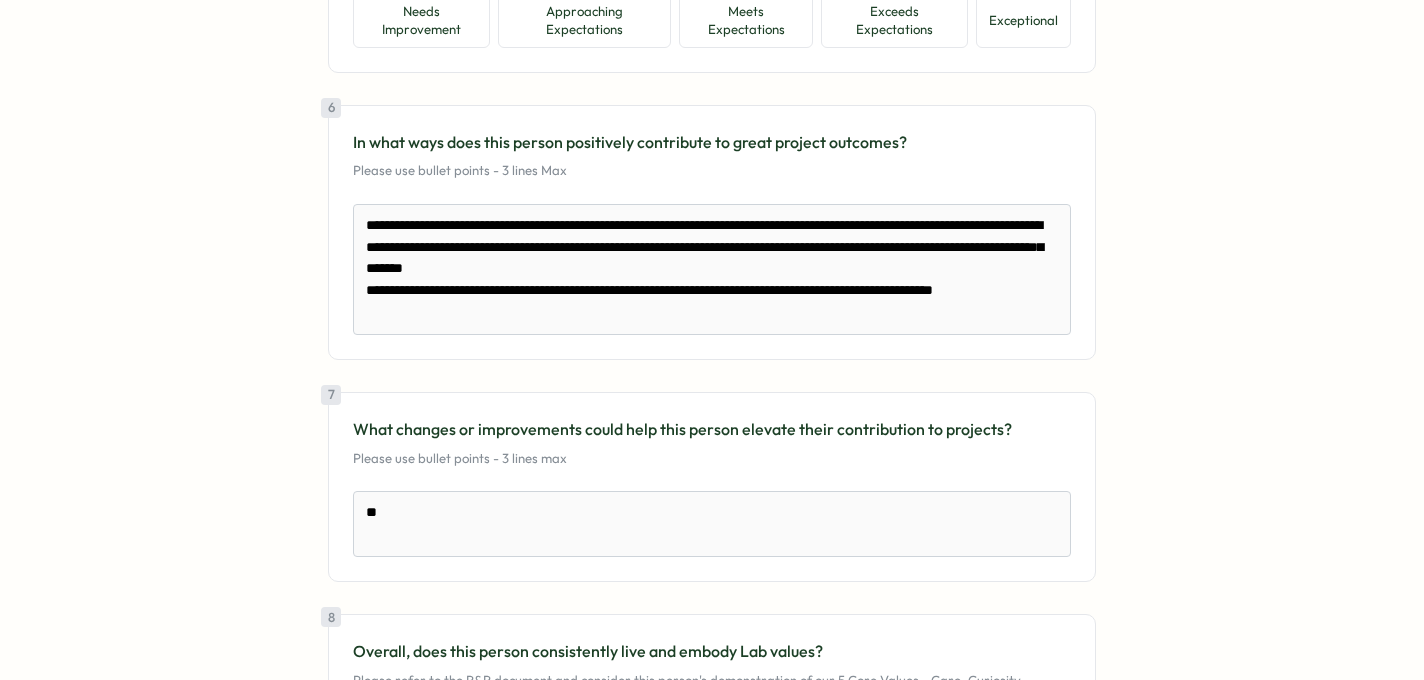 click on "Reviewing [FIRST] [LAST] 🔒 Anonymous  responses |  Peer Review   | 2 total reviewers Your answers are auto-saved every 10 seconds . Last saved at Aug 5, 10:34 AM 1 How would you evaluate this person's ability in the 'Delivery' Competency of their role? Focus: Executional excellence
Deliver work efficiently, effectively, and to a high standard, ensuring processes and outputs are managed with care & quality. Needs Improvement Approaching Expectations Meets Expectations Exceeds Expectations Exceptional Please   provide   context   (optional) 2 How would you evaluate this person's ability in the 'Craft' Competency of their role? Focus: Thinking and methodological depth
Produce transformational insights through brilliant, multi-dimensional thinking and elevate the overall quality of The Lab’s outputs Needs Improvement Approaching Expectations Meets Expectations Exceeds Expectations Exceptional Please   provide" at bounding box center [712, -309] 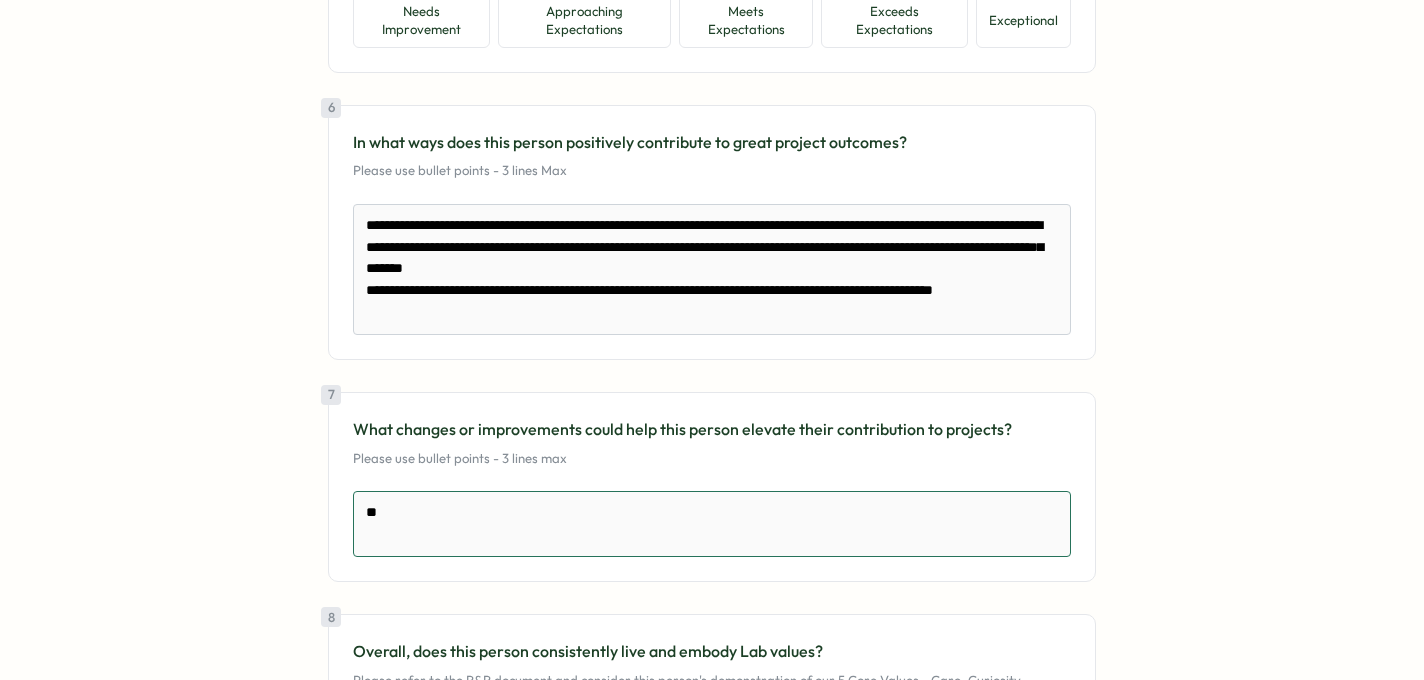 click on "*" at bounding box center [712, 524] 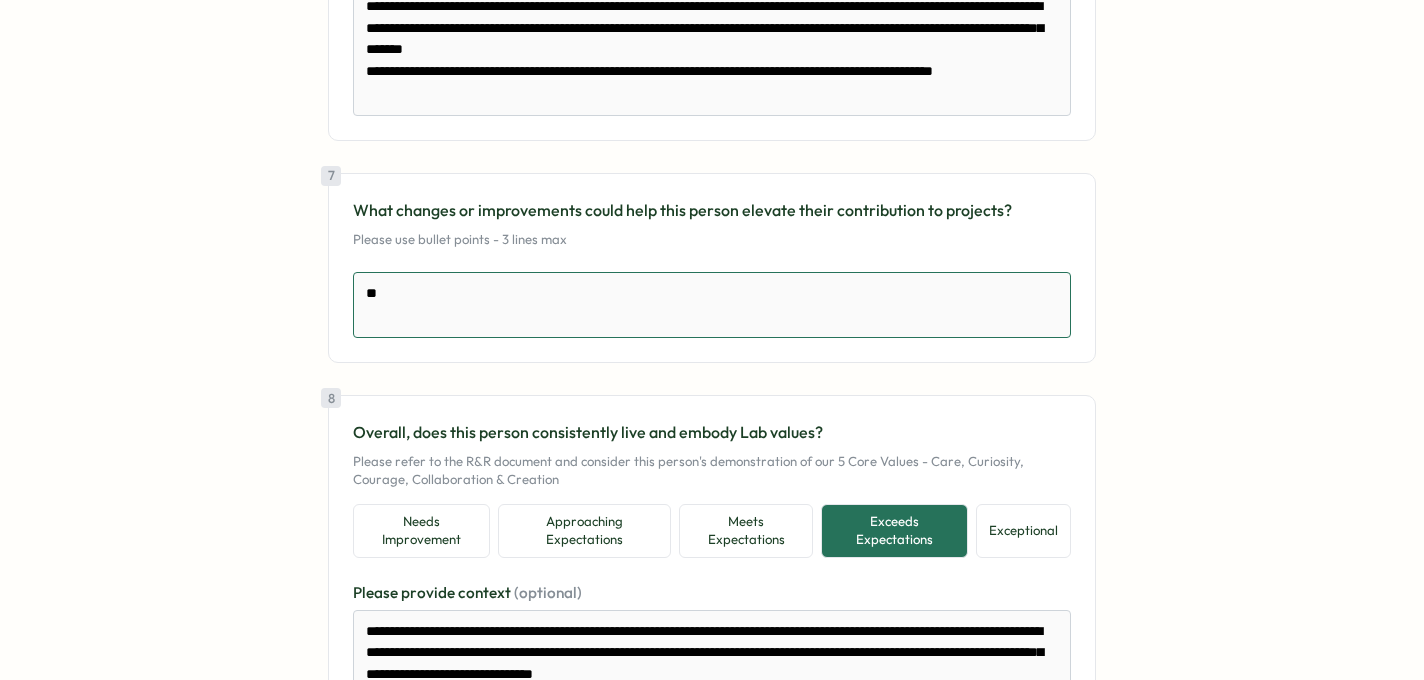 scroll, scrollTop: 1950, scrollLeft: 0, axis: vertical 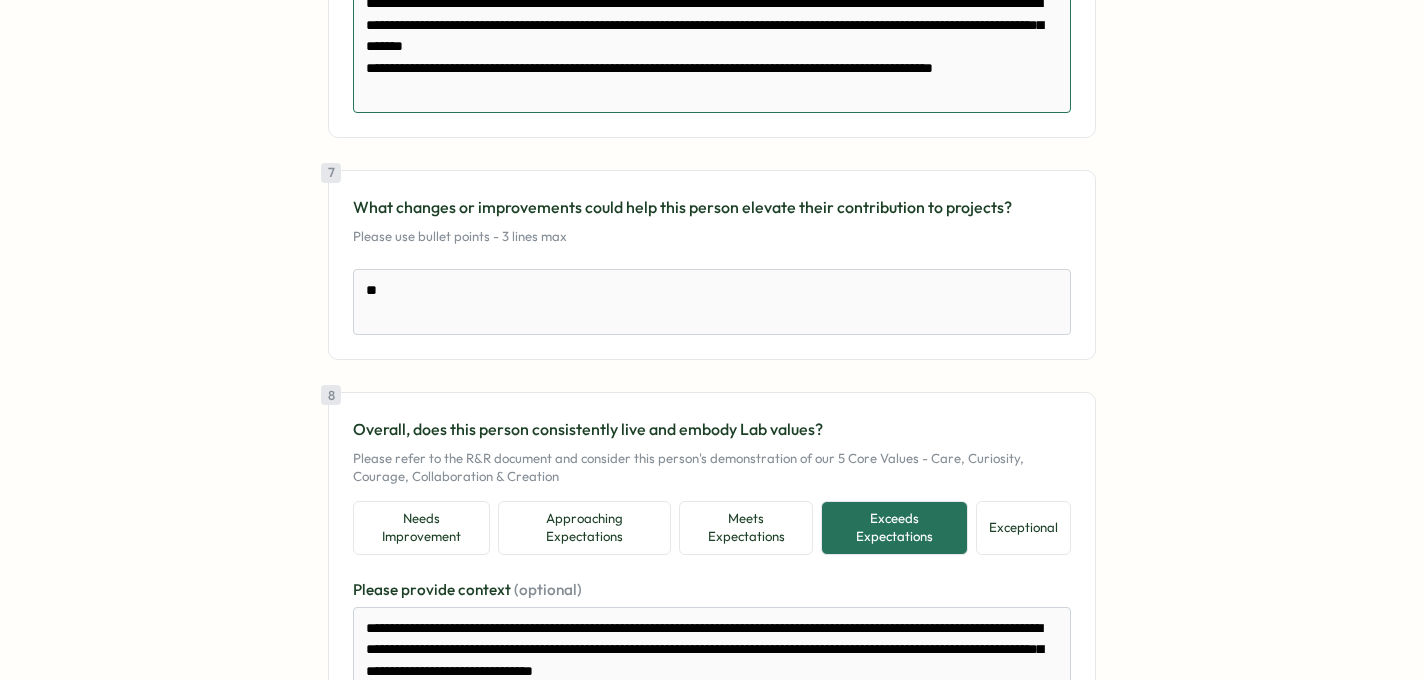 drag, startPoint x: 358, startPoint y: 55, endPoint x: 1184, endPoint y: 48, distance: 826.02966 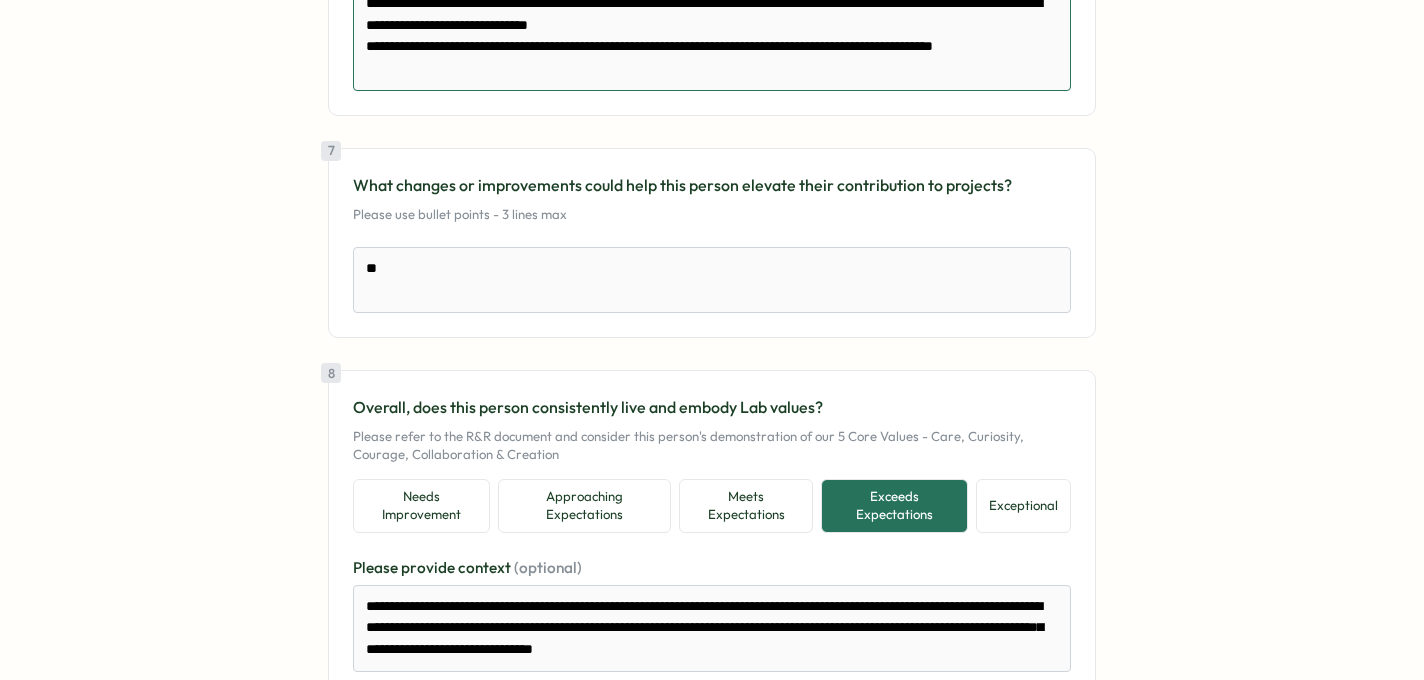 click on "**********" at bounding box center (712, 36) 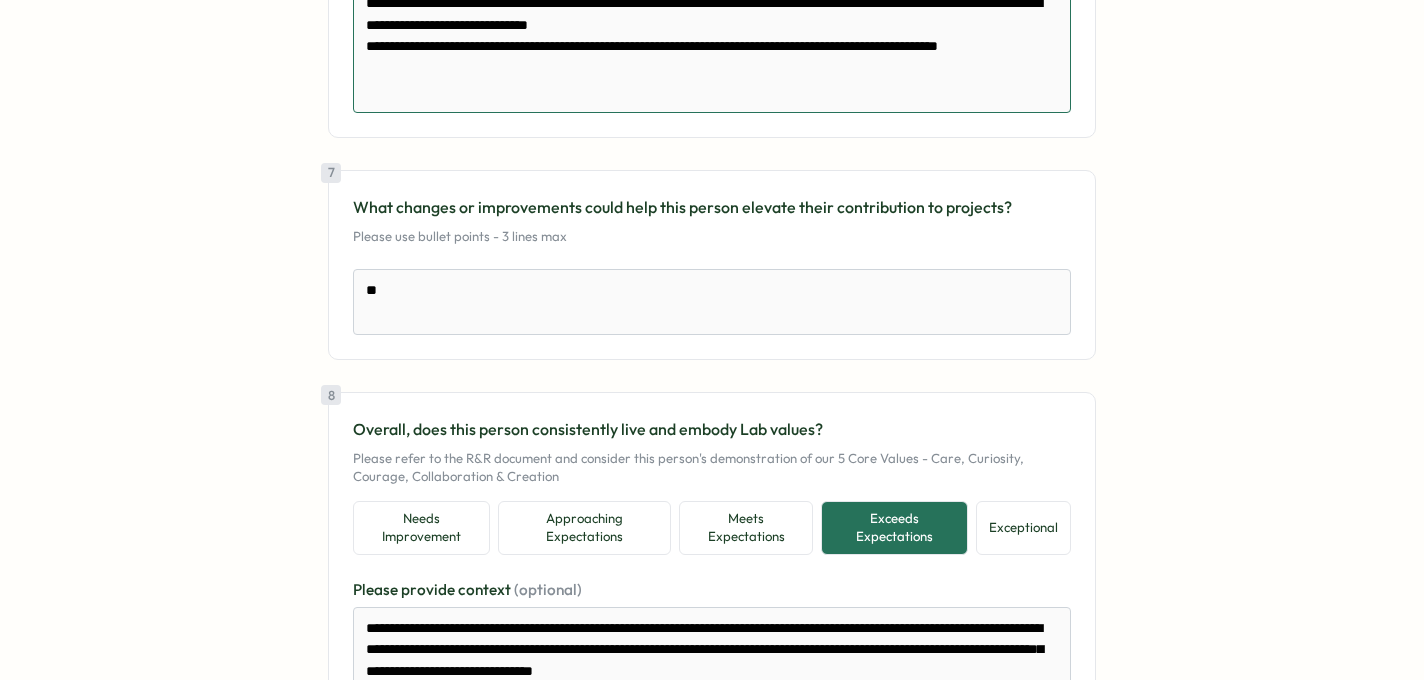 paste on "**********" 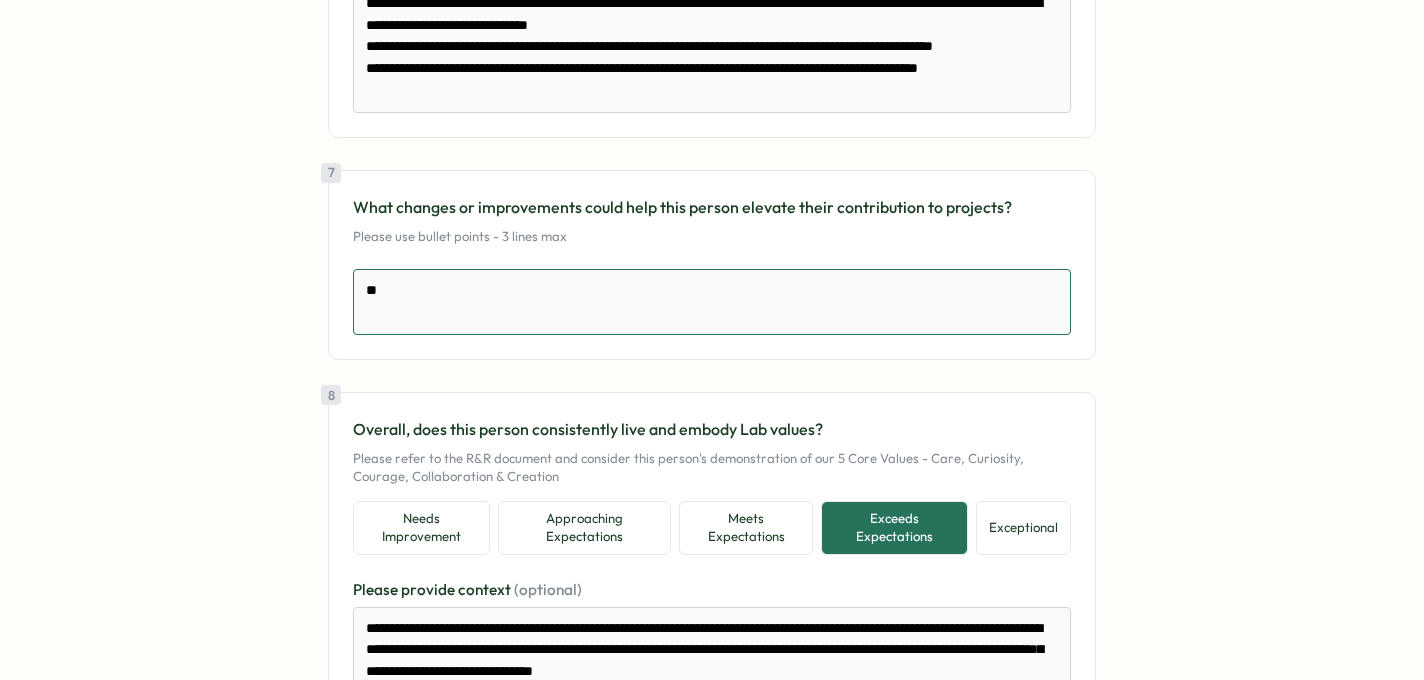 click on "*" at bounding box center (712, 302) 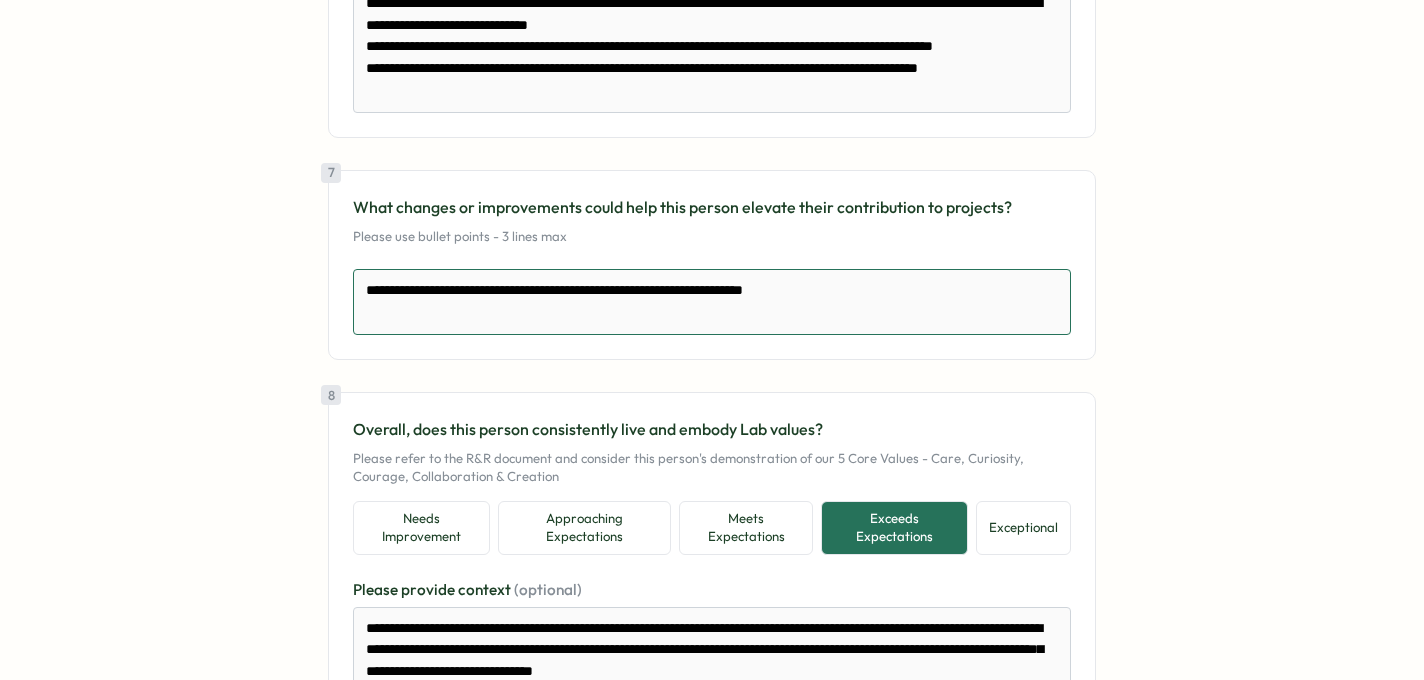 click on "**********" at bounding box center (712, 302) 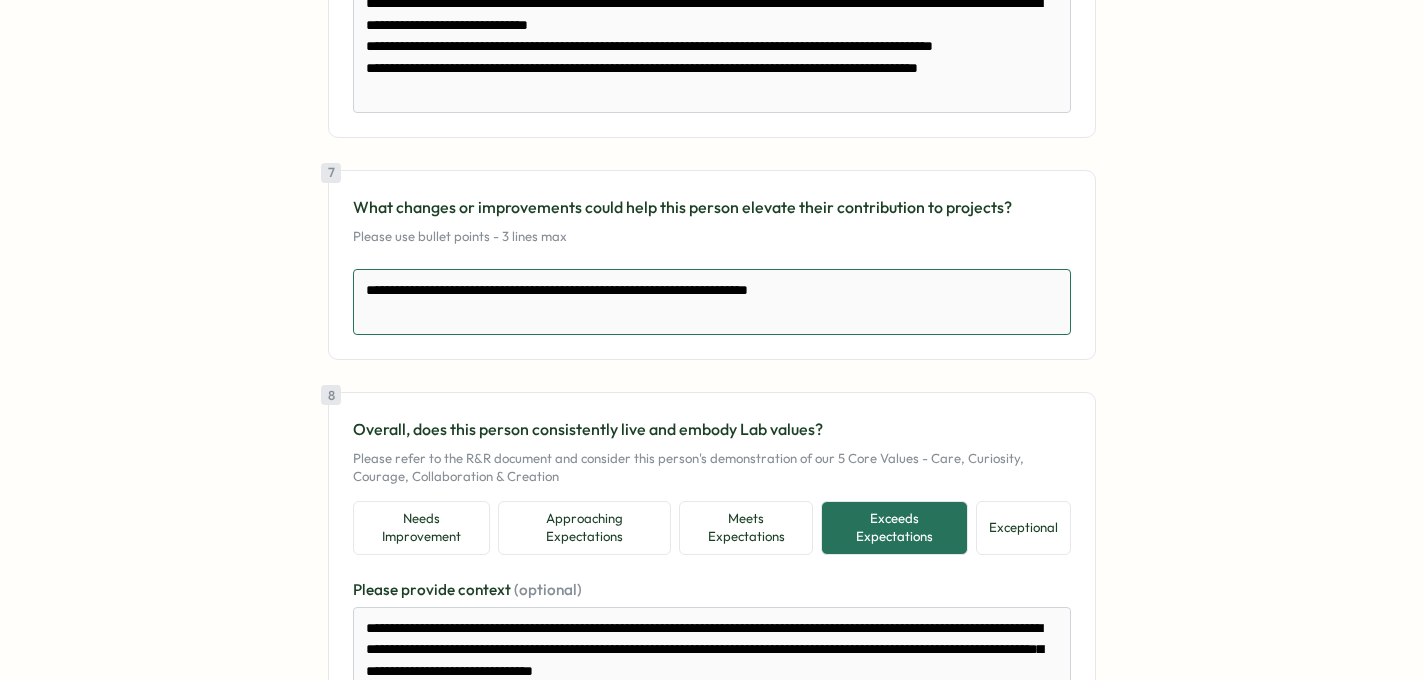 click on "**********" at bounding box center (712, 302) 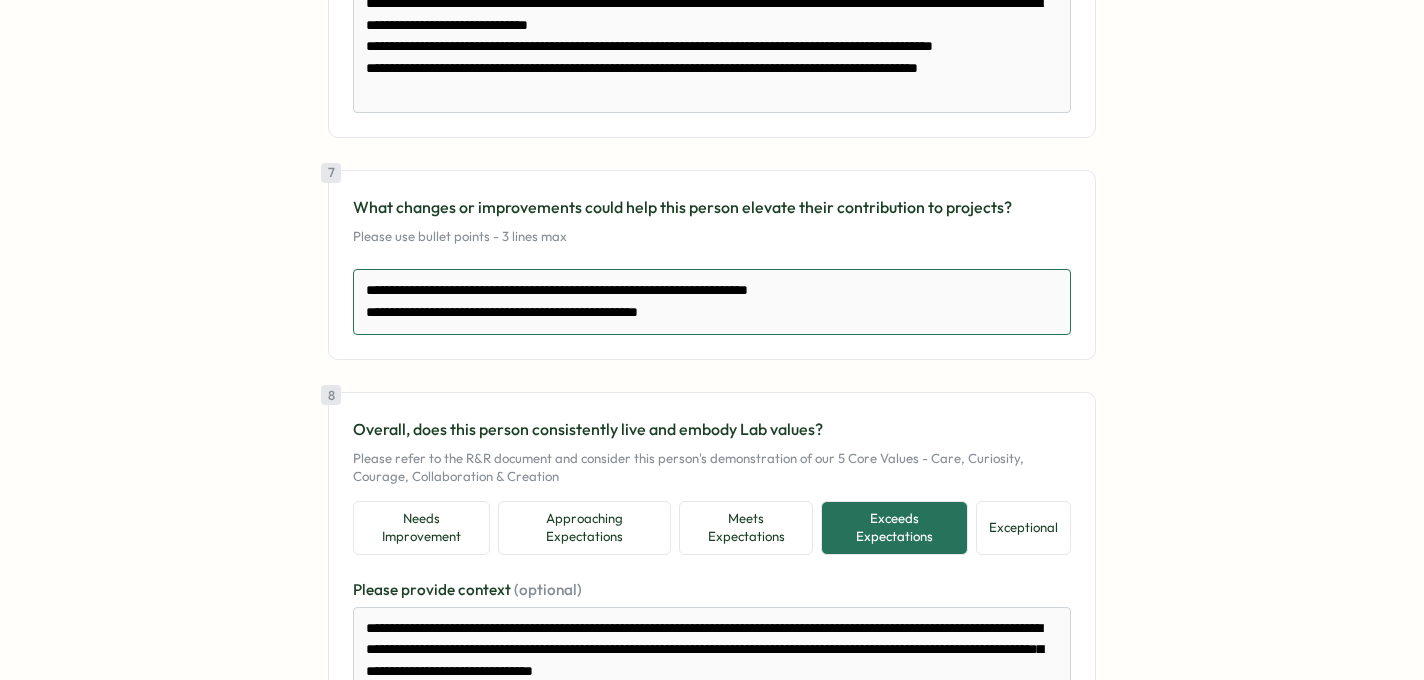 click on "**********" at bounding box center [712, 302] 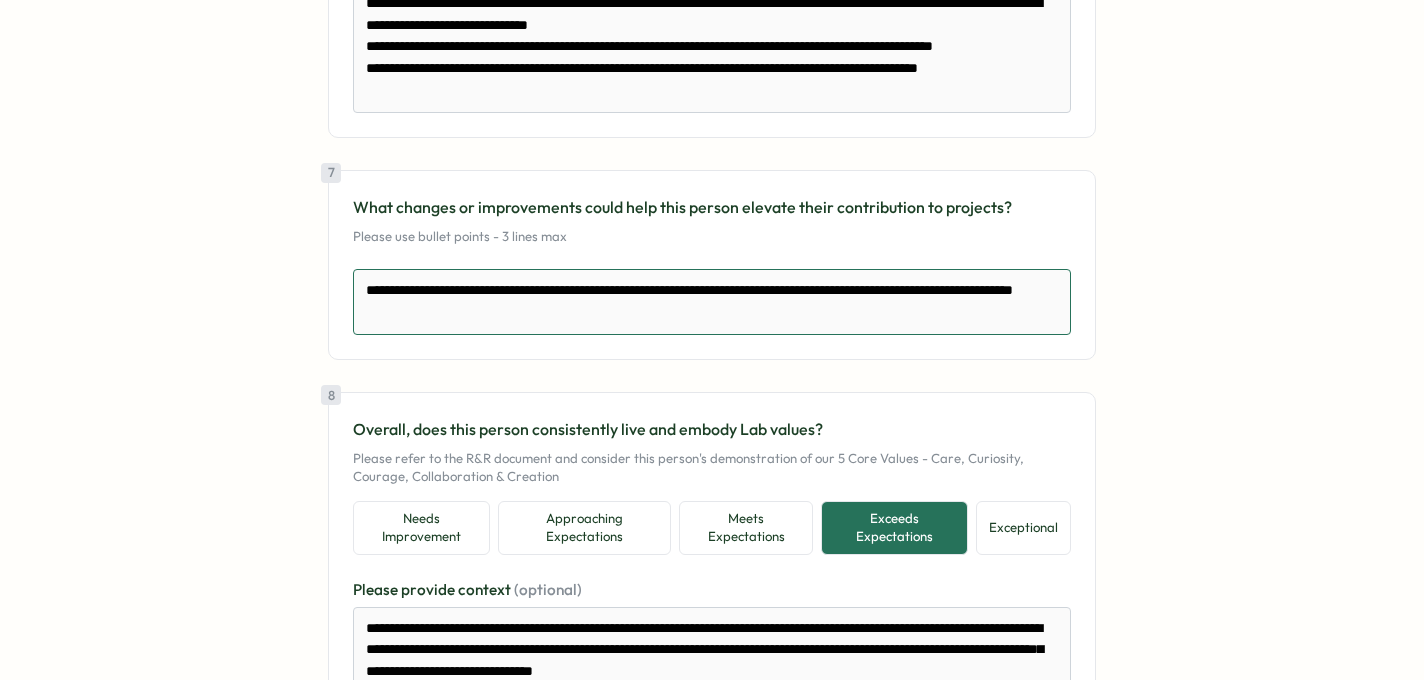 click on "**********" at bounding box center [712, 302] 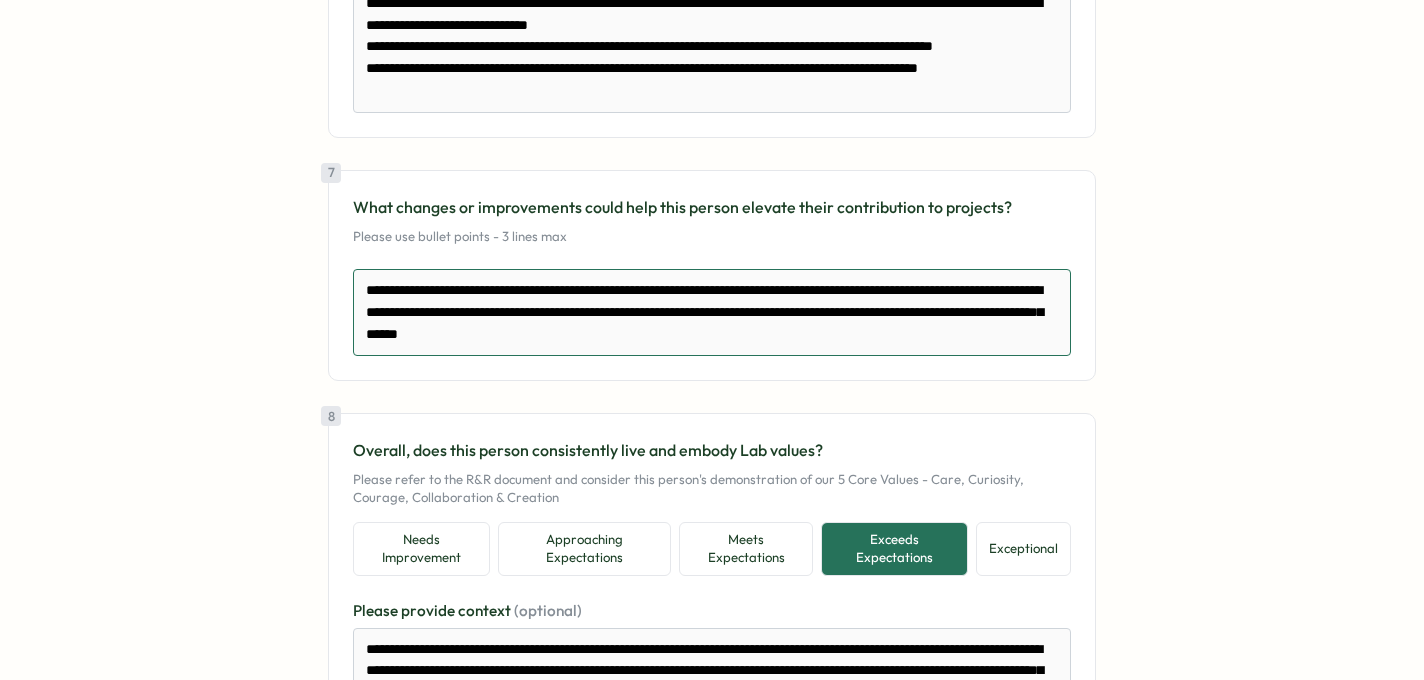 click on "**********" at bounding box center (712, 312) 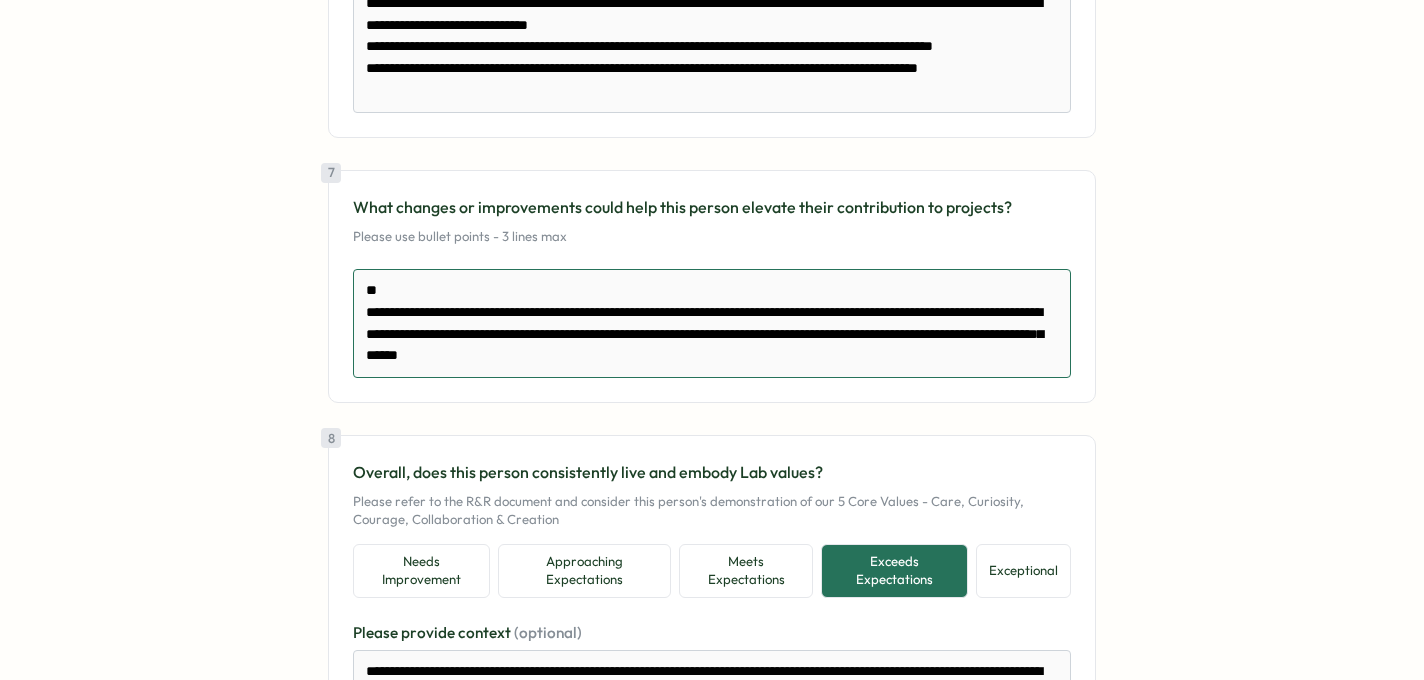 click on "**********" at bounding box center (712, 323) 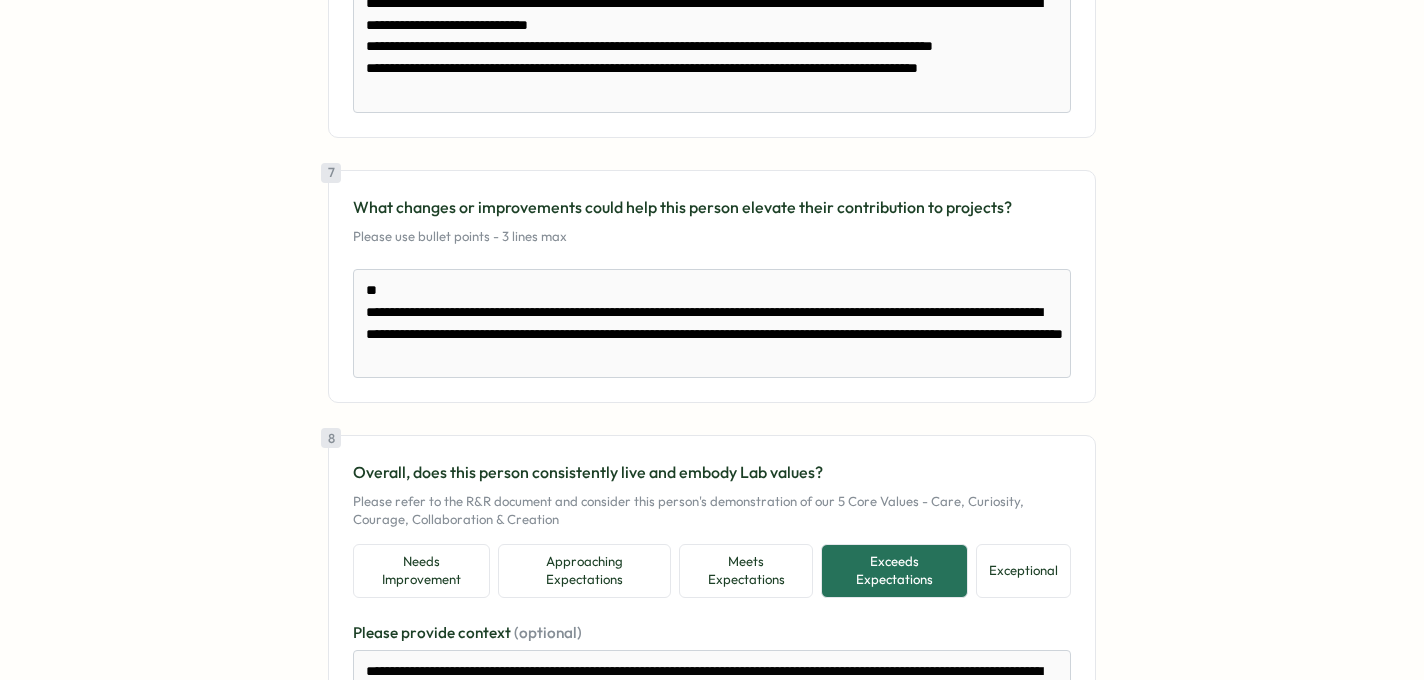 click on "**********" at bounding box center (712, -509) 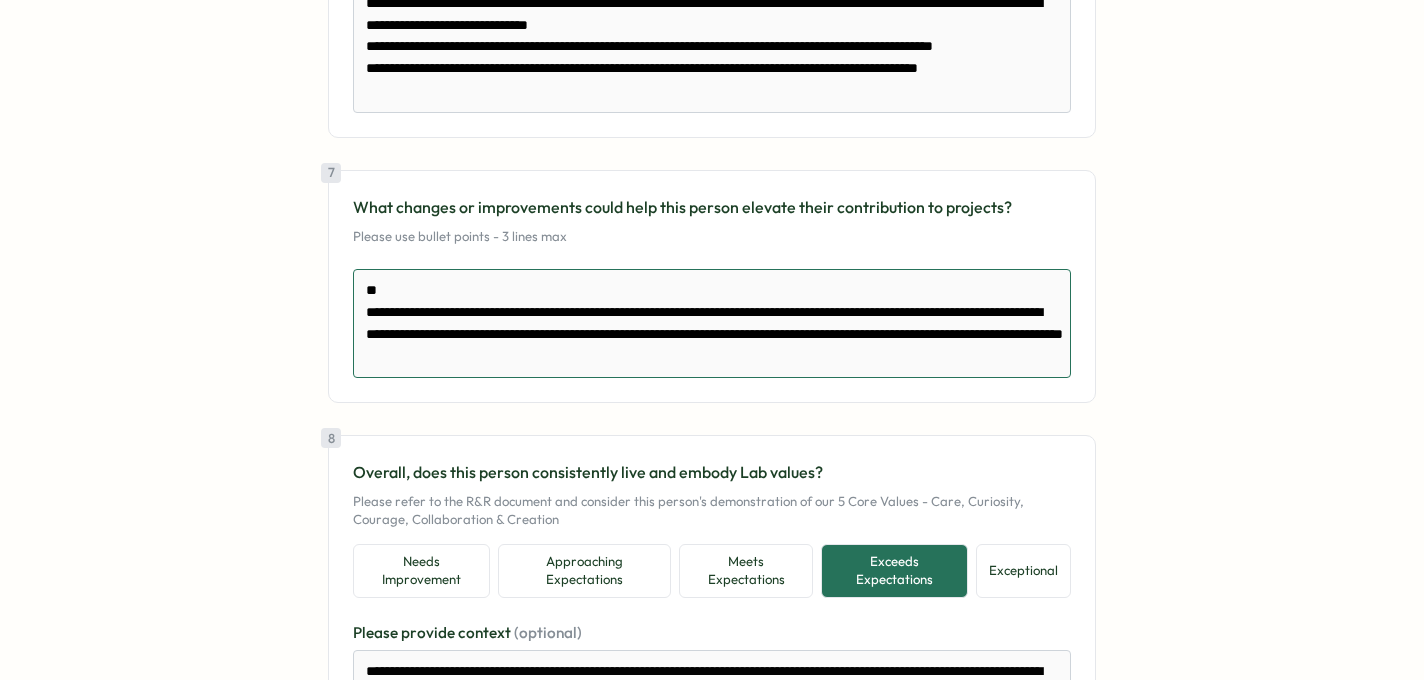 click on "**********" at bounding box center (712, 323) 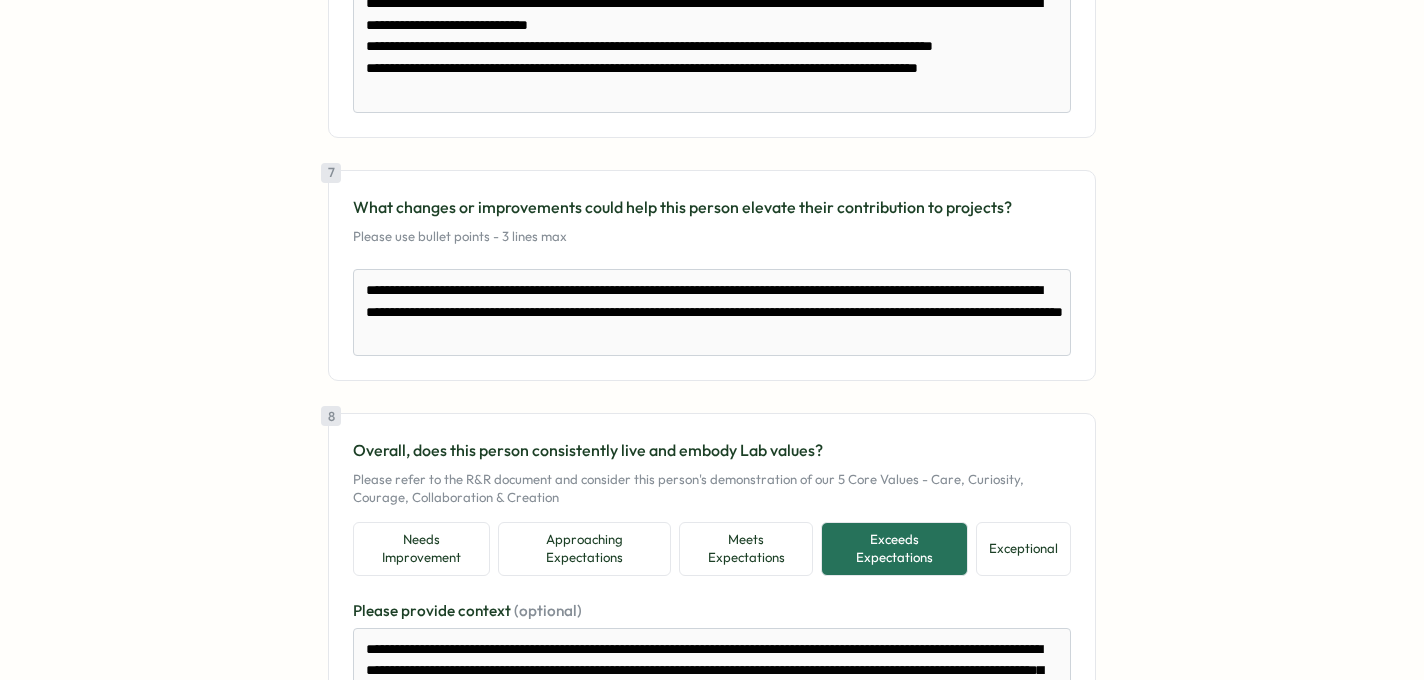 click on "**********" at bounding box center [712, 275] 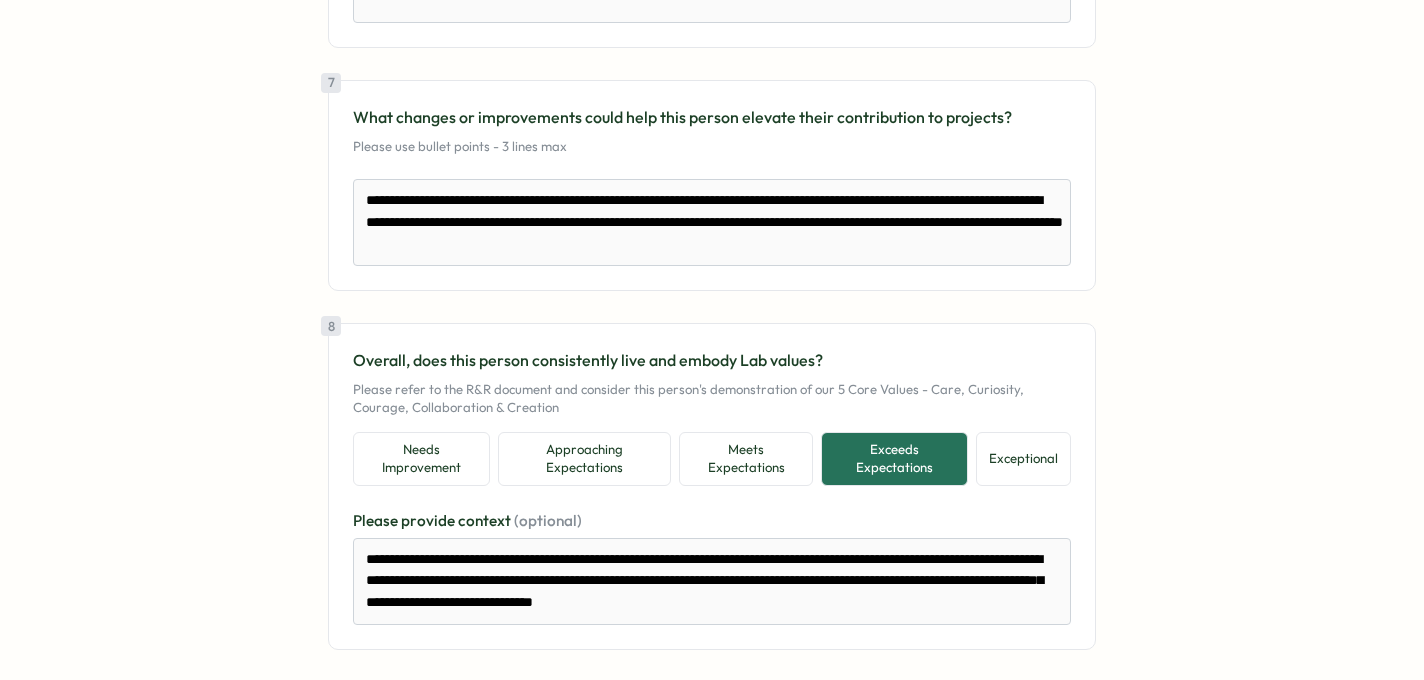 scroll, scrollTop: 2170, scrollLeft: 0, axis: vertical 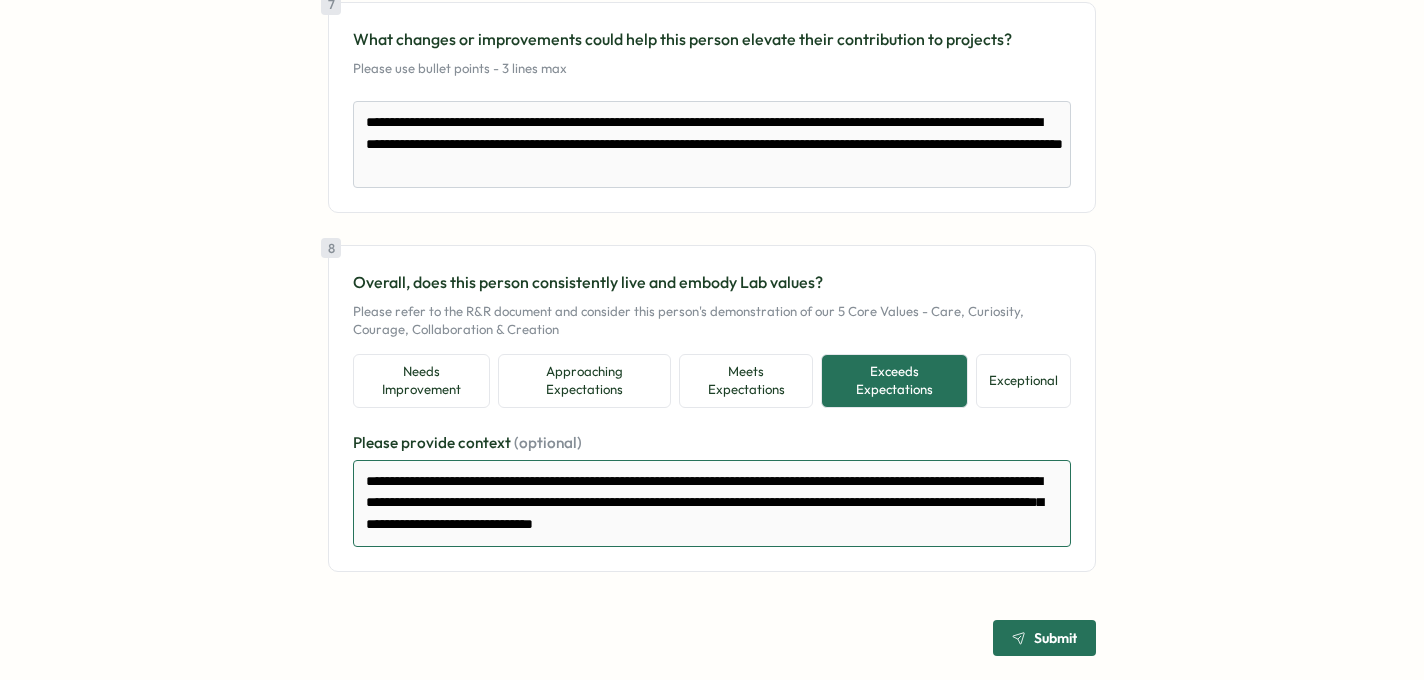 drag, startPoint x: 386, startPoint y: 484, endPoint x: 92, endPoint y: 485, distance: 294.0017 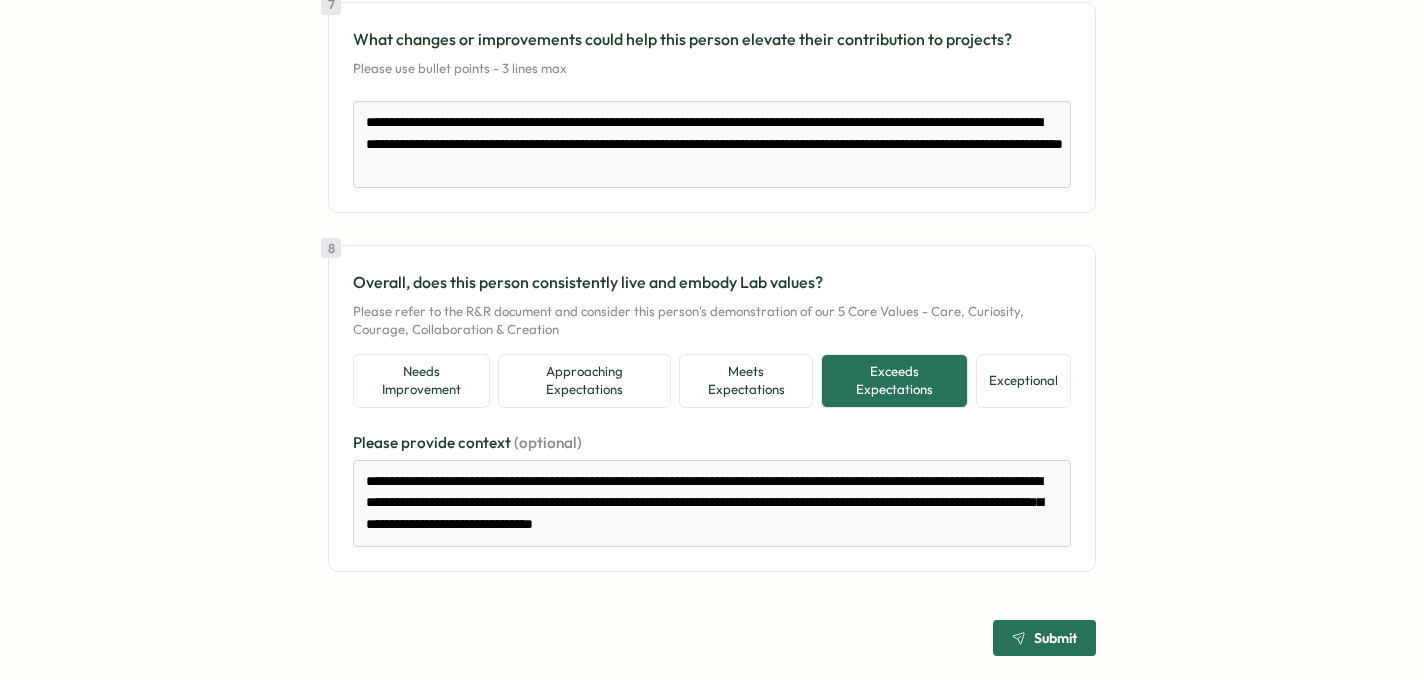 click on "**********" at bounding box center [712, -688] 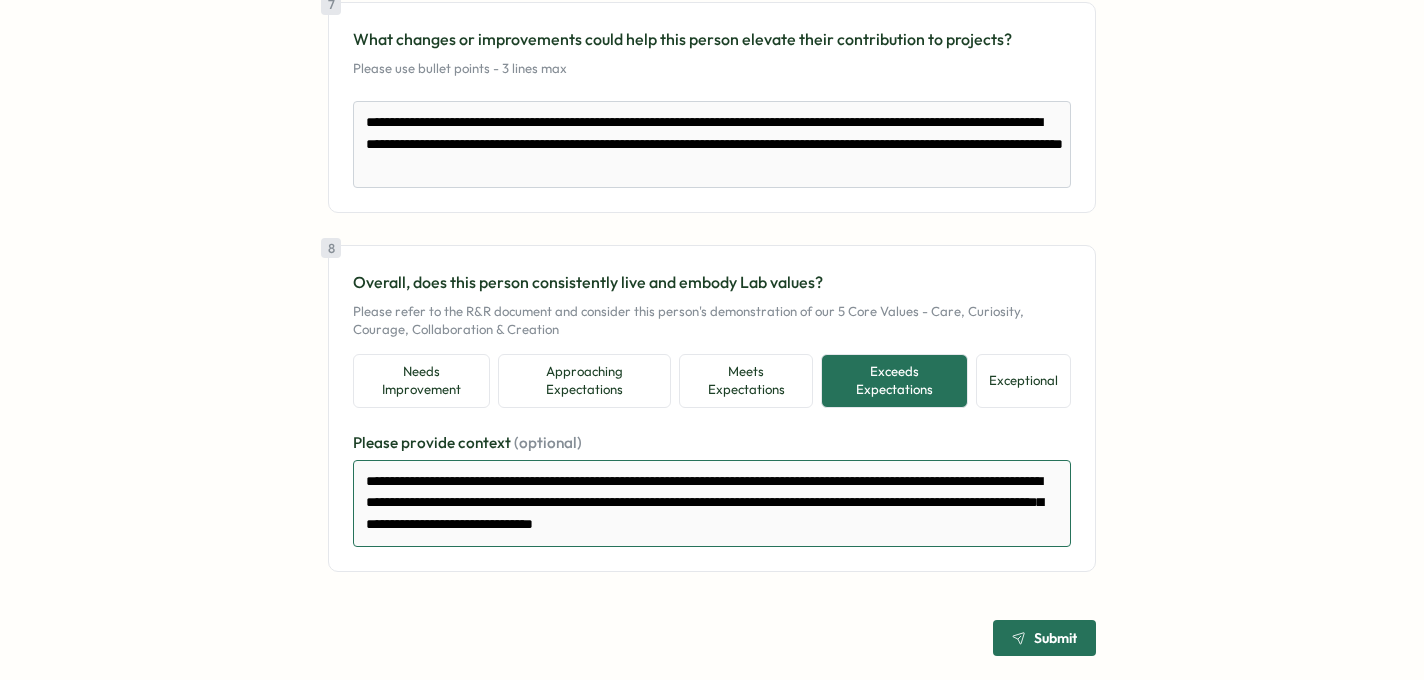 click on "**********" at bounding box center (712, 503) 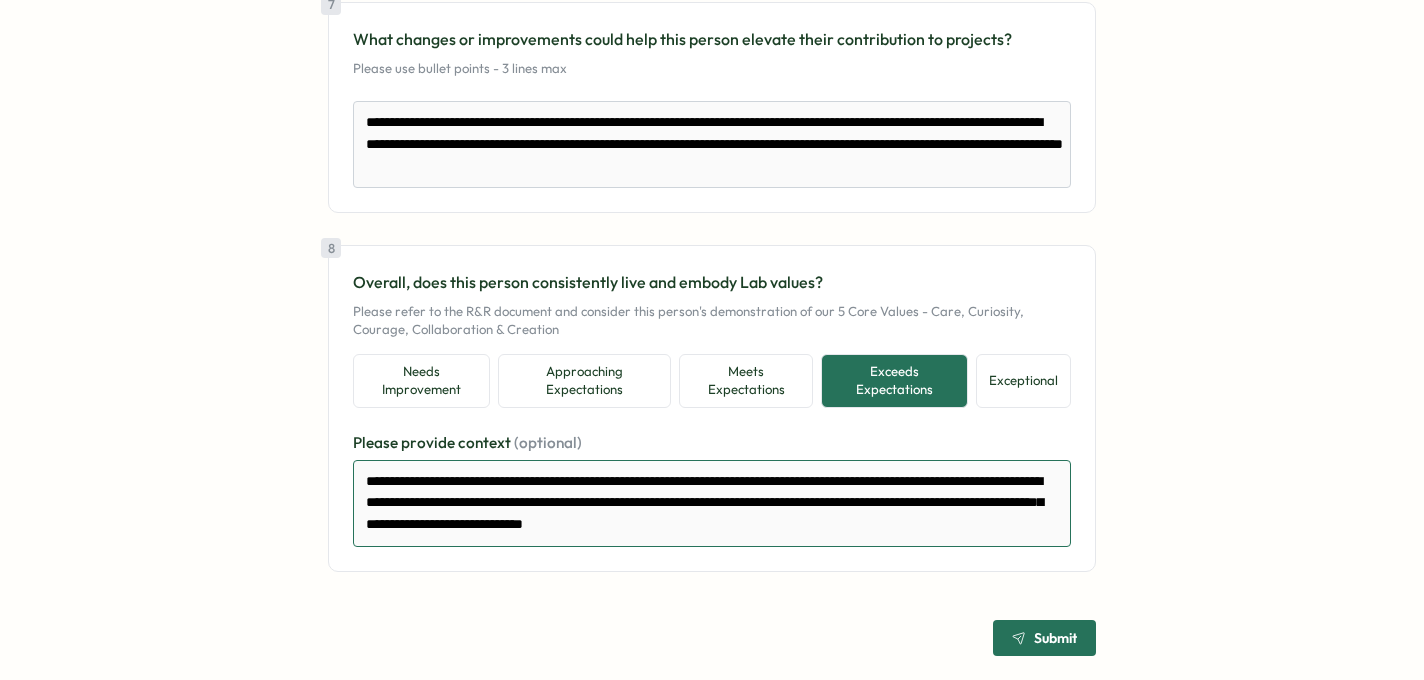 click on "**********" at bounding box center (712, 503) 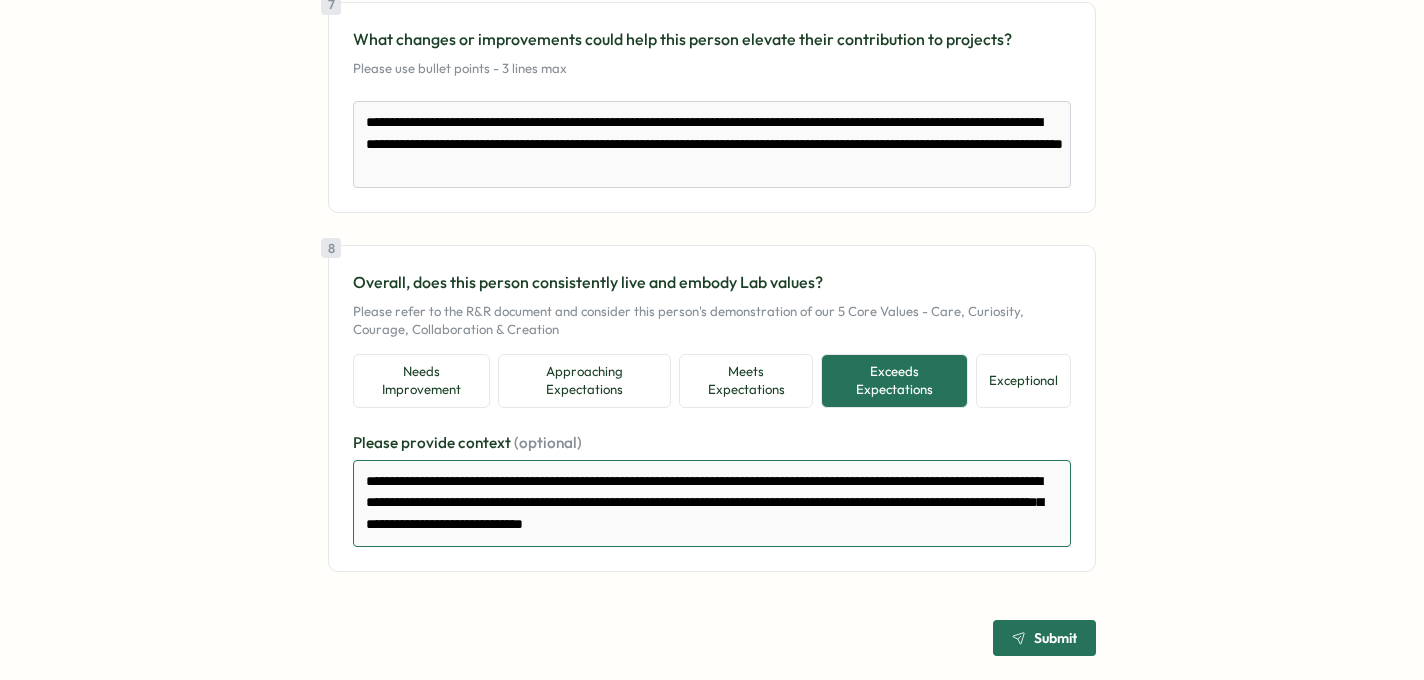 click on "**********" at bounding box center (712, 503) 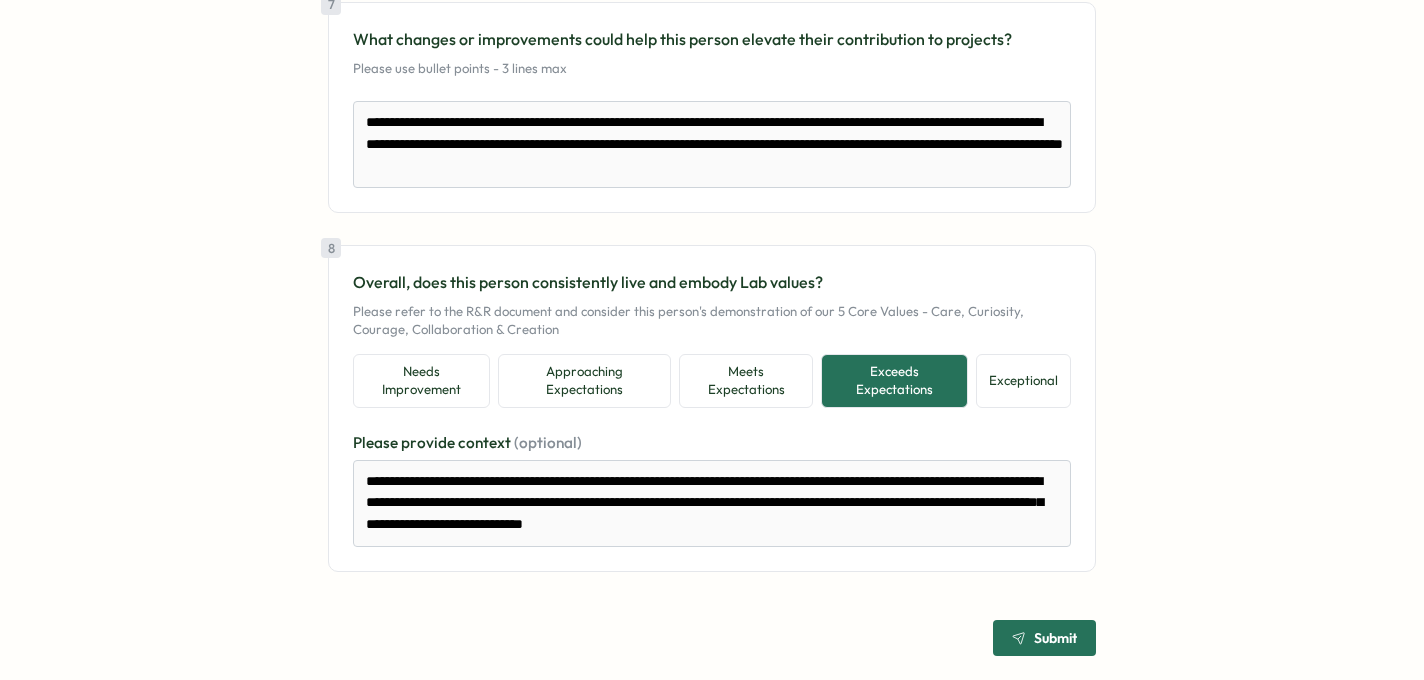 click on "**********" at bounding box center (712, -688) 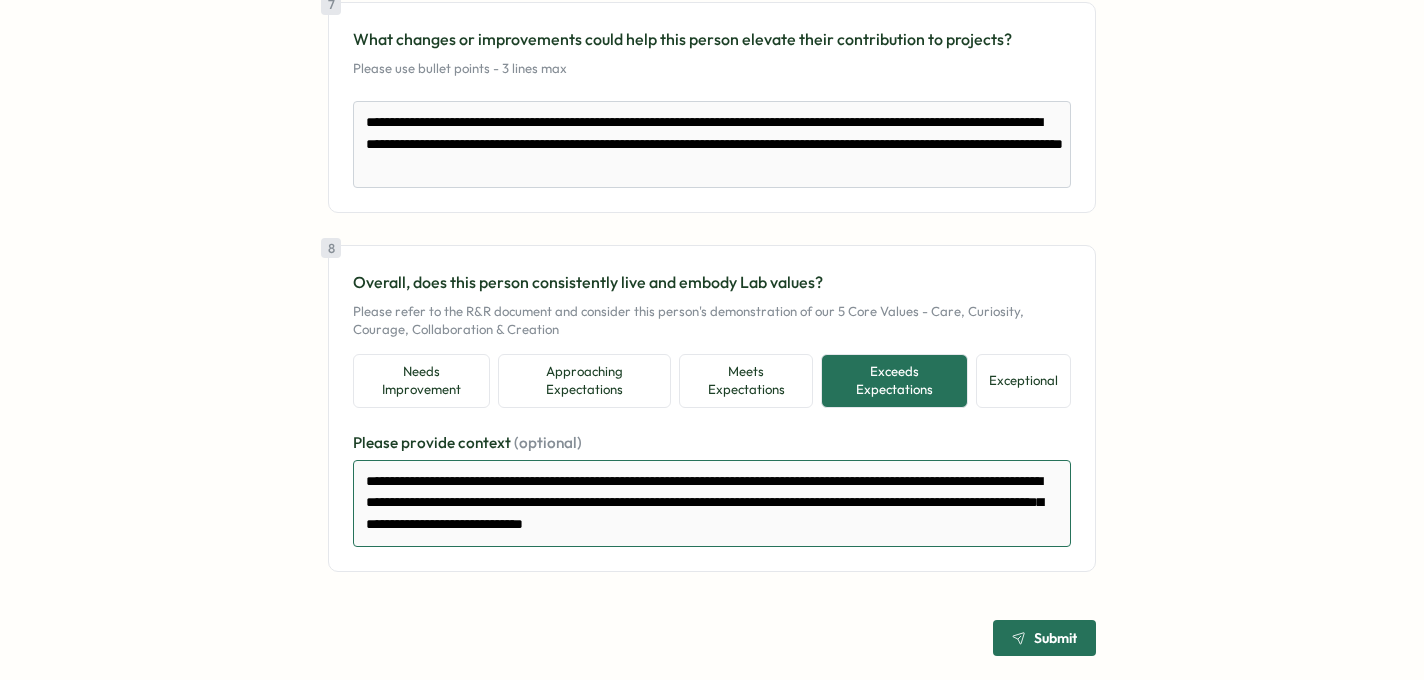 click on "**********" at bounding box center (712, 503) 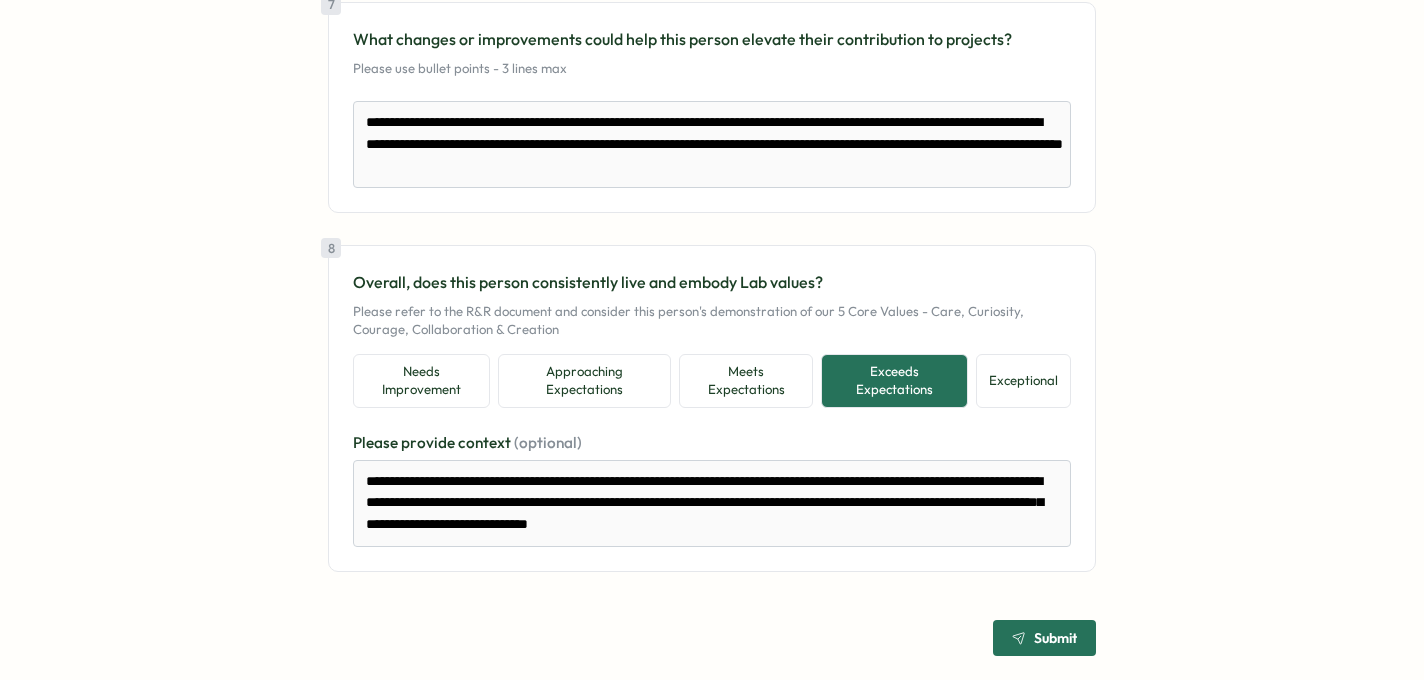 click on "**********" at bounding box center [712, -688] 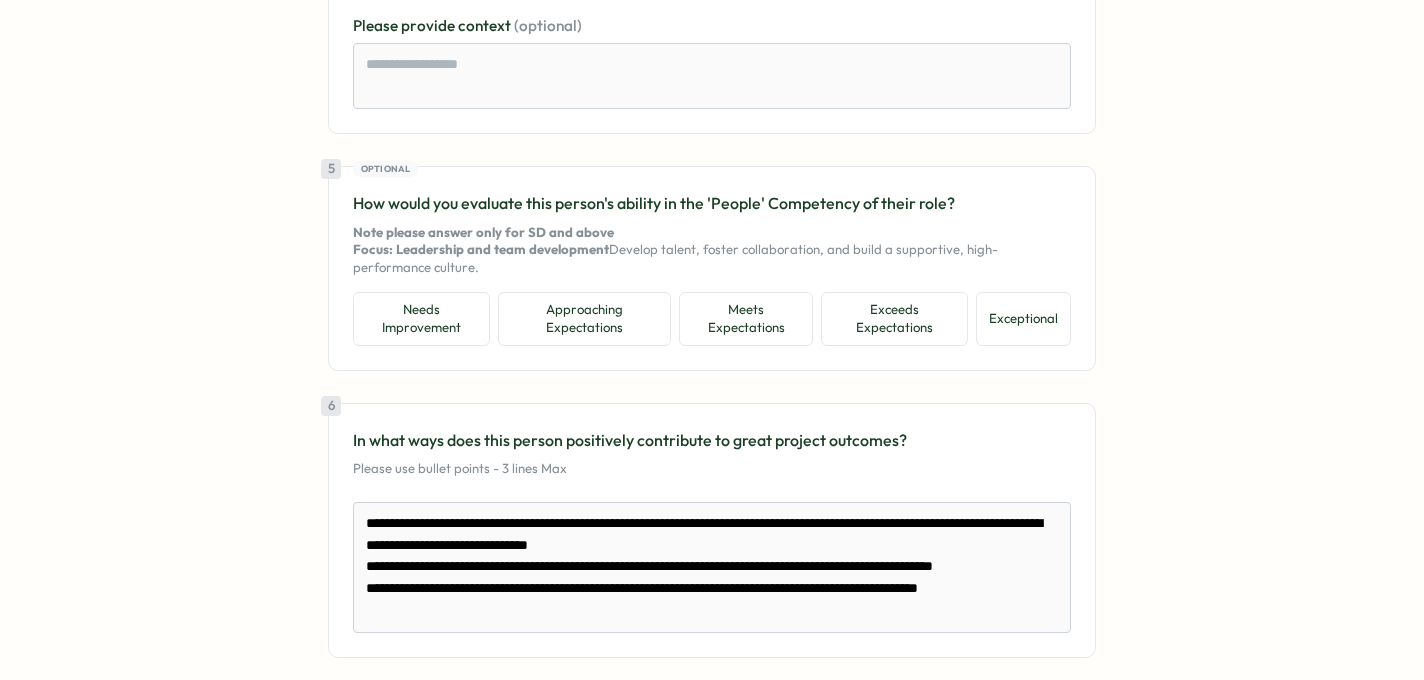 scroll, scrollTop: 2154, scrollLeft: 0, axis: vertical 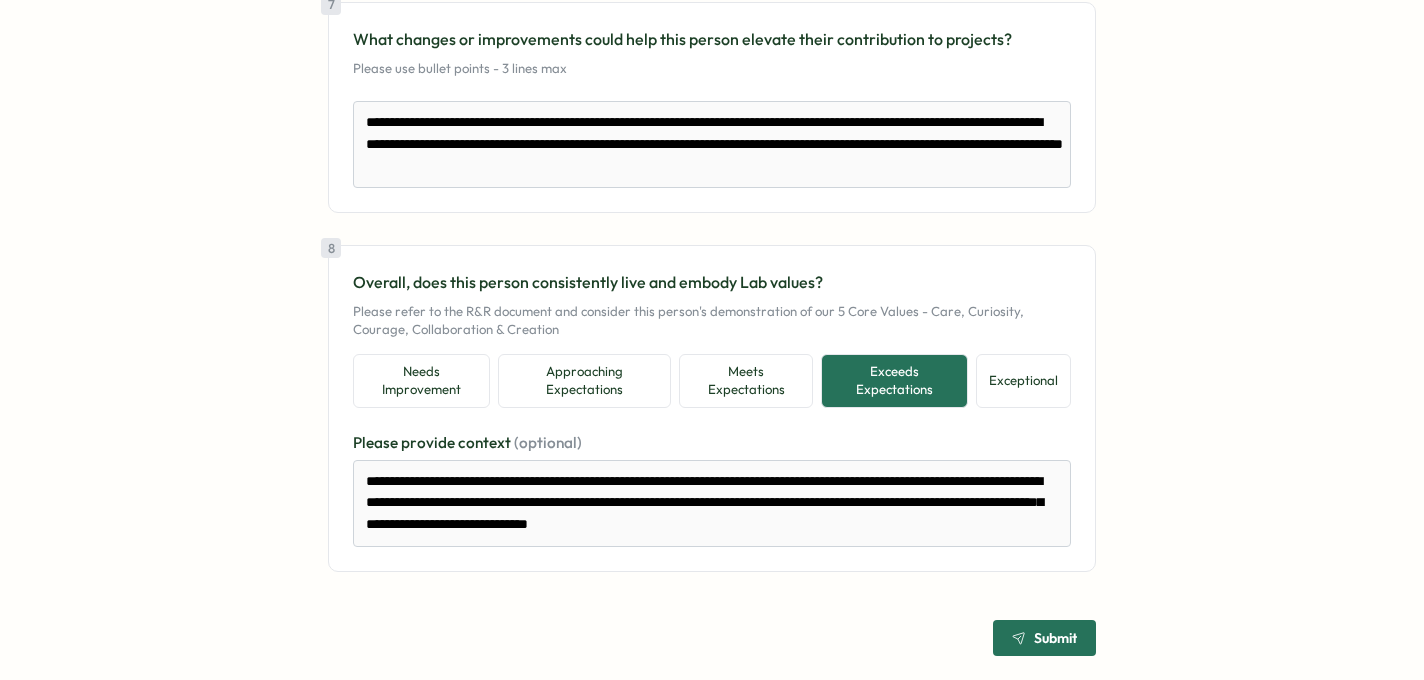 click on "Submit" at bounding box center [1055, 638] 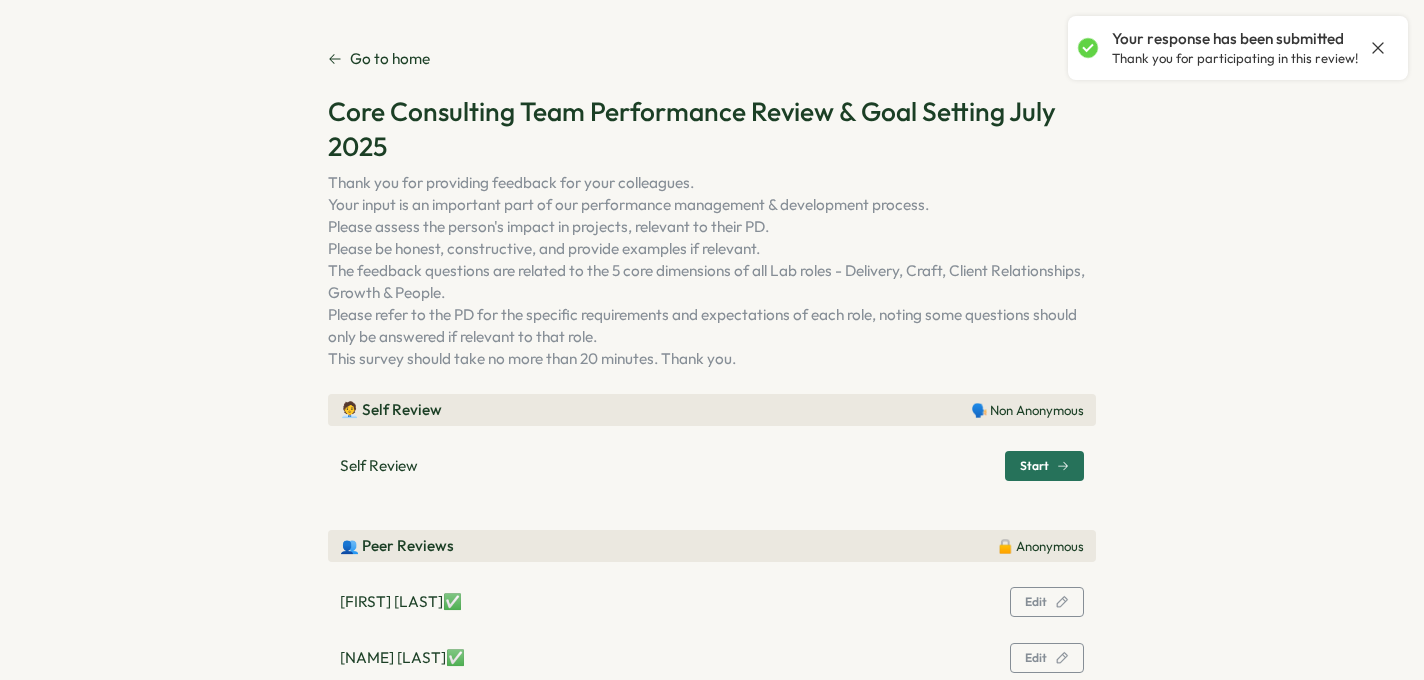 scroll, scrollTop: 45, scrollLeft: 0, axis: vertical 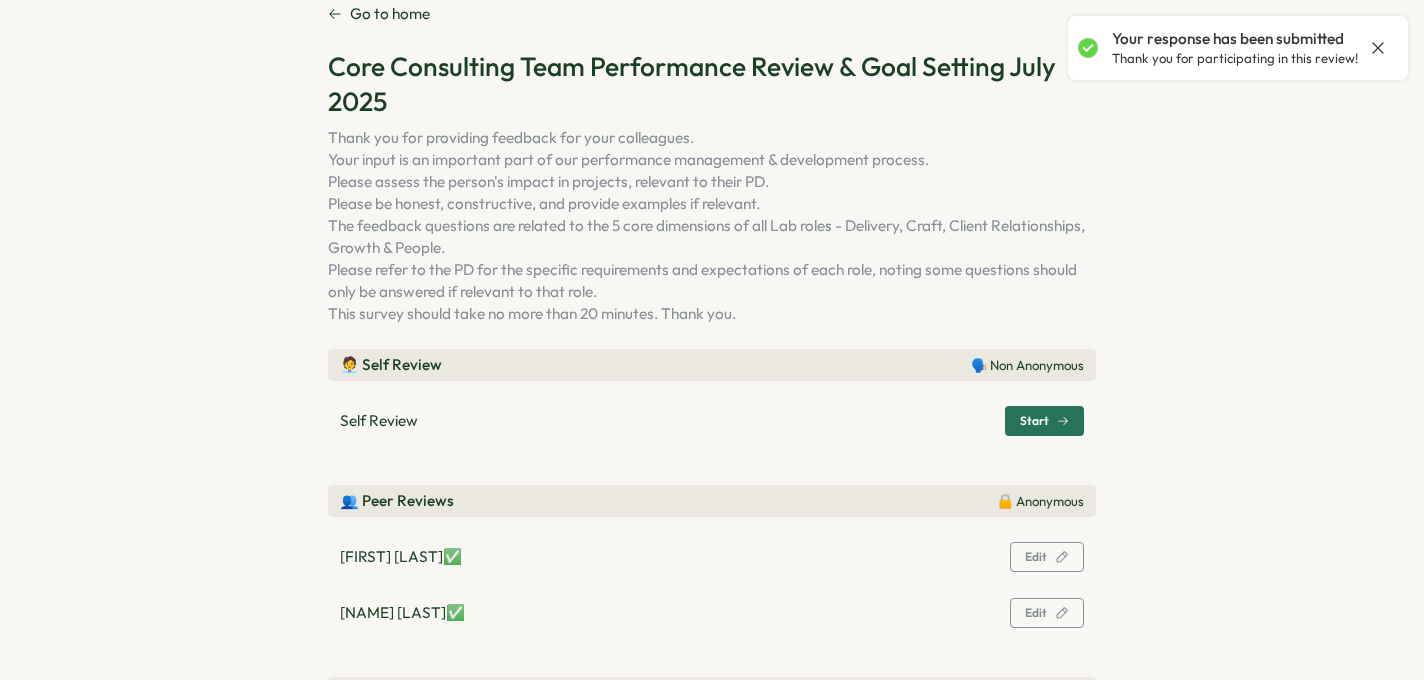 click 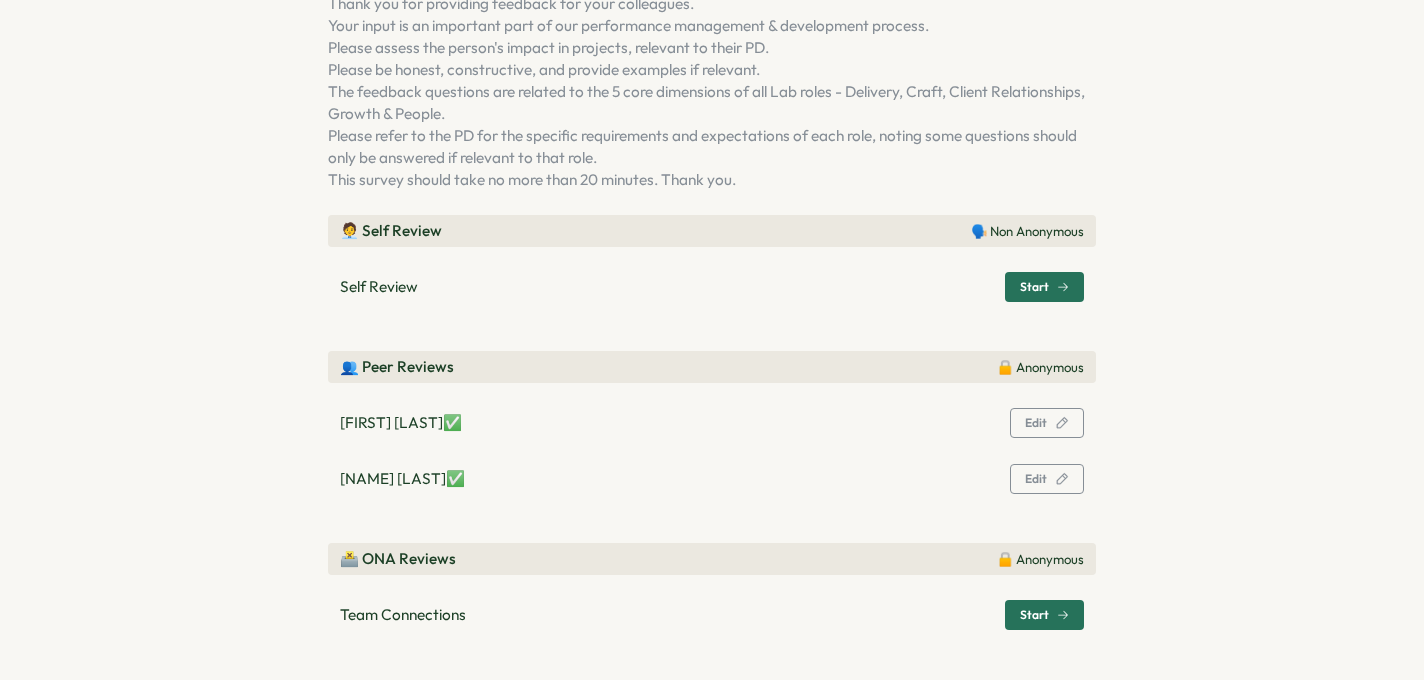scroll, scrollTop: 186, scrollLeft: 0, axis: vertical 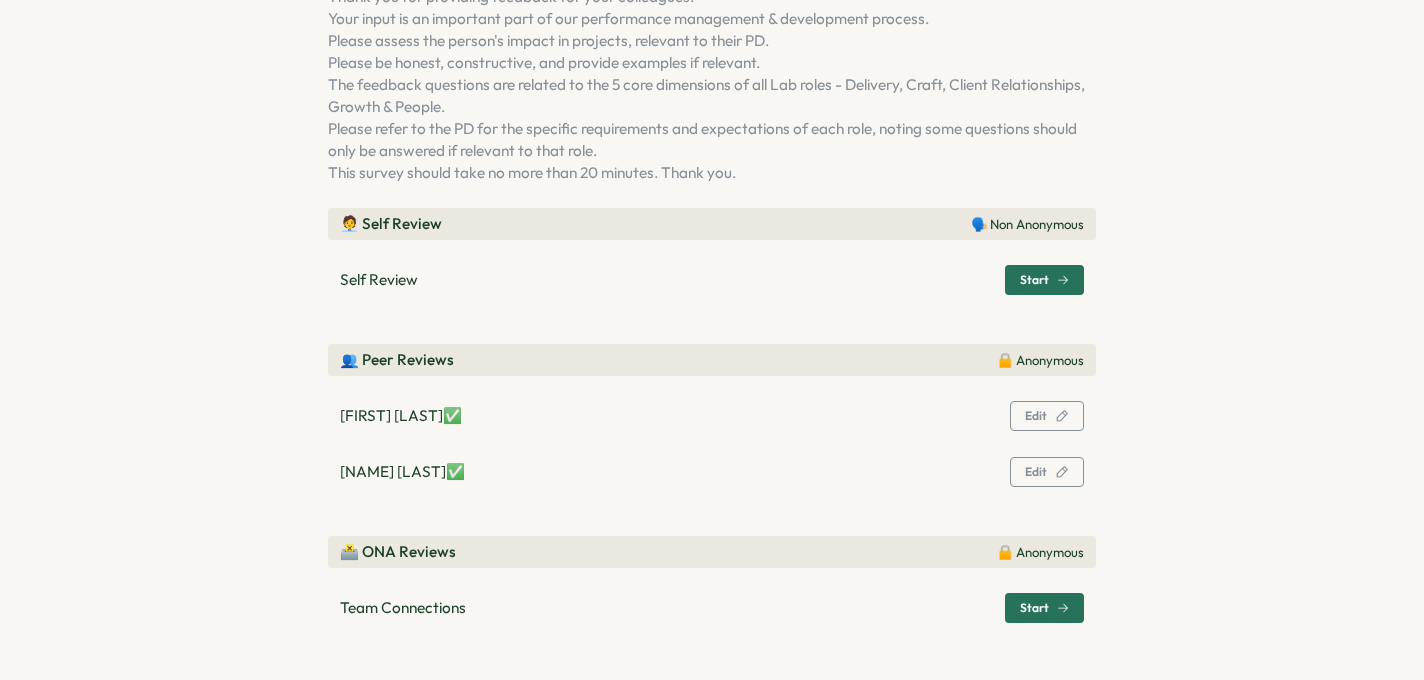 click on "Start" at bounding box center [1044, 608] 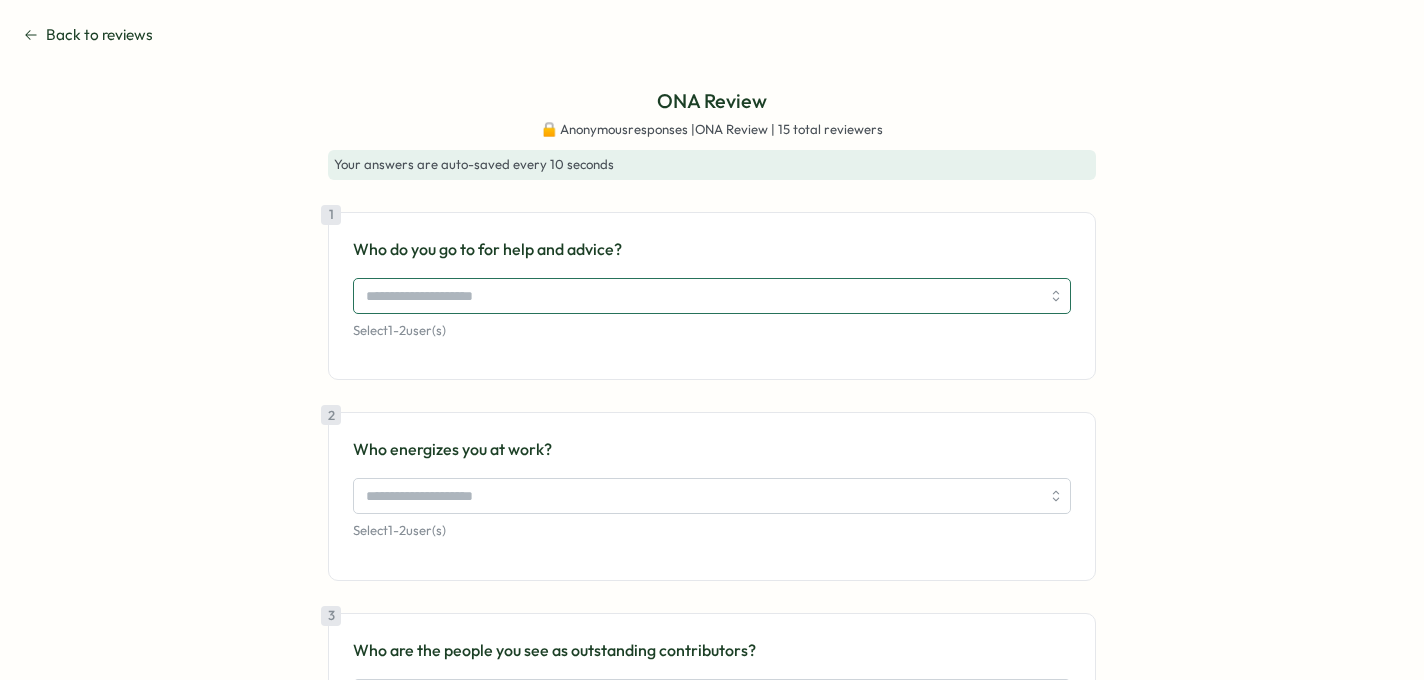 click at bounding box center [703, 296] 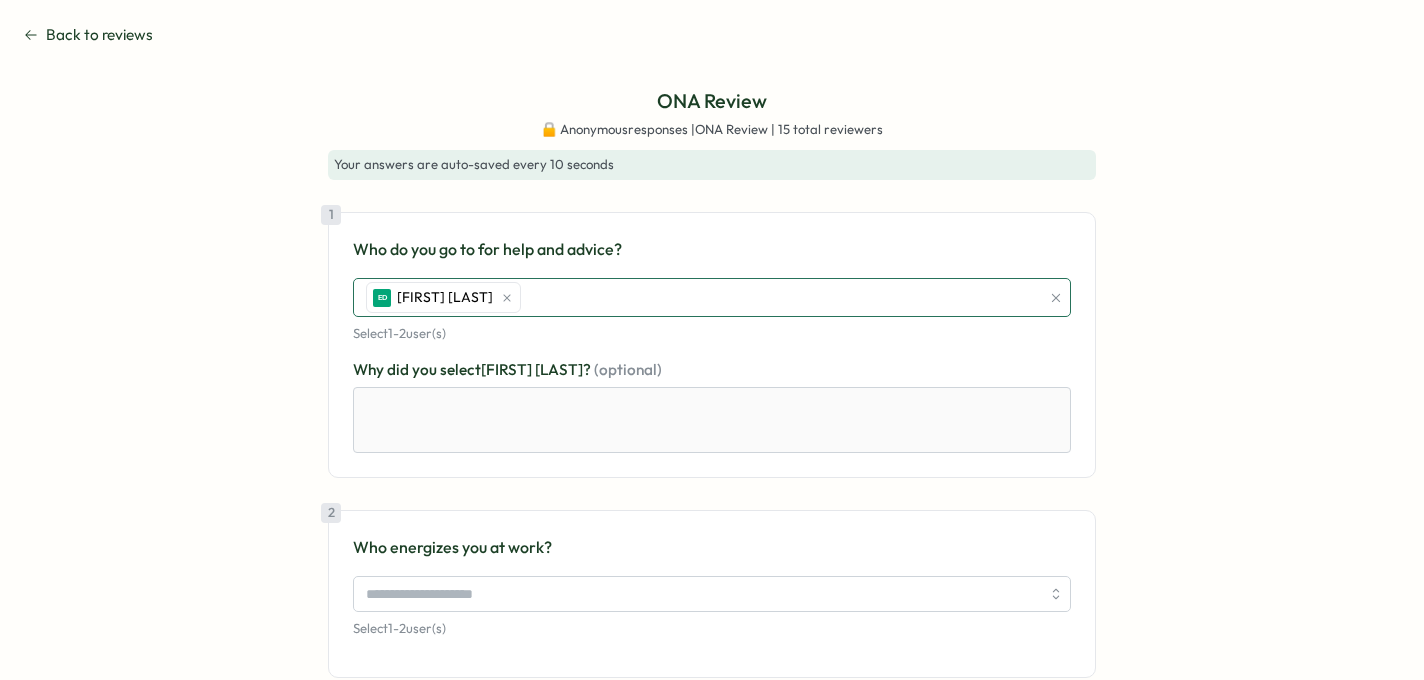 click on "ED [NAME] [LAST]" at bounding box center (700, 298) 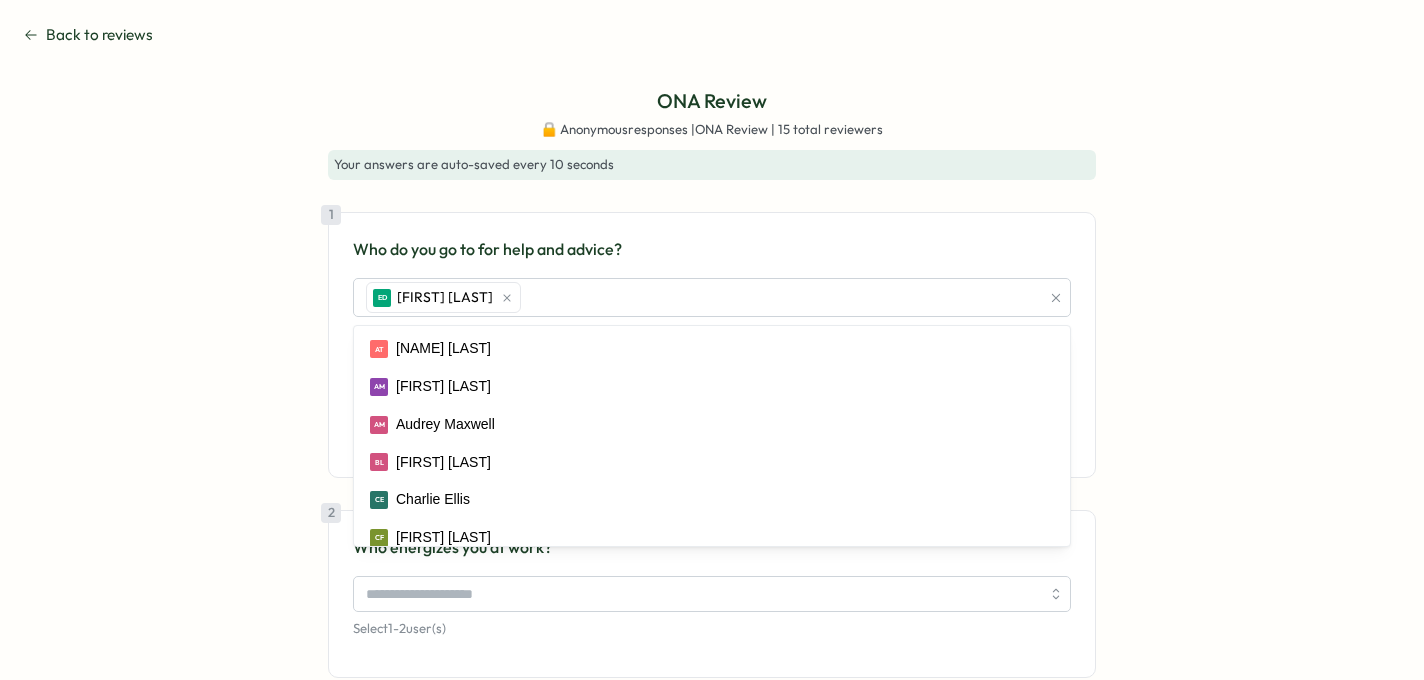 click on "ONA Review 🔒 Anonymous  responses |  ONA Review   | 15 total reviewers Your answers are auto-saved every 10 seconds 1 Who do you go to for help and advice? ED [FIRST] [LAST] AT [FIRST] [LAST] AM [FIRST] [LAST] AM [FIRST] [LAST] BL [FIRST] [LAST] CE [FIRST] [LAST] CF [FIRST] [LAST] E [FIRST] [LAST] EL [FIRST] [LAST] FG [FIRST] [LAST] HB [FIRST] [LAST] IS [FIRST] [LAST] JR [FIRST] [LAST] JA [FIRST] [LAST] Jess [LAST] JH [FIRST] [LAST] LO [FIRST] [LAST] Lisa [LAST] [FIRST] [LAST] ML [FIRST] [LAST] MD [FIRST] [LAST] NC [FIRST] [LAST] ND [FIRST] [LAST] OH [FIRST] [LAST] OL [FIRST] [LAST] PL [FIRST] [LAST] RR [FIRST] [LAST] RS [FIRST] [LAST] TM [FIRST] [LAST] Select  1  -  2  user(s) Why did you select  [FIRST] [LAST] ?   (optional) 2 Who energizes you at work? Select  1  -  2  user(s) 3 Who are the people you see as outstanding contributors? Select  1  -  2  user(s) 4 Optional Is there anyone who you think could benefit from additional training or help? Select  1  -  2  user(s) Submit" at bounding box center (712, 624) 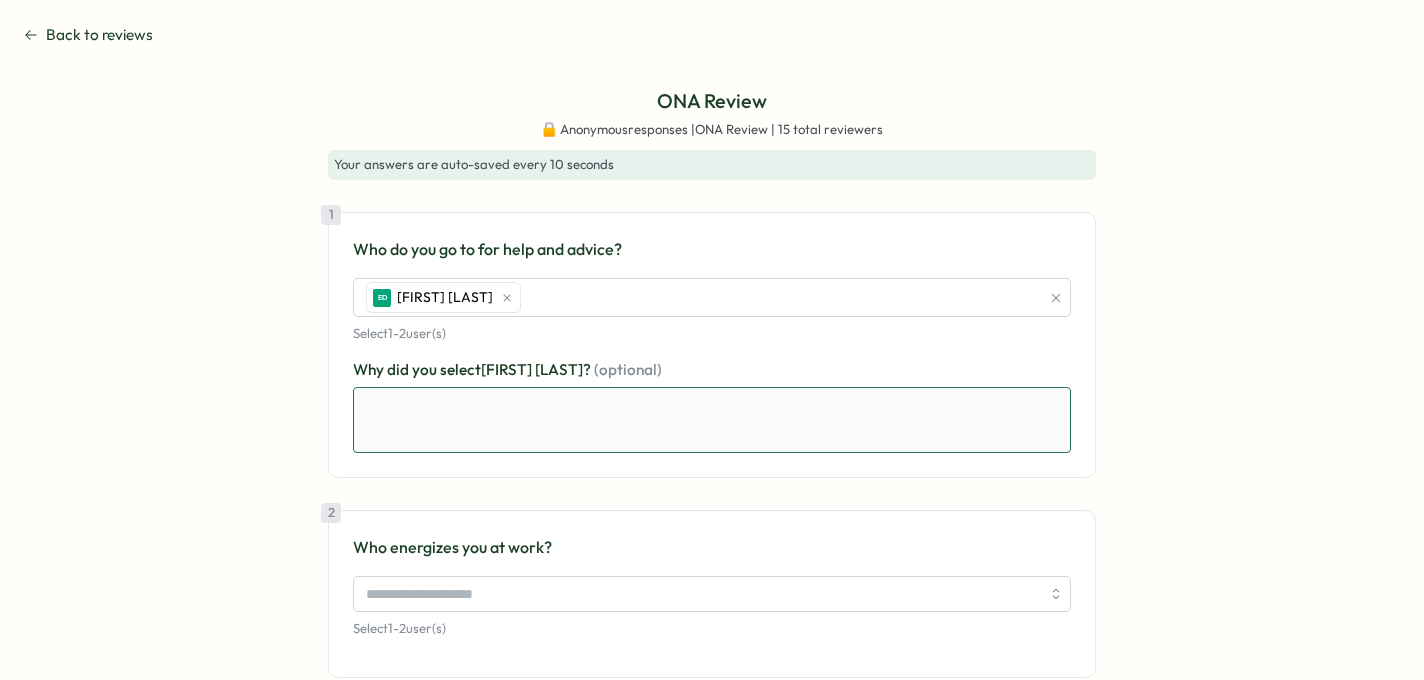 click at bounding box center (712, 420) 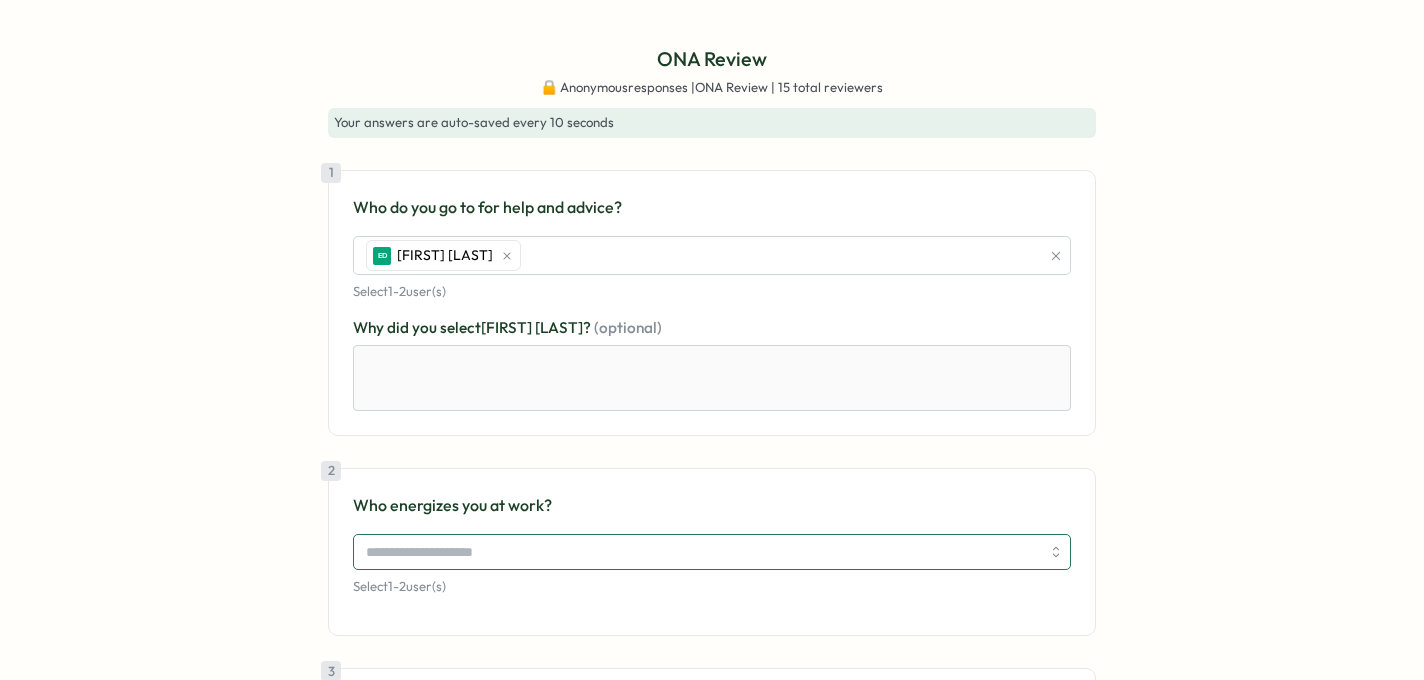 click at bounding box center [703, 552] 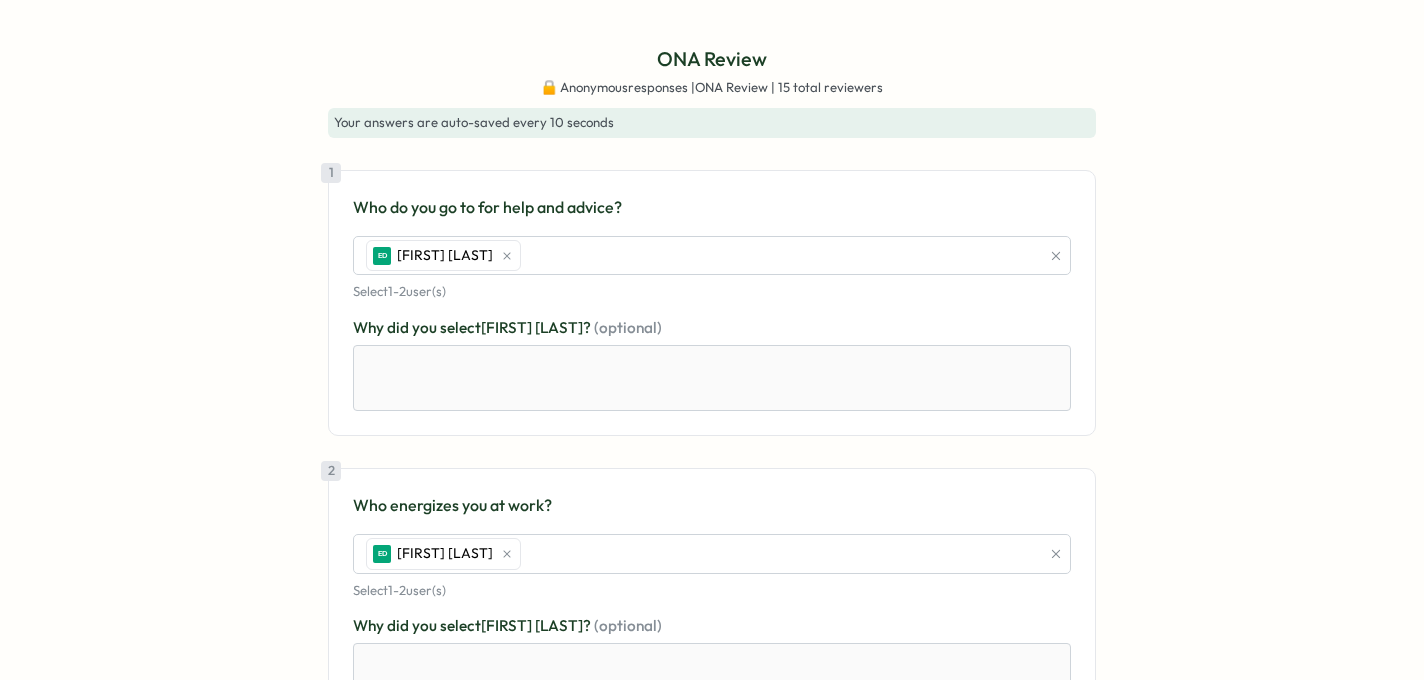 click on "ONA Review 🔒 Anonymous  responses |  ONA Review   | 15 total reviewers Your answers are auto-saved every 10 seconds 1 Who do you go to for help and advice? ED [FIRST] [LAST] Select  1  -  2  user(s) Why did you select  [FIRST] [LAST] ?   (optional) 2 Who energizes you at work? ED [FIRST] [LAST] Select  1  -  2  user(s) Why did you select  [FIRST] [LAST] ?   (optional) 3 Who are the people you see as outstanding contributors? Select  1  -  2  user(s) 4 Optional Is there anyone who you think could benefit from additional training or help? Select  1  -  2  user(s) Submit" at bounding box center (712, 631) 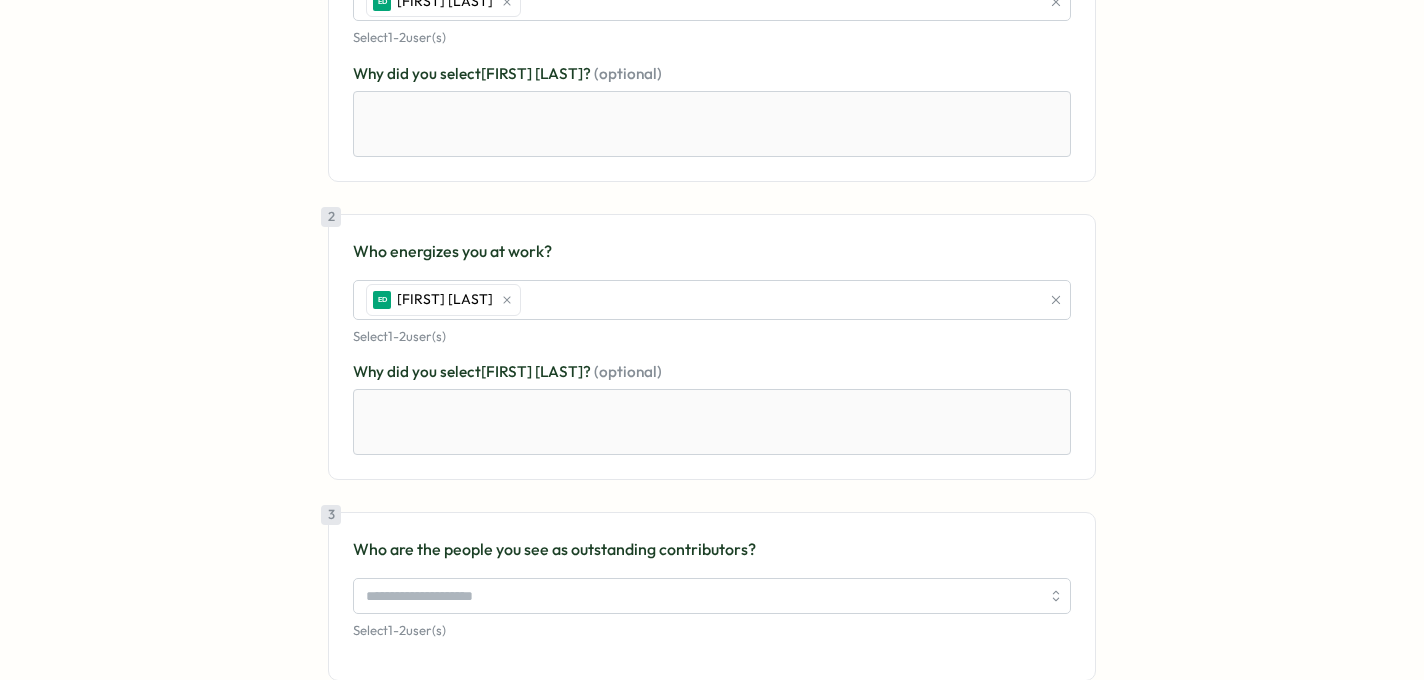 scroll, scrollTop: 467, scrollLeft: 0, axis: vertical 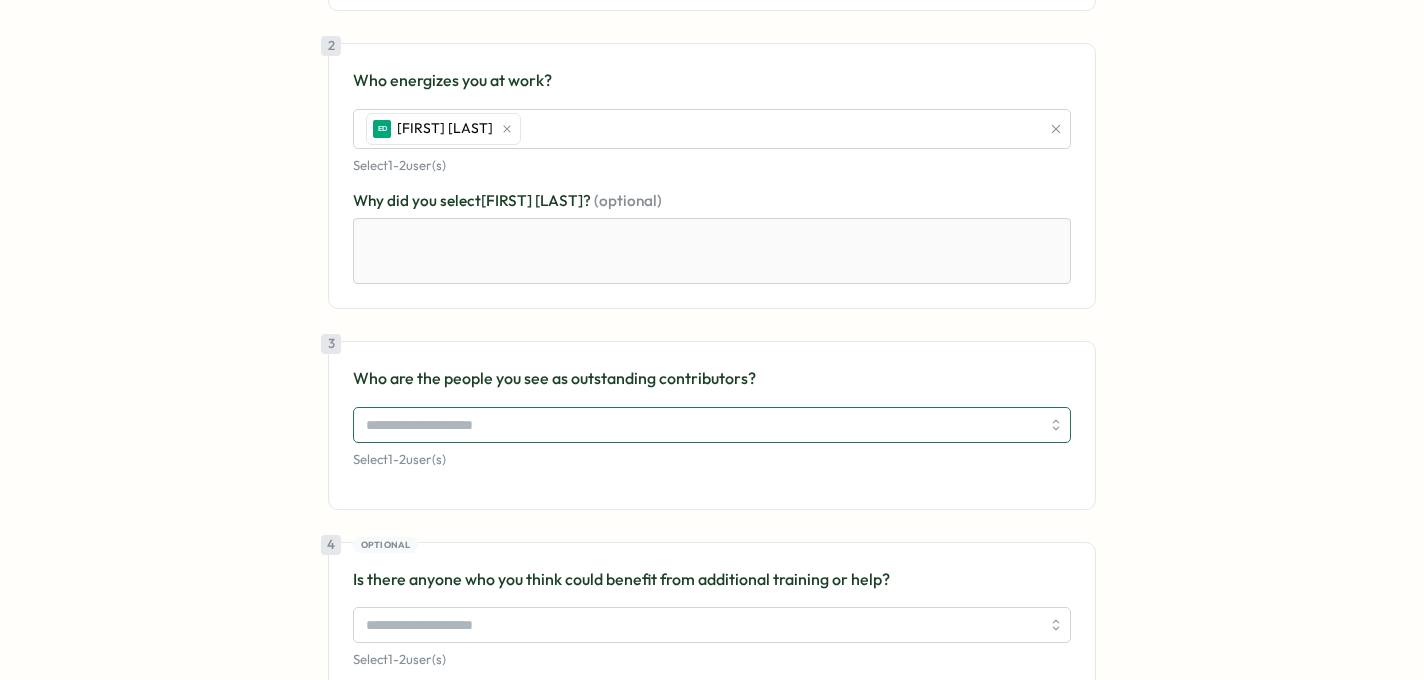 click at bounding box center [703, 425] 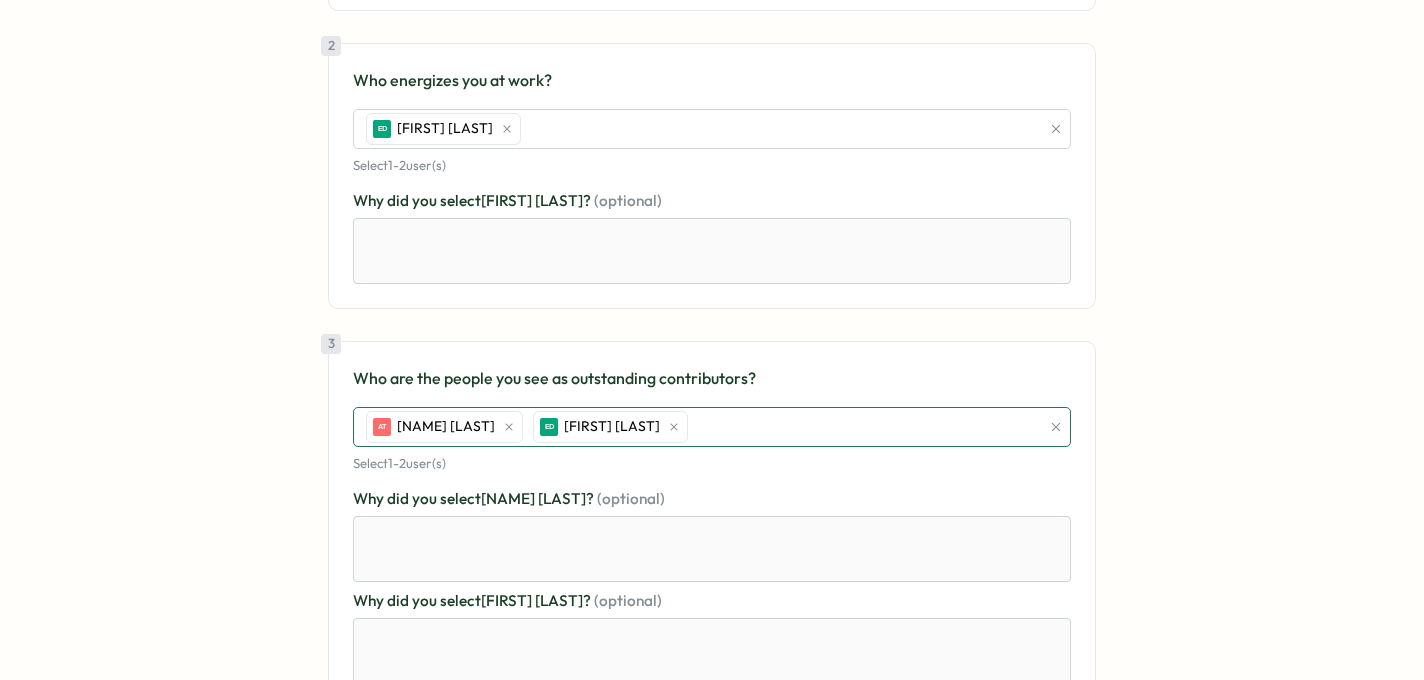 click on "AT [FIRST] [LAST] ED [FIRST] [LAST]" at bounding box center (700, 427) 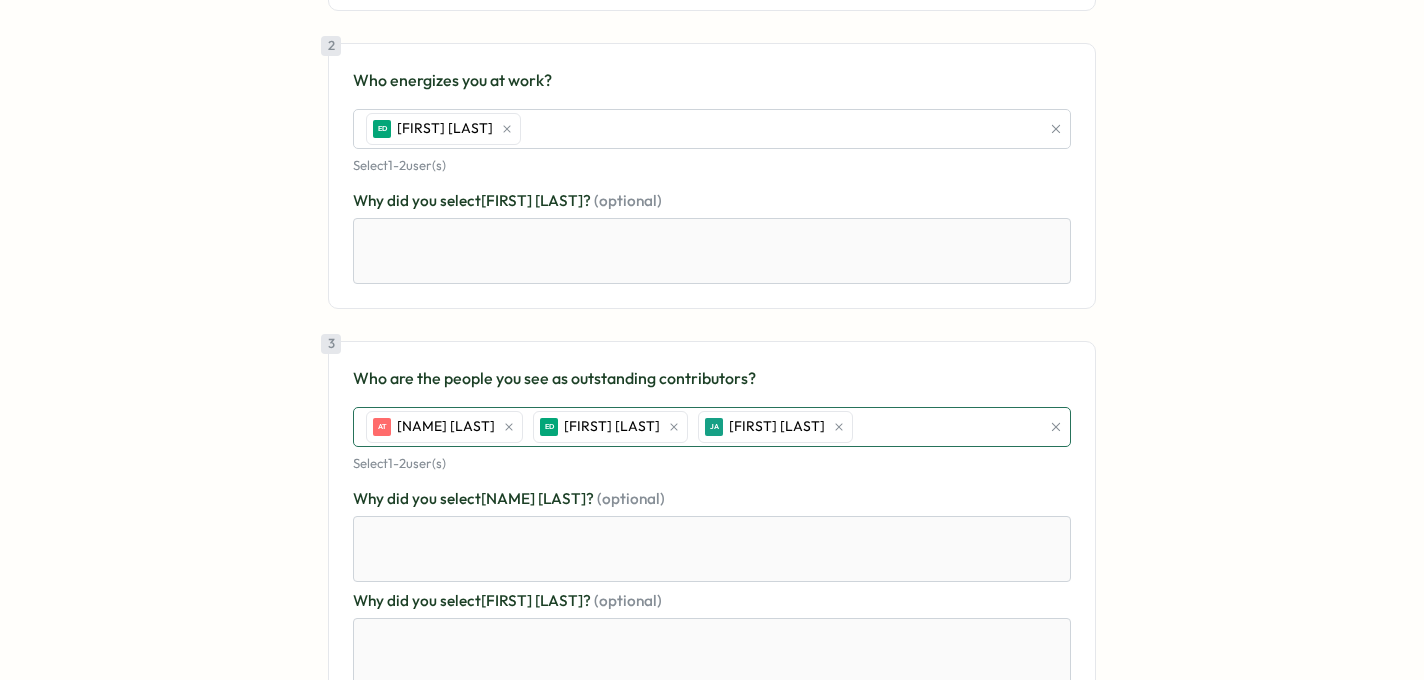 click on "AT [FIRST] [LAST] ED [FIRST] [LAST] JA [FIRST] [LAST]" at bounding box center (700, 427) 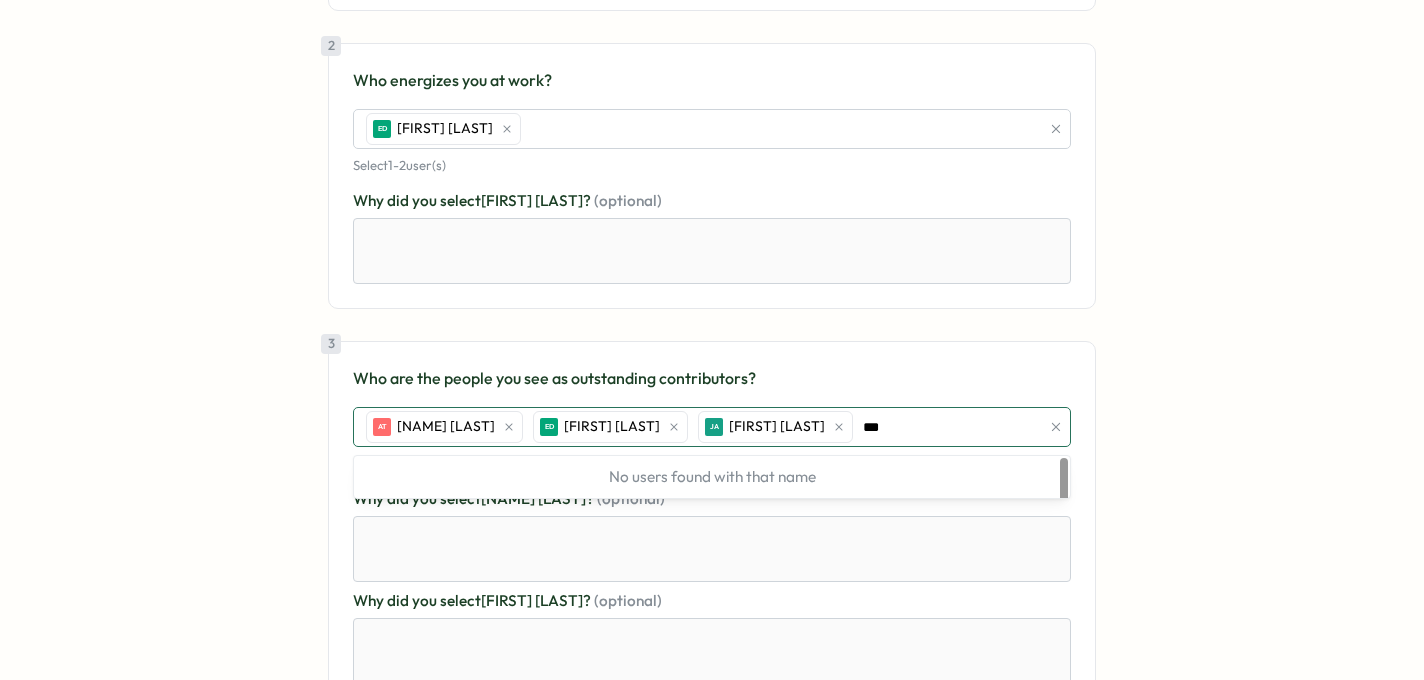 scroll, scrollTop: 0, scrollLeft: 0, axis: both 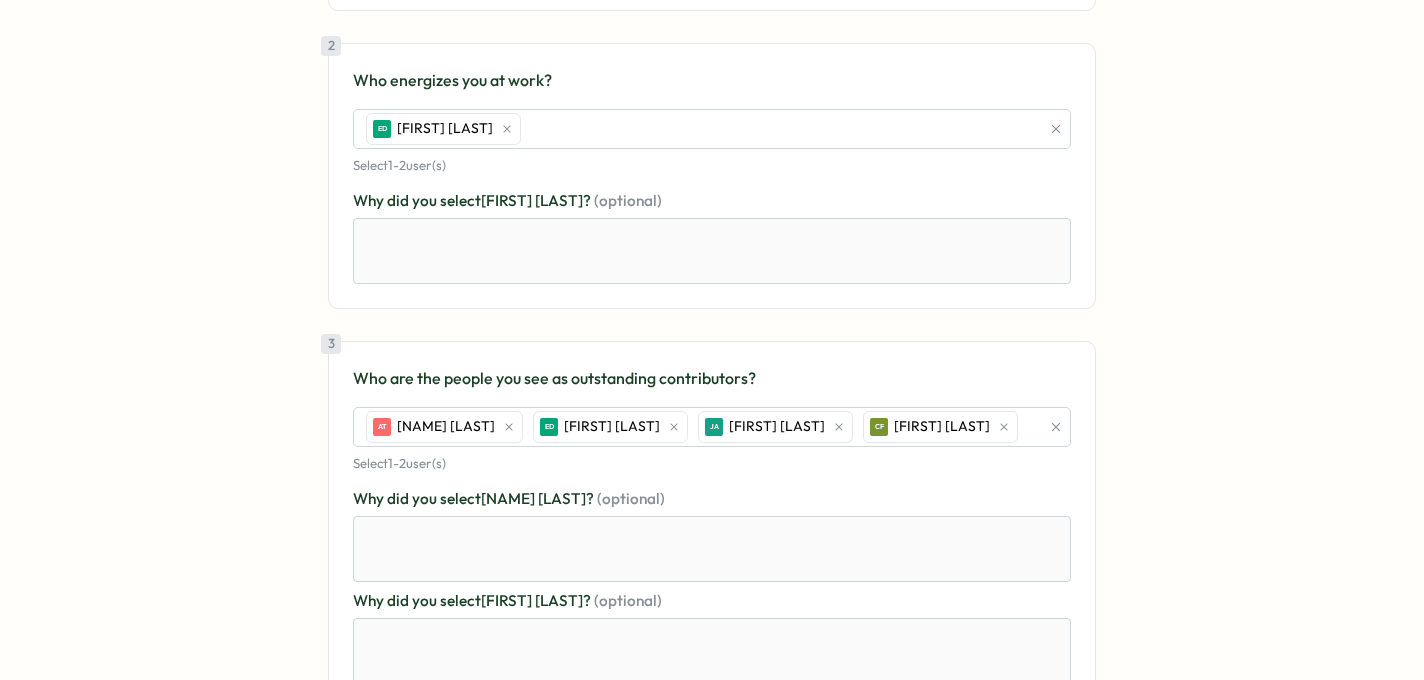 click on "ONA Review 🔒 Anonymous  responses |  ONA Review   | 15 total reviewers Your answers are auto-saved every 10 seconds 1 Who do you go to for help and advice? ED [NAME] [LAST] Select  1  -  2  user(s) Why did you select  [NAME] [LAST] ?   (optional) 2 Who energizes you at work? ED [NAME] [LAST] Select  1  -  2  user(s) Why did you select  [NAME] [LAST] ?   (optional) 3 Who are the people you see as outstanding contributors? AT [NAME] [LAST] ED [NAME] [LAST] JA [NAME] [LAST] CF [NAME] [LAST] Select  1  -  2  user(s) Why did you select  [NAME] [LAST] ?   (optional) Why did you select  [NAME] [LAST] ?   (optional) Why did you select  [NAME] [LAST] ?   (optional) Why did you select  [NAME] [LAST] ?   (optional) 4 Optional Is there anyone who you think could benefit from additional training or help? Select  1  -  2  user(s) Submit" at bounding box center [712, 408] 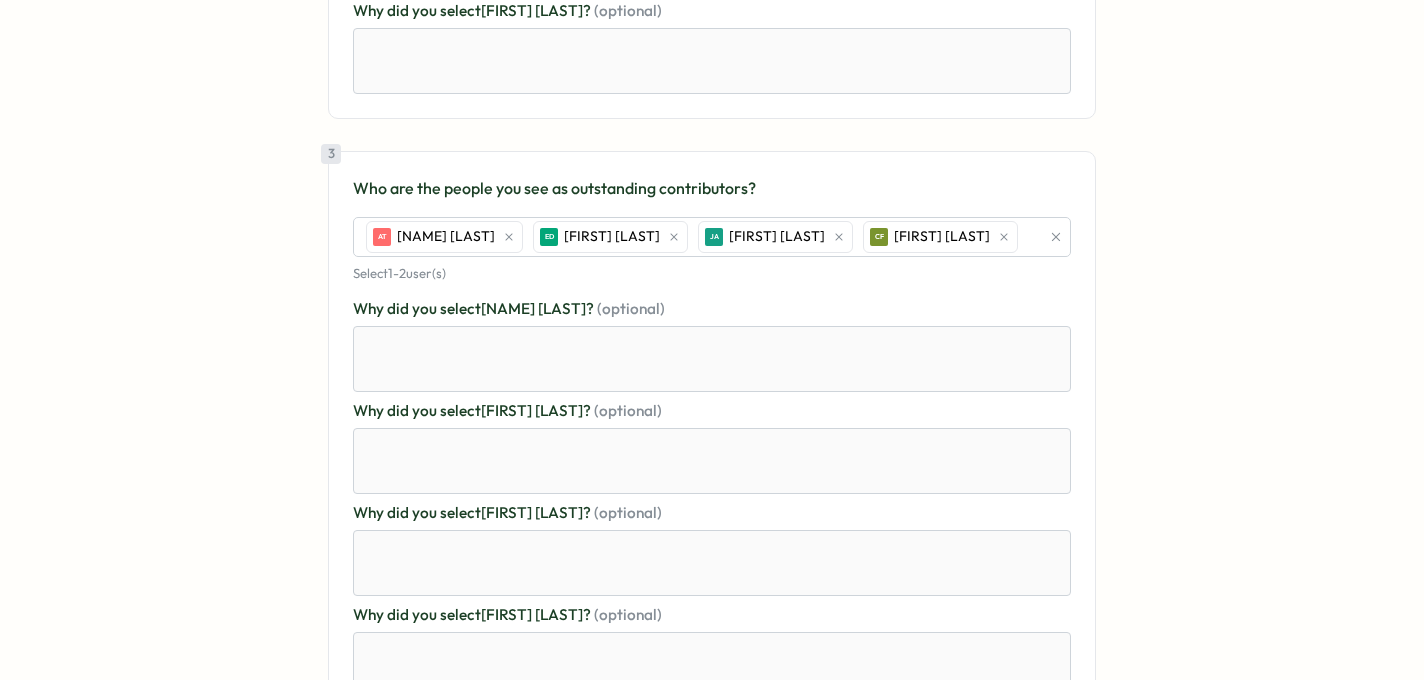 scroll, scrollTop: 725, scrollLeft: 0, axis: vertical 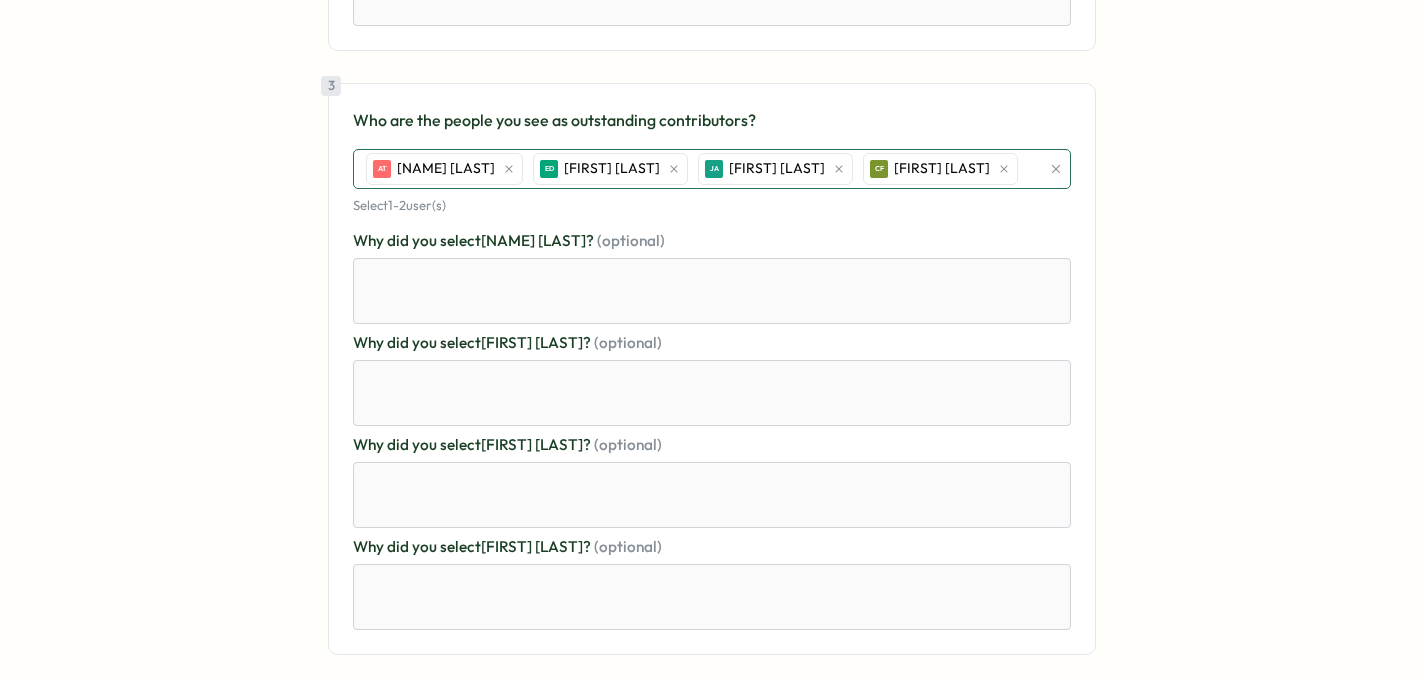click on "AT [FIRST] [LAST] ED [FIRST] [LAST] JA [FIRST] [LAST] CF [FIRST] [LAST]" at bounding box center (700, 169) 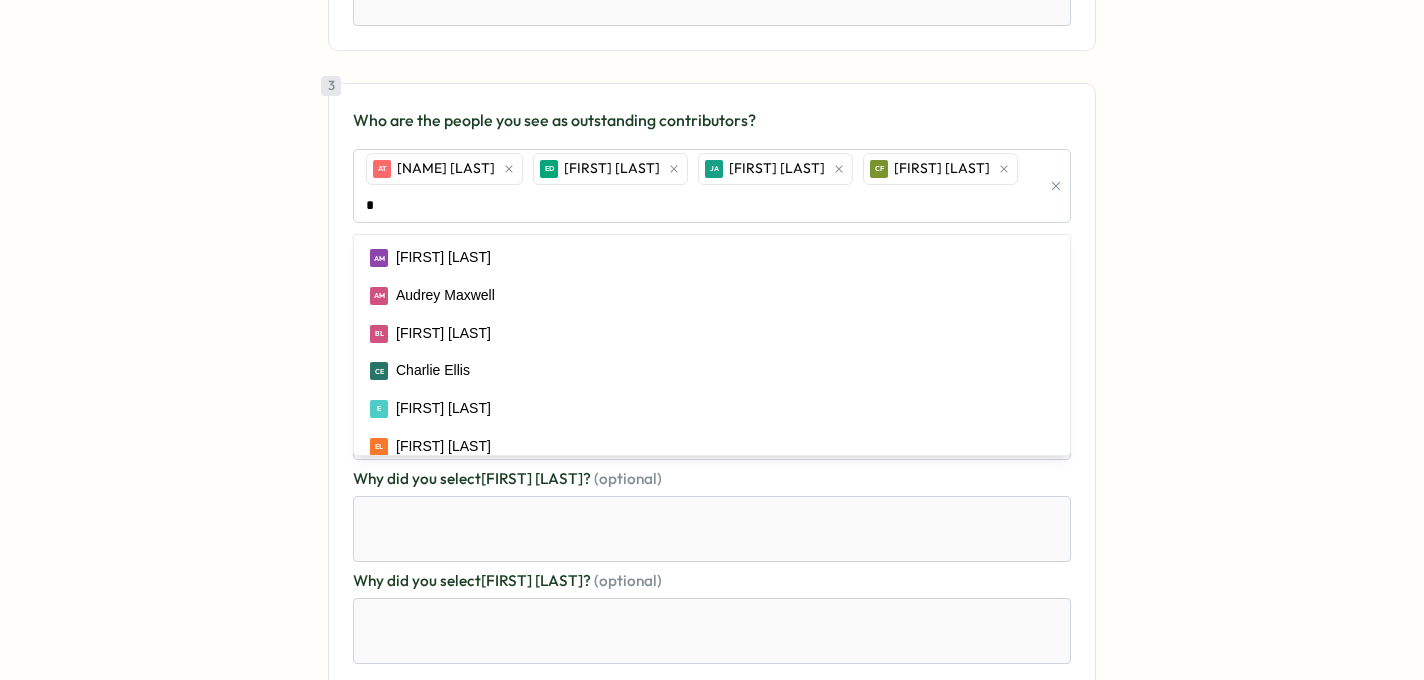 click on "ONA Review 🔒 Anonymous  responses |  ONA Review   | 15 total reviewers Your answers are auto-saved every 10 seconds 1 Who do you go to for help and advice? ED [FIRST] [LAST] Select  1  -  2  user(s) Why did you select  [FIRST] [LAST] ?   (optional) 2 Who energizes you at work? ED [FIRST] [LAST] Select  1  -  2  user(s) Why did you select  [FIRST] [LAST] ?   (optional) 3 Who are the people you see as outstanding contributors? AT [FIRST] [LAST] ED [FIRST] [LAST] JA [FIRST] [LAST] CF [FIRST] [LAST] AM [FIRST] [LAST] AM [FIRST] [LAST] BL [FIRST] [LAST] CE [FIRST] [LAST] E [FIRST]  [LAST] EL [FIRST] [LAST] FG [FIRST] [LAST] HB [FIRST] [LAST] IS [FIRST] [LAST] JR [FIRST] [LAST] [FIRST] [LAST] JH [FIRST] [LAST] LO [FIRST] [LAST] [FIRST] [LAST] [FIRST] [LAST] ML [FIRST] [LAST] MD [FIRST] [LAST] NC [FIRST] [LAST] ND [FIRST] [LAST] OH [FIRST] [LAST] OL [FIRST] [LAST] PL [FIRST] [LAST] RR [FIRST] [LAST] RS [FIRST] [LAST] TM [FIRST] [LAST] Select  1  -  2  user(s) Why did you select  [FIRST] [LAST] ?   (optional) Why did you select  ?" at bounding box center [712, 167] 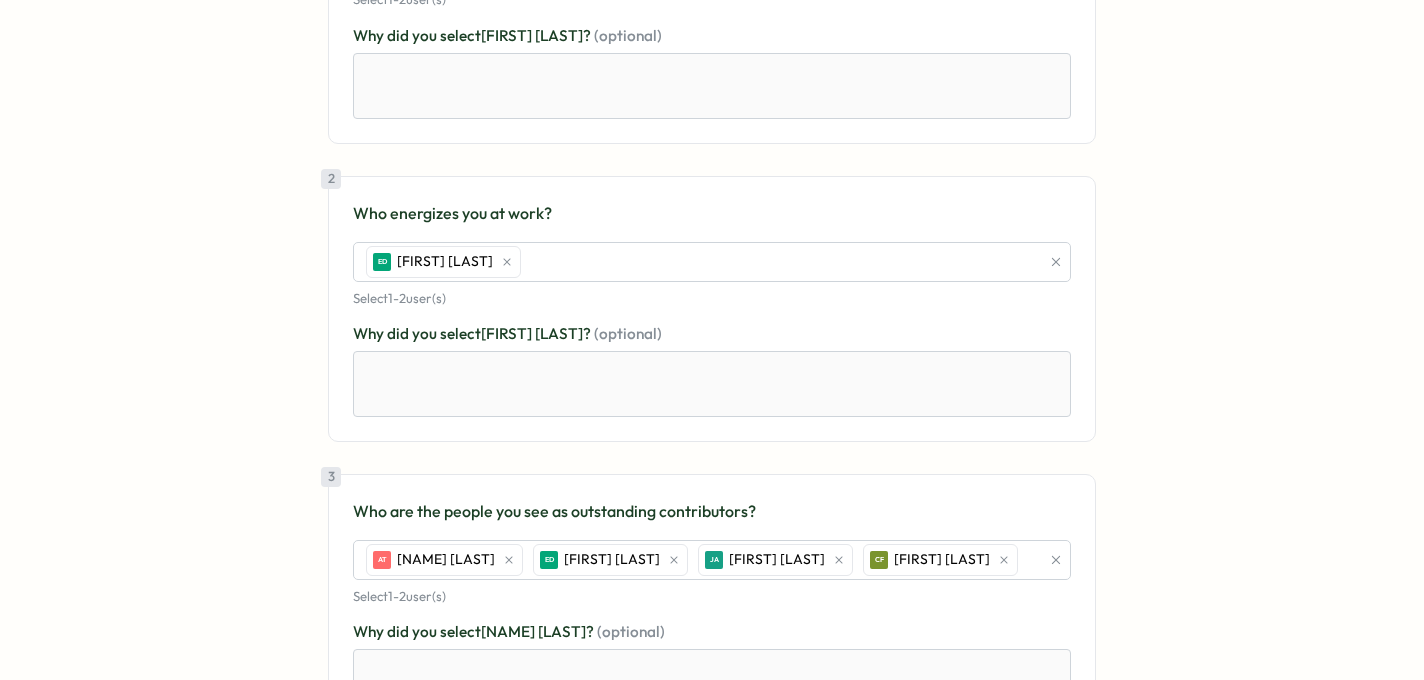 scroll, scrollTop: 311, scrollLeft: 0, axis: vertical 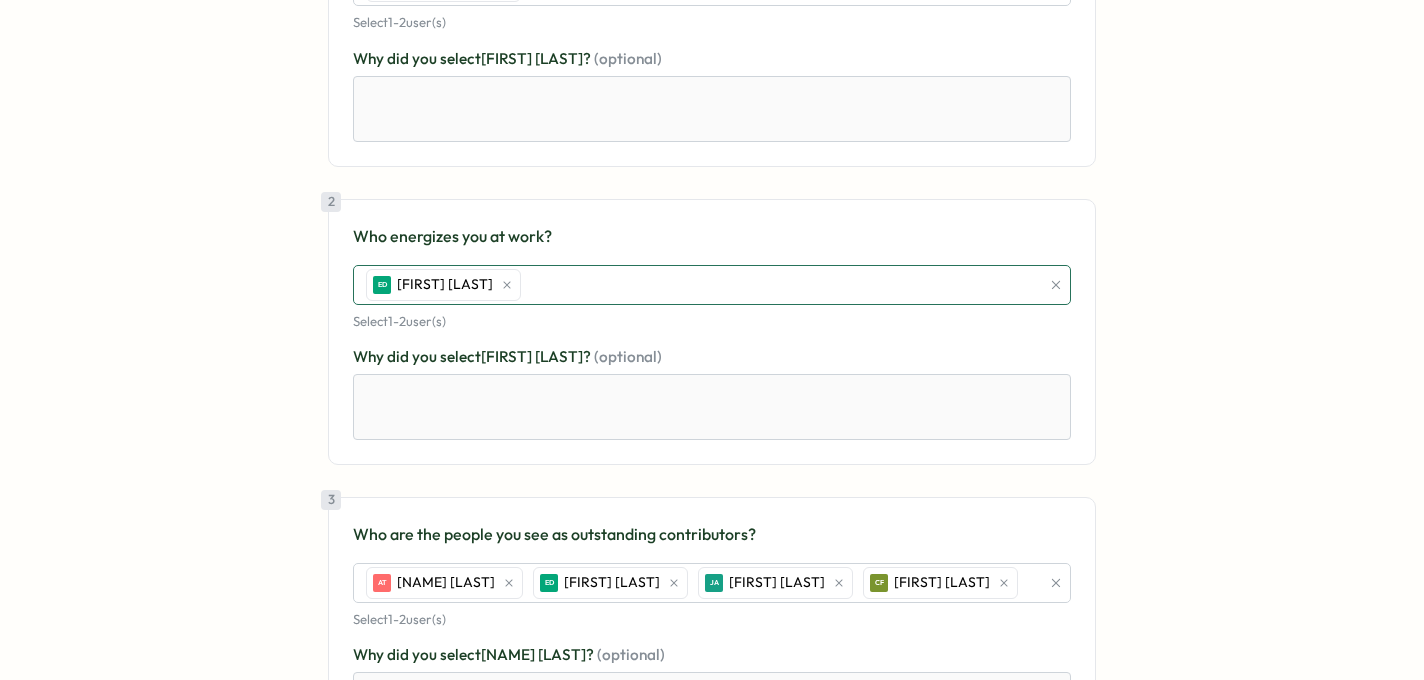click on "ED [NAME] [LAST]" at bounding box center (700, 285) 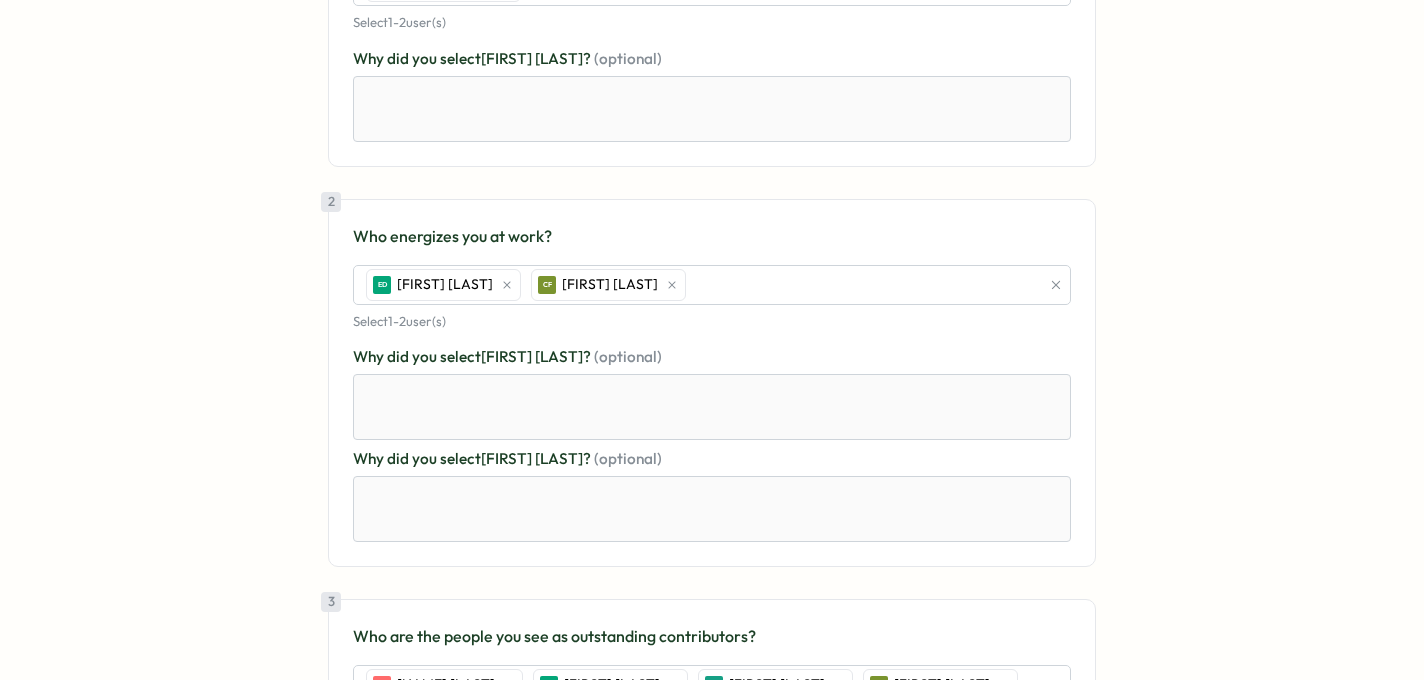 click on "ONA Review 🔒 Anonymous  responses |  ONA Review   | 15 total reviewers Your answers are auto-saved every 10 seconds . Last saved at Aug 5, 10:37 AM 1 Who do you go to for help and advice? ED [FIRST] [LAST] Select  1  -  2  user(s) Why did you select  [FIRST] [LAST] ?   (optional) 2 Who energizes you at work? ED [FIRST] [LAST] CF [FIRST] [LAST] Select  1  -  2  user(s) Why did you select  [FIRST] [LAST] ?   (optional) Why did you select  [FIRST] [LAST] ?   (optional) 3 Who are the people you see as outstanding contributors? AT [FIRST] [LAST] ED [FIRST] [LAST] JA [FIRST] [LAST] CF [FIRST] [LAST] Select  1  -  2  user(s) Why did you select  [FIRST] [LAST] ?   (optional) Why did you select  [FIRST] [LAST] ?   (optional) Why did you select  [FIRST] [LAST] ?   (optional) Why did you select  [FIRST] [LAST] ?   (optional) 4 Optional Is there anyone who you think could benefit from additional training or help? Select  1  -  2  user(s) Submit" at bounding box center (712, 615) 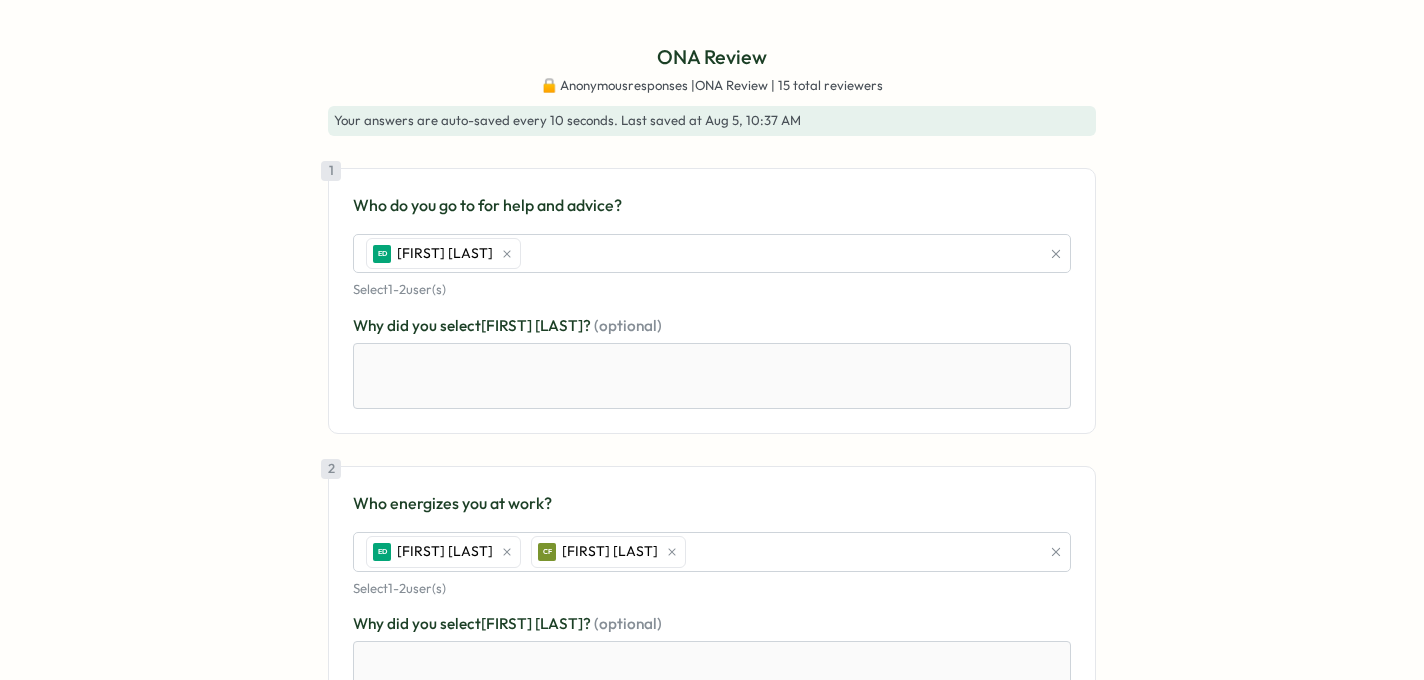 scroll, scrollTop: 14, scrollLeft: 0, axis: vertical 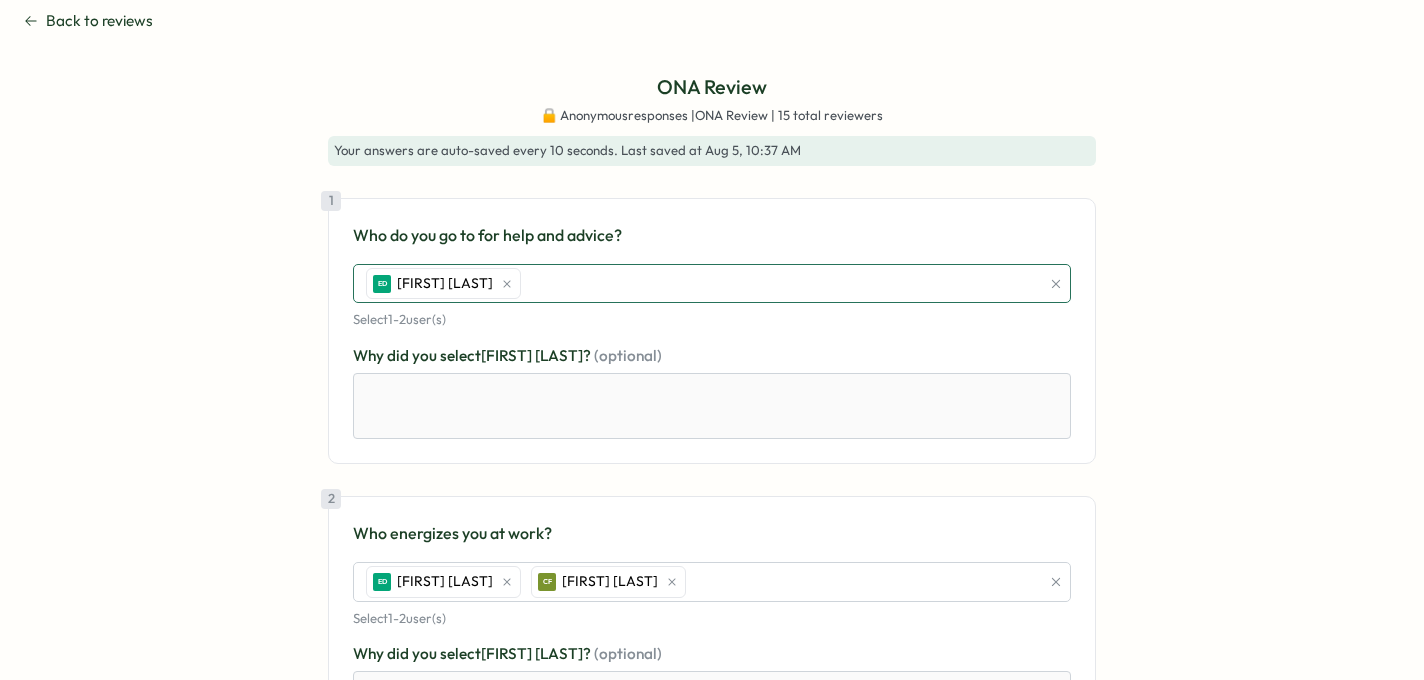 click on "ED [NAME] [LAST]" at bounding box center [700, 284] 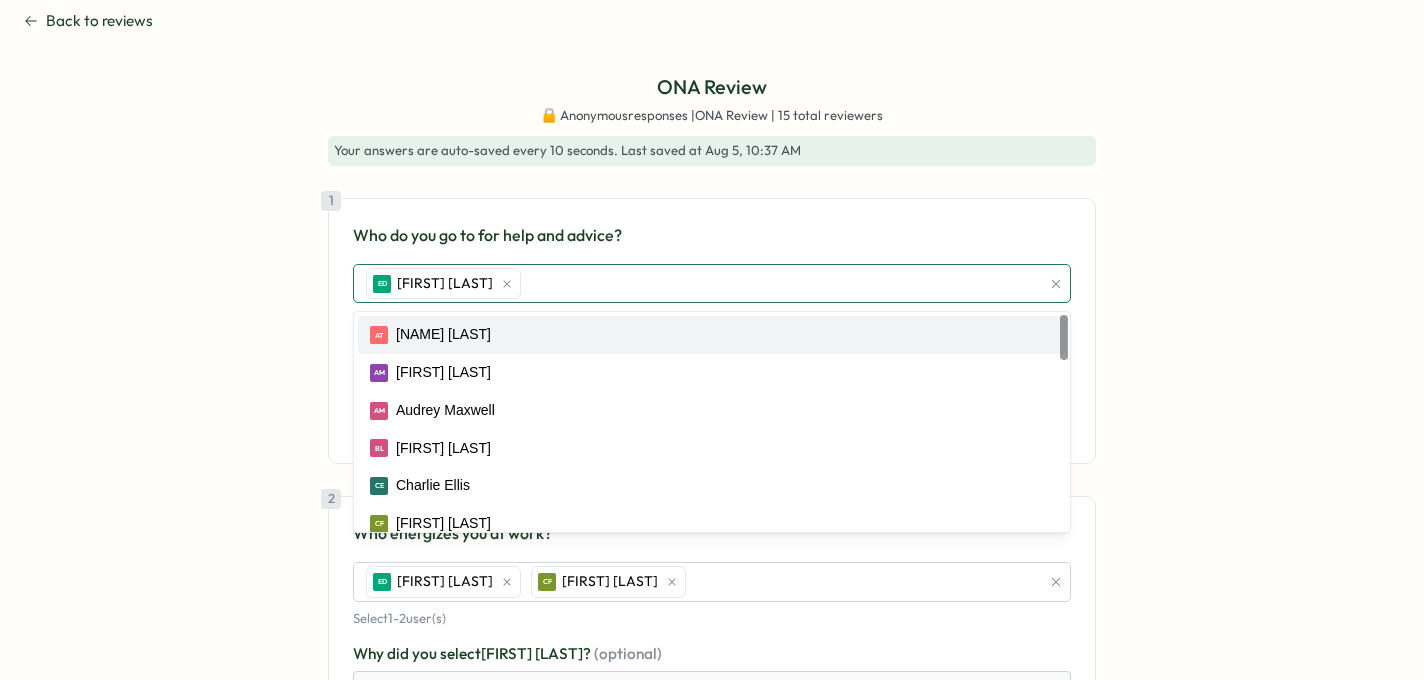 click on "ED [NAME] [LAST]" at bounding box center (700, 284) 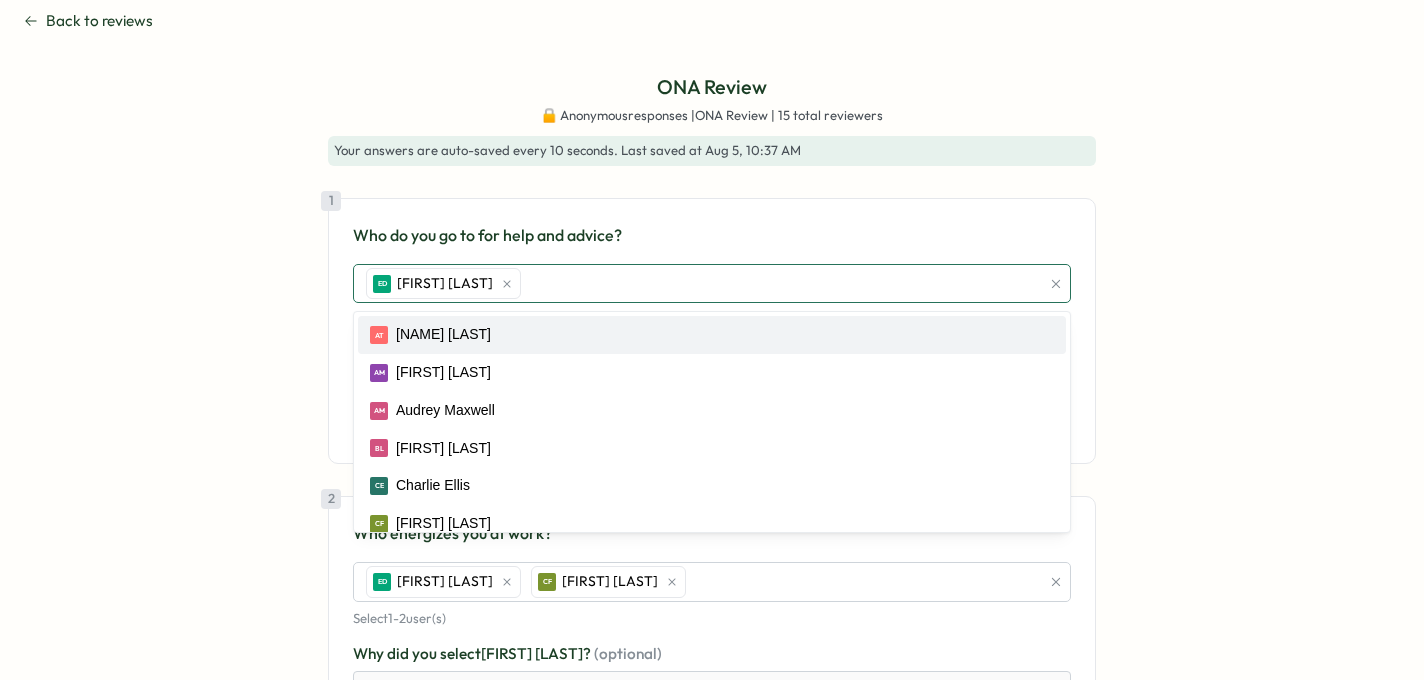 click on "ED [NAME] [LAST]" at bounding box center (700, 284) 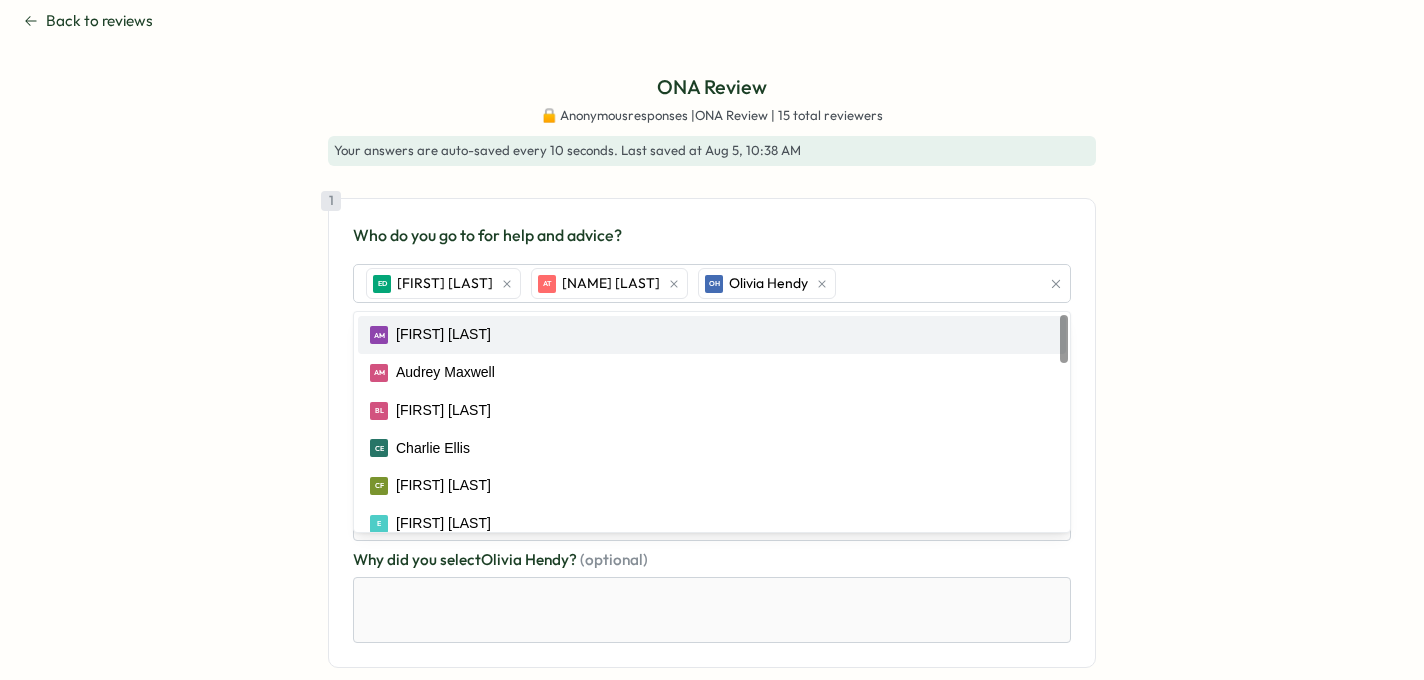click on "ONA Review 🔒 Anonymous  responses |  ONA Review   | 15 total reviewers Your answers are auto-saved every 10 seconds . Last saved at Aug 5, 10:38 AM 1 Who do you go to for help and advice? ED [FIRST] [LAST] AT [FIRST] [LAST] OH [FIRST] [LAST] AM [FIRST] [LAST] AM [FIRST] [LAST] BL [FIRST] [LAST] CE [FIRST] [LAST] CF [FIRST] [LAST] E [FIRST] [LAST] EL [FIRST] [LAST] FG [FIRST] [LAST] HB [FIRST] [LAST] IS [FIRST] [LAST] JR [FIRST] [LAST] JA [FIRST] [LAST] [FIRST] [LAST] JH [FIRST] [LAST] LO [FIRST] [LAST] [FIRST] [LAST] [FIRST] [LAST] ML [FIRST] [LAST] MD [FIRST] [LAST] NC [FIRST] [LAST] ND [FIRST] [LAST] OL [FIRST] [LAST] PL [FIRST] [LAST] RR [FIRST] [LAST] RS [FIRST] [LAST] TM [FIRST] [LAST] Select  1  -  2  user(s) Why did you select  [FIRST] [LAST] ?   (optional) Why did you select  [FIRST] [LAST] ?   (optional) Why did you select  [FIRST] [LAST] ?   (optional) 2 Who energizes you at work? ED [FIRST] [LAST] CF [FIRST] [LAST] Select  1  -  2  user(s) Why did you select  [FIRST] [LAST] ?   (optional) Why did you select  ?" at bounding box center [712, 1014] 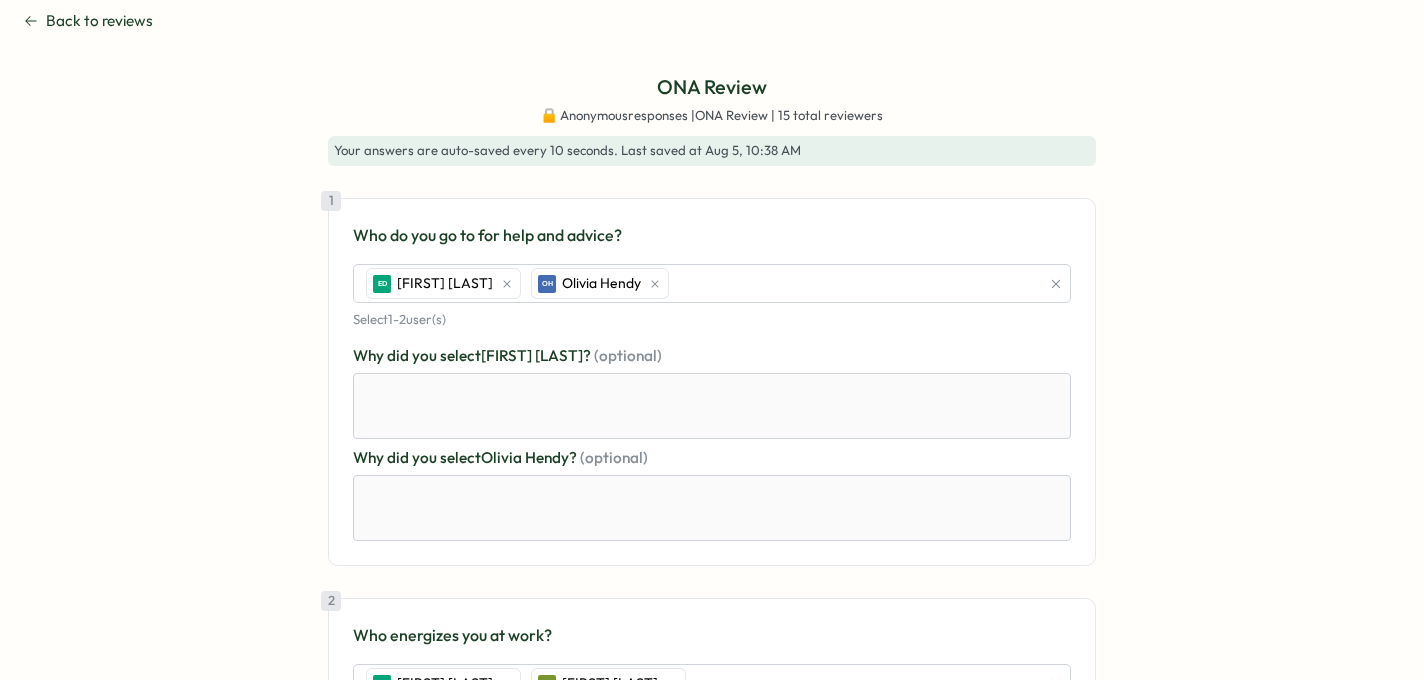 click on "ONA Review 🔒 Anonymous  responses |  ONA Review   | 15 total reviewers Your answers are auto-saved every 10 seconds . Last saved at Aug 5, 10:38 AM 1 Who do you go to for help and advice? ED [FIRST] [LAST] OH [FIRST] [LAST] Select  1  -  2  user(s) Why did you select  [FIRST] [LAST] ?   (optional) Why did you select  [FIRST] [LAST] ?   (optional) 2 Who energizes you at work? ED [FIRST] [LAST] CF [FIRST] [LAST] Select  1  -  2  user(s) Why did you select  [FIRST] [LAST] ?   (optional) Why did you select  [FIRST] [LAST] ?   (optional) 3 Who are the people you see as outstanding contributors? AT [FIRST] [LAST] ED [FIRST] [LAST] JA [FIRST] [LAST] CF [FIRST] [LAST] Select  1  -  2  user(s) Why did you select  [FIRST] [LAST] ?   (optional) Why did you select  [FIRST] [LAST] ?   (optional) Why did you select  [FIRST] [LAST] ?   (optional) Why did you select  [FIRST] [LAST] ?   (optional) 4 Optional Is there anyone who you think could benefit from additional training or help? Select  1  -  2  user(s) Submit" at bounding box center [712, 963] 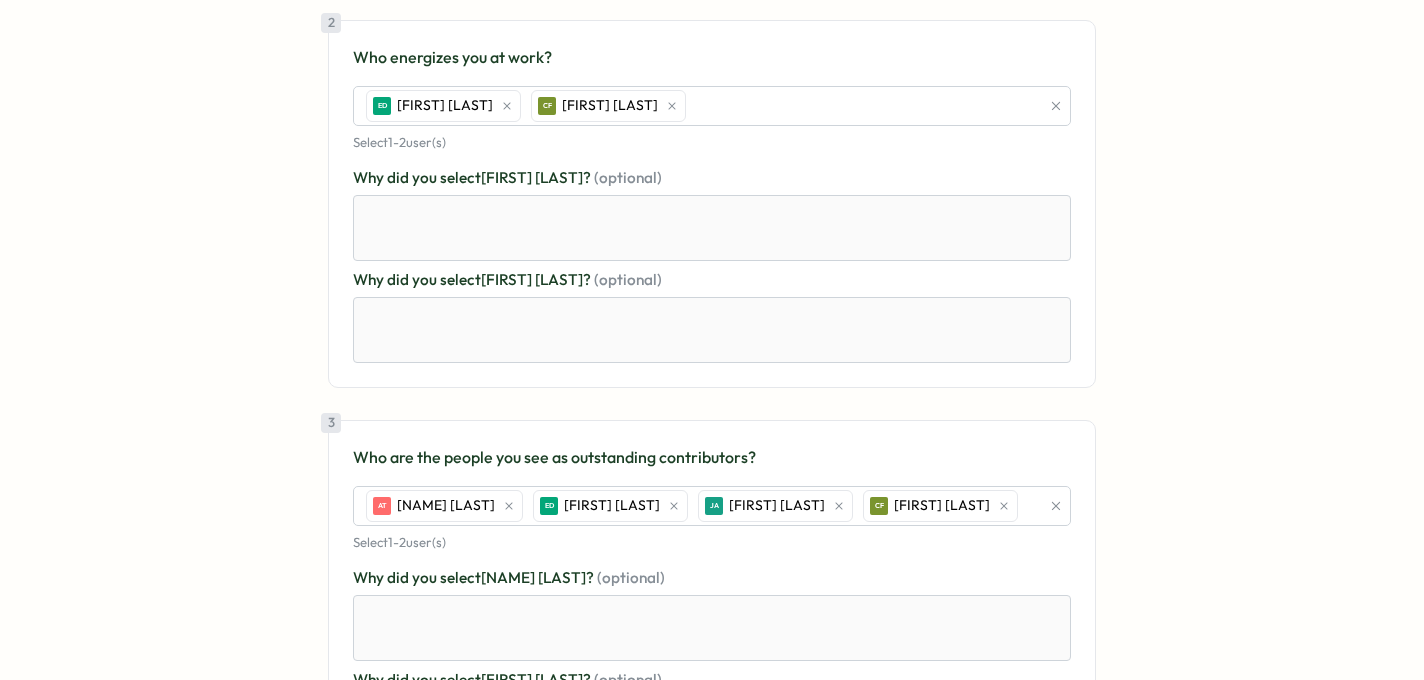 scroll, scrollTop: 605, scrollLeft: 0, axis: vertical 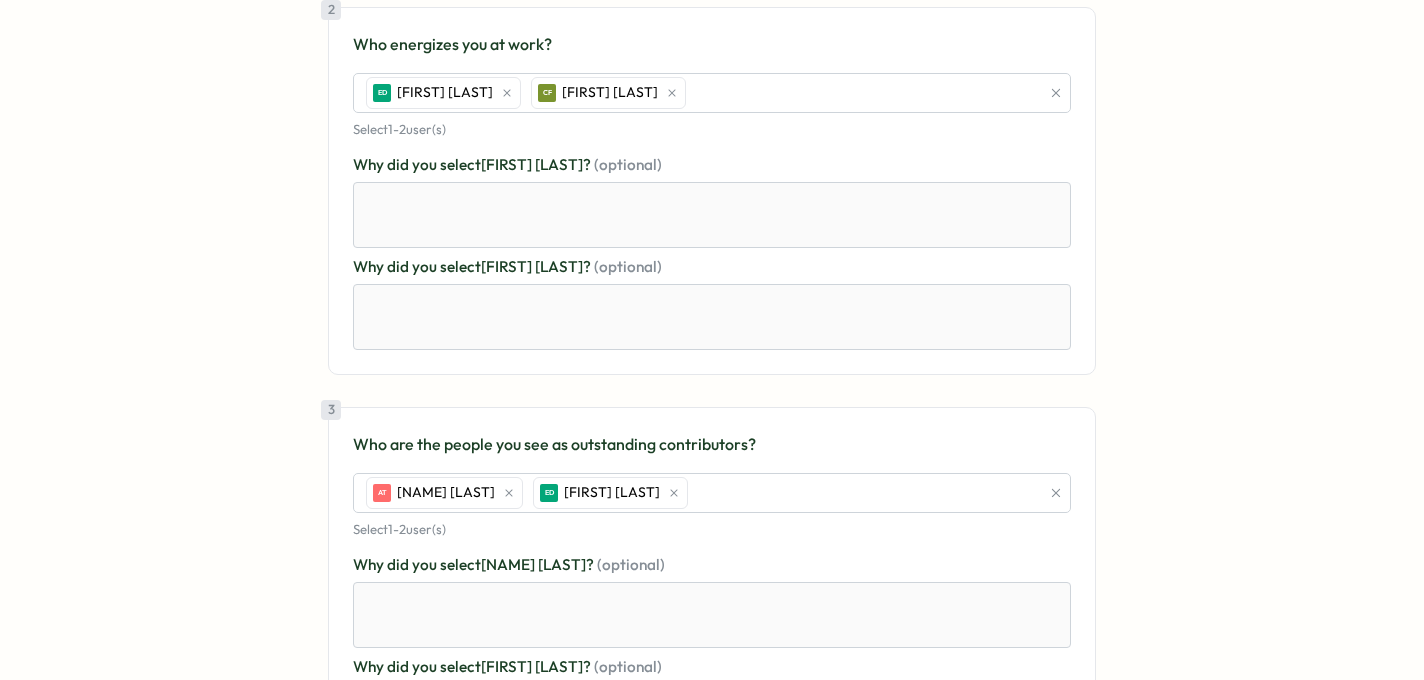 click on "ONA Review 🔒 Anonymous  responses |  ONA Review   | 15 total reviewers Your answers are auto-saved every 10 seconds . Last saved at Aug 5, 10:38 AM 1 Who do you go to for help and advice? ED [FIRST] [LAST] OH [FIRST] [LAST] Select  1  -  2  user(s) Why did you select  [FIRST] [LAST] ?   (optional) Why did you select  [FIRST] [LAST] ?   (optional) 2 Who energizes you at work? ED [FIRST] [LAST] CF [FIRST] [LAST] Select  1  -  2  user(s) Why did you select  [FIRST] [LAST] ?   (optional) Why did you select  [FIRST] [LAST] ?   (optional) 3 Who are the people you see as outstanding contributors? AT [FIRST] [LAST] ED [FIRST] [LAST] Select  1  -  2  user(s) Why did you select  [FIRST] [LAST] ?   (optional) Why did you select  [FIRST] [LAST] ?   (optional) 4 Optional Is there anyone who you think could benefit from additional training or help? Select  1  -  2  user(s) Submit" at bounding box center (712, 270) 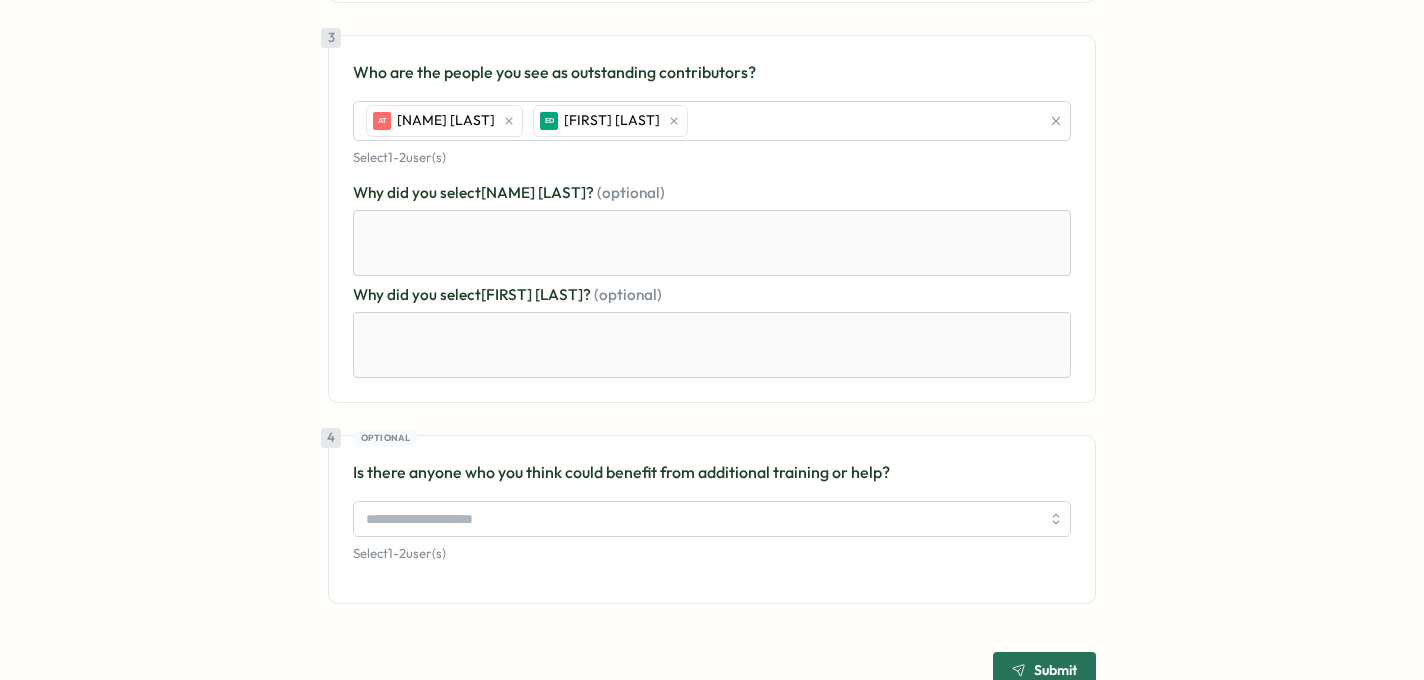 scroll, scrollTop: 1008, scrollLeft: 0, axis: vertical 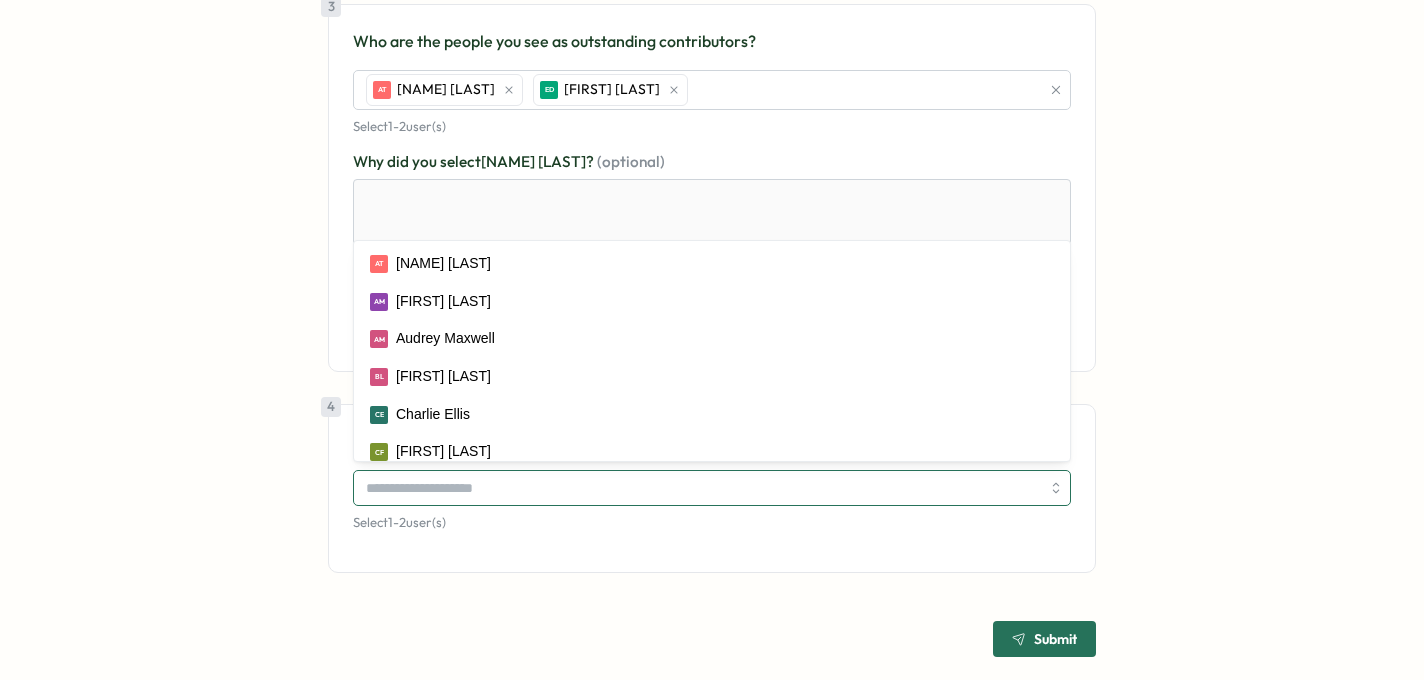 click at bounding box center [703, 488] 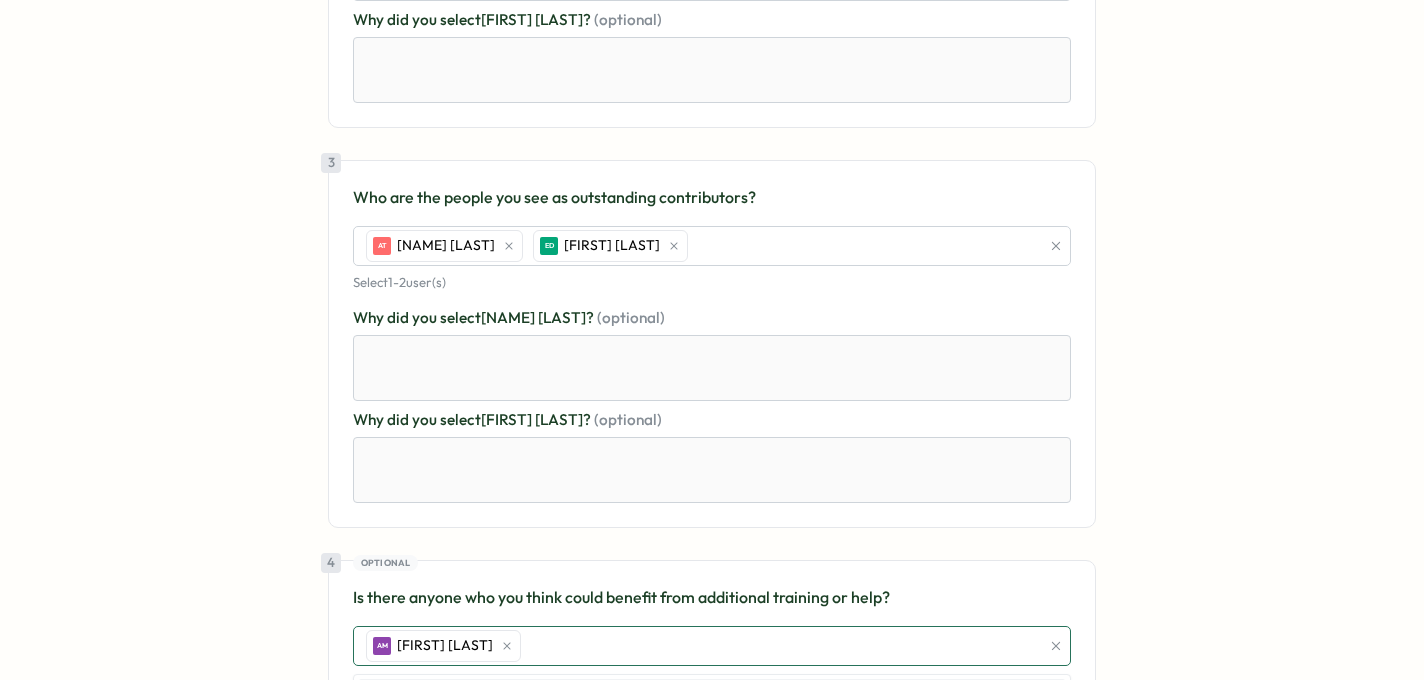 scroll, scrollTop: 1106, scrollLeft: 0, axis: vertical 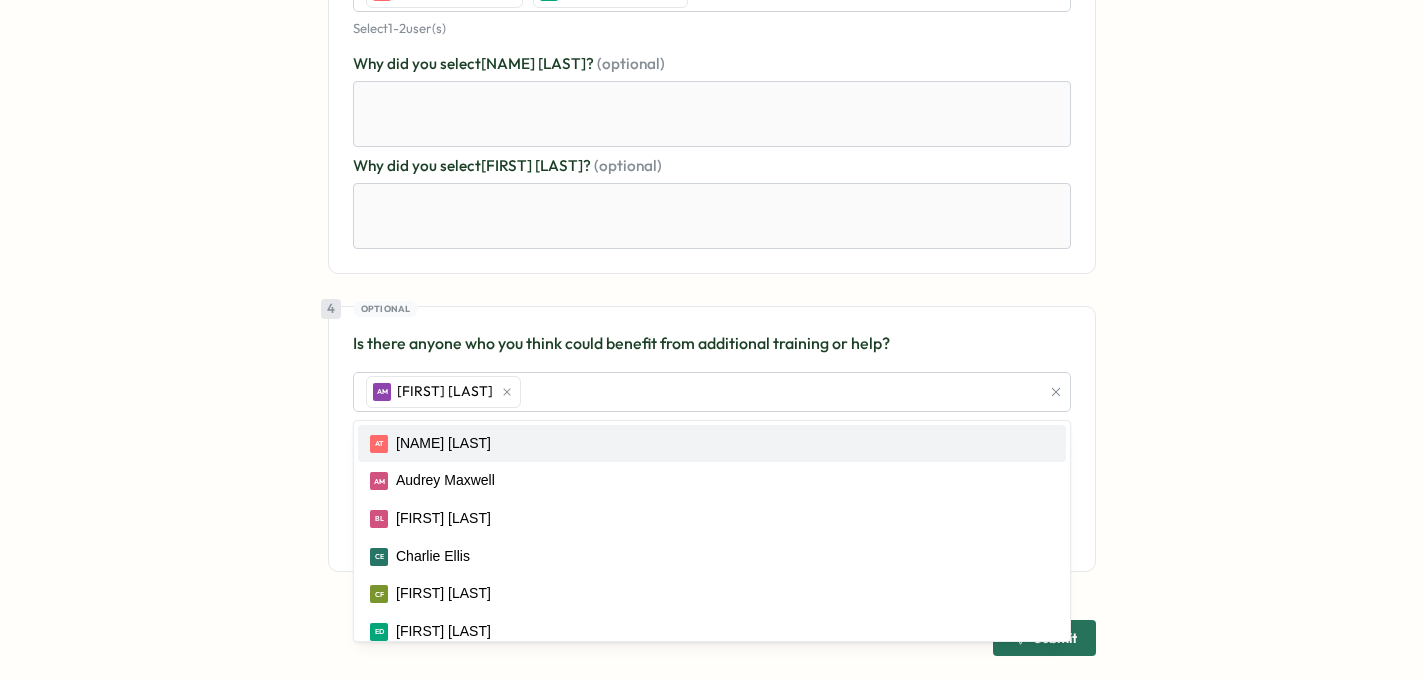 click on "ONA Review 🔒 Anonymous  responses |  ONA Review   | 15 total reviewers Your answers are auto-saved every 10 seconds . Last saved at Aug 5, 10:38 AM 1 Who do you go to for help and advice? ED [FIRST] [LAST] OH [FIRST] [LAST] Select  1  -  2  user(s) Why did you select  [FIRST] [LAST] ?   (optional) Why did you select  [FIRST] [LAST] ?   (optional) 2 Who energizes you at work? ED [FIRST] [LAST] CF [FIRST] [LAST] Select  1  -  2  user(s) Why did you select  [FIRST] [LAST] ?   (optional) Why did you select  [FIRST] [LAST] ?   (optional) 3 Who are the people you see as outstanding contributors? AT [FIRST] [LAST] ED [FIRST] [LAST] Select  1  -  2  user(s) Why did you select  [FIRST] [LAST] ?   (optional) Why did you select  [FIRST] [LAST] ?   (optional) 4 Optional Is there anyone who you think could benefit from additional training or help? AM [FIRST] [LAST] AT [FIRST] [LAST] AM [FIRST] [LAST] BL [FIRST] [LAST] CE [FIRST] [LAST] CF [FIRST] [LAST] ED [FIRST] [LAST] E [FIRST]  [LAST] EL [FIRST] [LAST] FG [FIRST] [LAST]" at bounding box center [712, -182] 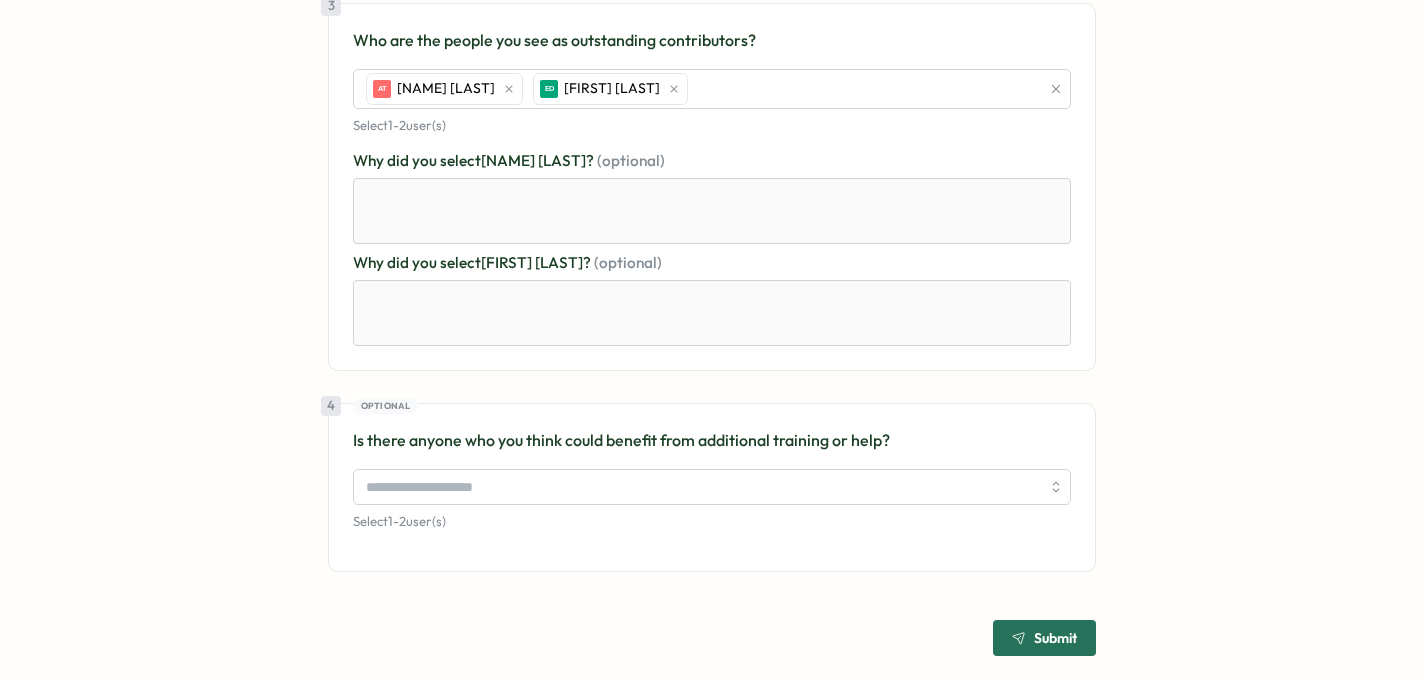 scroll, scrollTop: 1008, scrollLeft: 0, axis: vertical 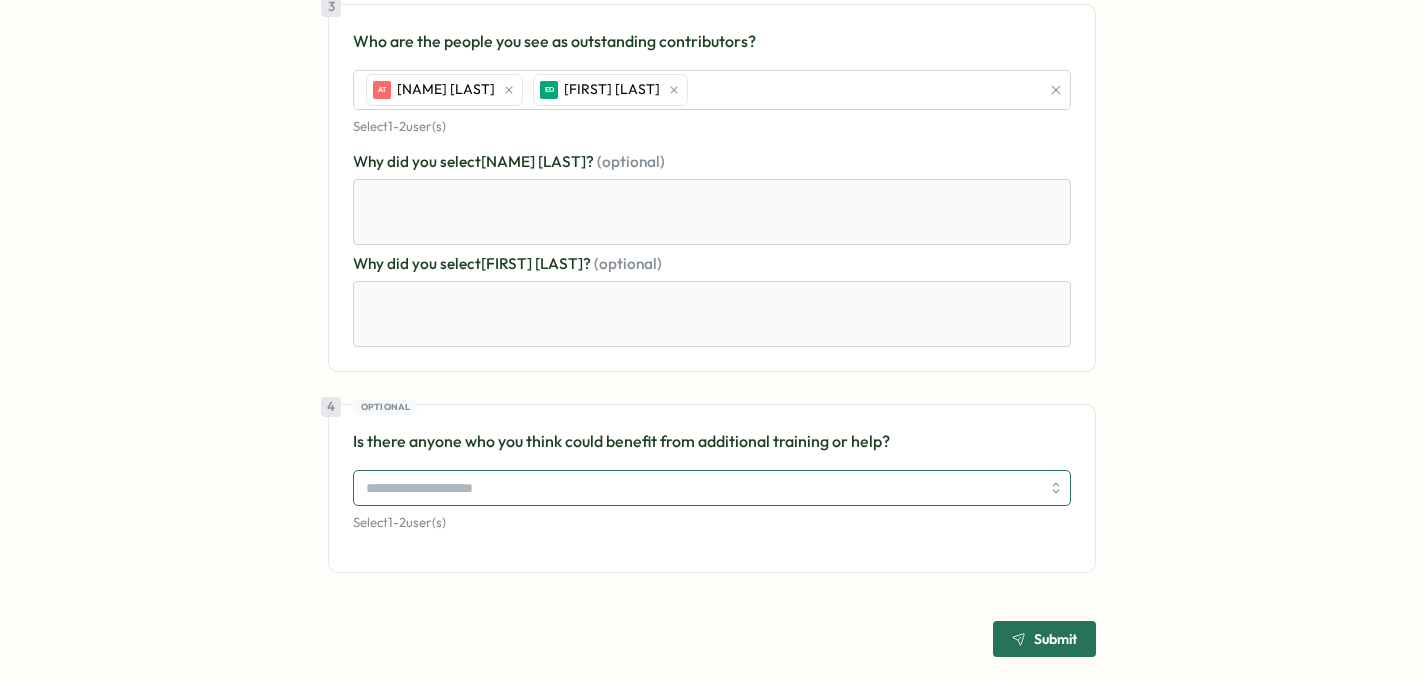 click at bounding box center (703, 488) 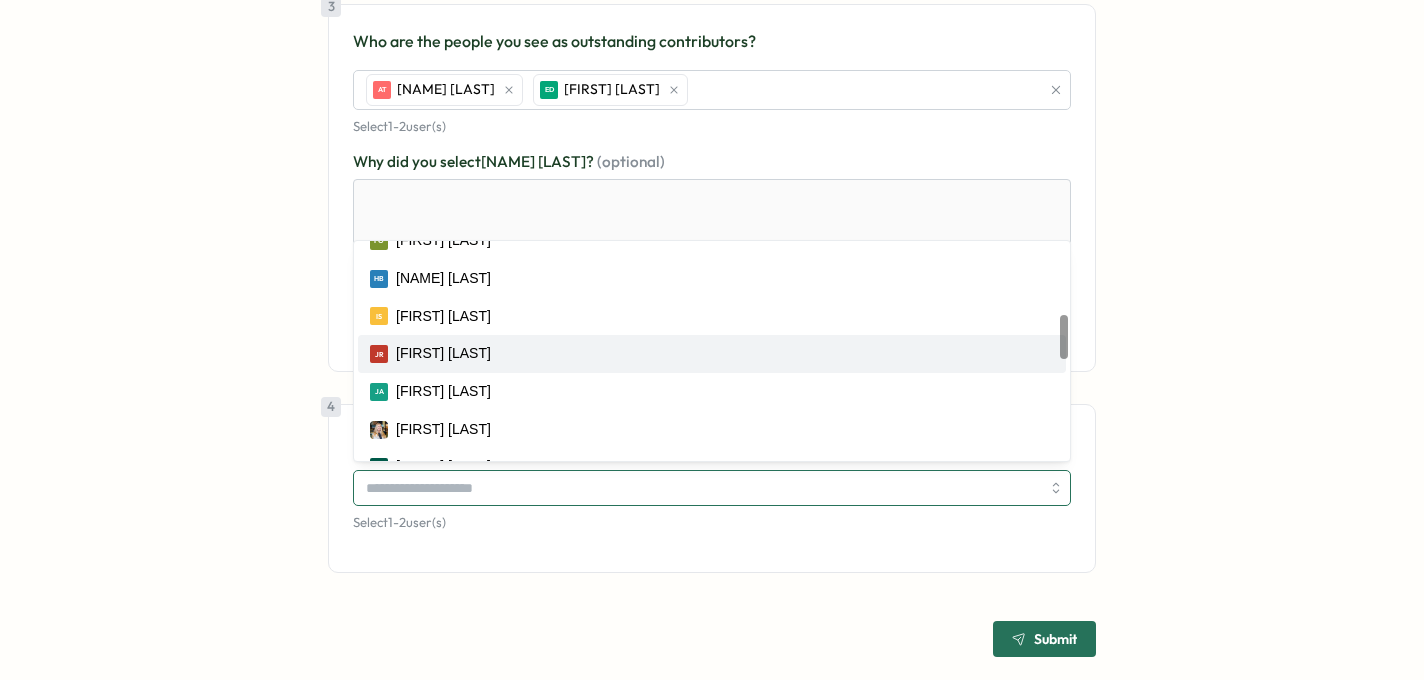 scroll, scrollTop: 372, scrollLeft: 0, axis: vertical 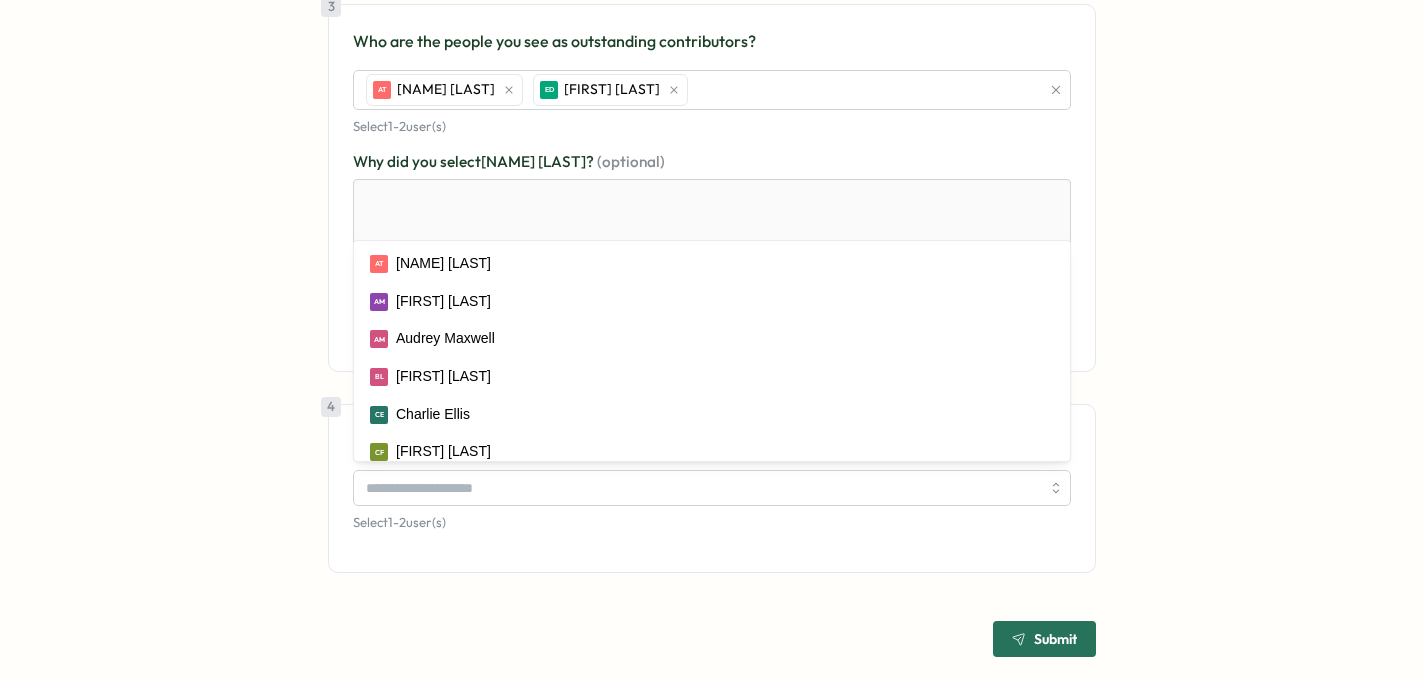 click on "ONA Review 🔒 Anonymous  responses |  ONA Review   | 15 total reviewers Your answers are auto-saved every 10 seconds . Last saved at Aug 5, 10:39 AM 1 Who do you go to for help and advice? ED [FIRST] [LAST] OH [FIRST] [LAST] Select  1  -  2  user(s) Why did you select  [FIRST] [LAST] ?   (optional) Why did you select  [FIRST] [LAST] ?   (optional) 2 Who energizes you at work? ED [FIRST] [LAST] CF [FIRST] [LAST] Select  1  -  2  user(s) Why did you select  [FIRST] [LAST] ?   (optional) Why did you select  [FIRST] [LAST] ?   (optional) 3 Who are the people you see as outstanding contributors? AT [FIRST] [LAST] ED [FIRST] [LAST] Select  1  -  2  user(s) Why did you select  [FIRST] [LAST] ?   (optional) Why did you select  [FIRST] [LAST] ?   (optional) 4 Optional Is there anyone who you think could benefit from additional training or help? AT [FIRST] [LAST] AM [FIRST] [LAST] AM [FIRST] [LAST] BL [FIRST] [LAST] CE [FIRST] [LAST] CF [FIRST] [LAST] ED [FIRST] [LAST] E [FIRST]  [LAST] EL [FIRST] [LAST] FG [FIRST] [LAST]" at bounding box center [712, -133] 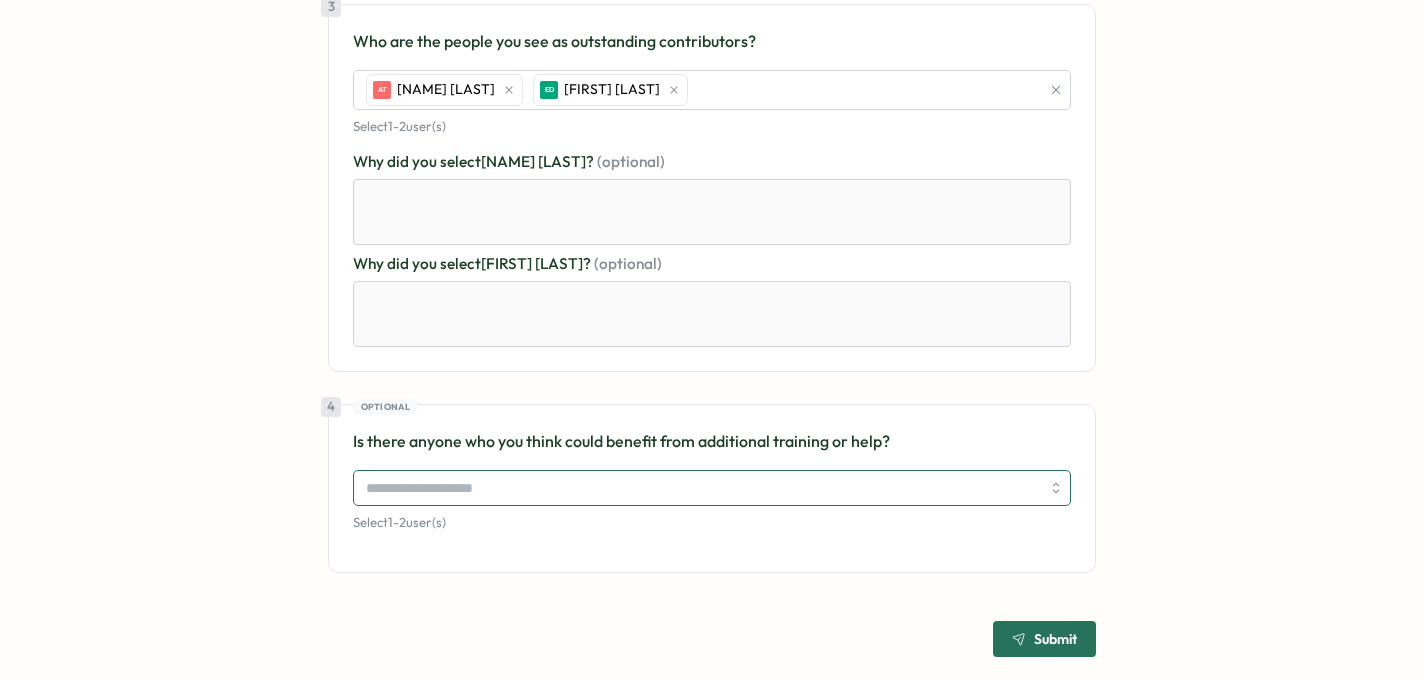 click at bounding box center [703, 488] 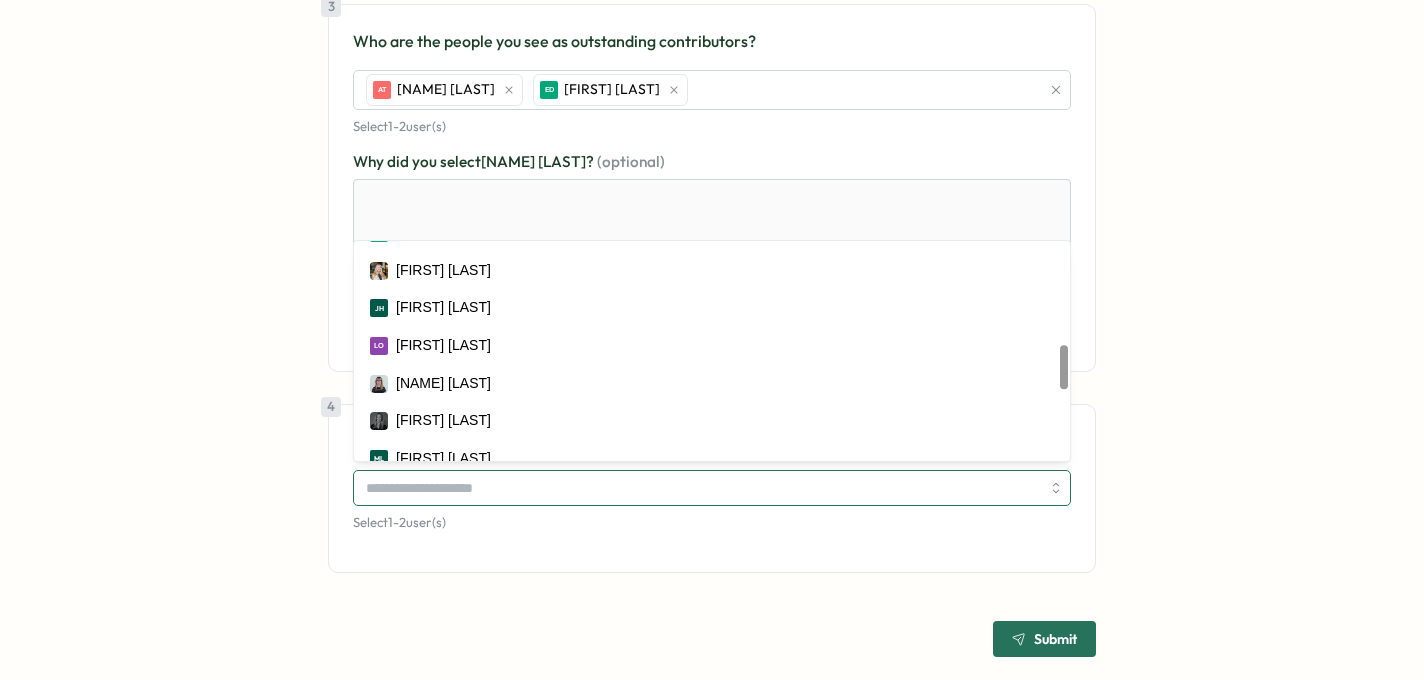 scroll, scrollTop: 534, scrollLeft: 0, axis: vertical 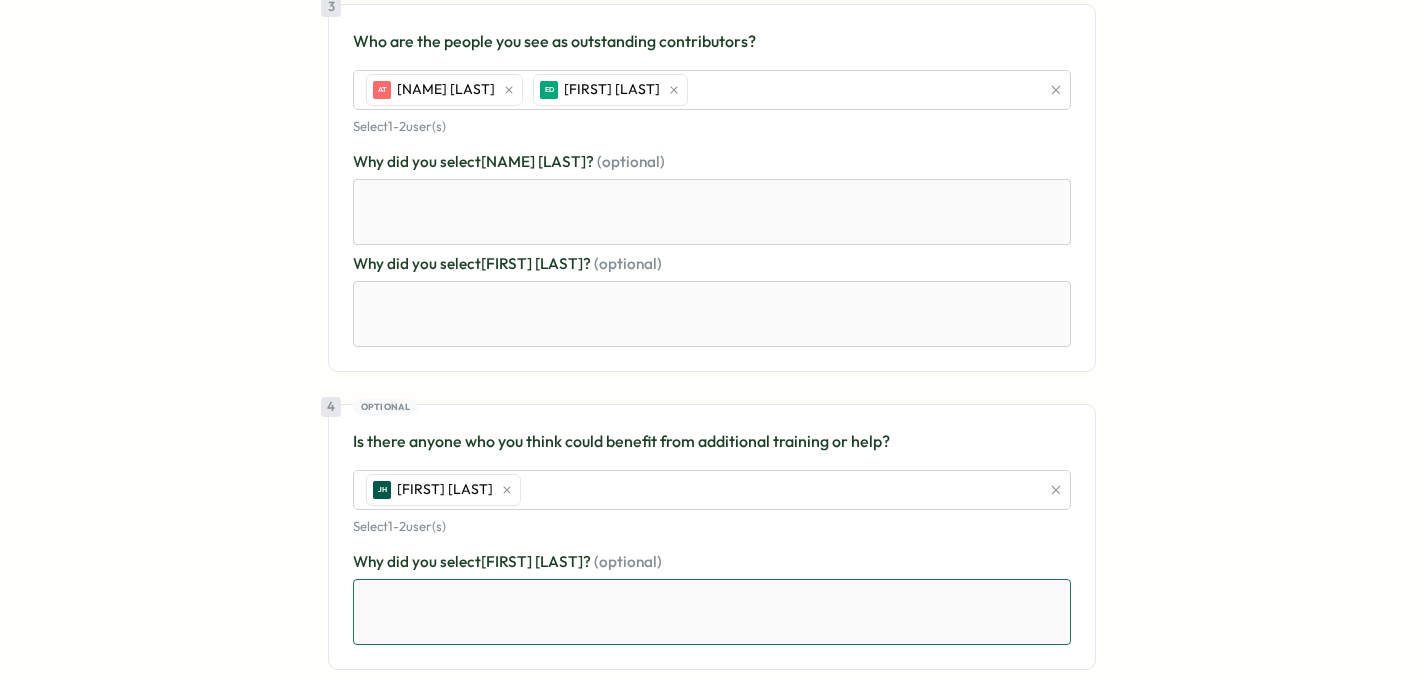 click at bounding box center (712, 612) 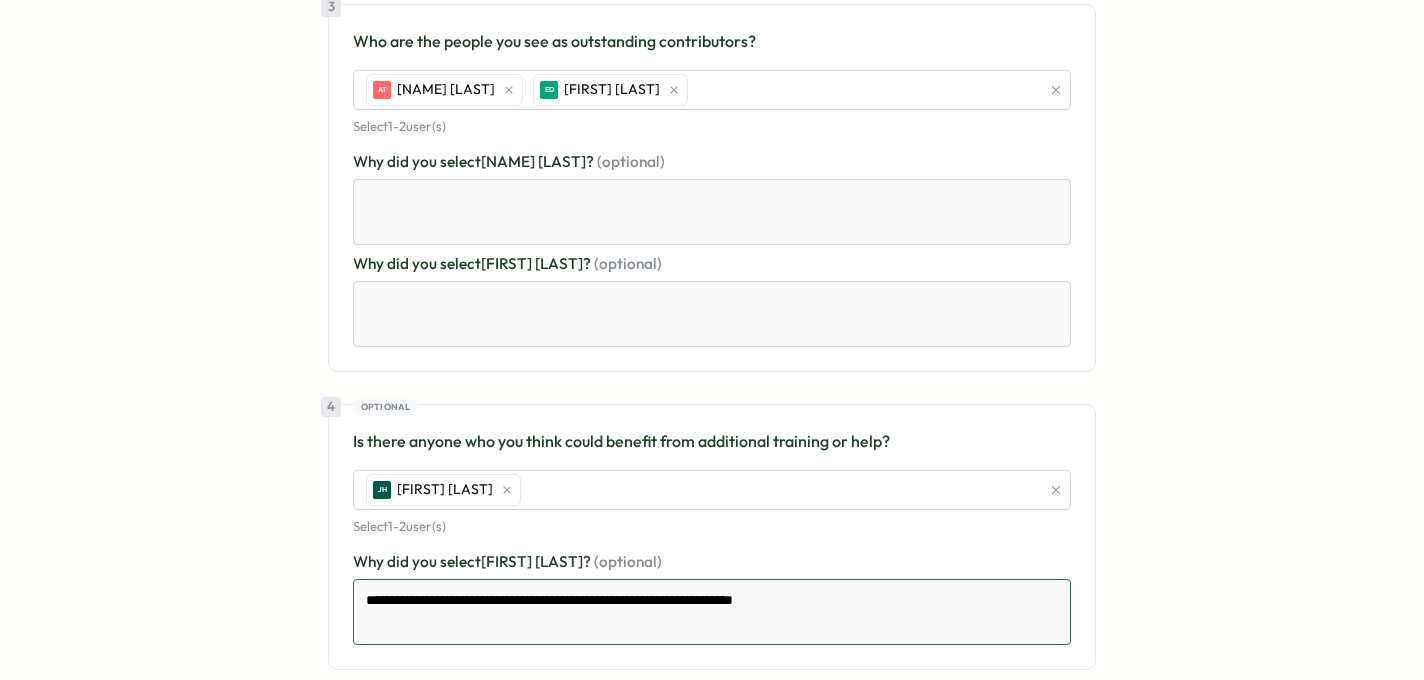 drag, startPoint x: 642, startPoint y: 601, endPoint x: 914, endPoint y: 603, distance: 272.00735 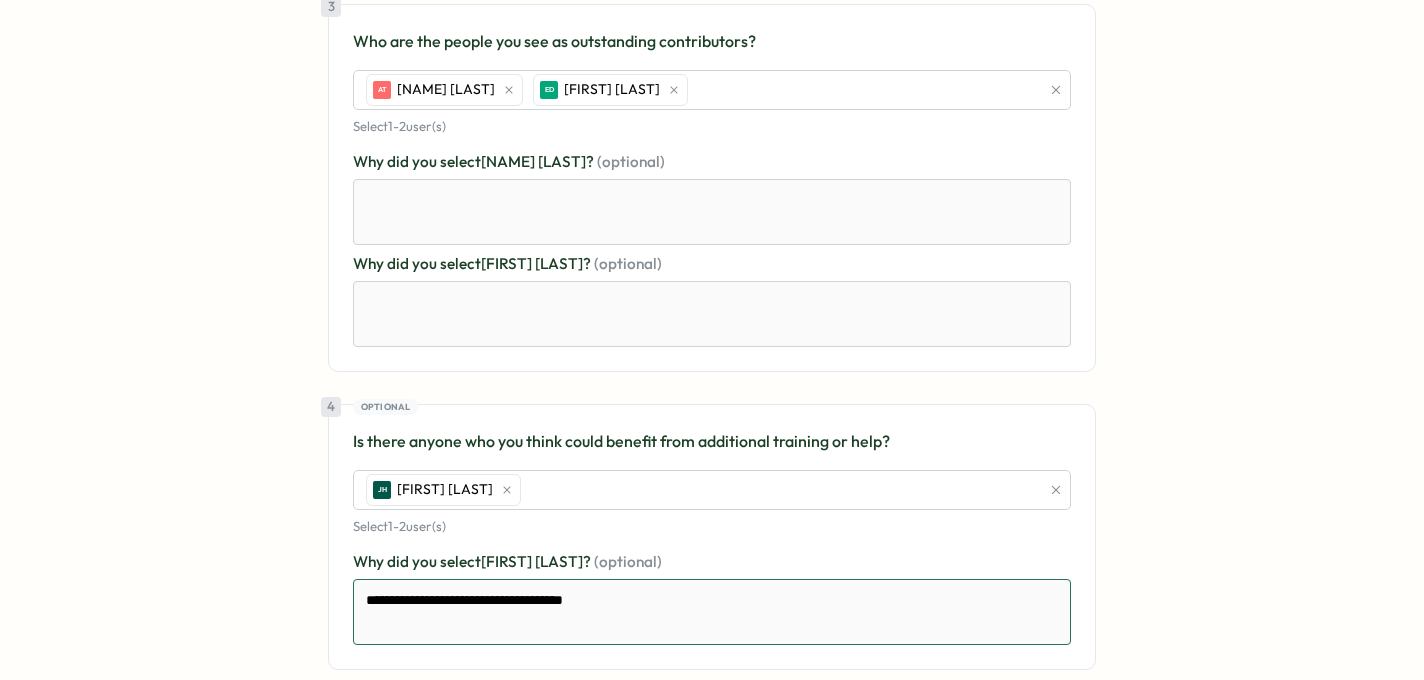 drag, startPoint x: 641, startPoint y: 607, endPoint x: 495, endPoint y: 589, distance: 147.10541 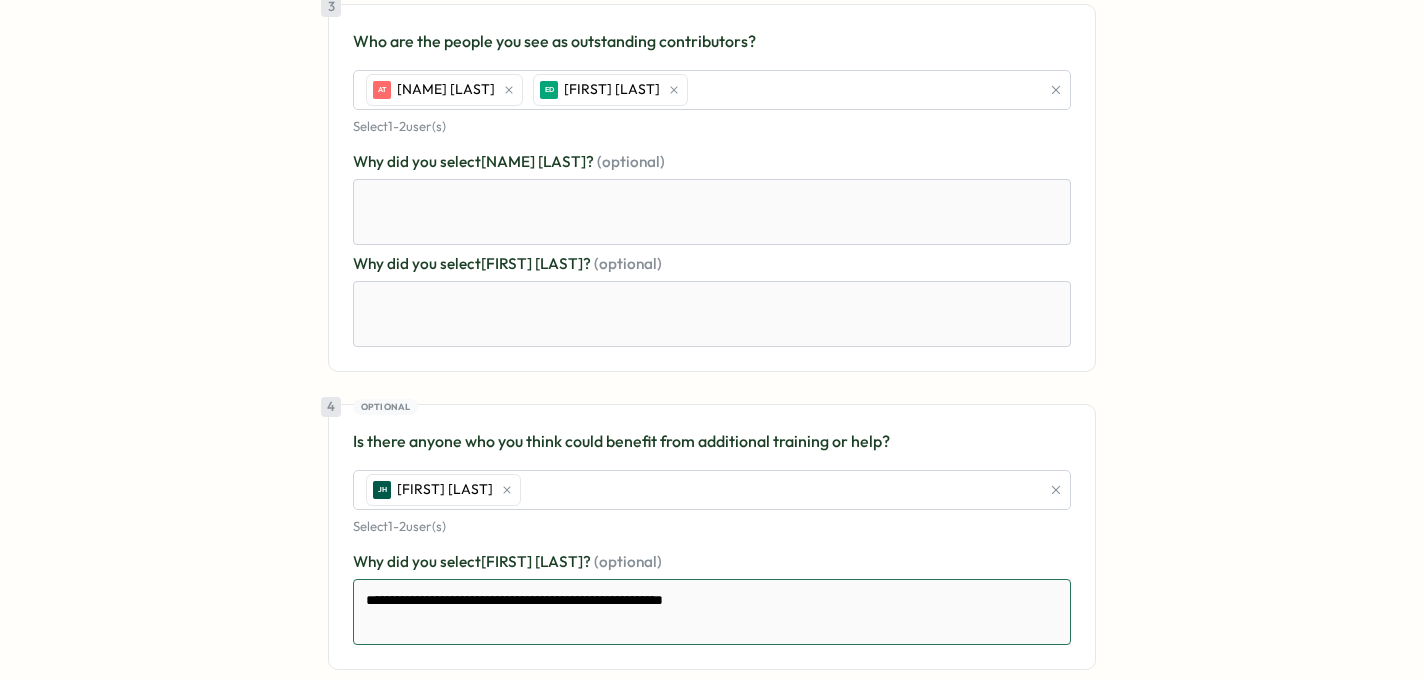 click on "**********" at bounding box center [712, 612] 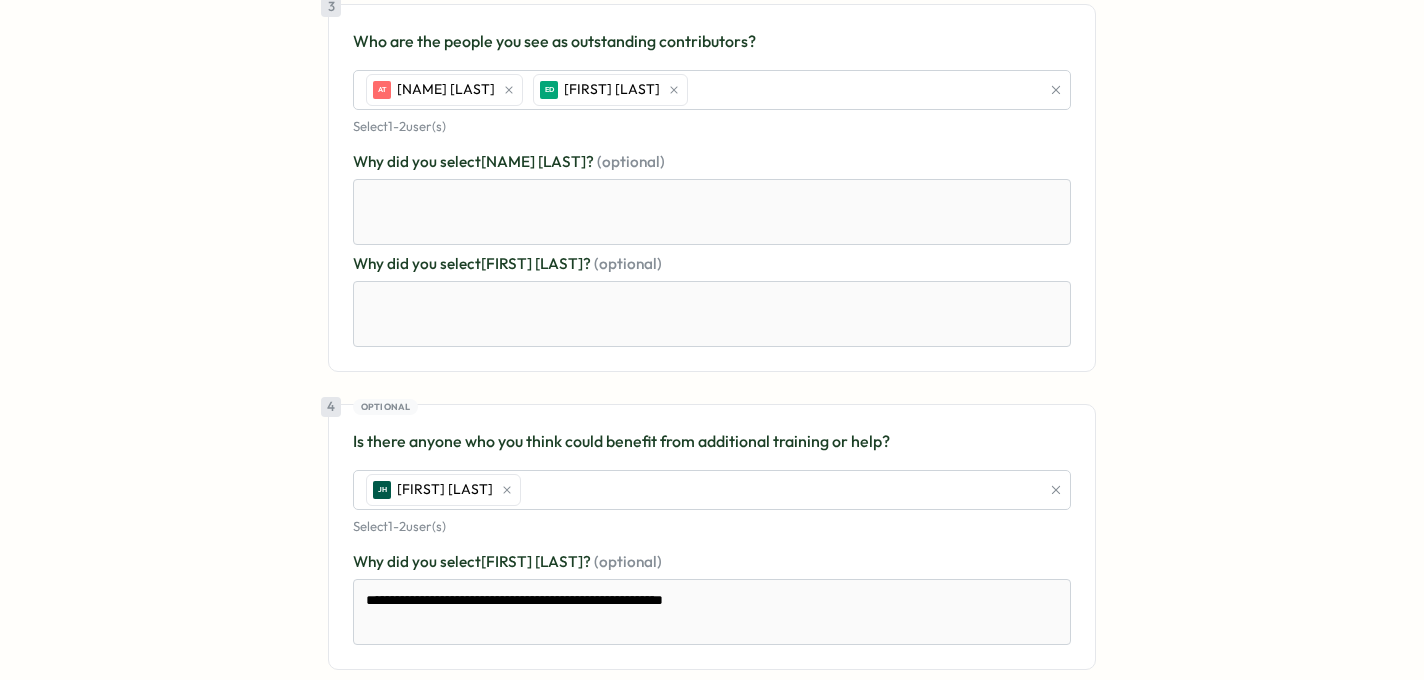 click on "**********" at bounding box center (712, -84) 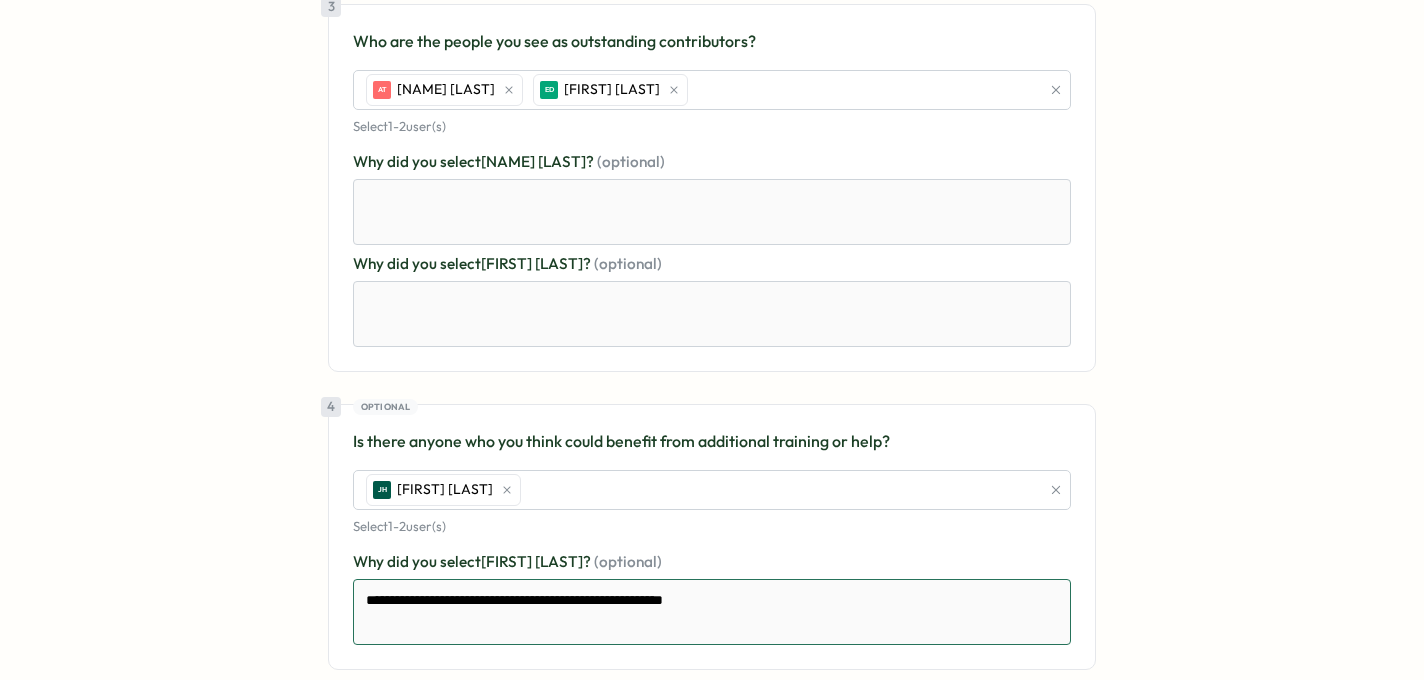 click on "**********" at bounding box center [712, 612] 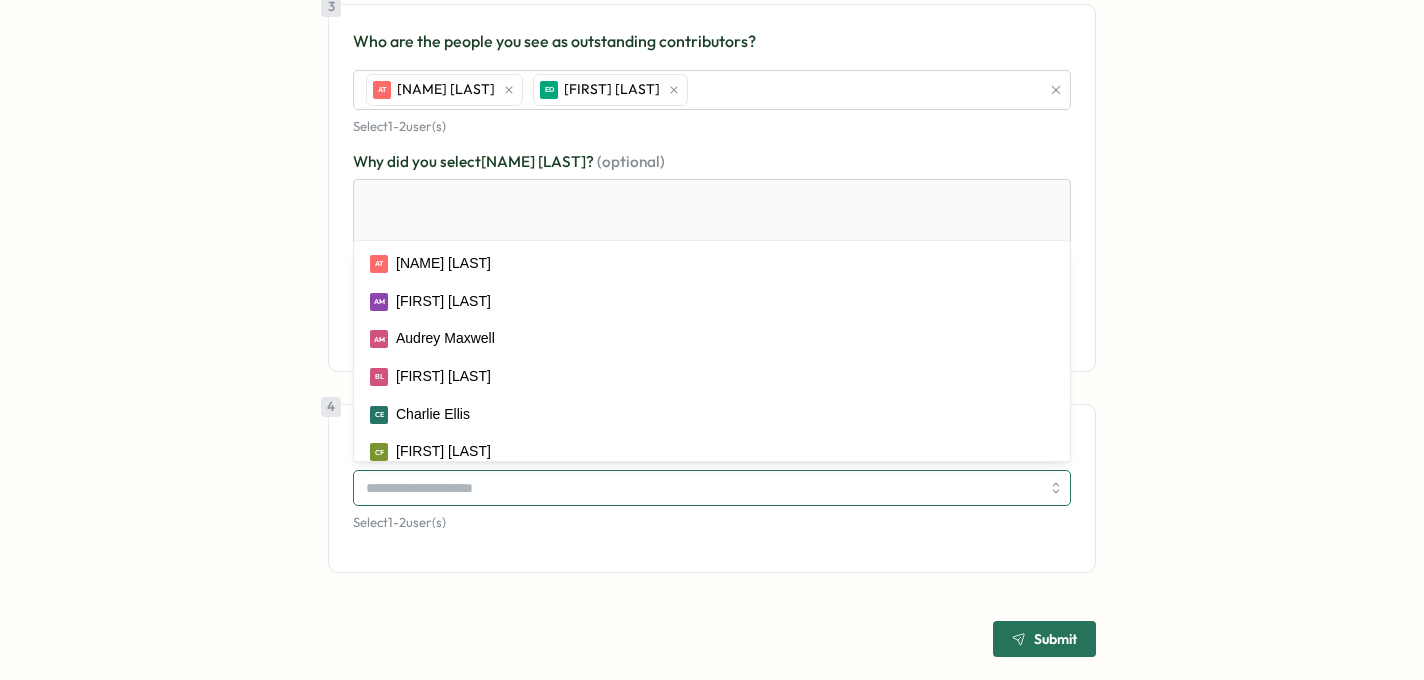 click at bounding box center (703, 488) 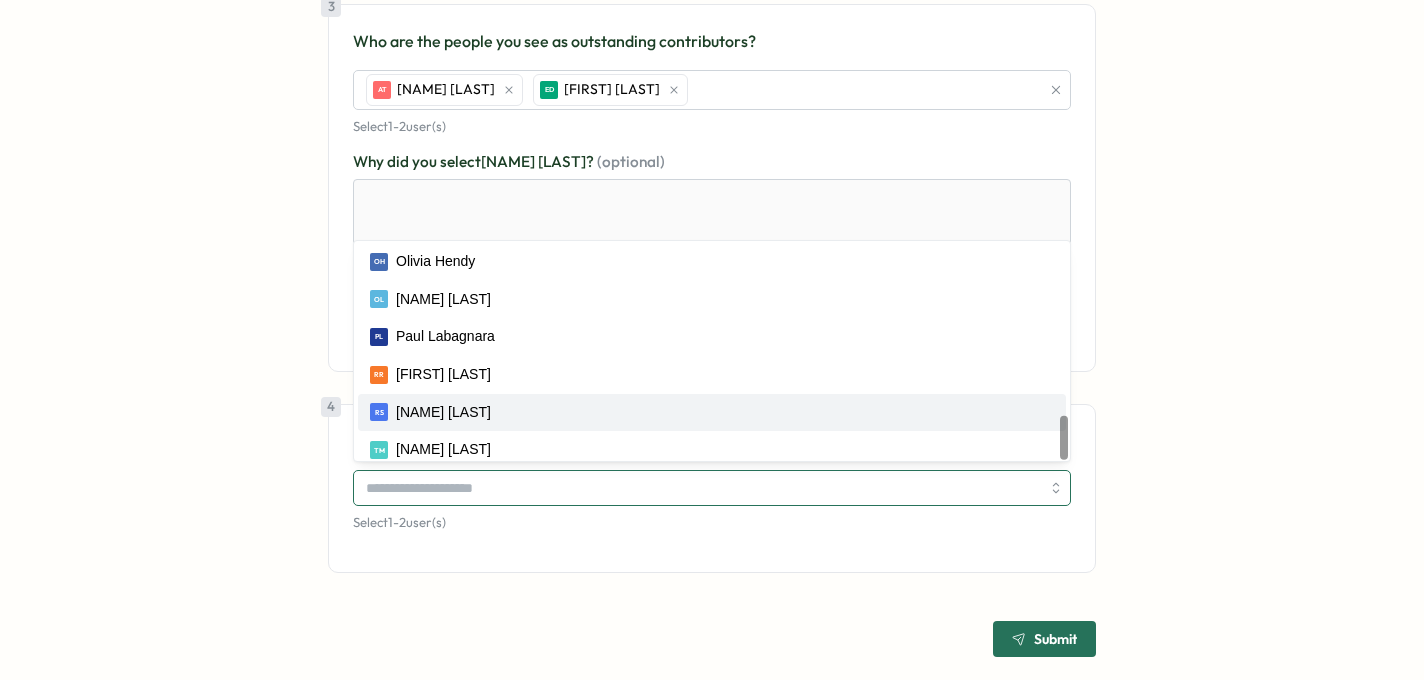 scroll, scrollTop: 881, scrollLeft: 0, axis: vertical 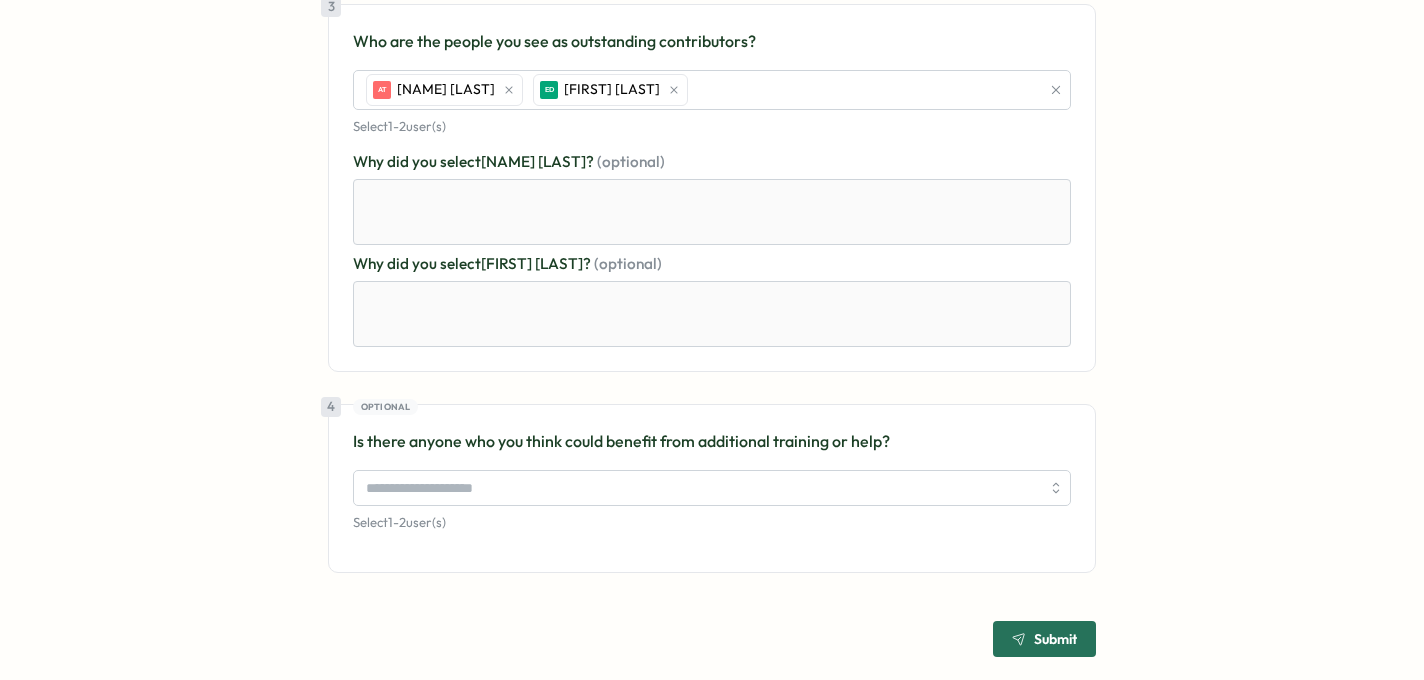 click on "ONA Review 🔒 Anonymous  responses |  ONA Review   | 15 total reviewers Your answers are auto-saved every 10 seconds . Last saved at Aug 5, 10:41 AM 1 Who do you go to for help and advice? ED [FIRST] [LAST] OH [FIRST] [LAST] Select  1  -  2  user(s) Why did you select  [FIRST] [LAST] ?   (optional) Why did you select  [FIRST] [LAST] ?   (optional) 2 Who energizes you at work? ED [FIRST] [LAST] CF [FIRST] [LAST] Select  1  -  2  user(s) Why did you select  [FIRST] [LAST] ?   (optional) Why did you select  [FIRST] [LAST] ?   (optional) 3 Who are the people you see as outstanding contributors? AT [FIRST] [LAST] ED [FIRST] [LAST] Select  1  -  2  user(s) Why did you select  [FIRST] [LAST] ?   (optional) Why did you select  [FIRST] [LAST] ?   (optional) 4 Optional Is there anyone who you think could benefit from additional training or help? Select  1  -  2  user(s) Submit" at bounding box center (712, -133) 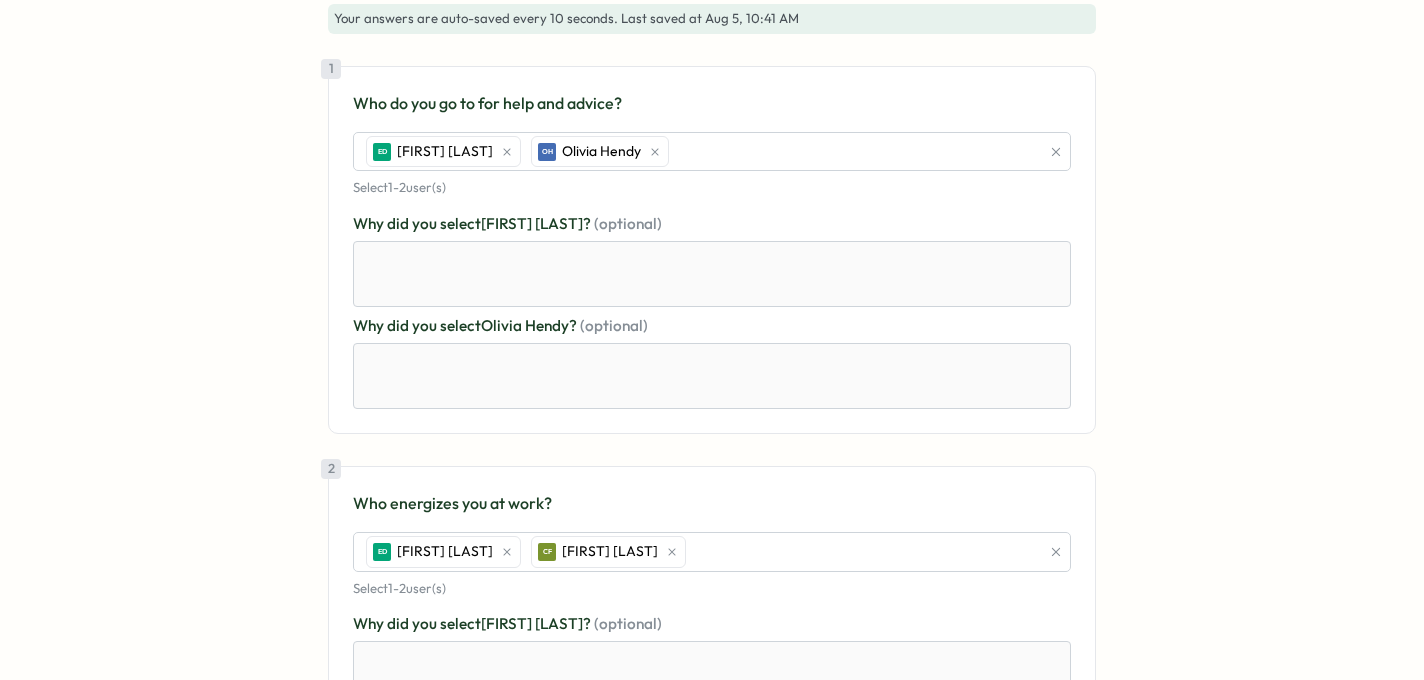scroll, scrollTop: 0, scrollLeft: 0, axis: both 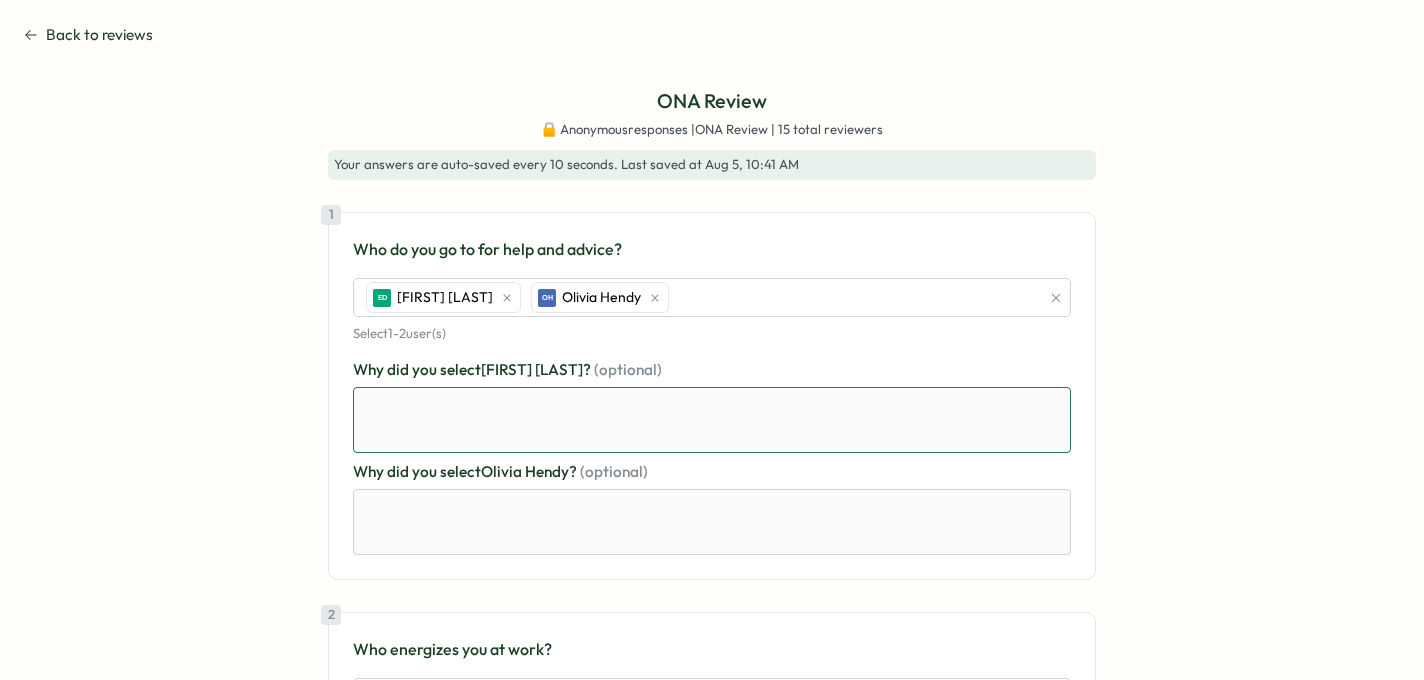 click at bounding box center (712, 420) 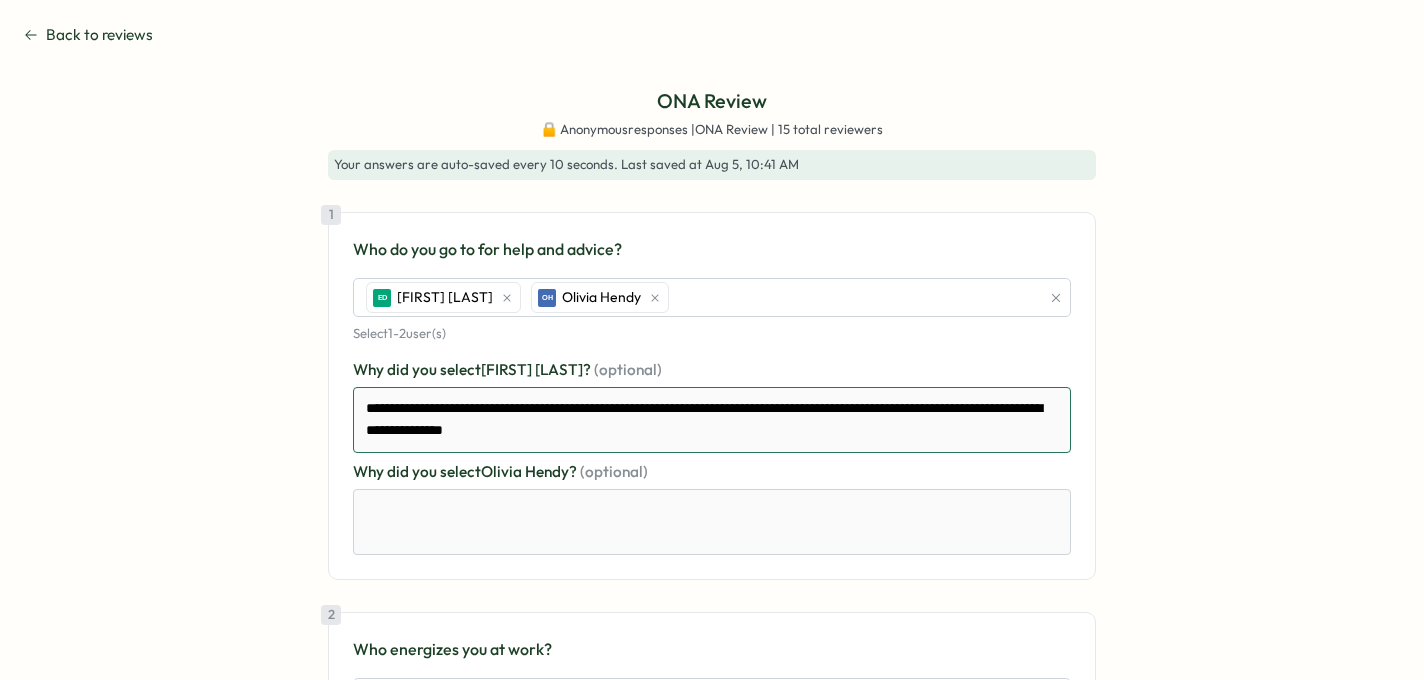 click on "**********" at bounding box center (712, 420) 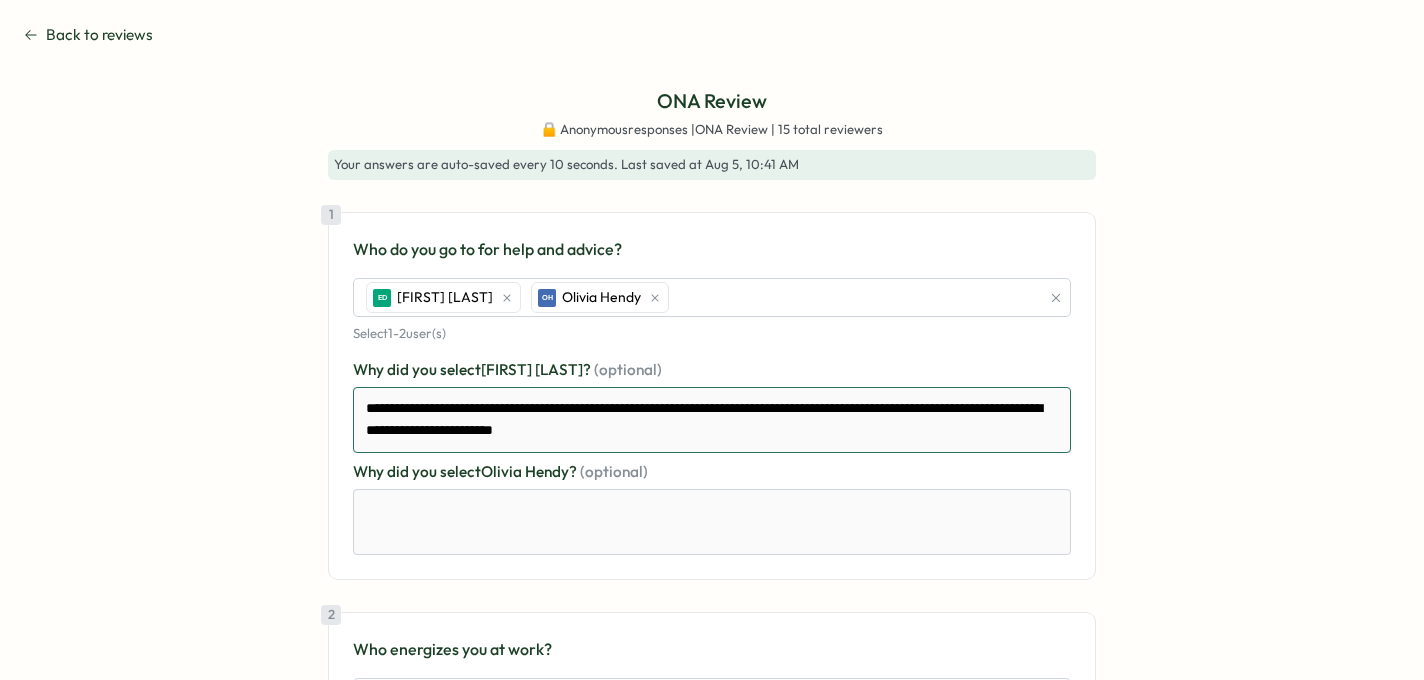 click on "**********" at bounding box center (712, 420) 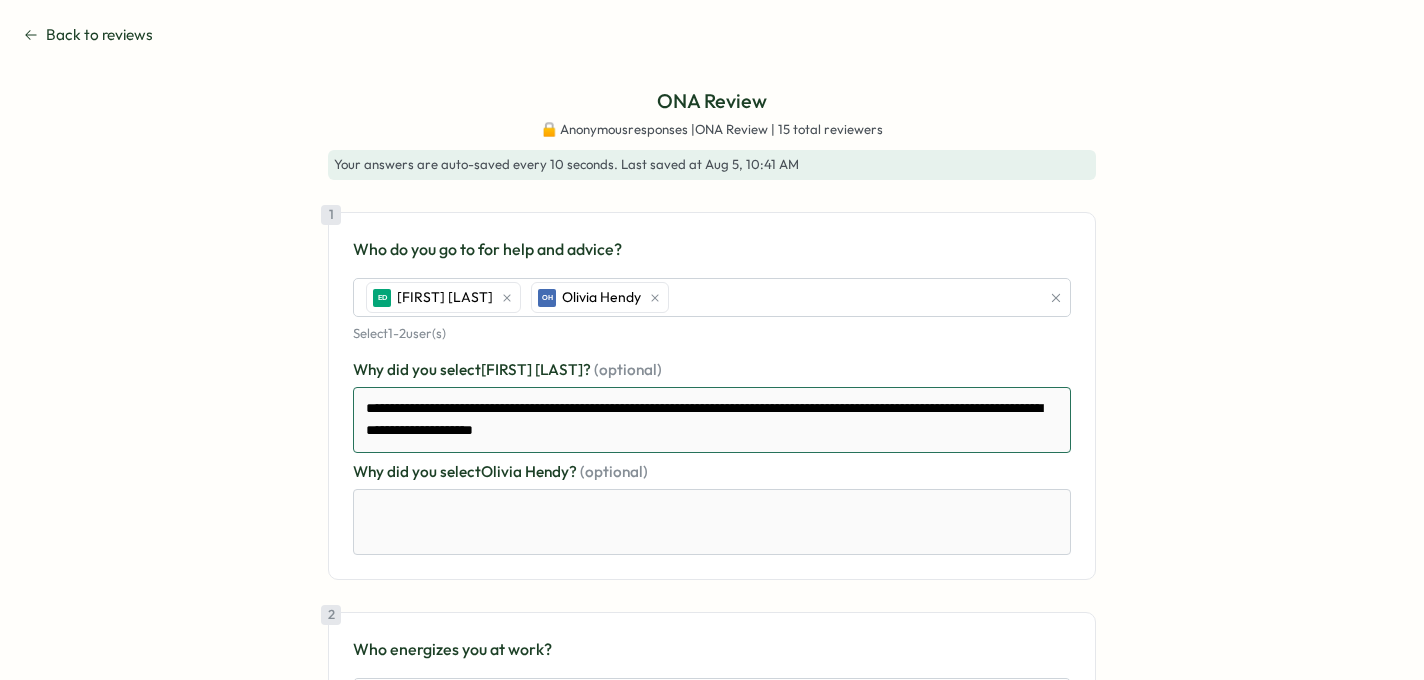 click on "**********" at bounding box center [712, 420] 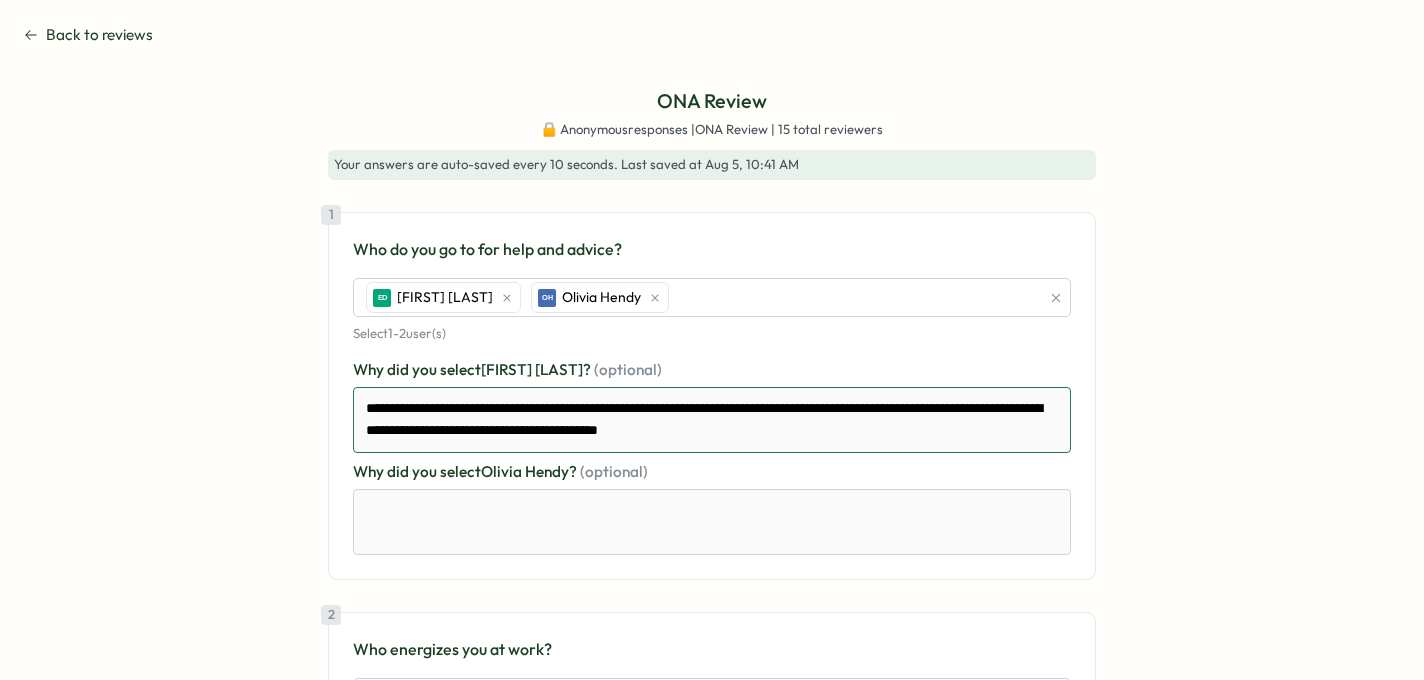 click on "**********" at bounding box center [712, 420] 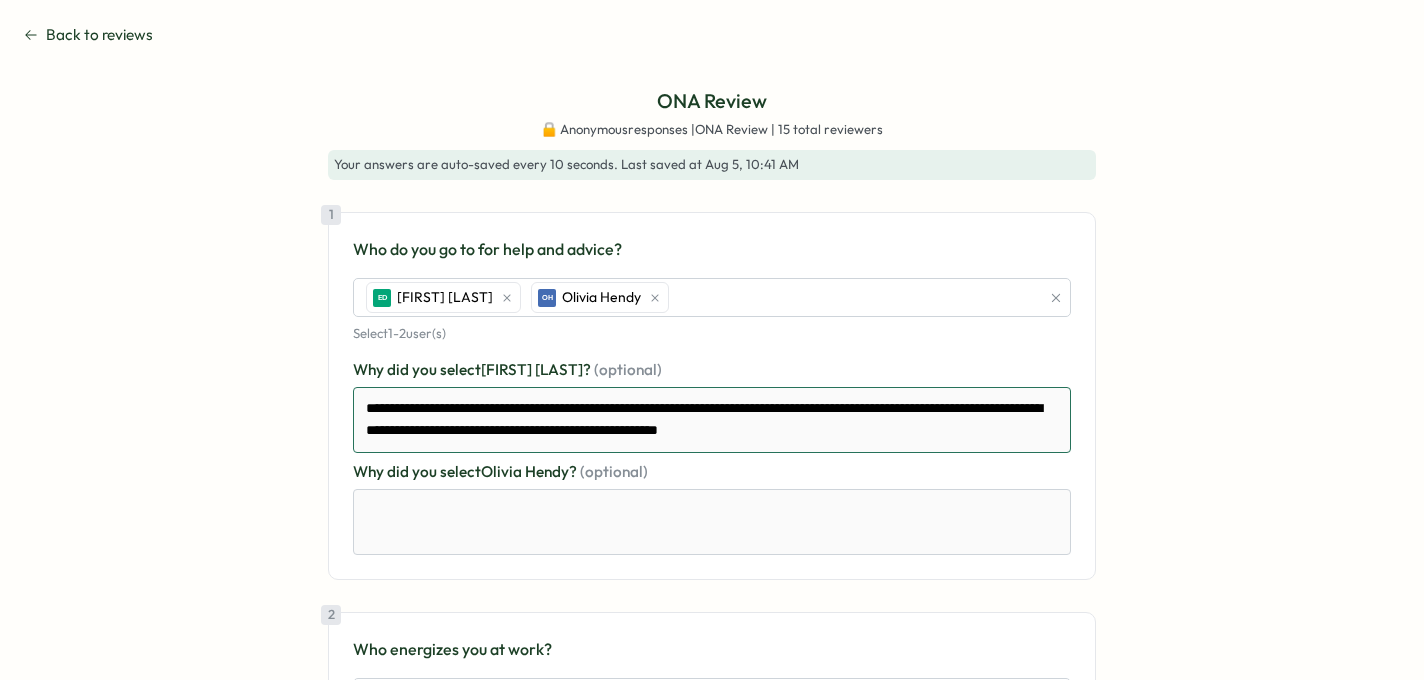 click on "**********" at bounding box center [712, 420] 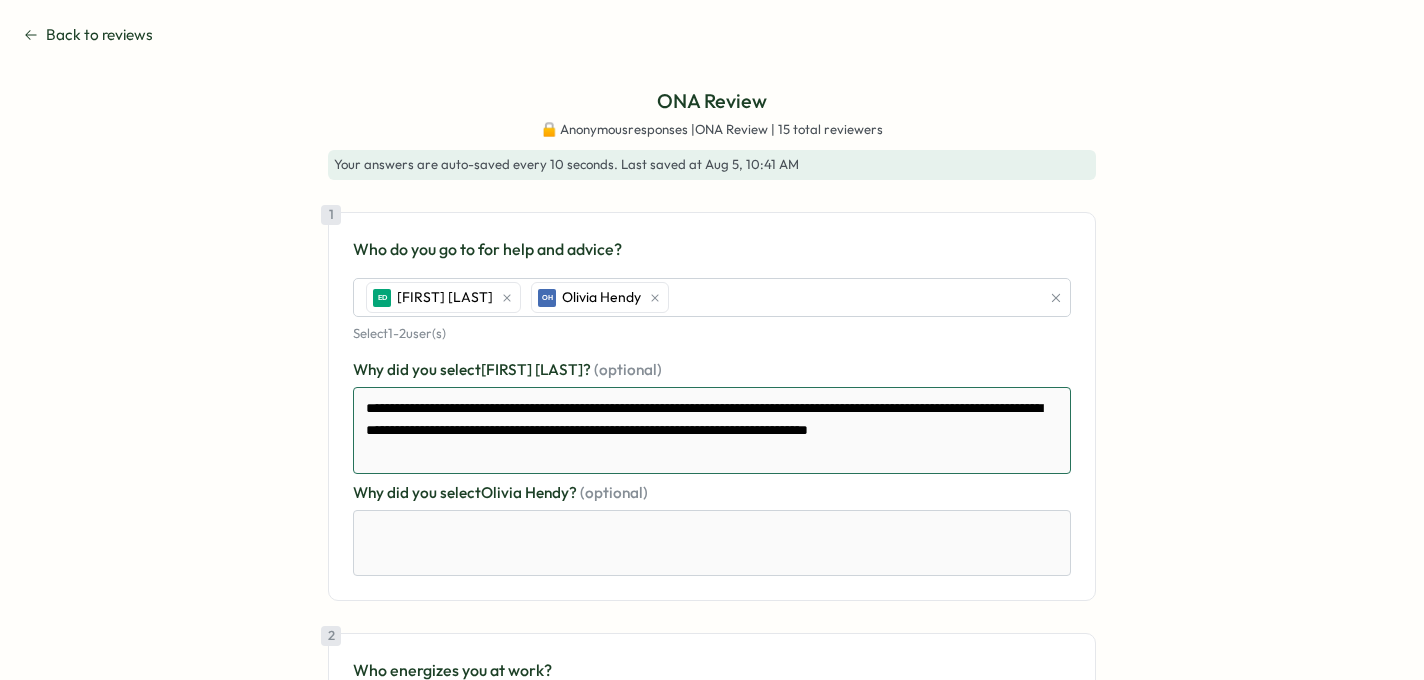 click on "**********" at bounding box center (712, 430) 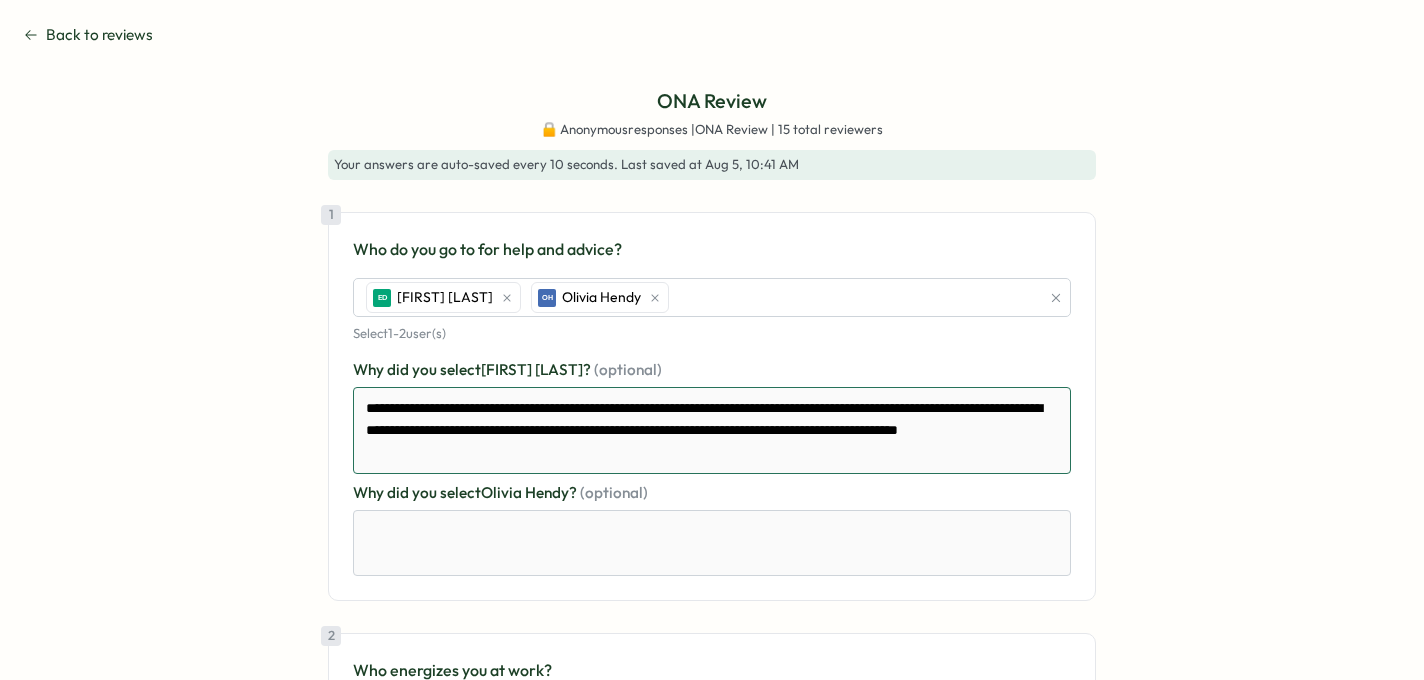 click on "**********" at bounding box center [712, 430] 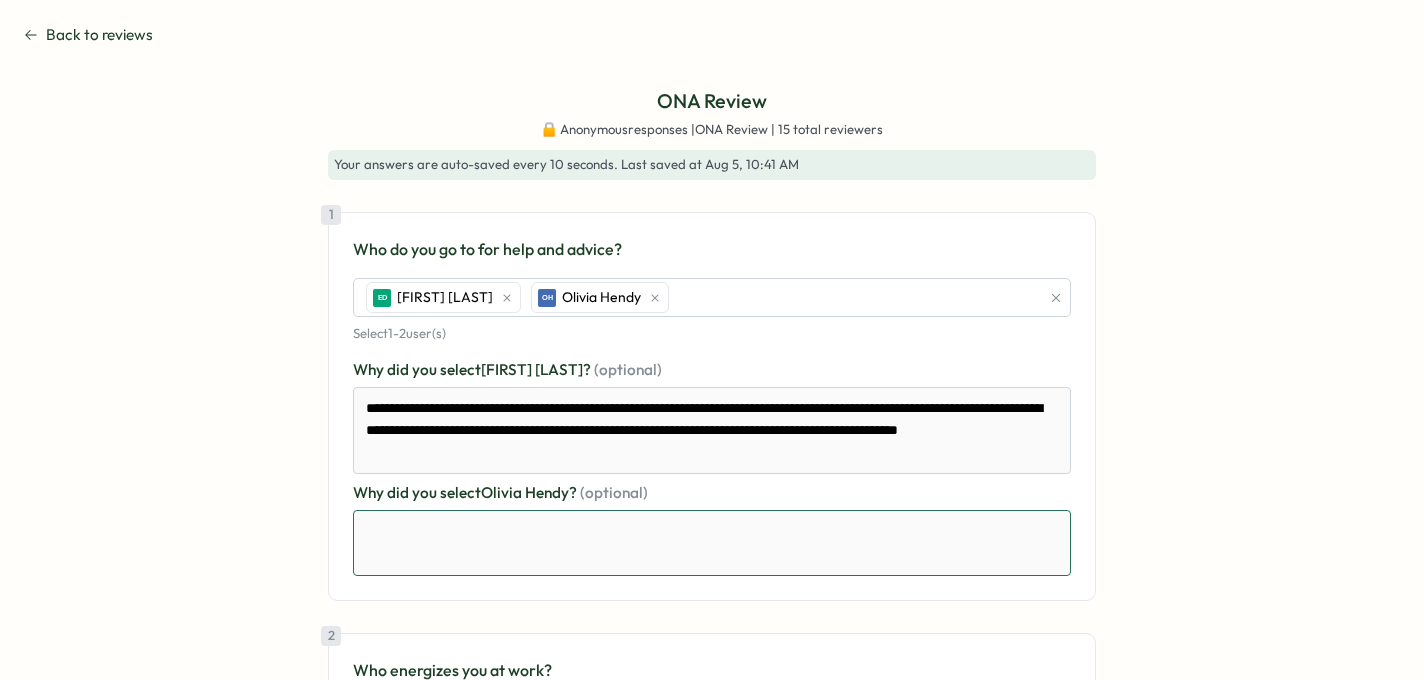 click at bounding box center [712, 543] 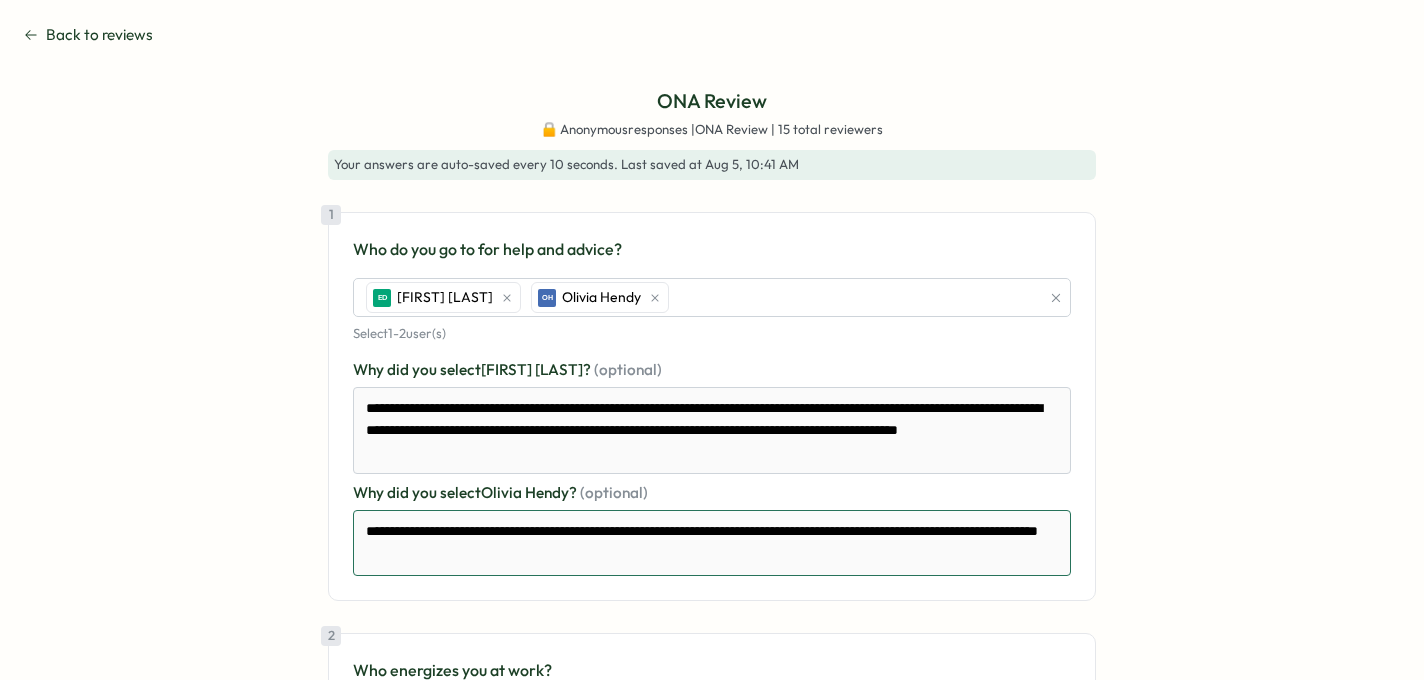 click on "**********" at bounding box center (712, 543) 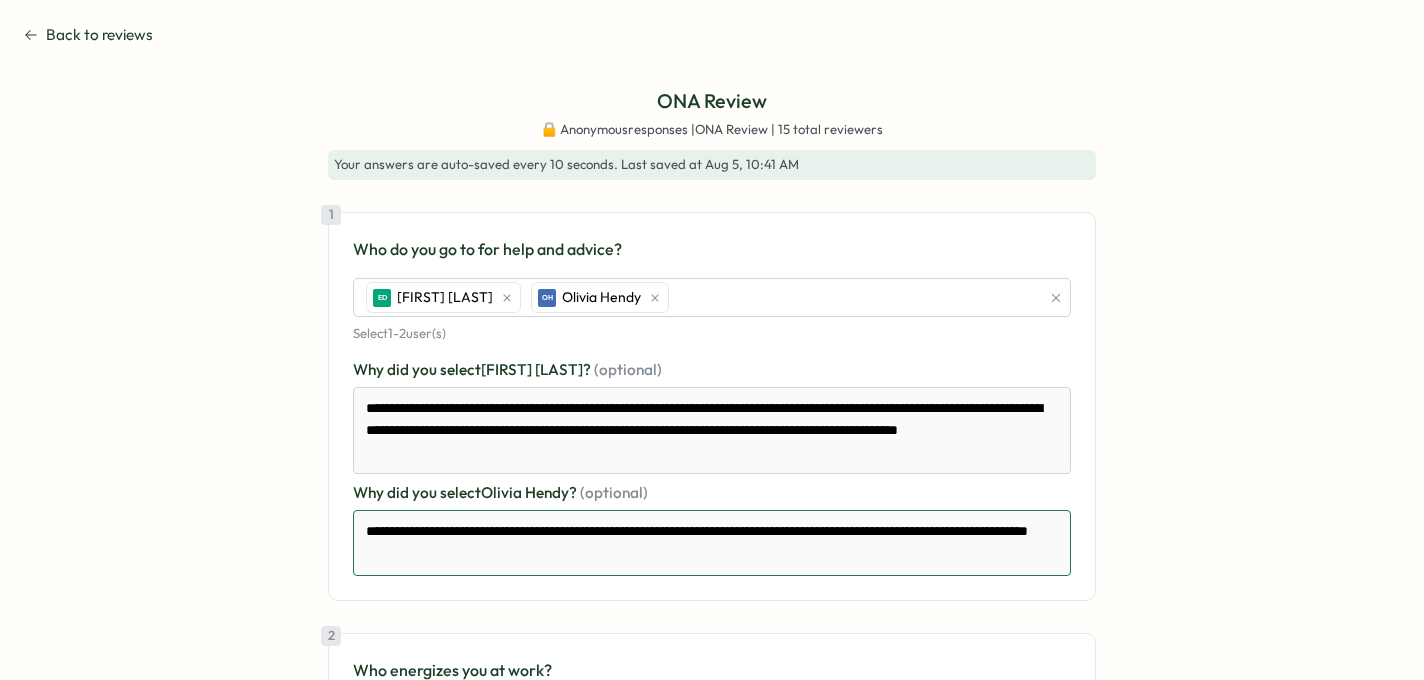 click on "**********" at bounding box center [712, 543] 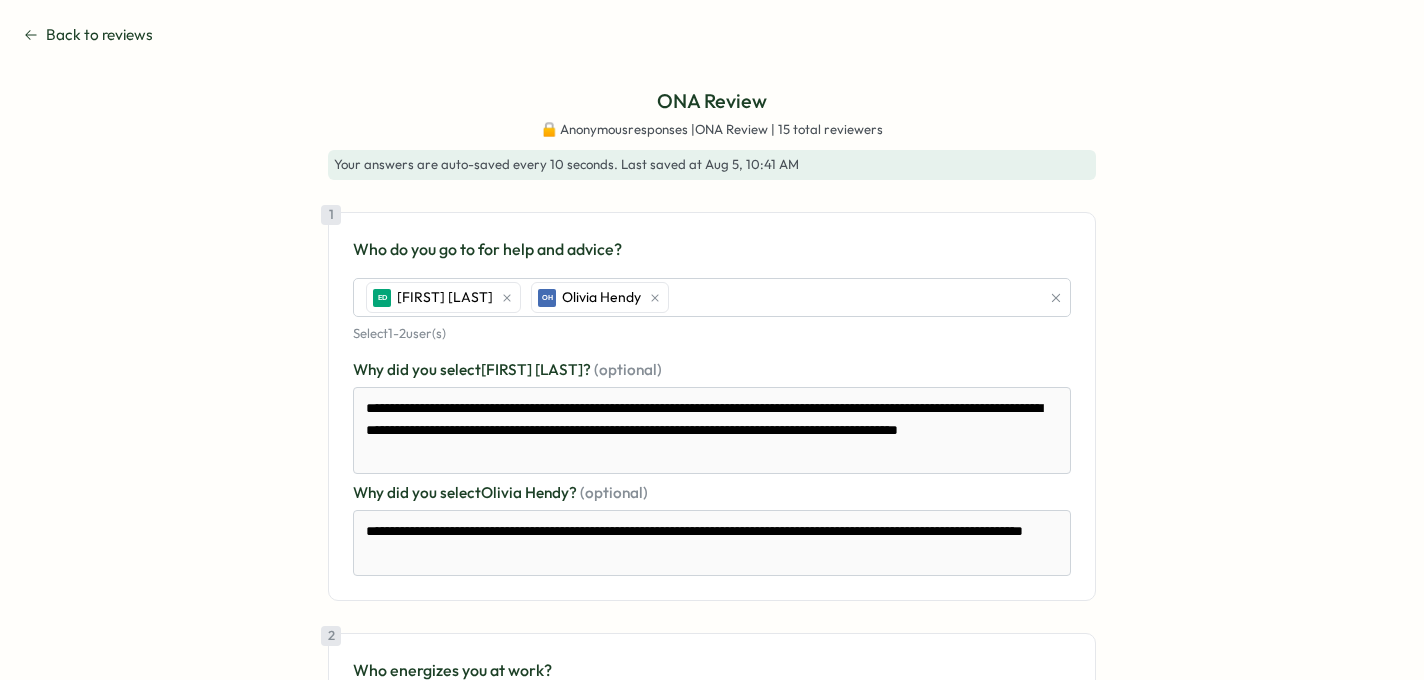 click on "**********" at bounding box center (712, 886) 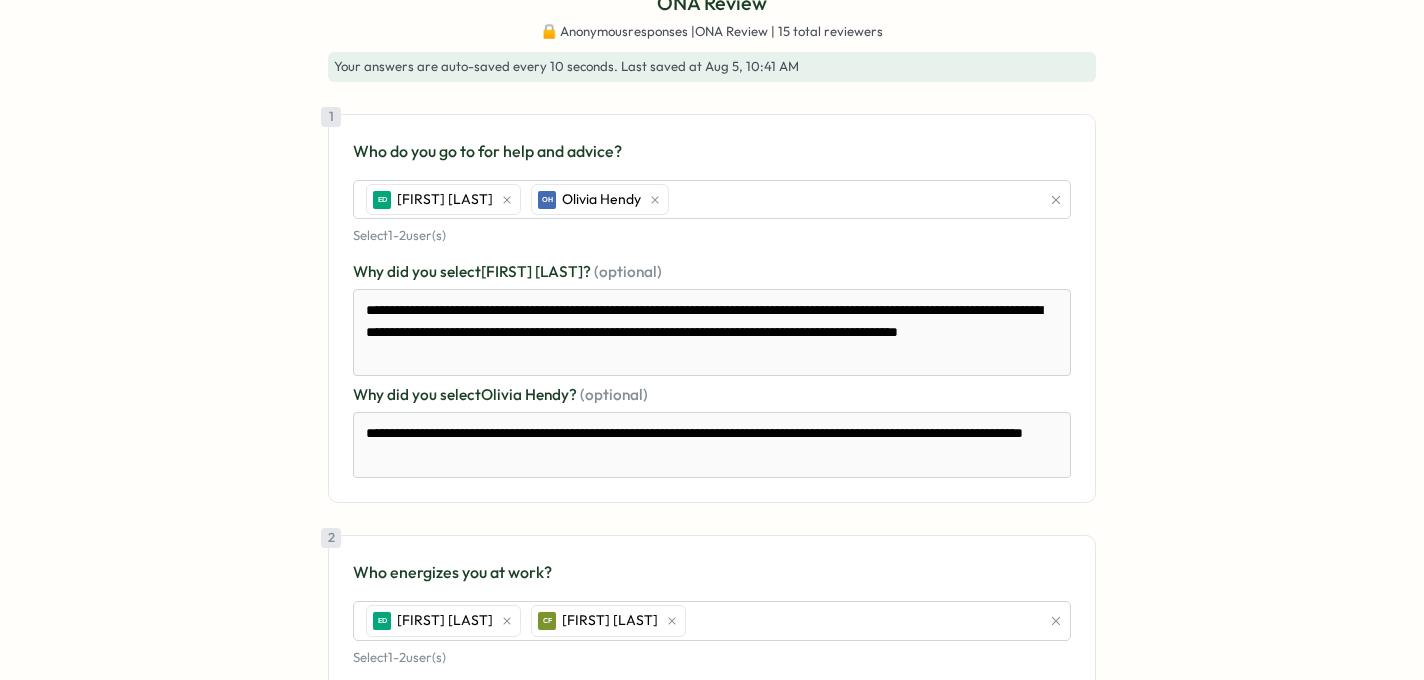 scroll, scrollTop: 282, scrollLeft: 0, axis: vertical 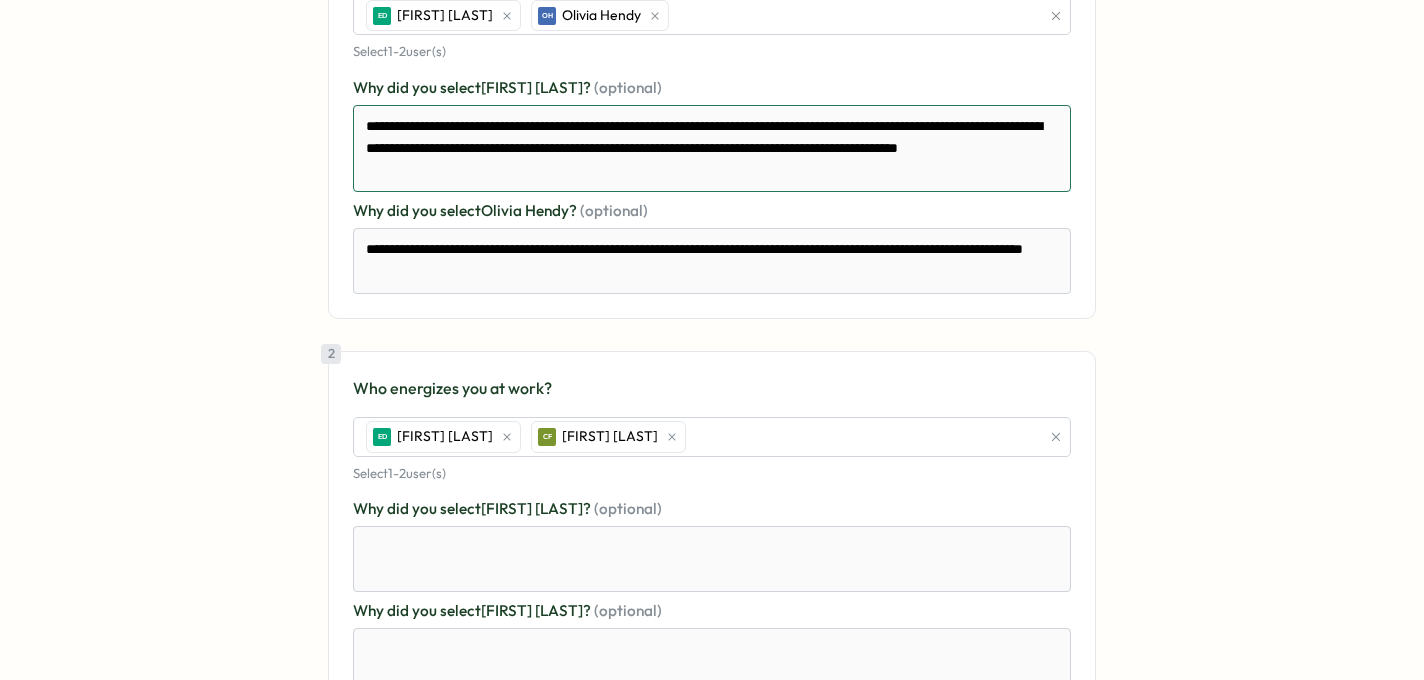 drag, startPoint x: 577, startPoint y: 173, endPoint x: 201, endPoint y: 36, distance: 400.1812 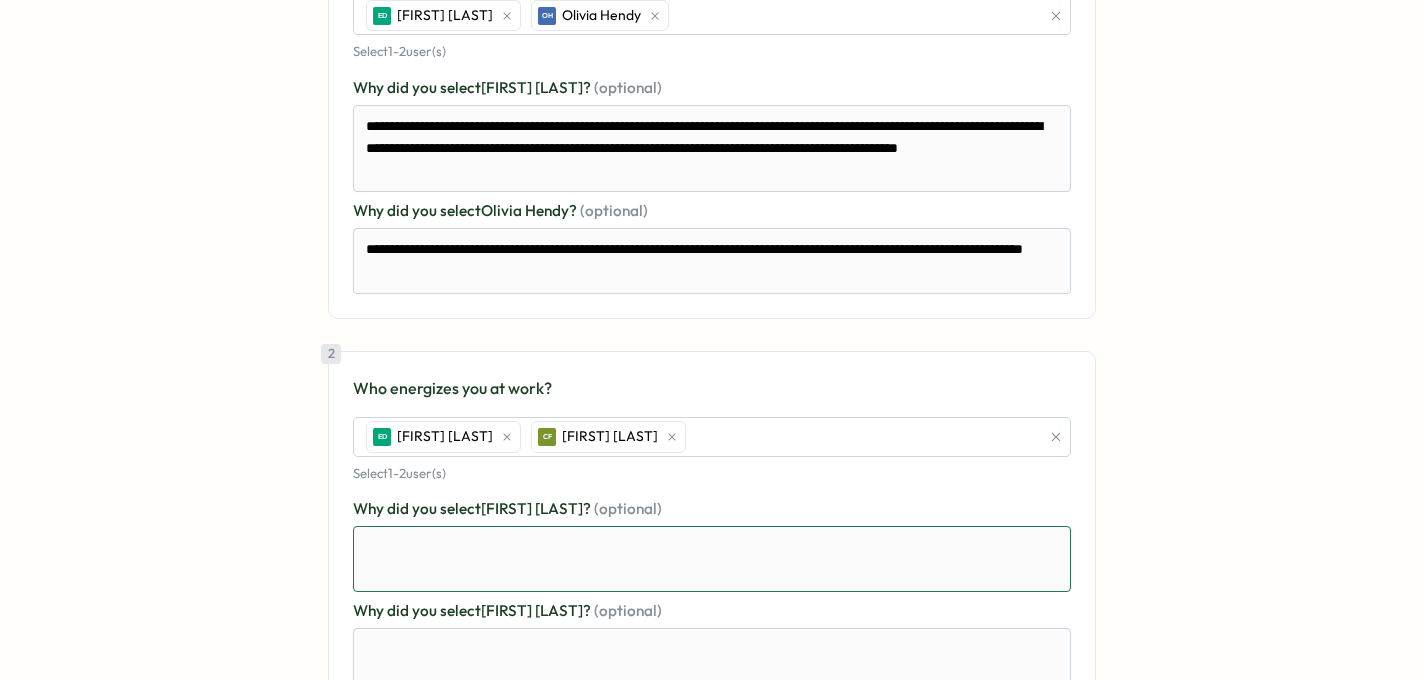 click at bounding box center [712, 559] 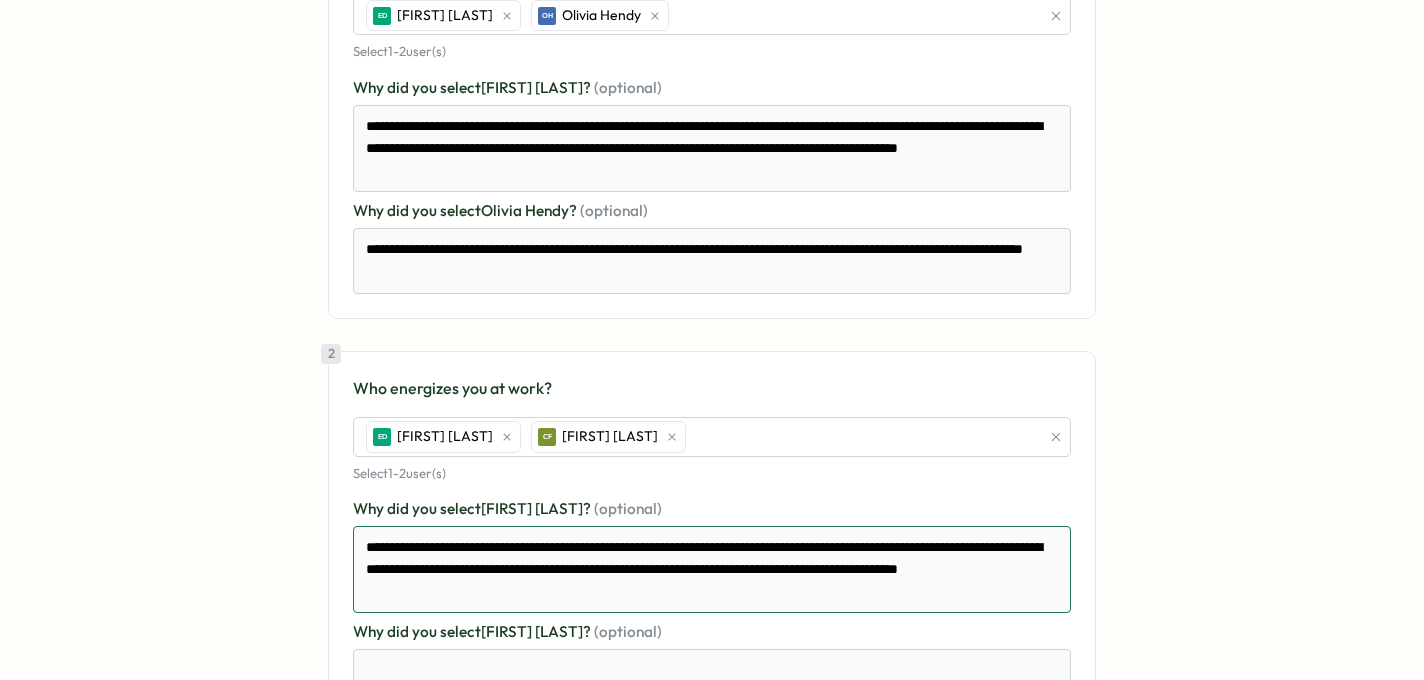 drag, startPoint x: 553, startPoint y: 599, endPoint x: 848, endPoint y: 546, distance: 299.7232 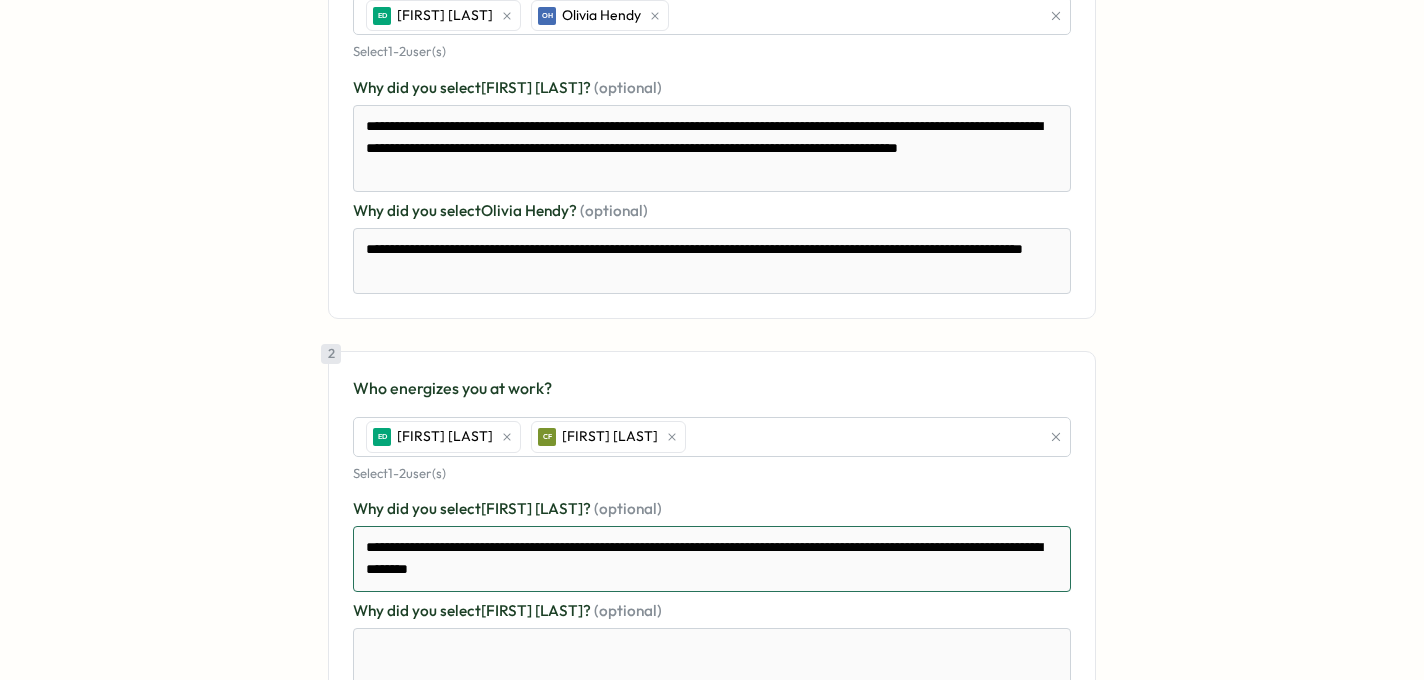 drag, startPoint x: 879, startPoint y: 550, endPoint x: 367, endPoint y: 534, distance: 512.24994 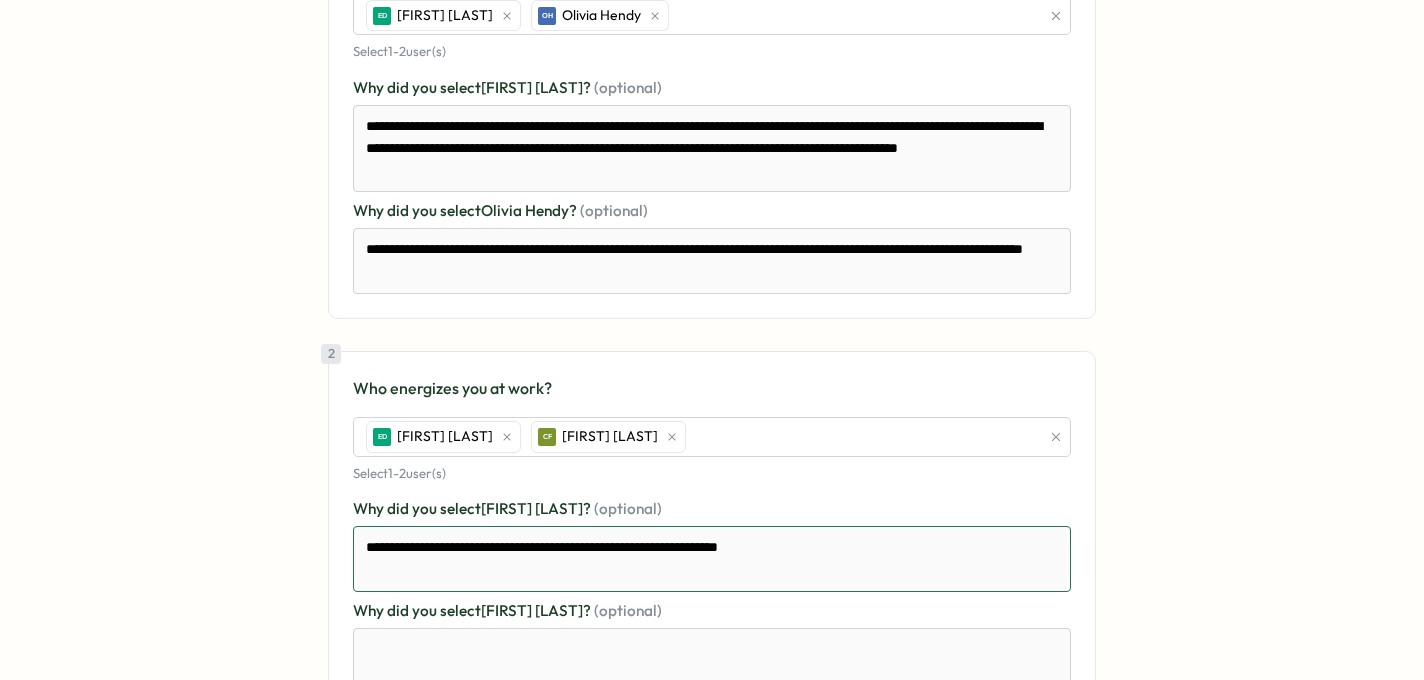 click on "**********" at bounding box center (712, 559) 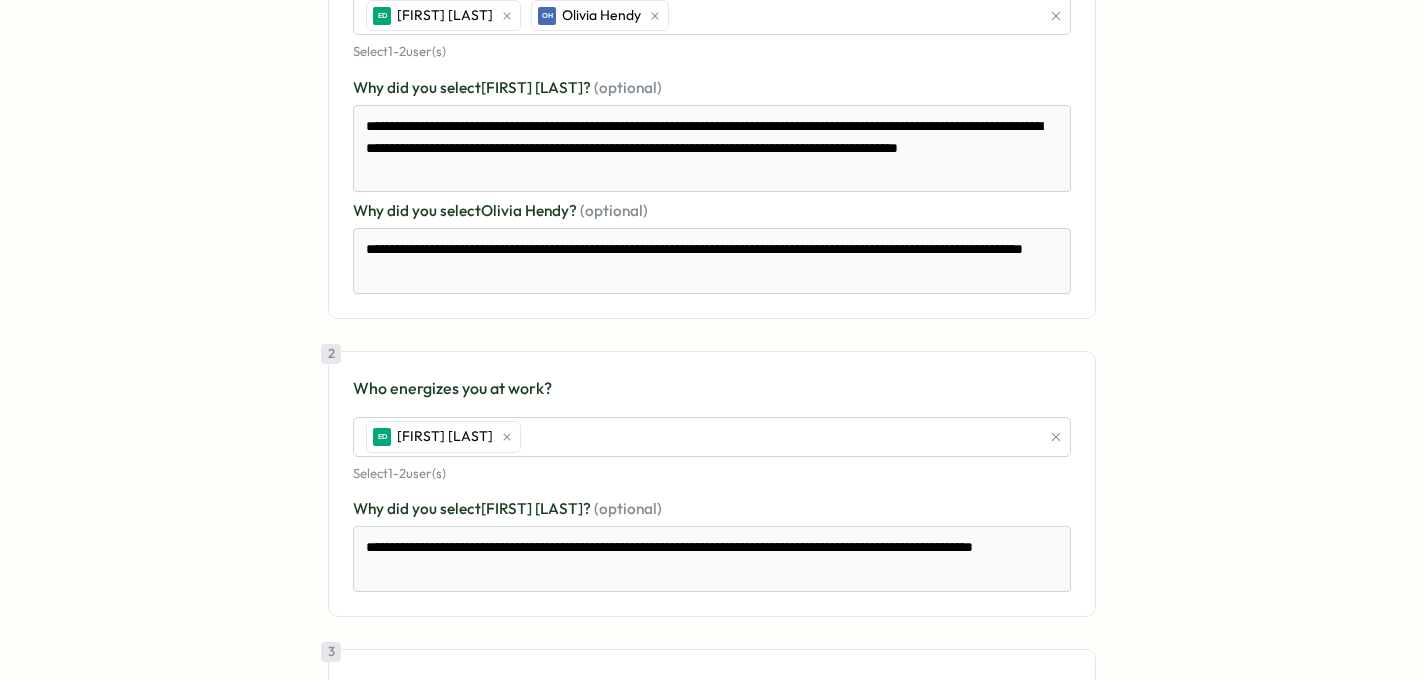 click on "**********" at bounding box center [712, 553] 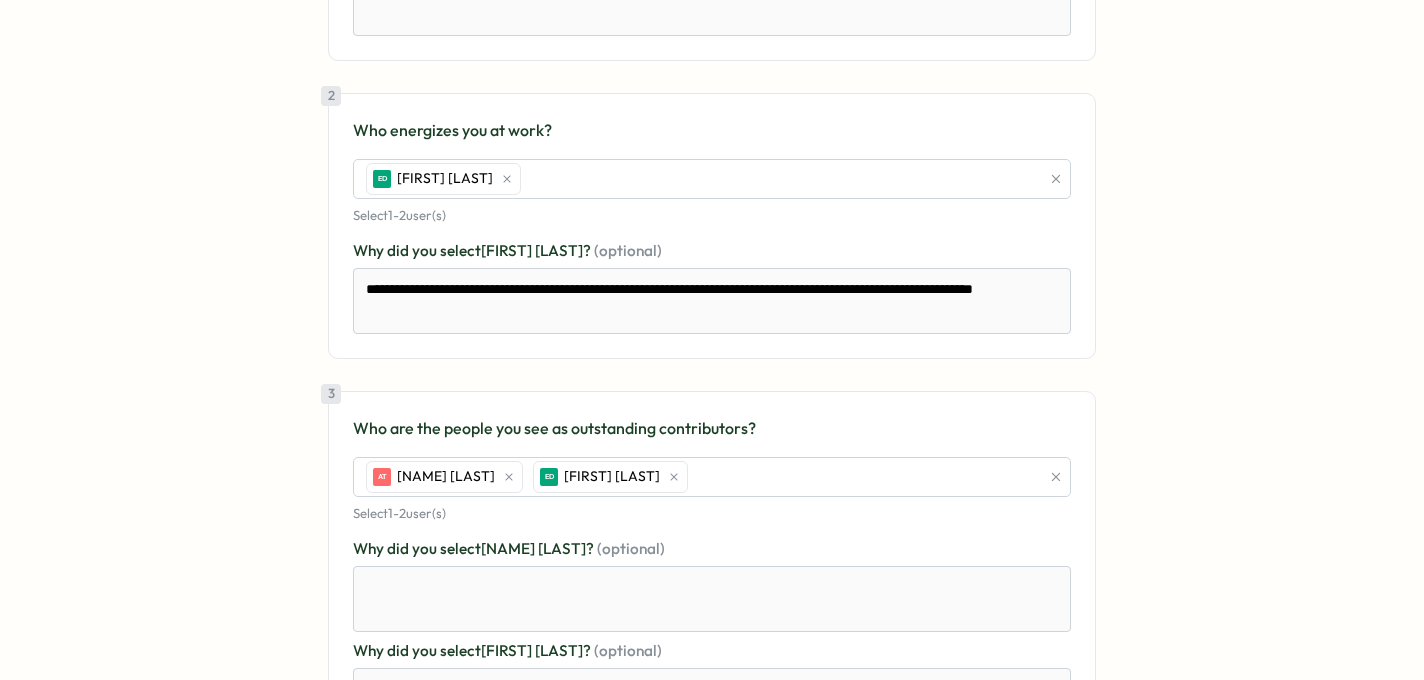 scroll, scrollTop: 391, scrollLeft: 0, axis: vertical 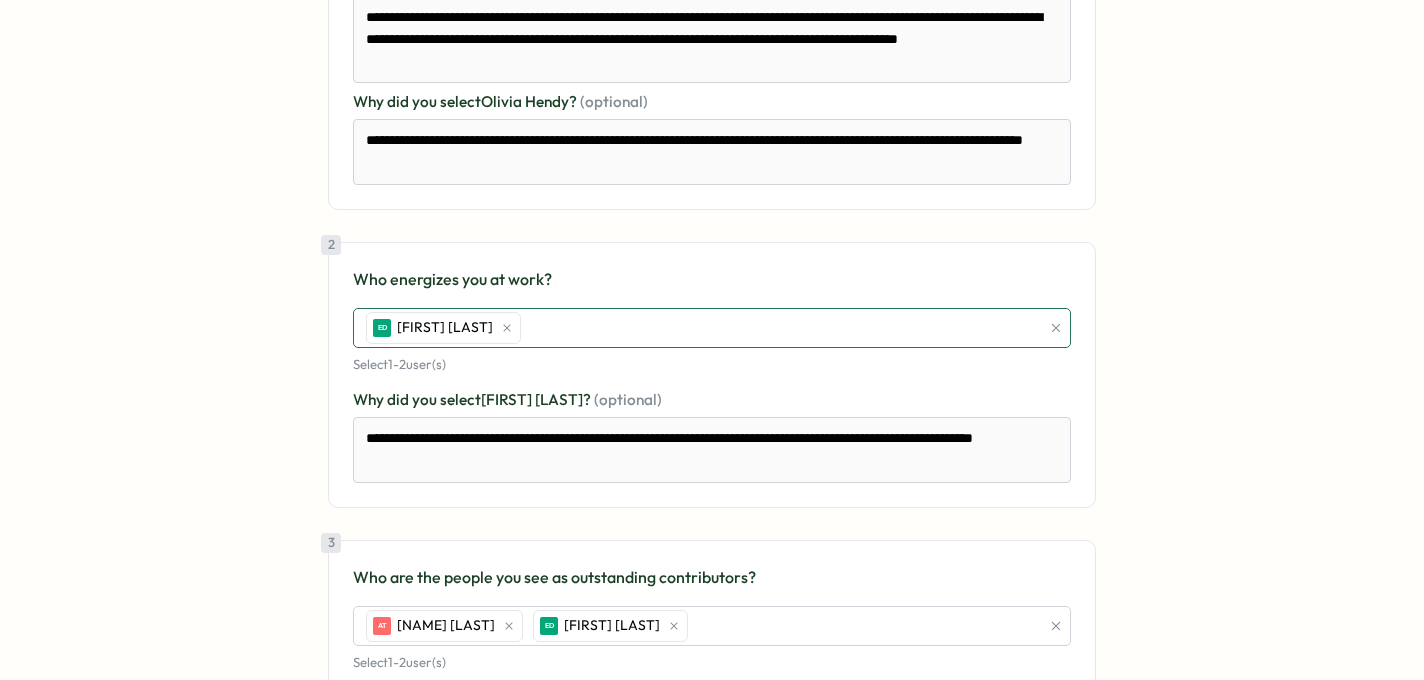 click on "ED [NAME] [LAST]" at bounding box center [700, 328] 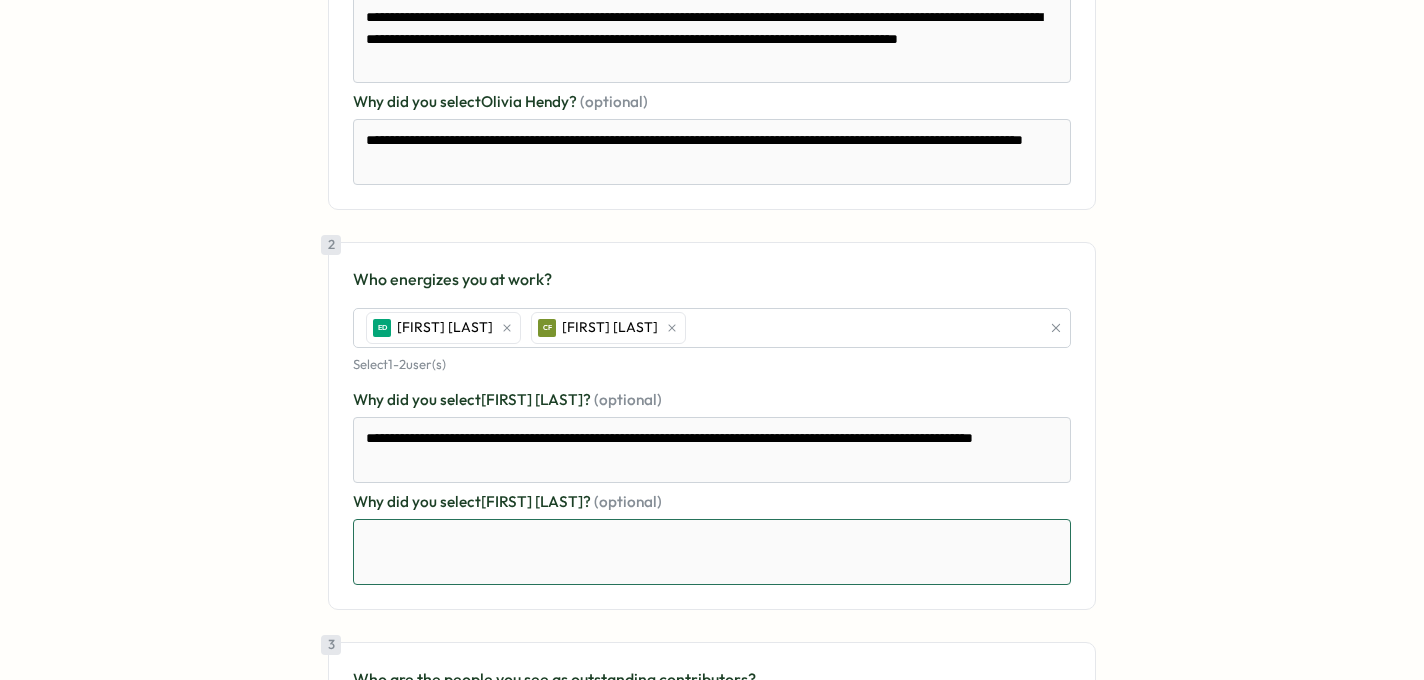 click at bounding box center [712, 552] 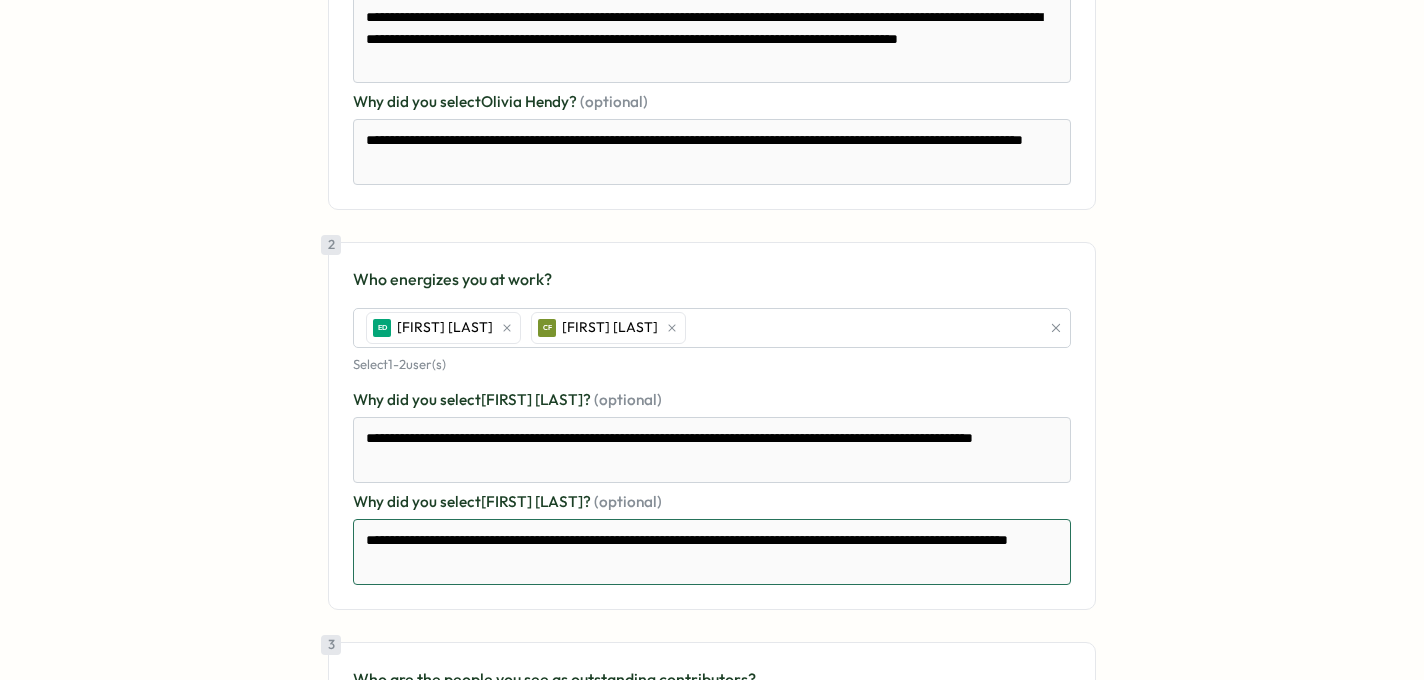 click on "**********" at bounding box center (712, 552) 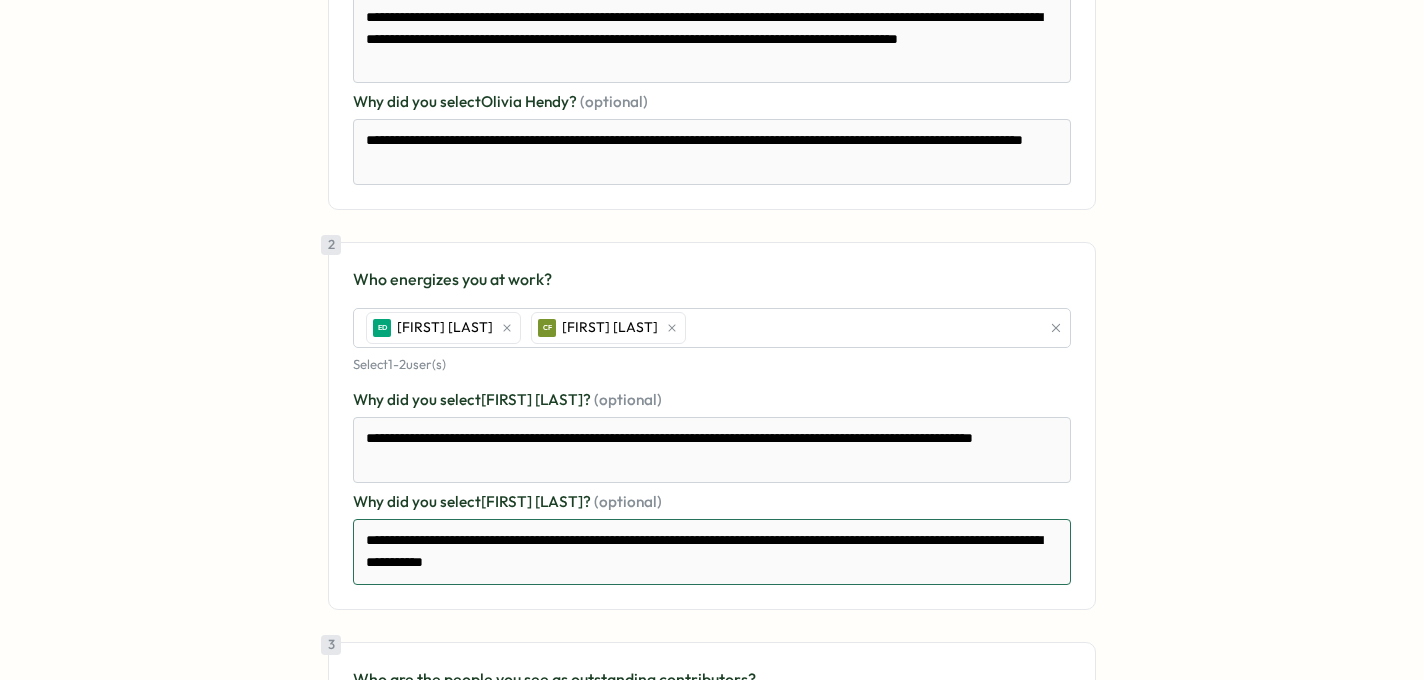 click on "**********" at bounding box center [712, 552] 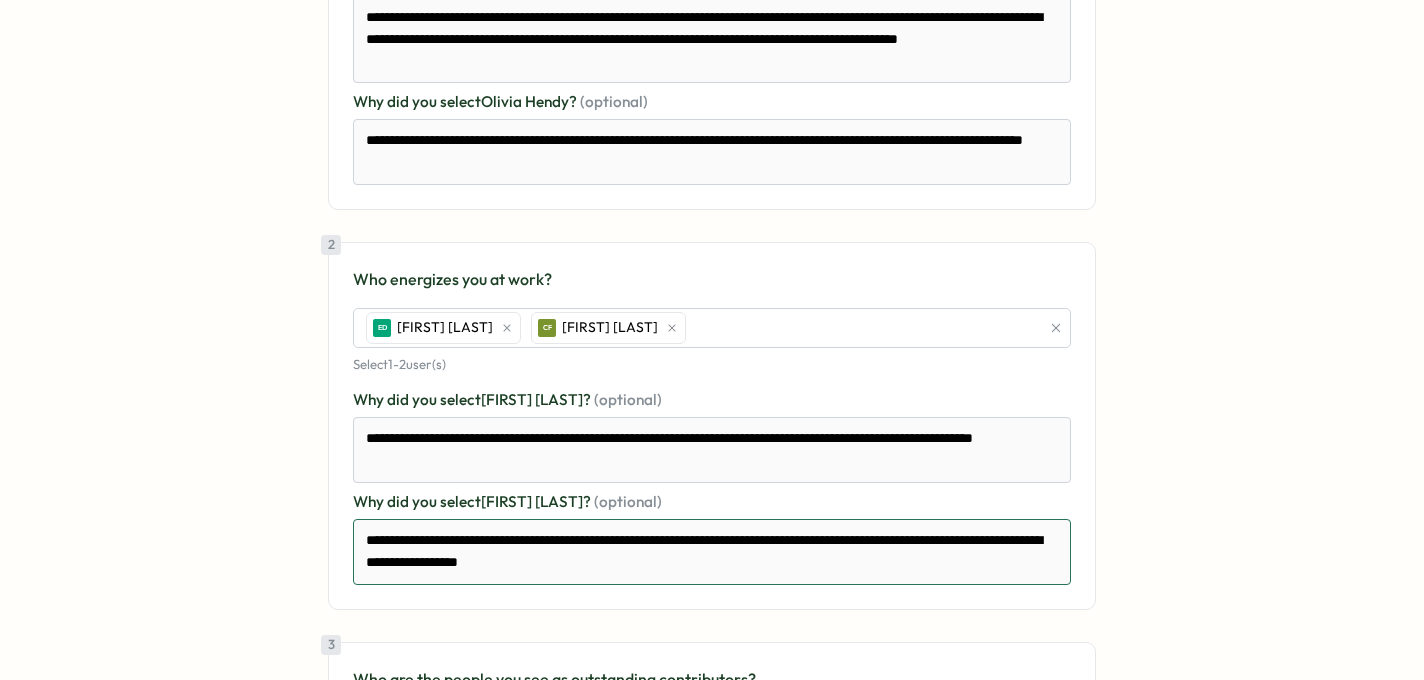 click on "**********" at bounding box center (712, 552) 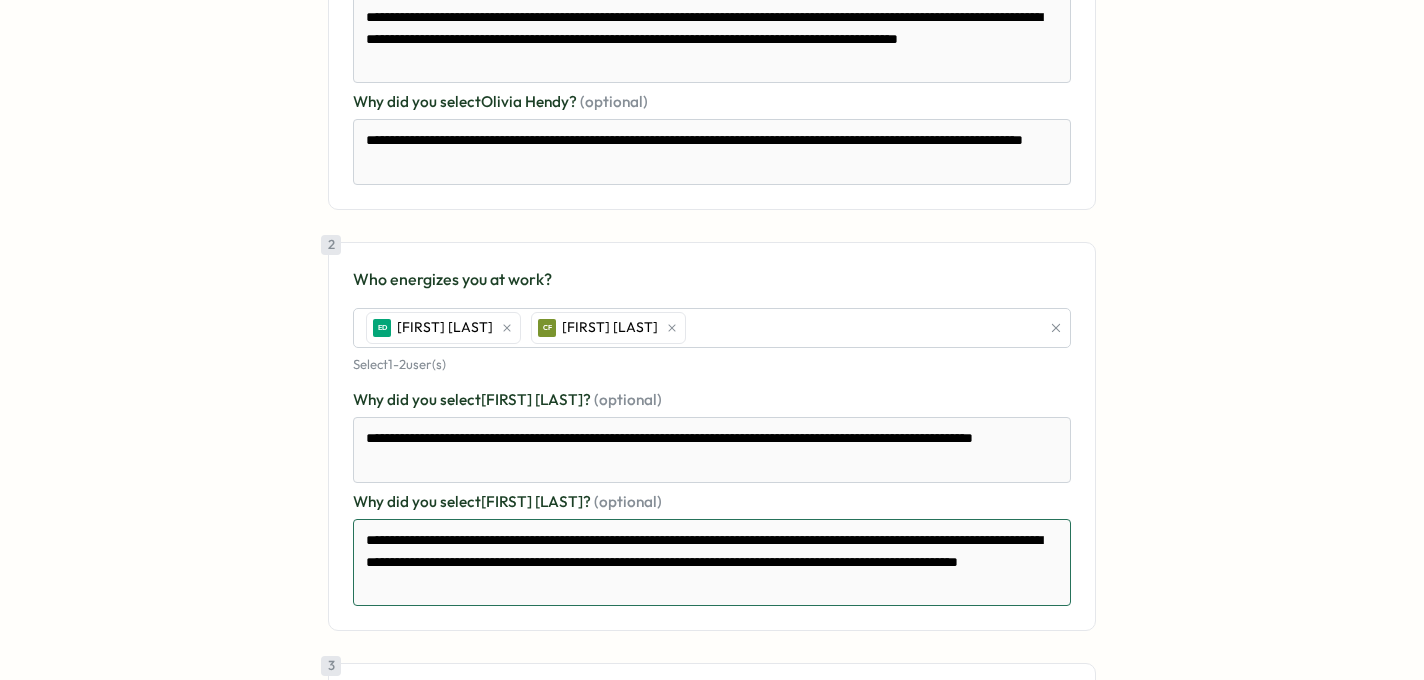 click on "**********" at bounding box center (712, 562) 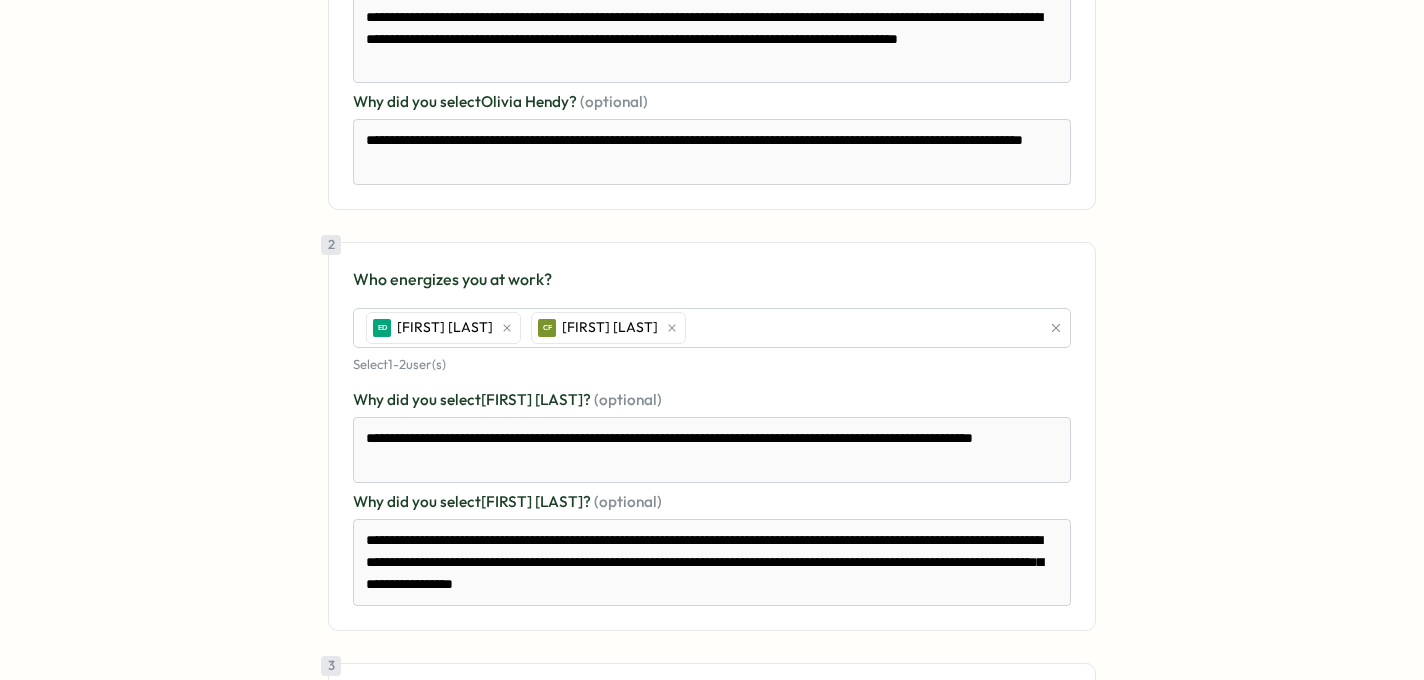 click on "**********" at bounding box center [712, 505] 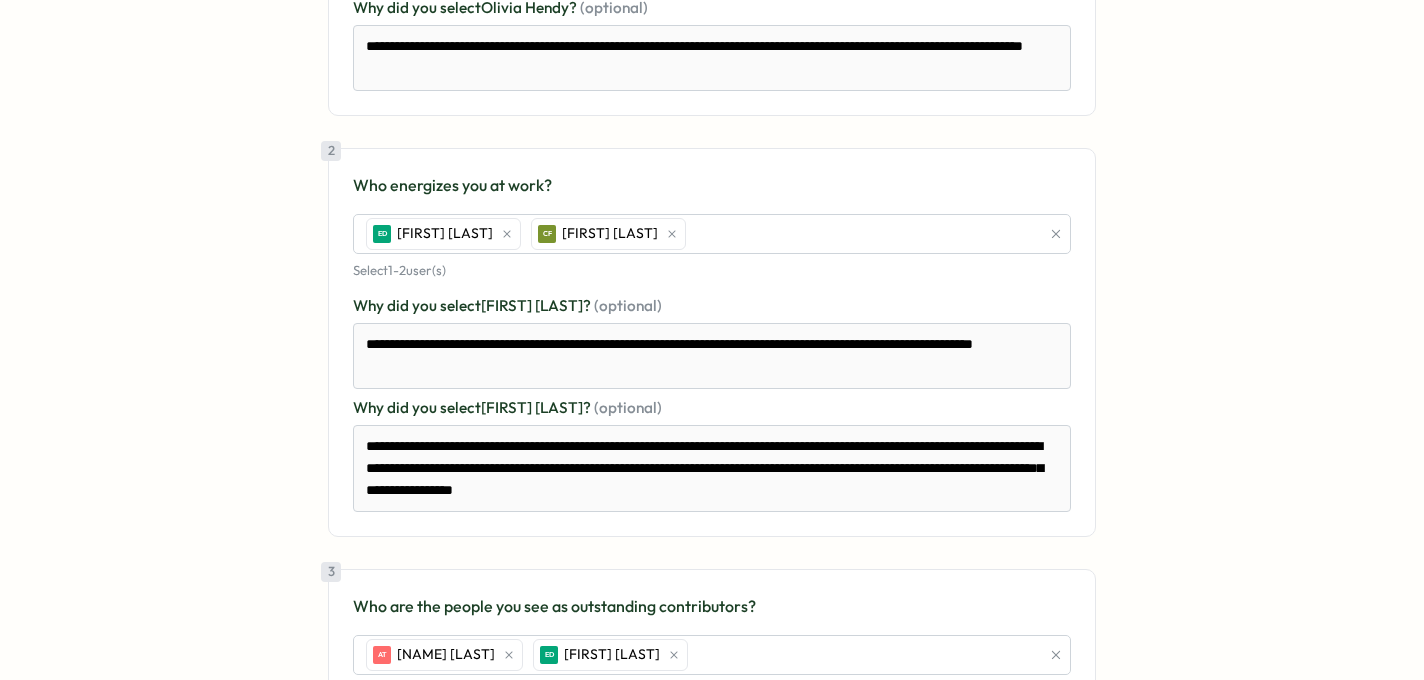 scroll, scrollTop: 490, scrollLeft: 0, axis: vertical 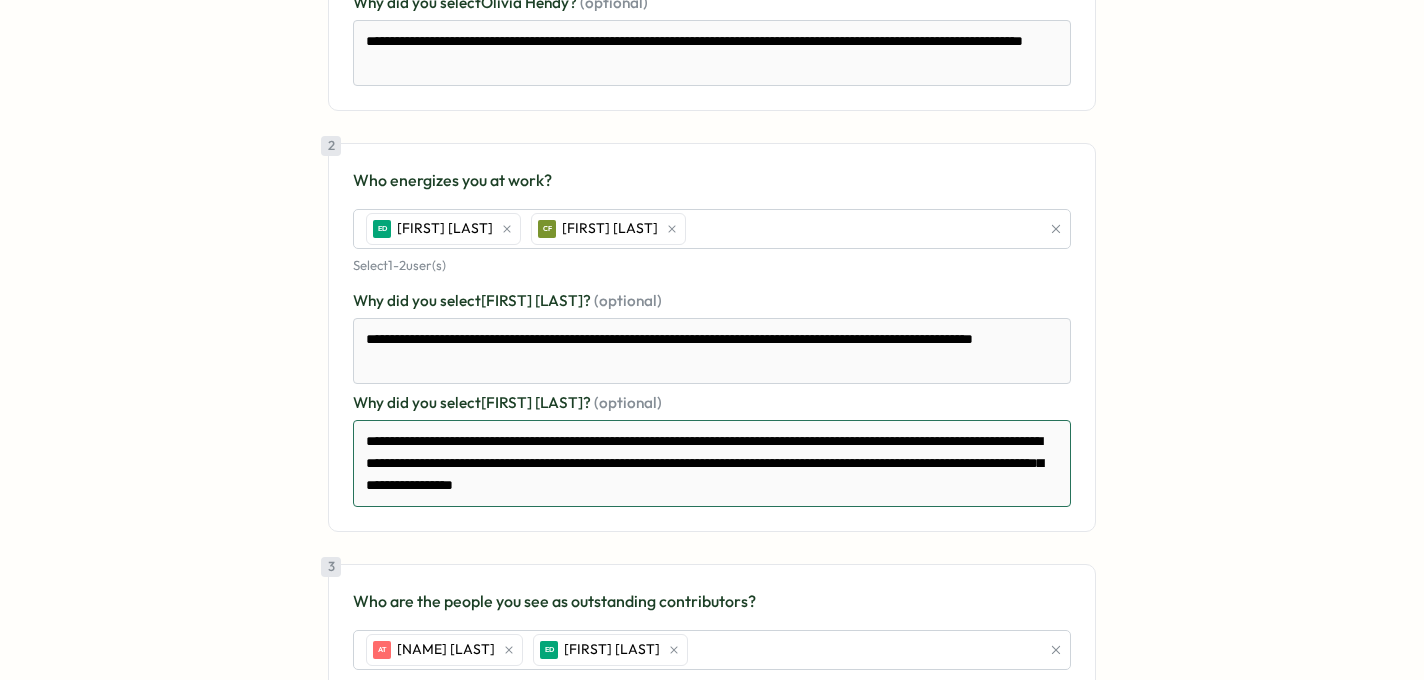 click on "**********" at bounding box center (712, 463) 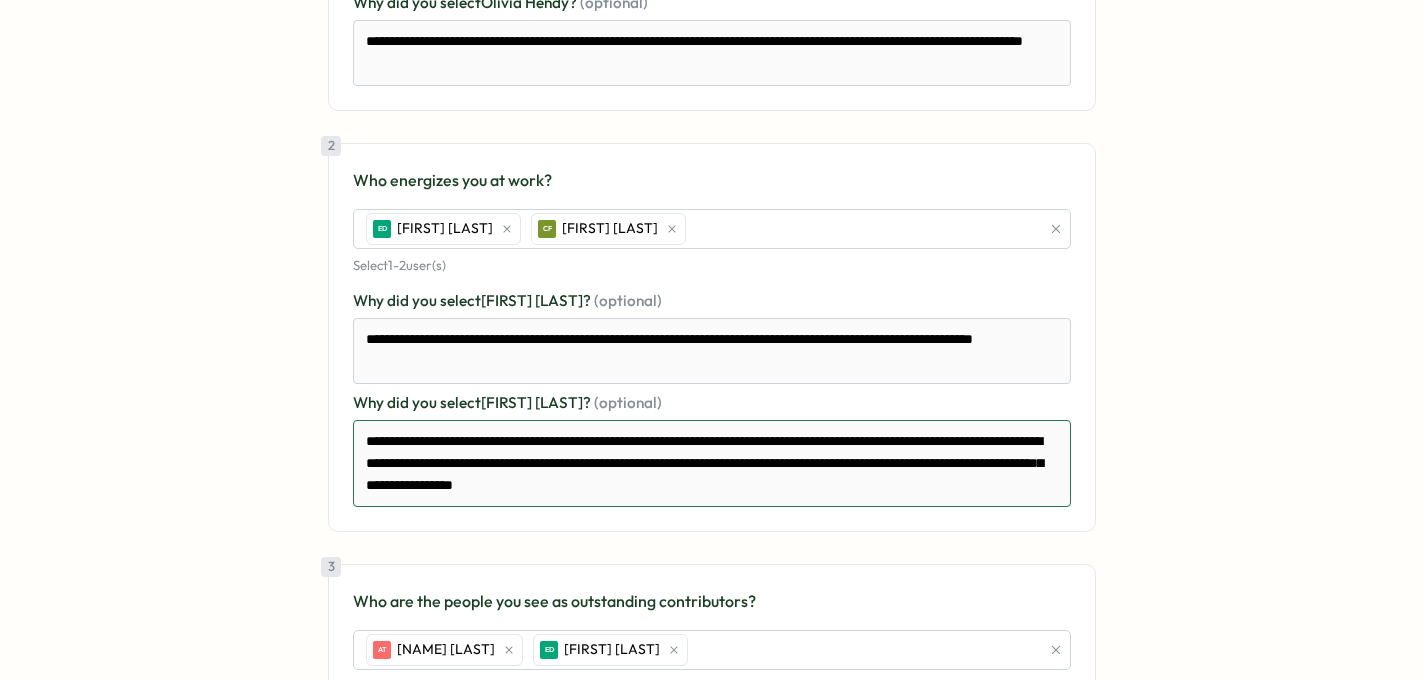 click on "**********" at bounding box center [712, 463] 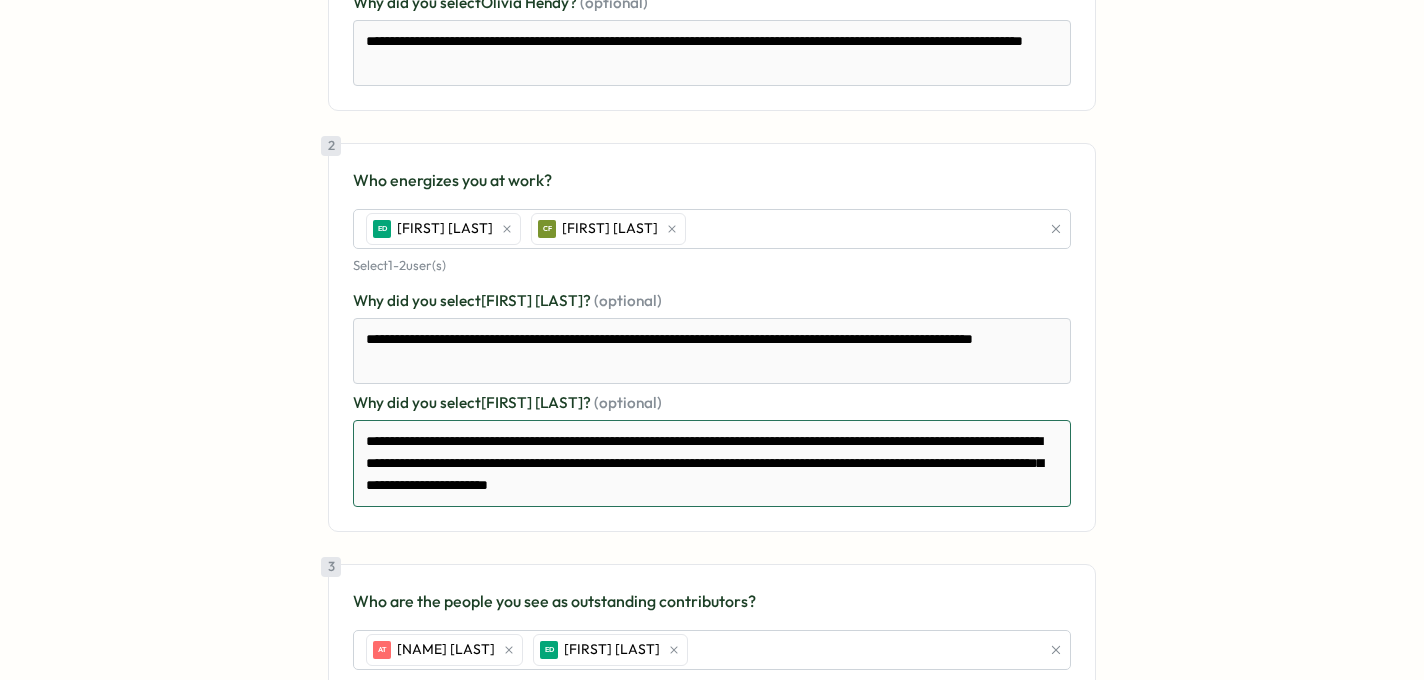 click on "**********" at bounding box center (712, 463) 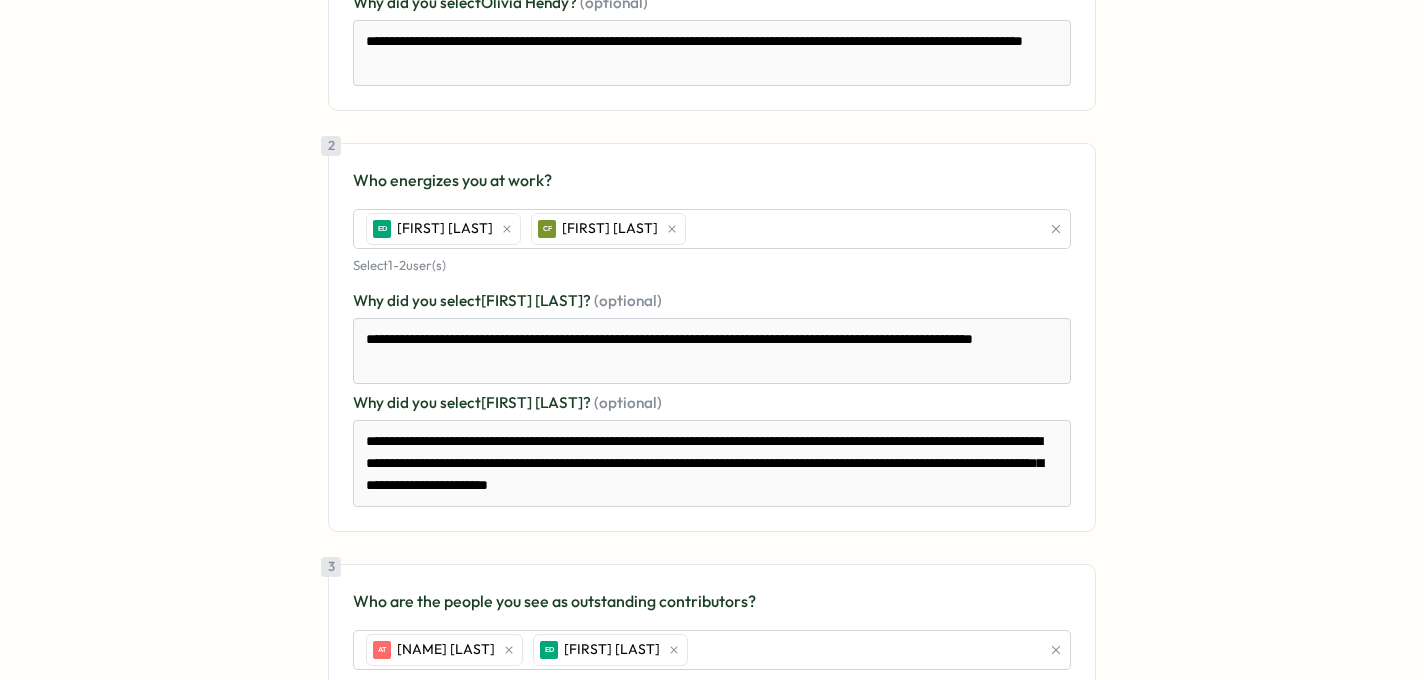 click on "**********" at bounding box center (712, 337) 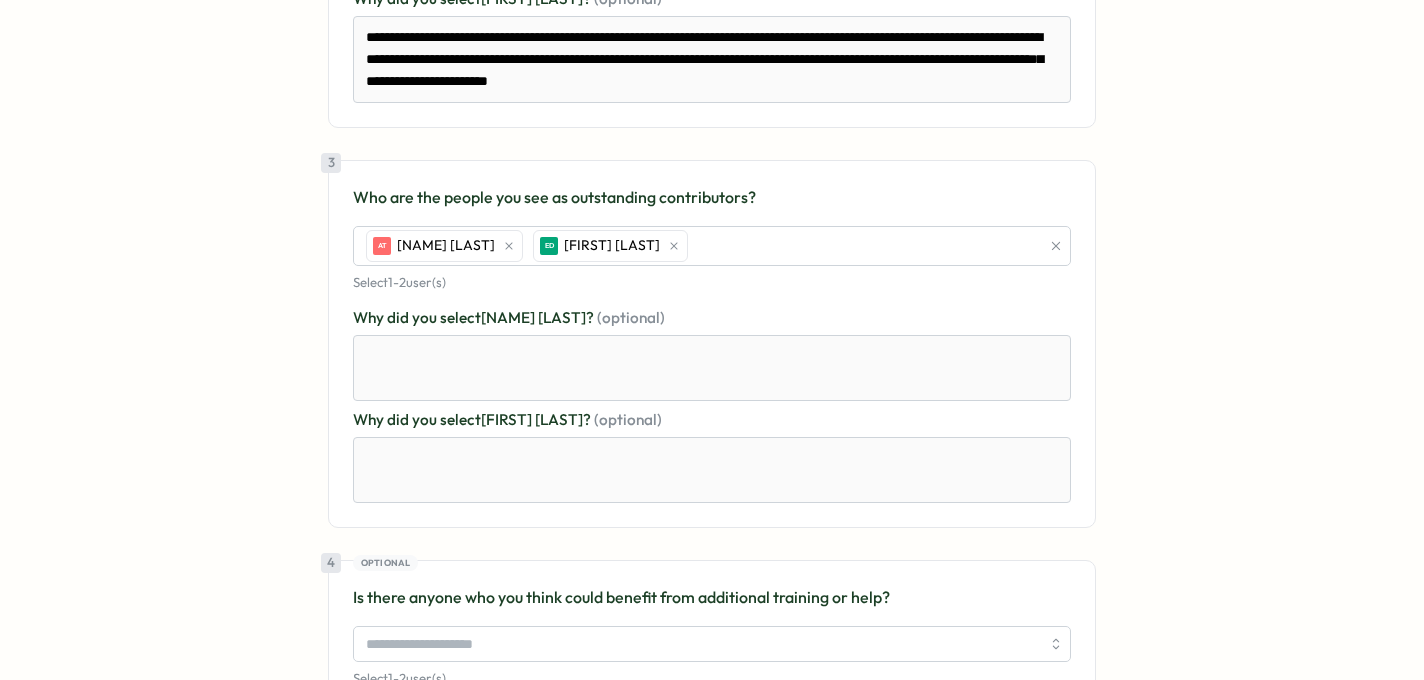 scroll, scrollTop: 904, scrollLeft: 0, axis: vertical 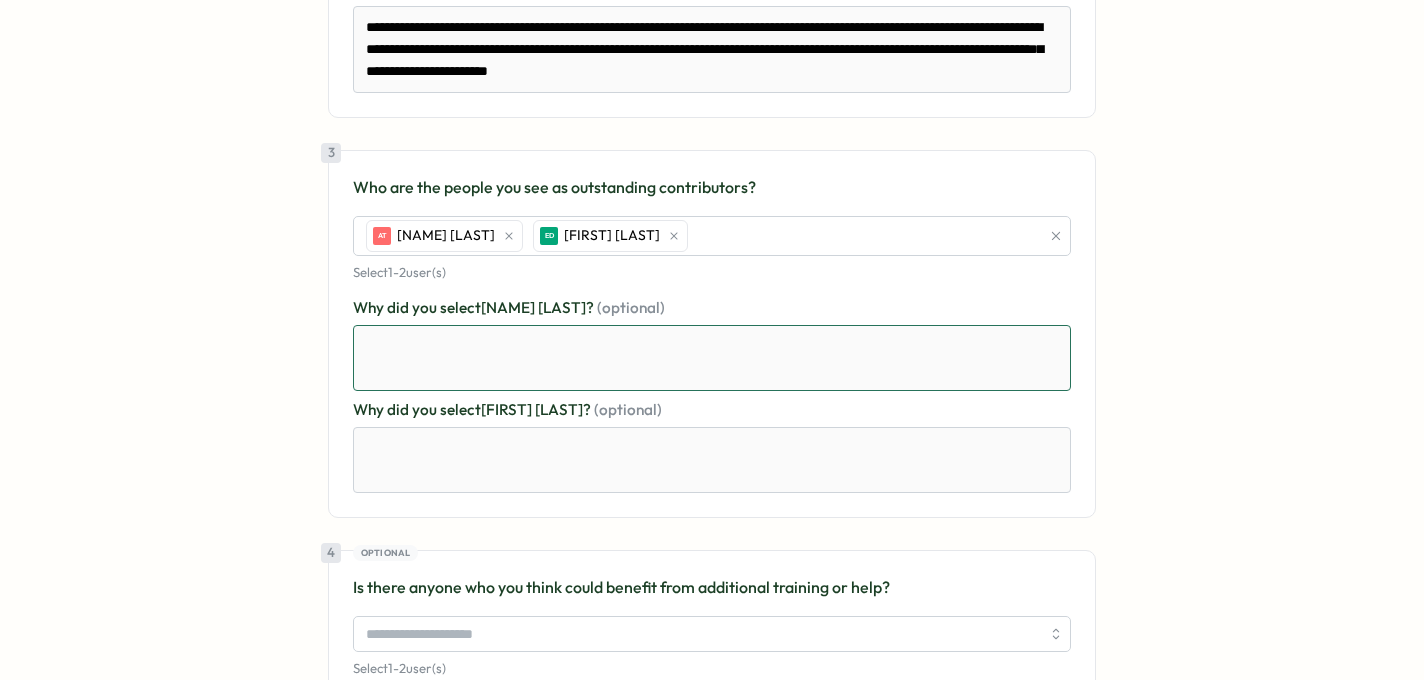 click at bounding box center [712, 358] 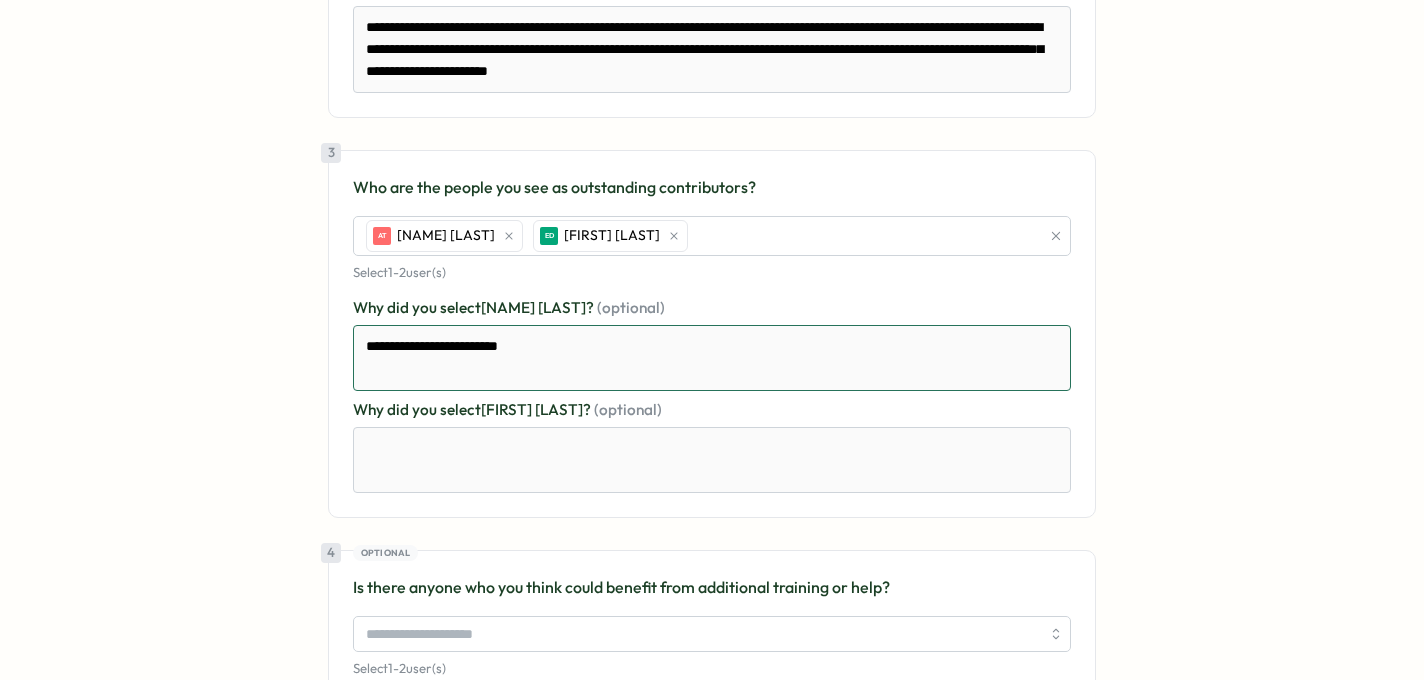 drag, startPoint x: 535, startPoint y: 354, endPoint x: 294, endPoint y: 350, distance: 241.03319 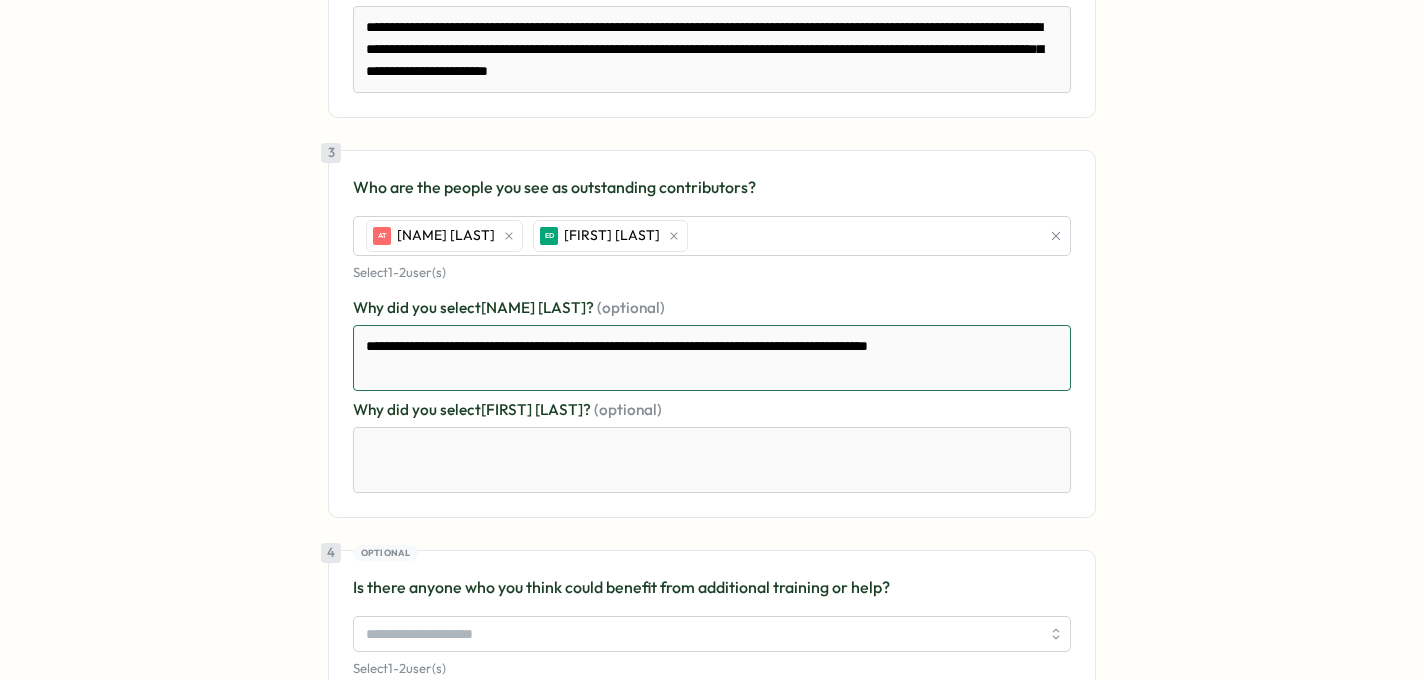 click on "**********" at bounding box center (712, 358) 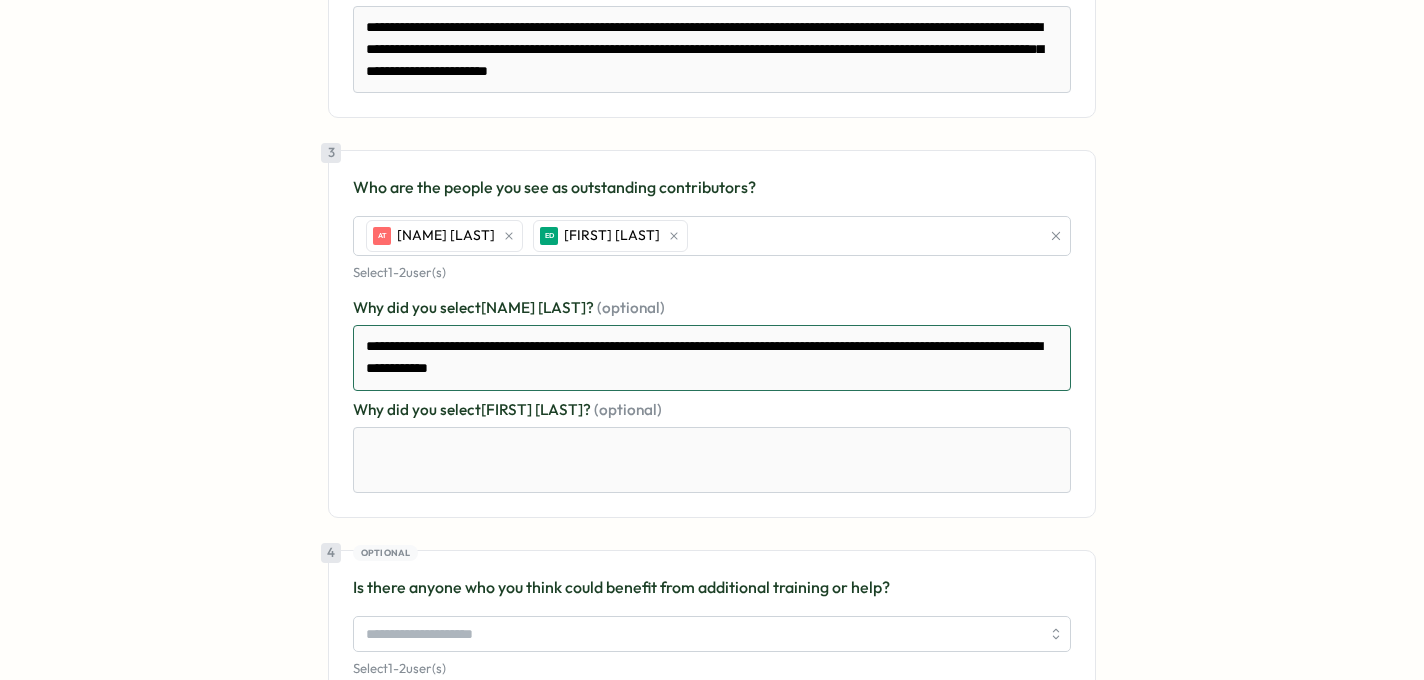 click on "**********" at bounding box center [712, 358] 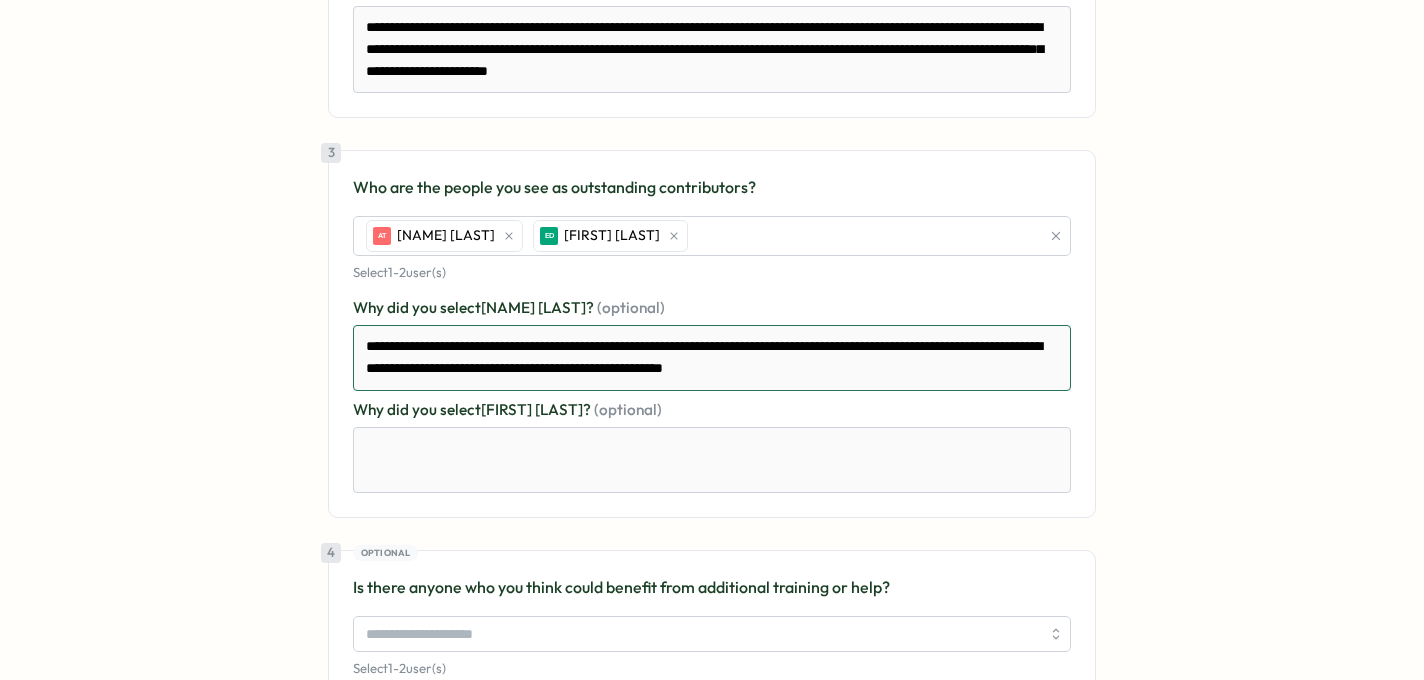 drag, startPoint x: 920, startPoint y: 365, endPoint x: 643, endPoint y: 364, distance: 277.0018 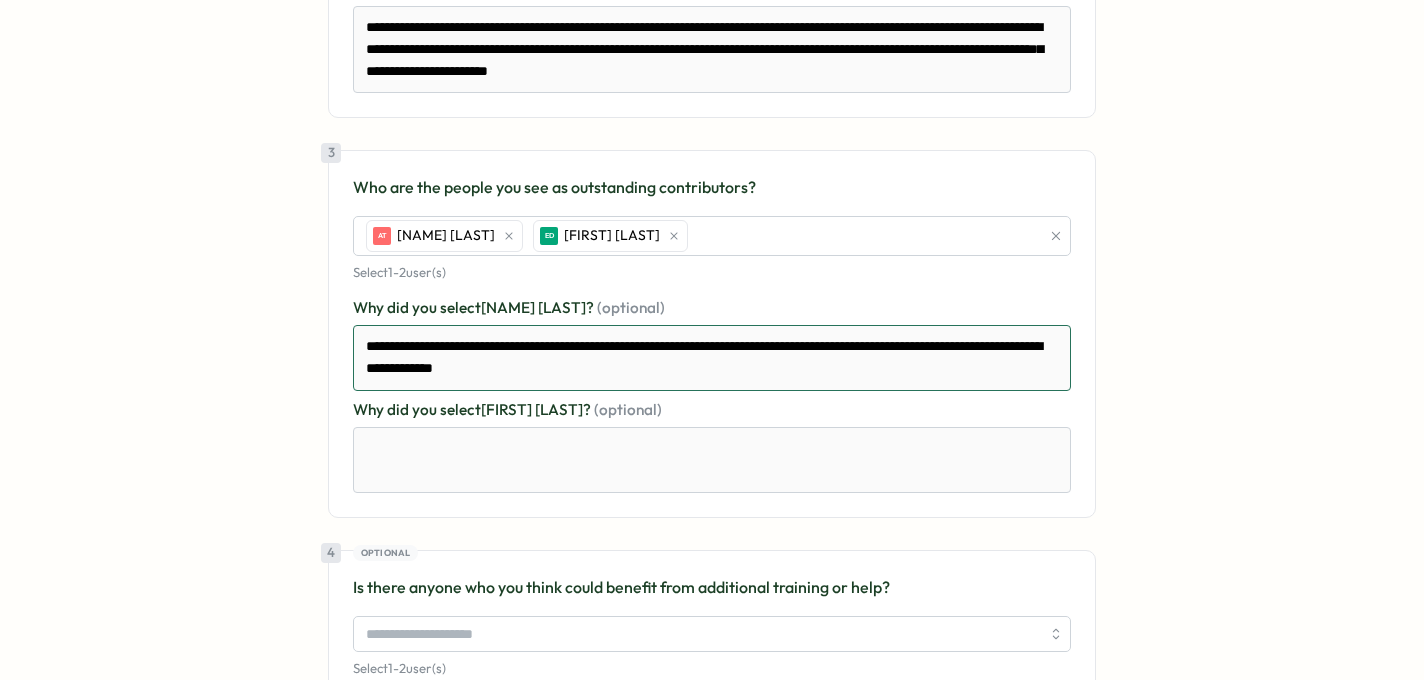click on "**********" at bounding box center [712, 358] 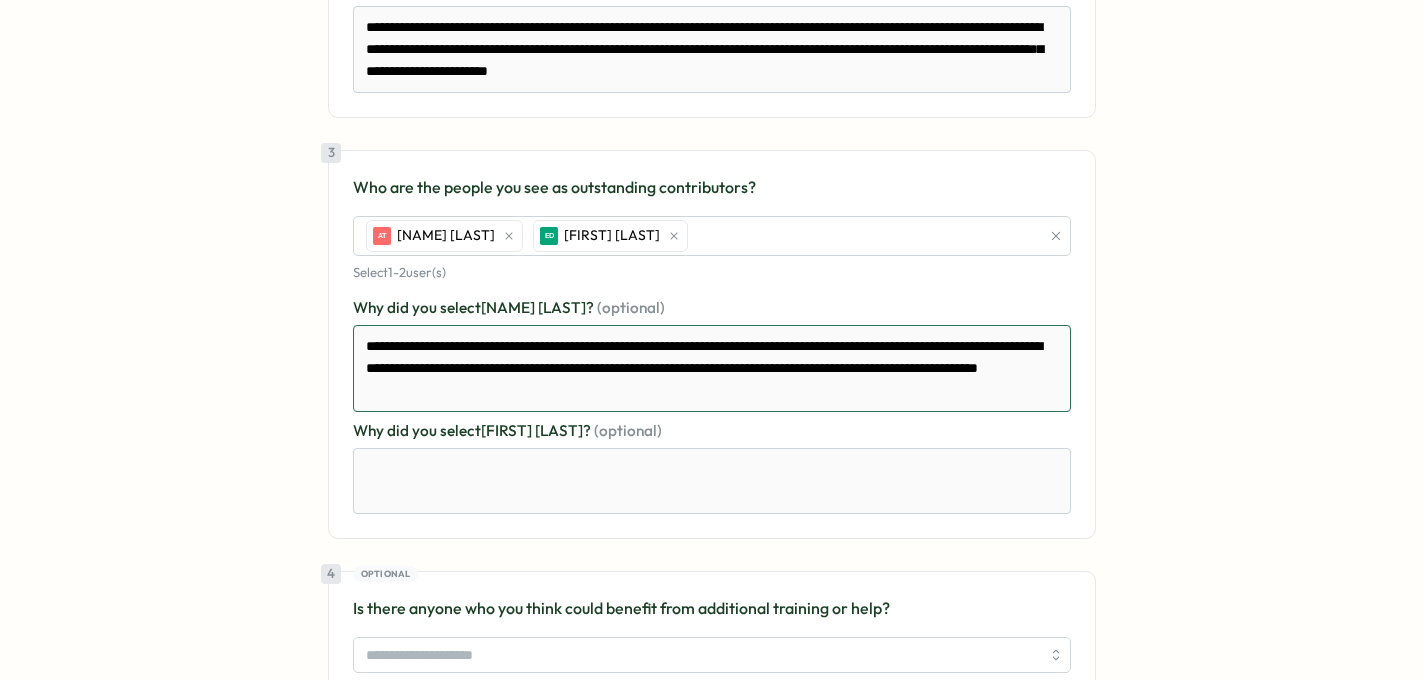 click on "**********" at bounding box center [712, 368] 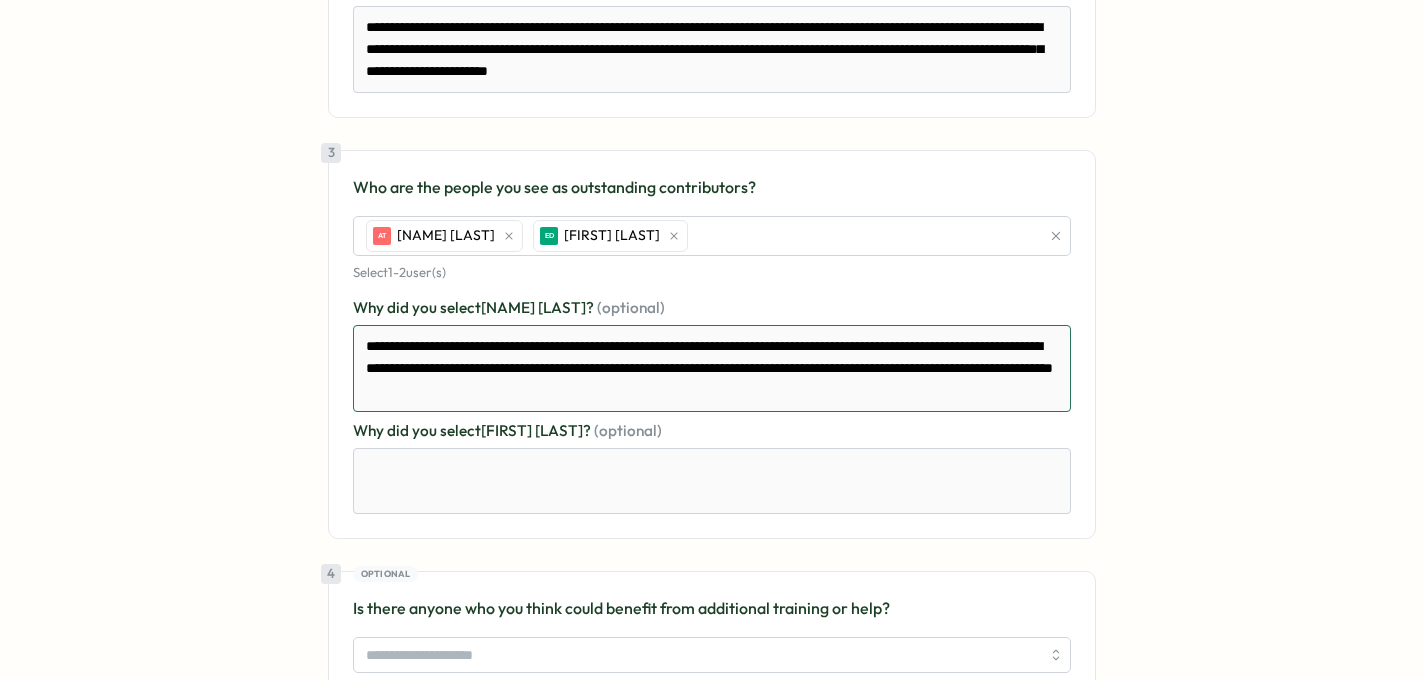 click on "**********" at bounding box center (712, 368) 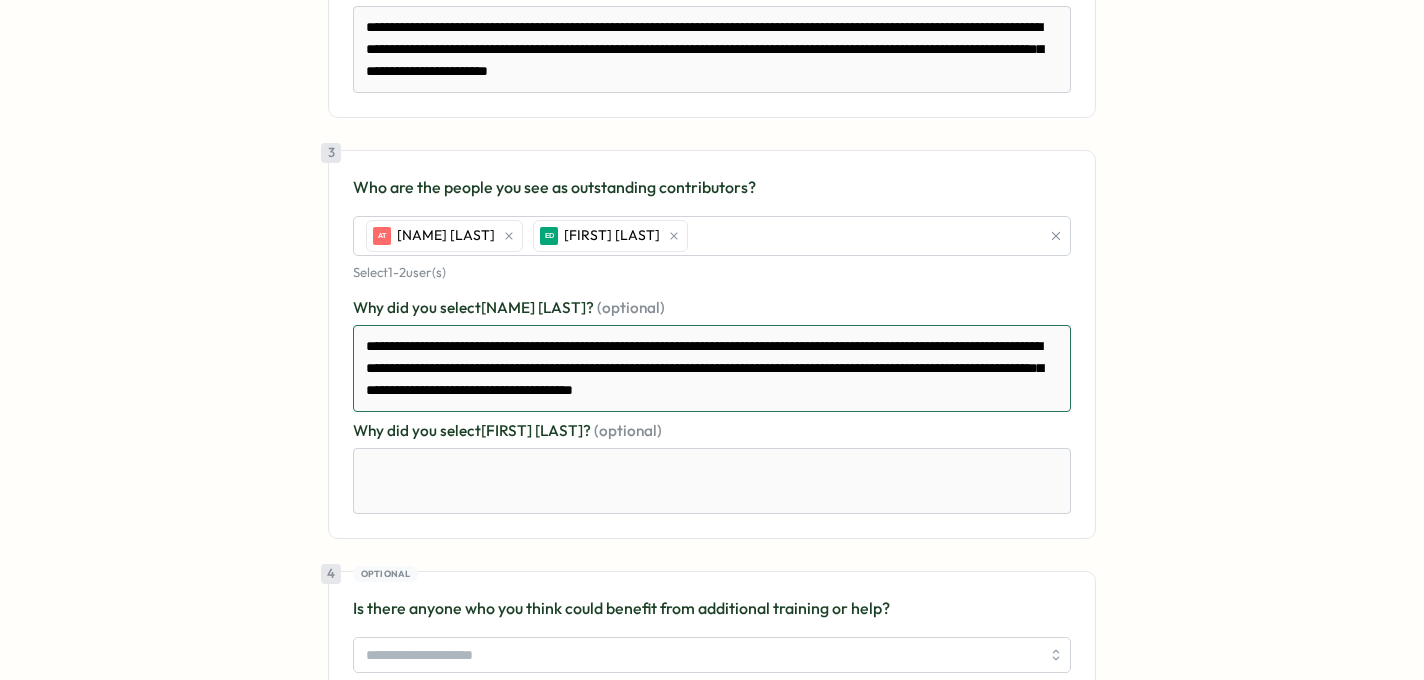click on "**********" at bounding box center [712, 368] 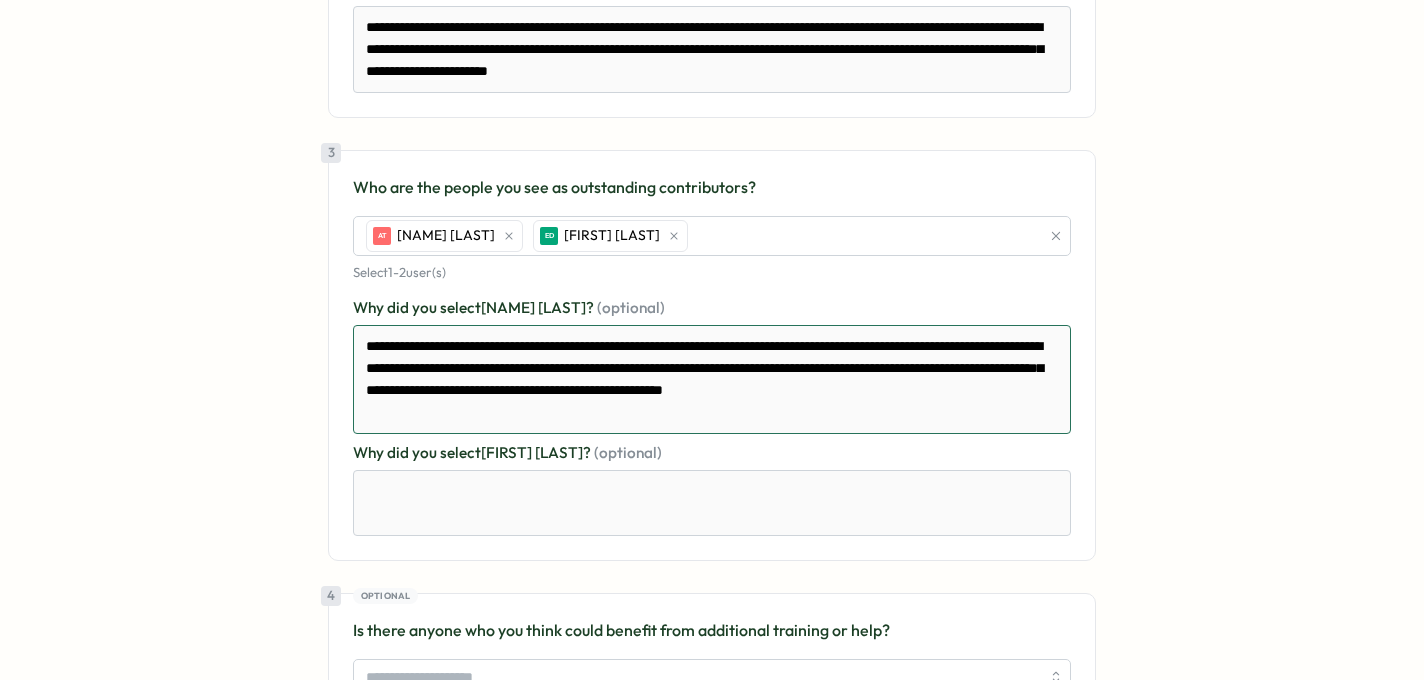 drag, startPoint x: 484, startPoint y: 416, endPoint x: 703, endPoint y: 386, distance: 221.04524 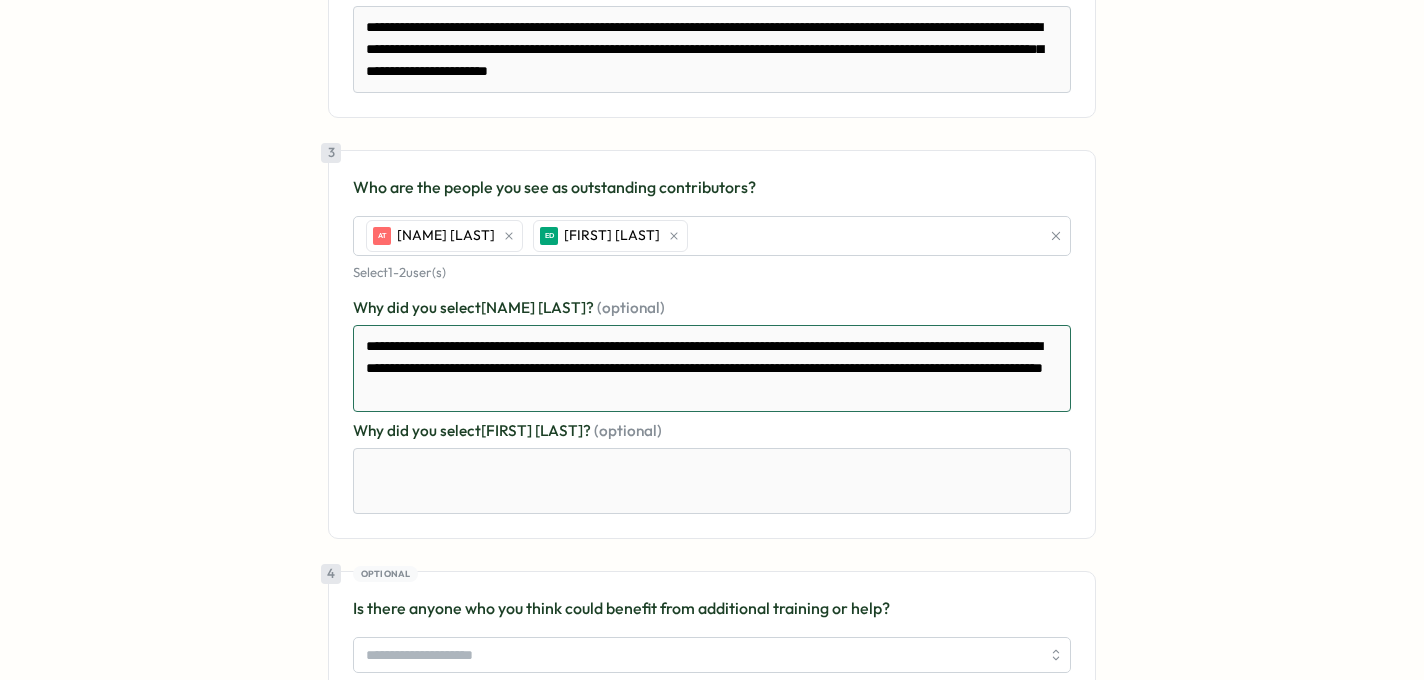 click on "**********" at bounding box center [712, 368] 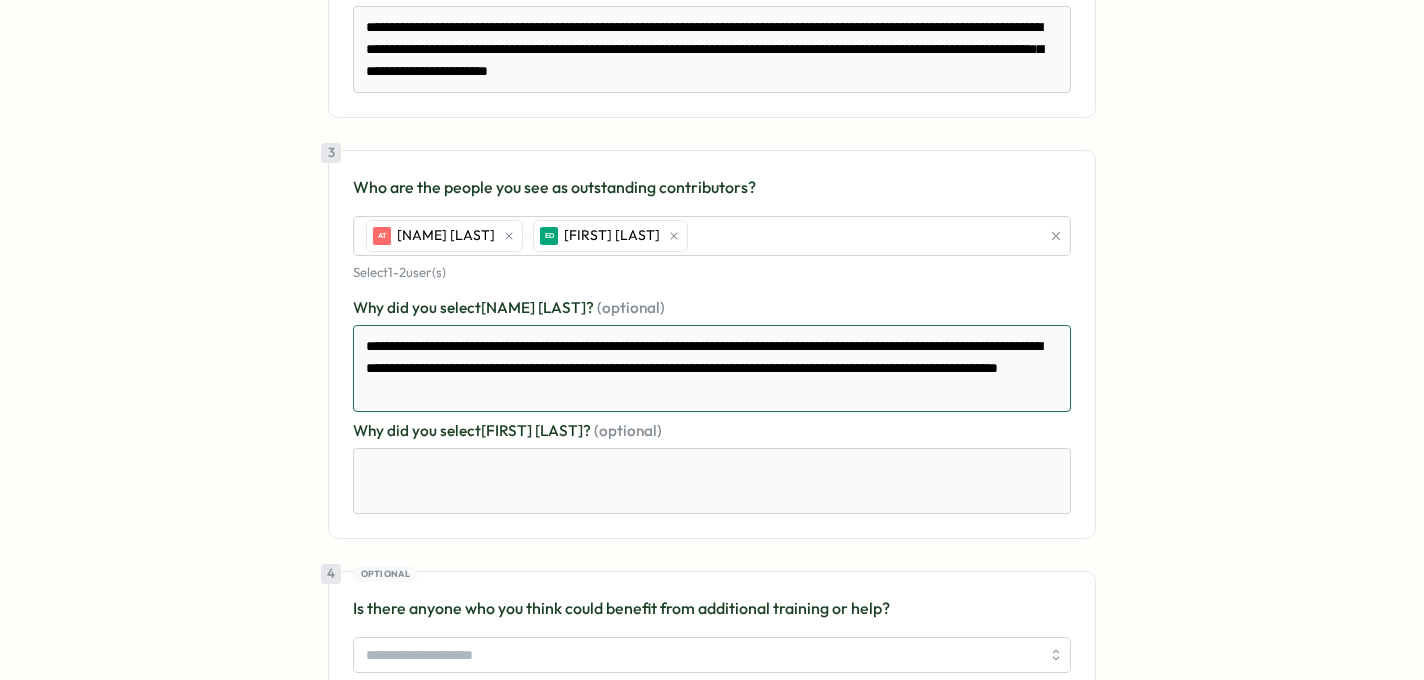 click on "**********" at bounding box center [712, 368] 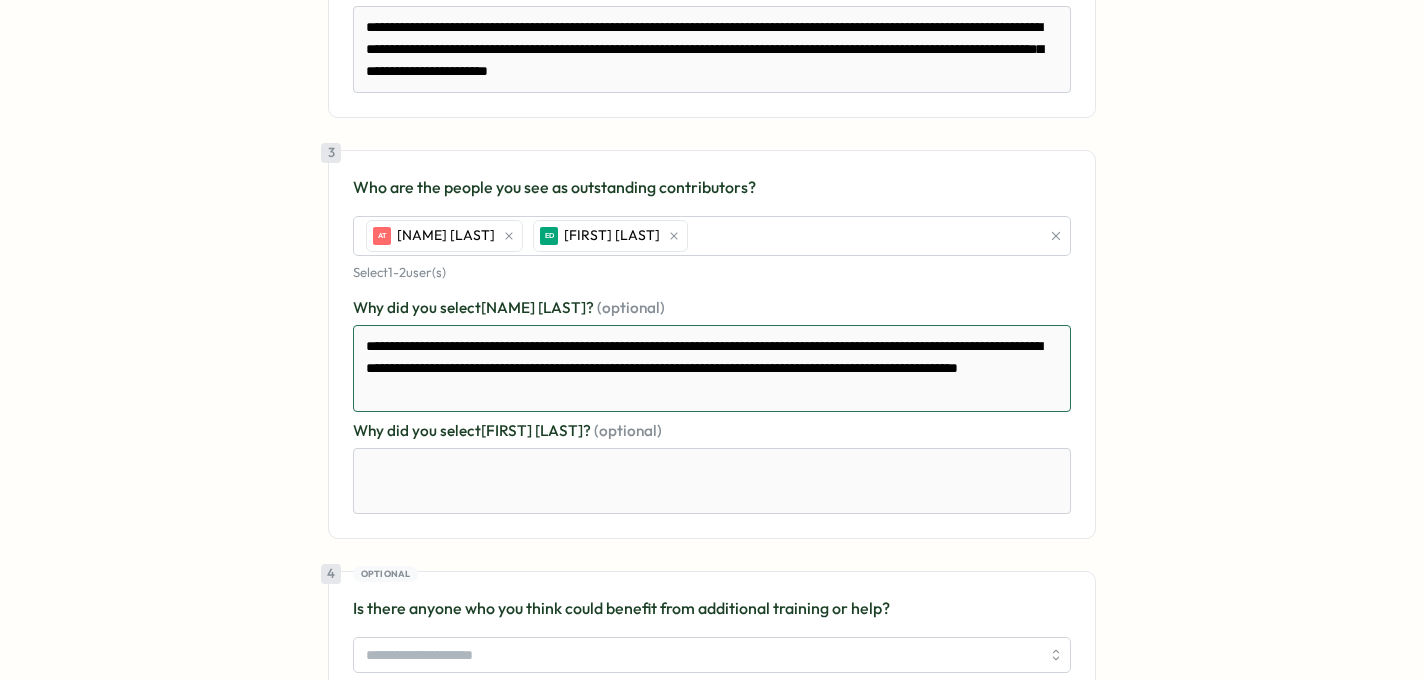 click on "**********" at bounding box center (712, 368) 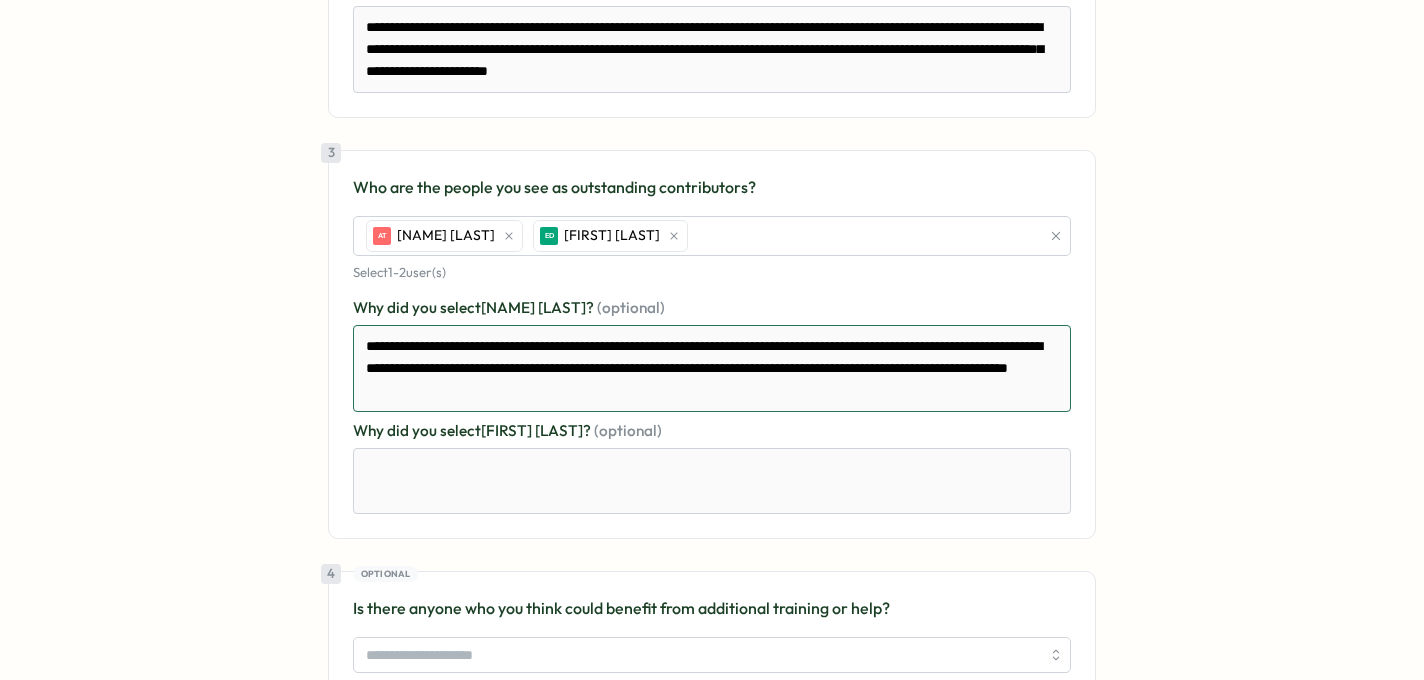 click on "**********" at bounding box center (712, 368) 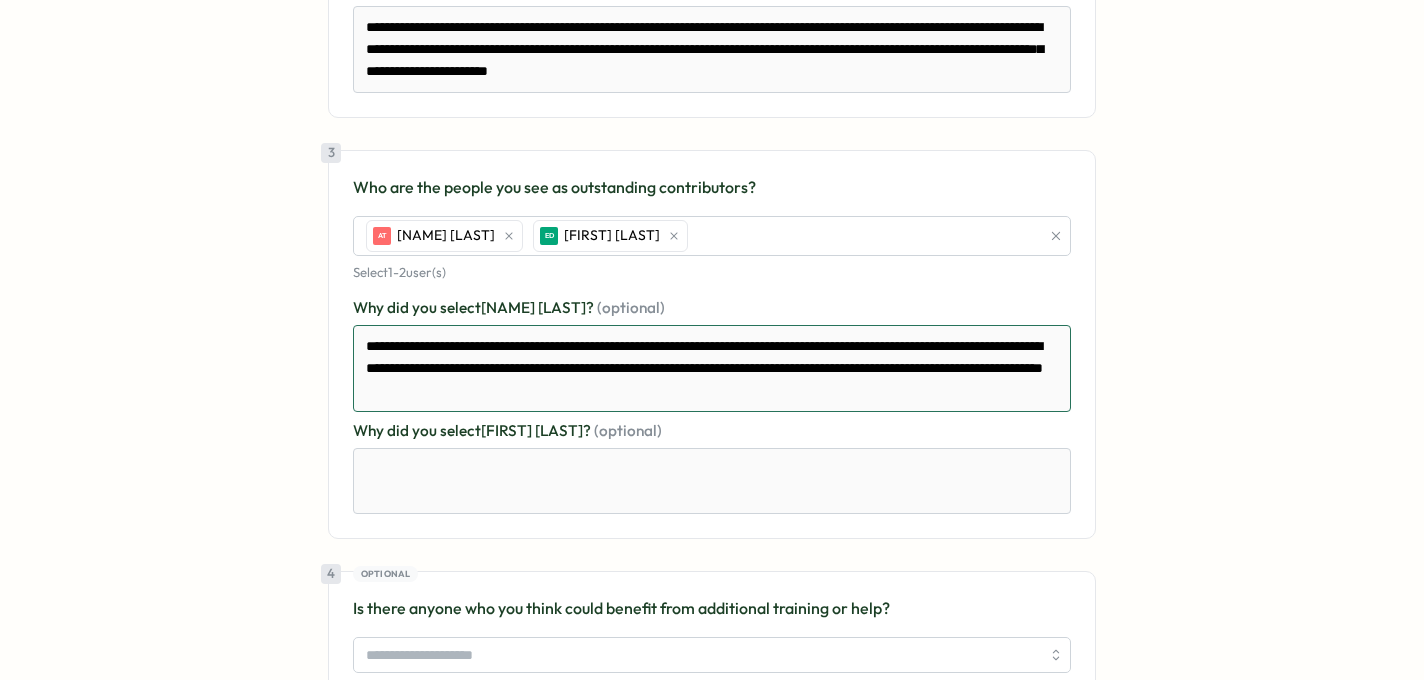 click on "**********" at bounding box center [712, 368] 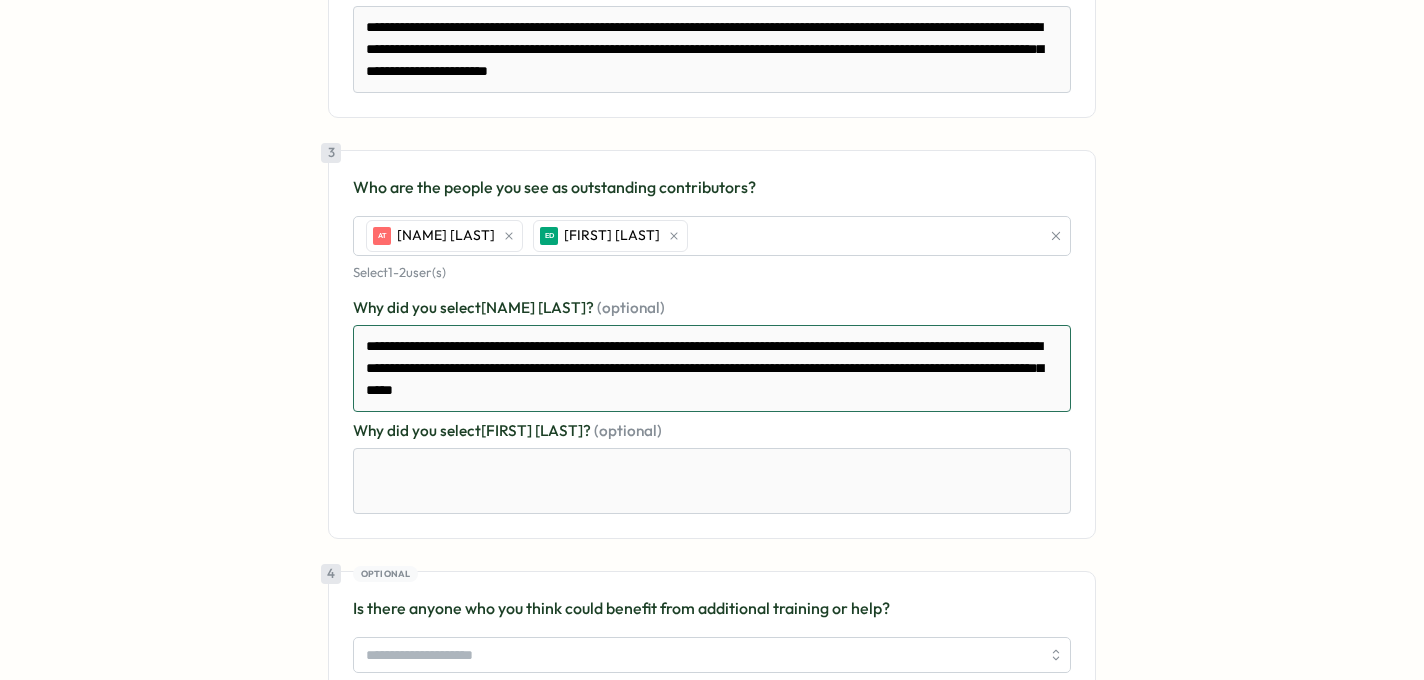 click on "**********" at bounding box center [712, 368] 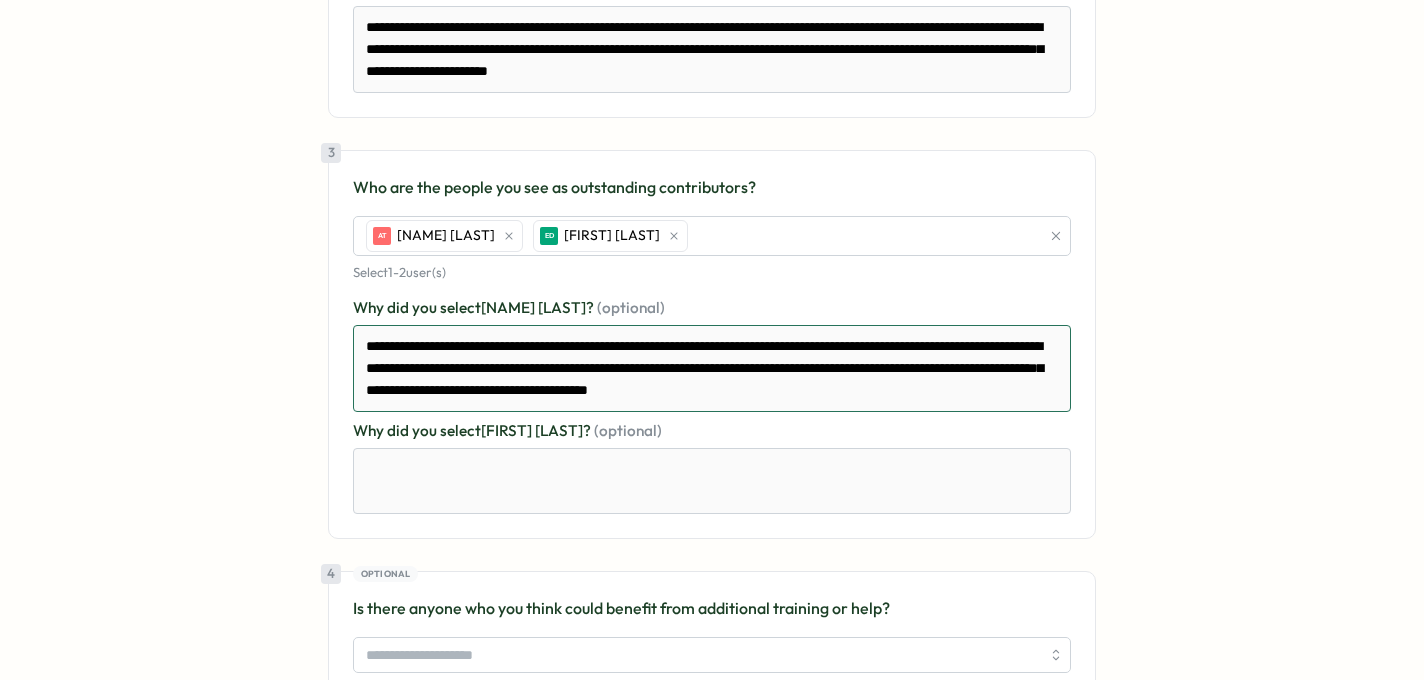 click on "**********" at bounding box center (712, 368) 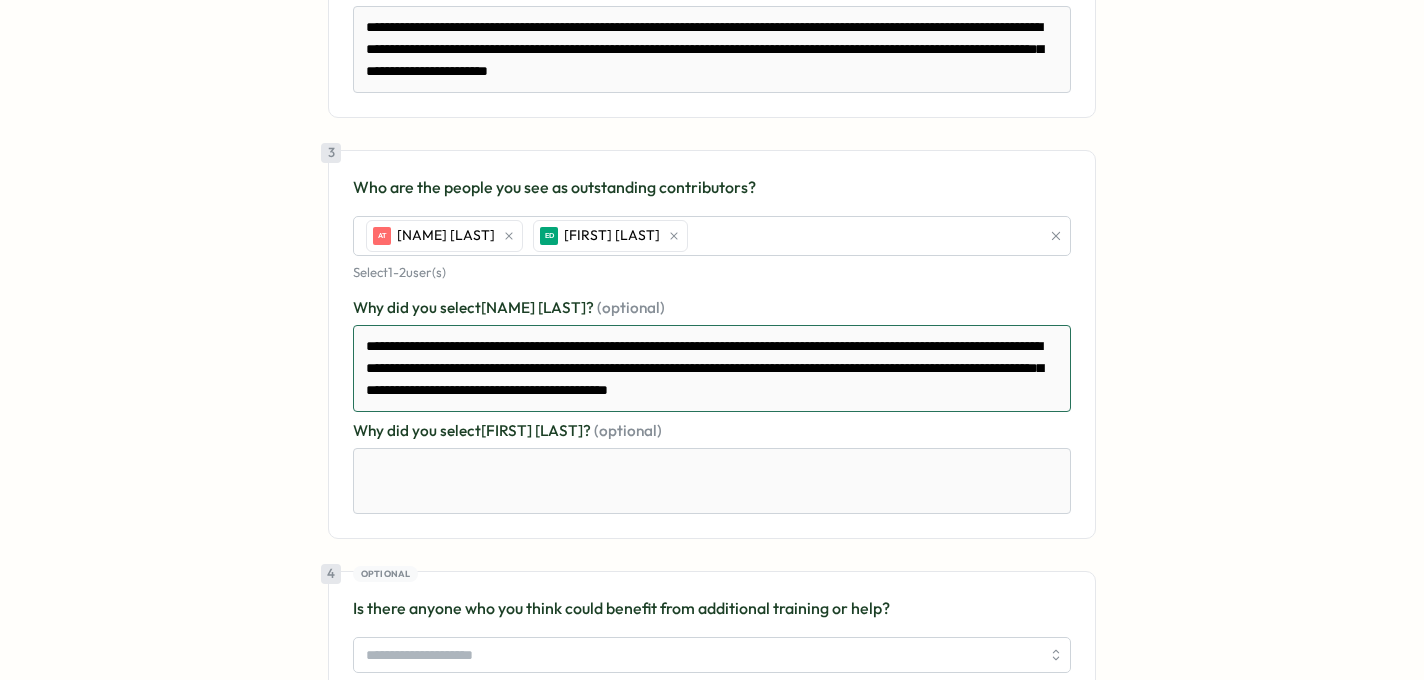 drag, startPoint x: 819, startPoint y: 392, endPoint x: 660, endPoint y: 387, distance: 159.0786 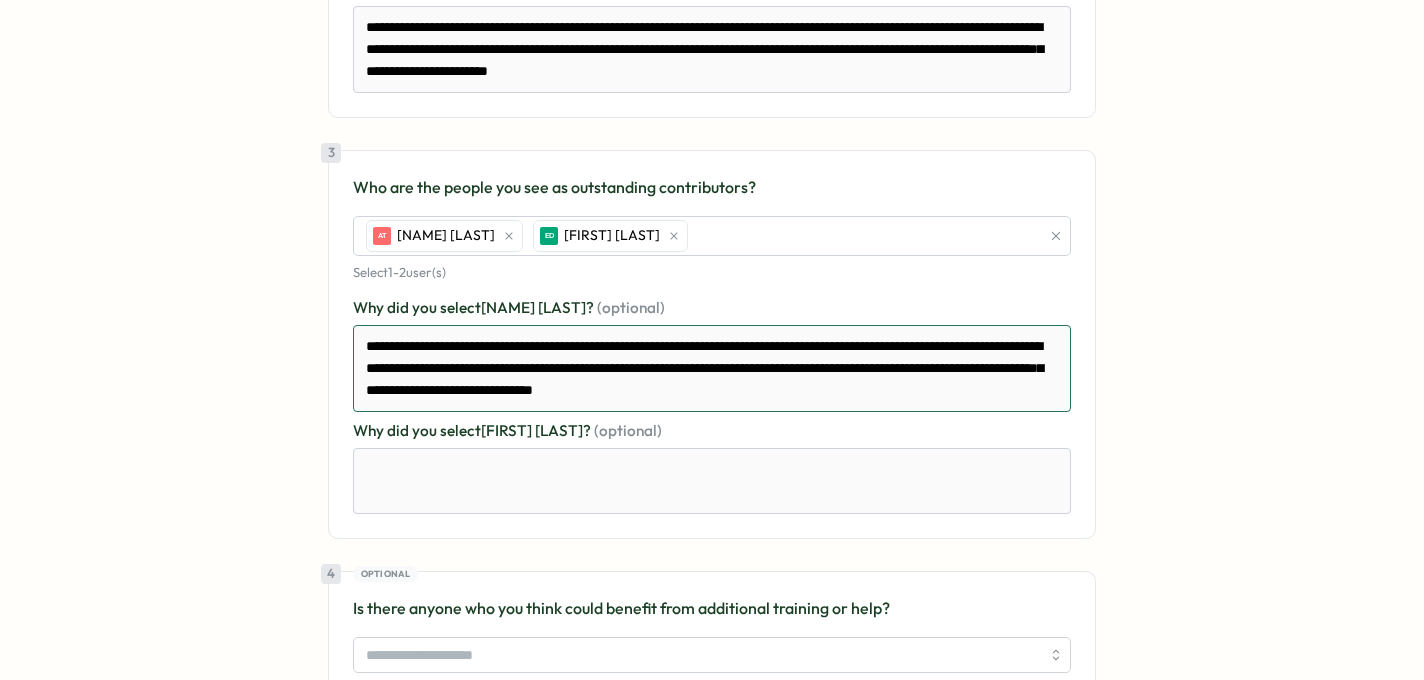click on "**********" at bounding box center [712, 368] 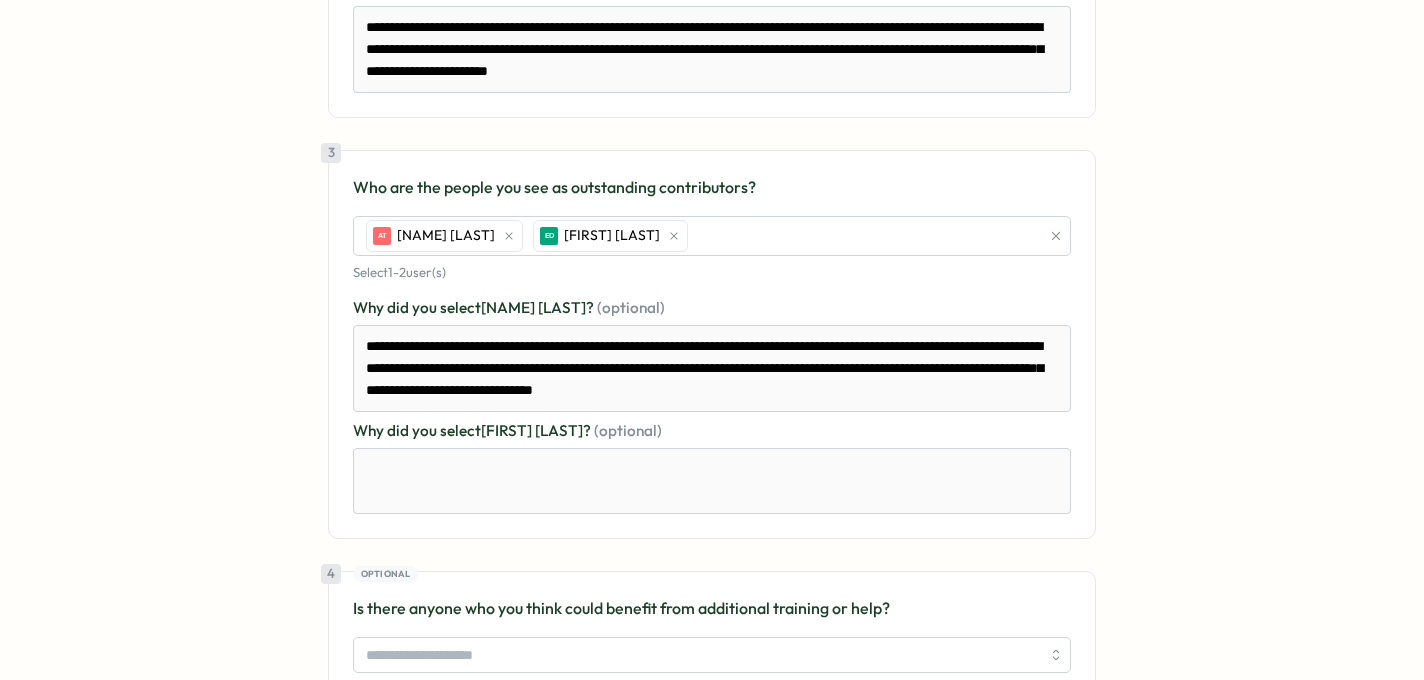 click on "**********" at bounding box center (712, 3) 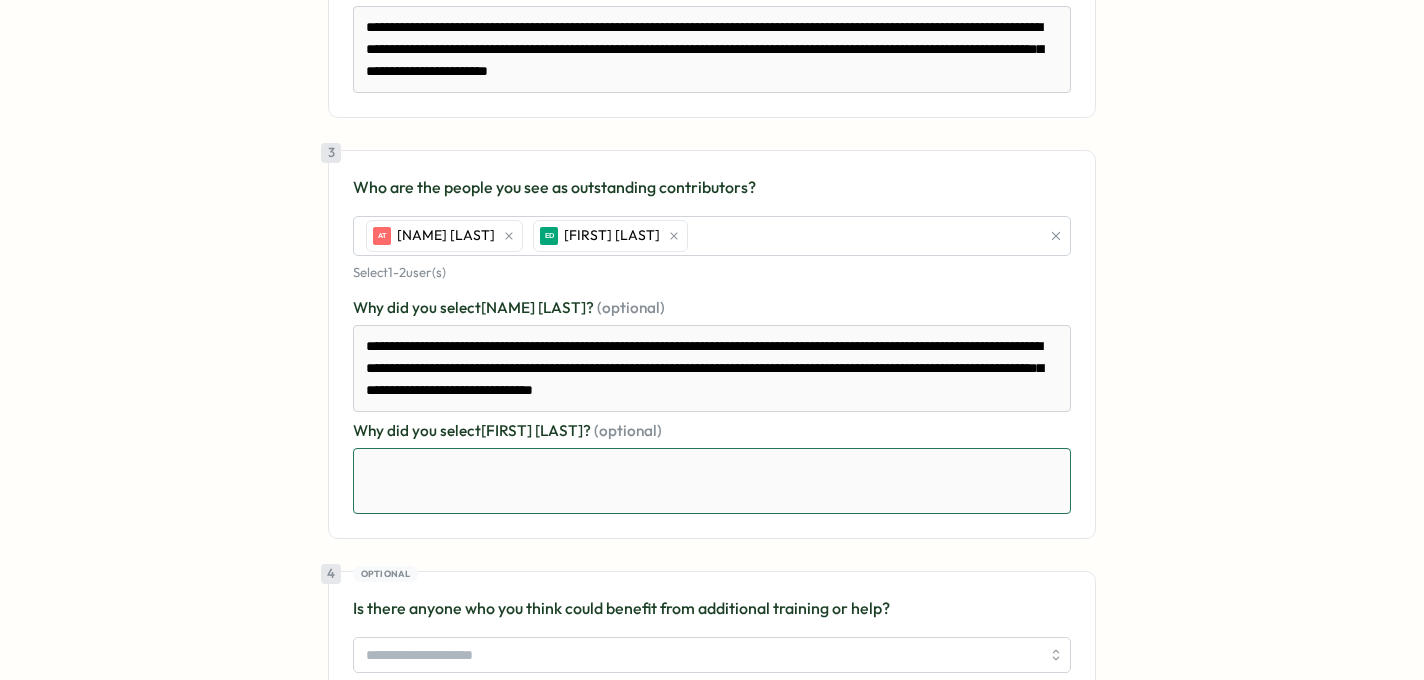 click at bounding box center [712, 481] 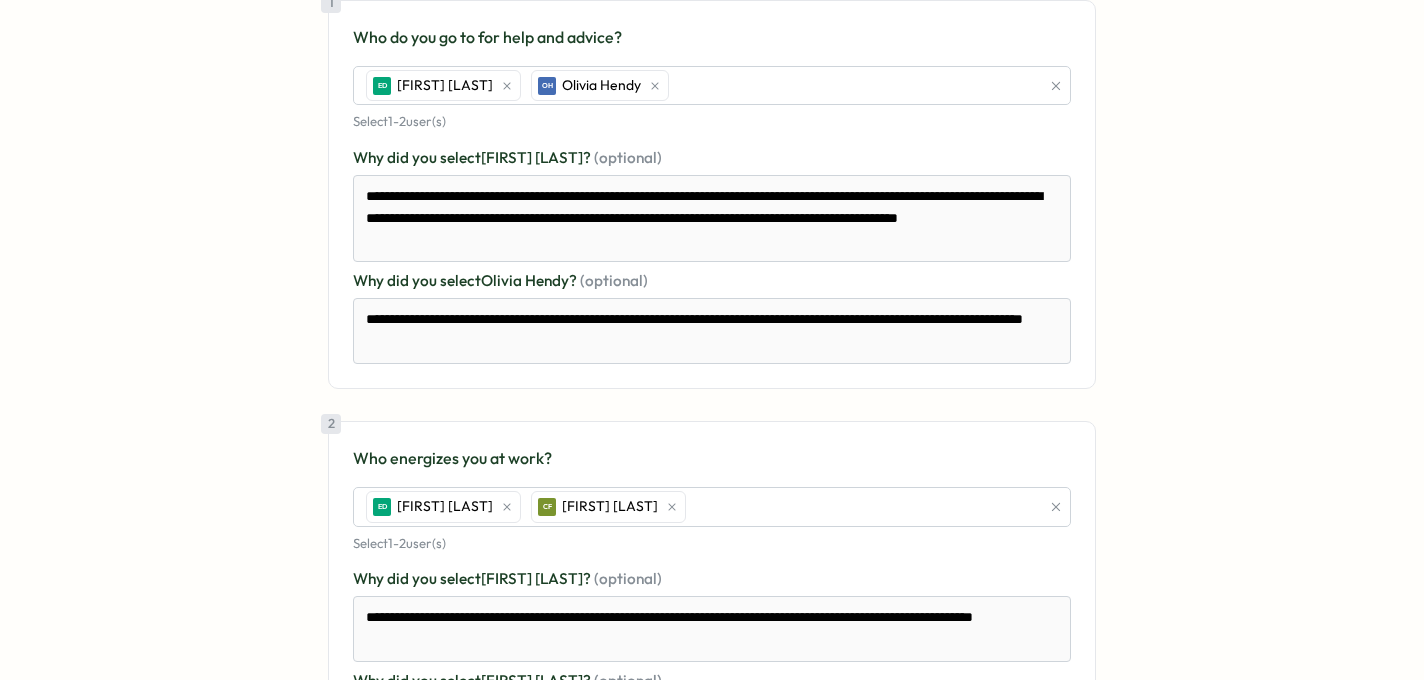 scroll, scrollTop: 0, scrollLeft: 0, axis: both 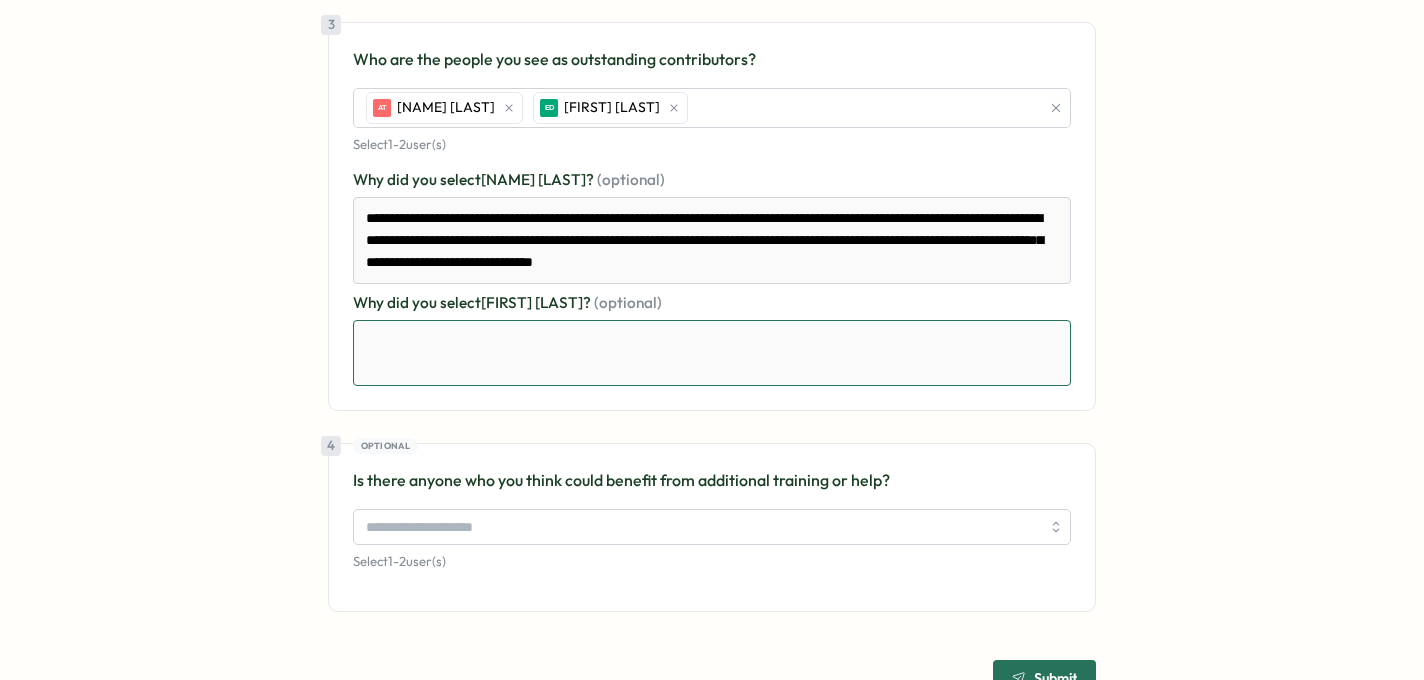 click at bounding box center (712, 353) 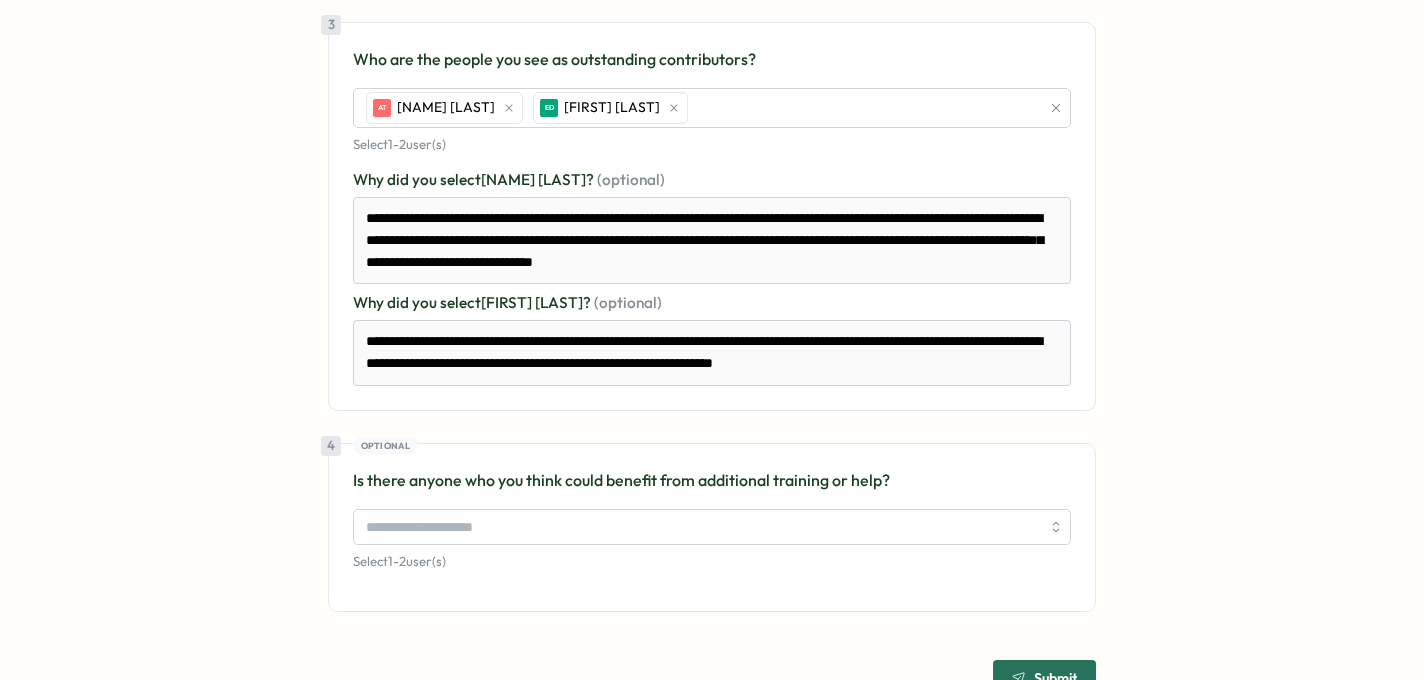 click on "**********" at bounding box center (712, -167) 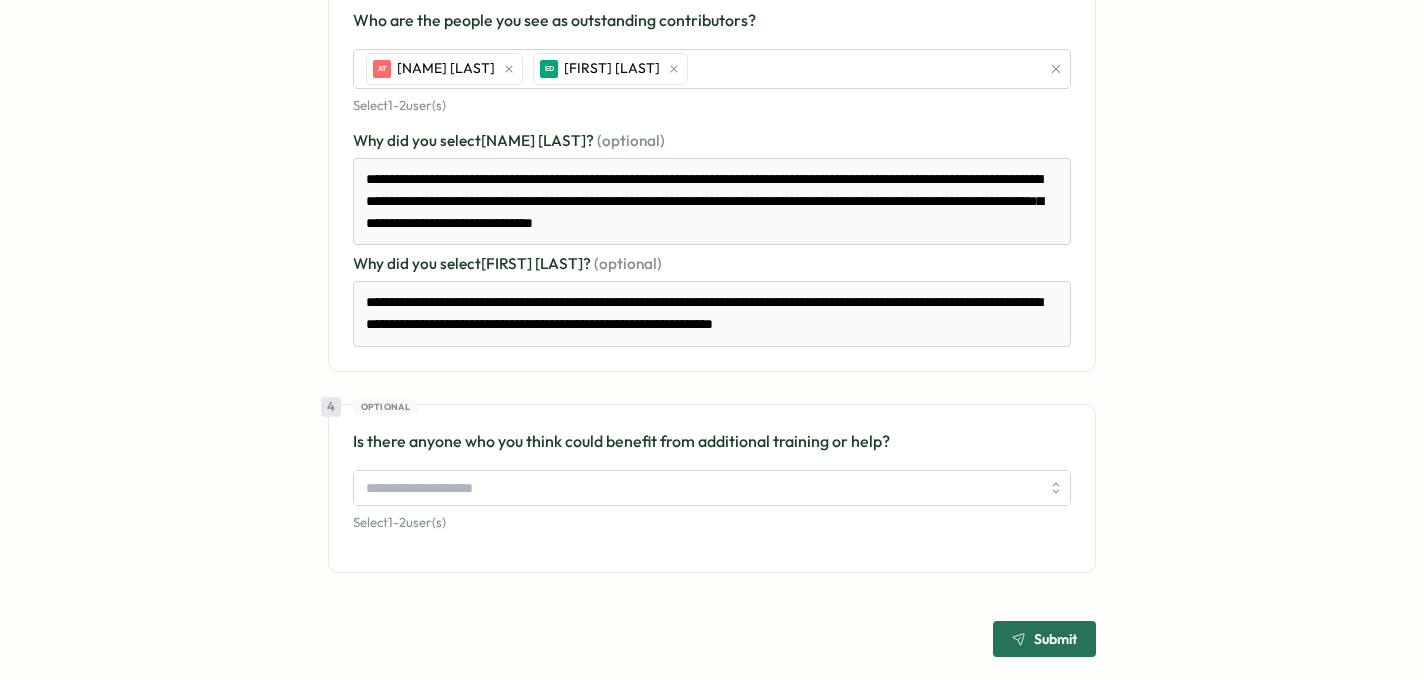 click on "Submit" at bounding box center (1055, 639) 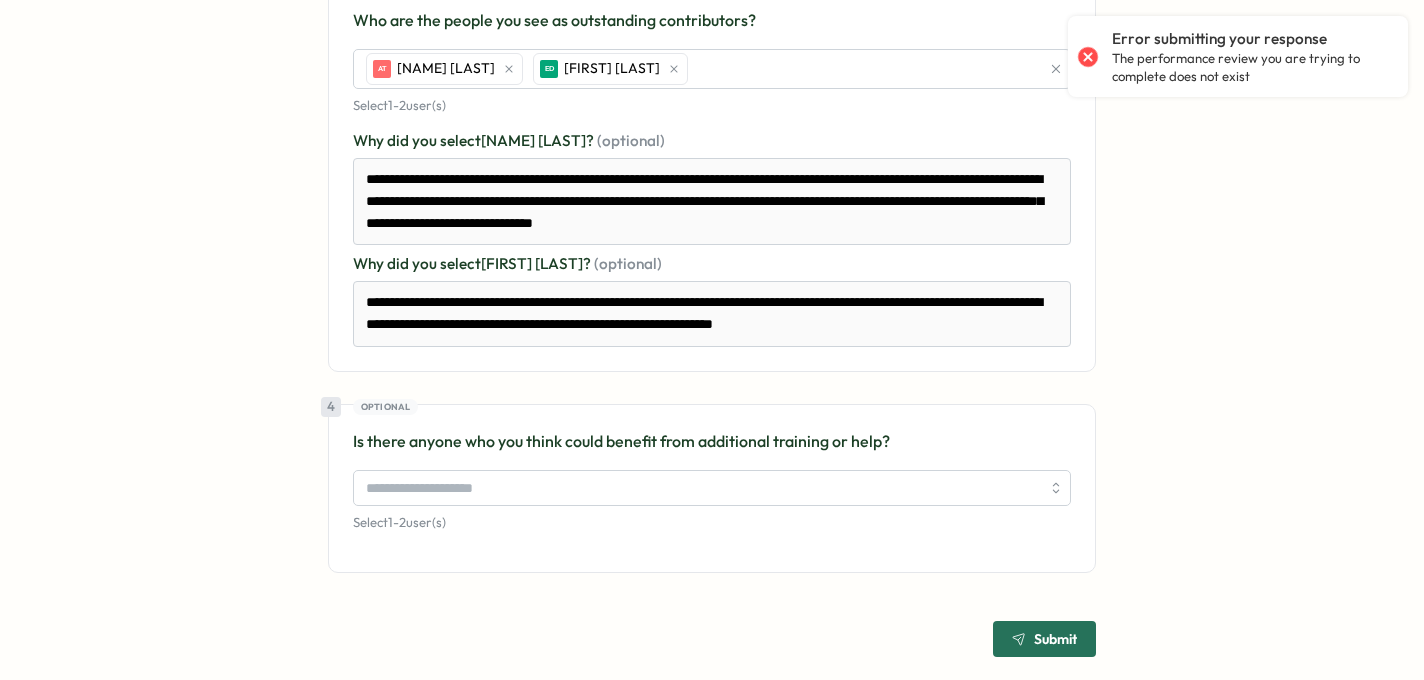 click on "**********" at bounding box center (712, -164) 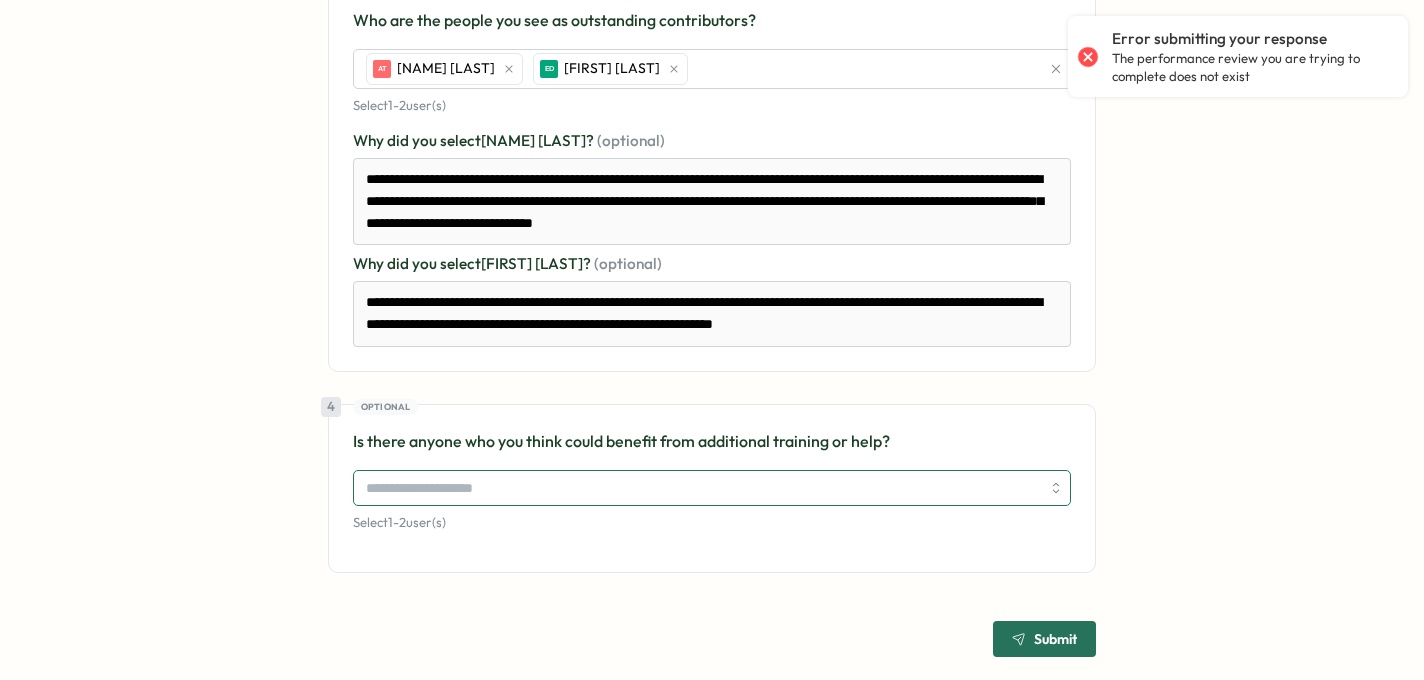 click at bounding box center [703, 488] 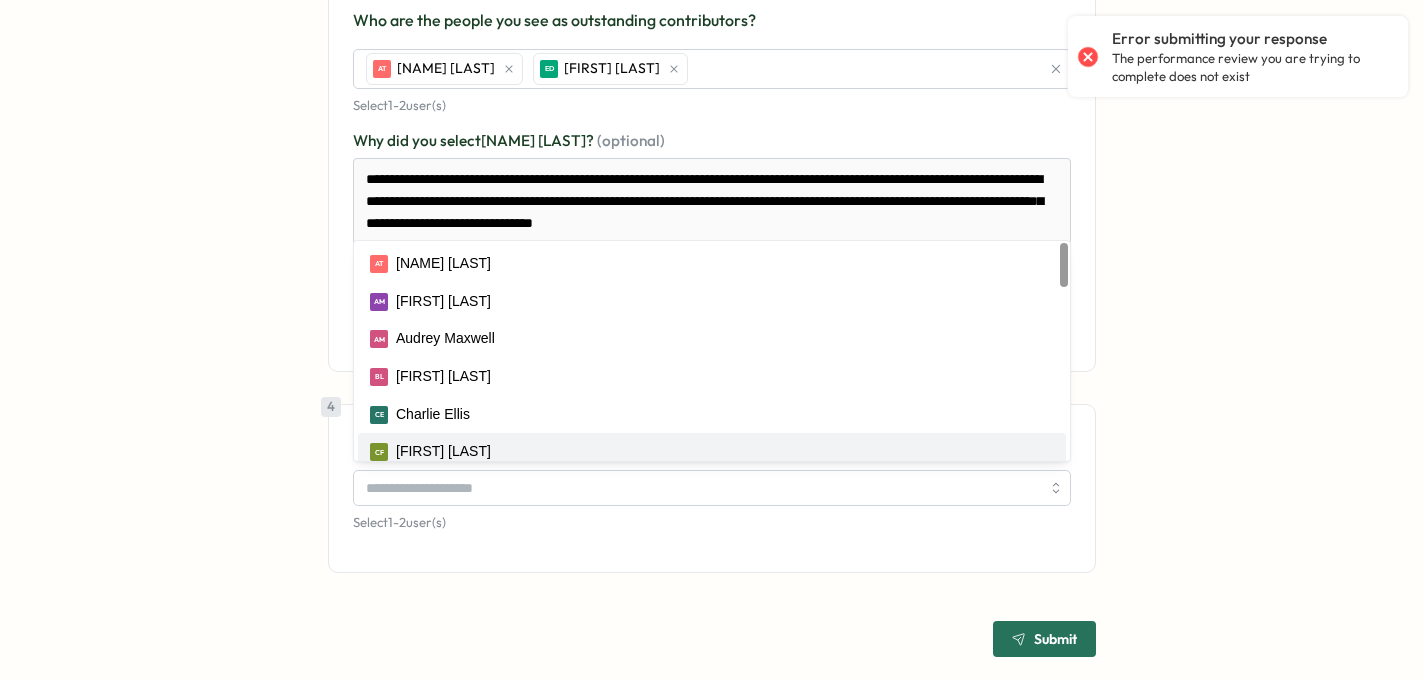 click on "**********" at bounding box center [712, -164] 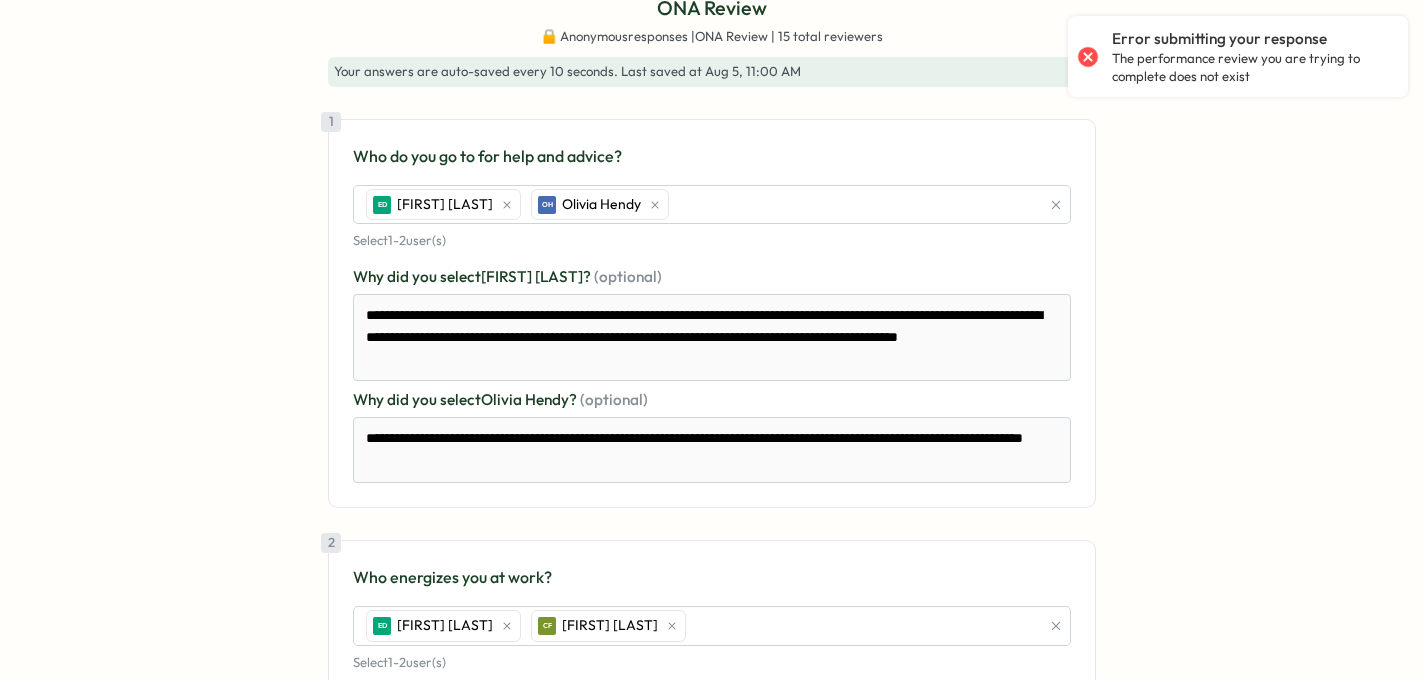 scroll, scrollTop: 0, scrollLeft: 0, axis: both 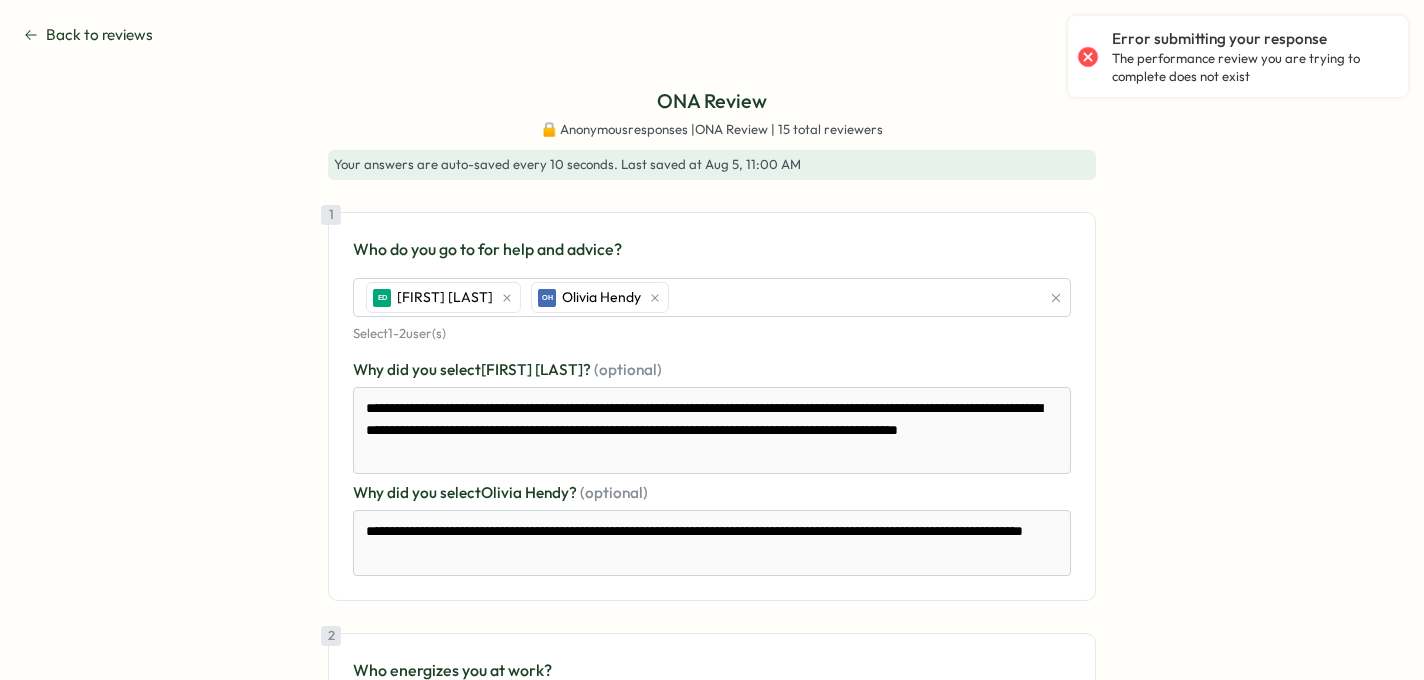 click at bounding box center (1088, 56) 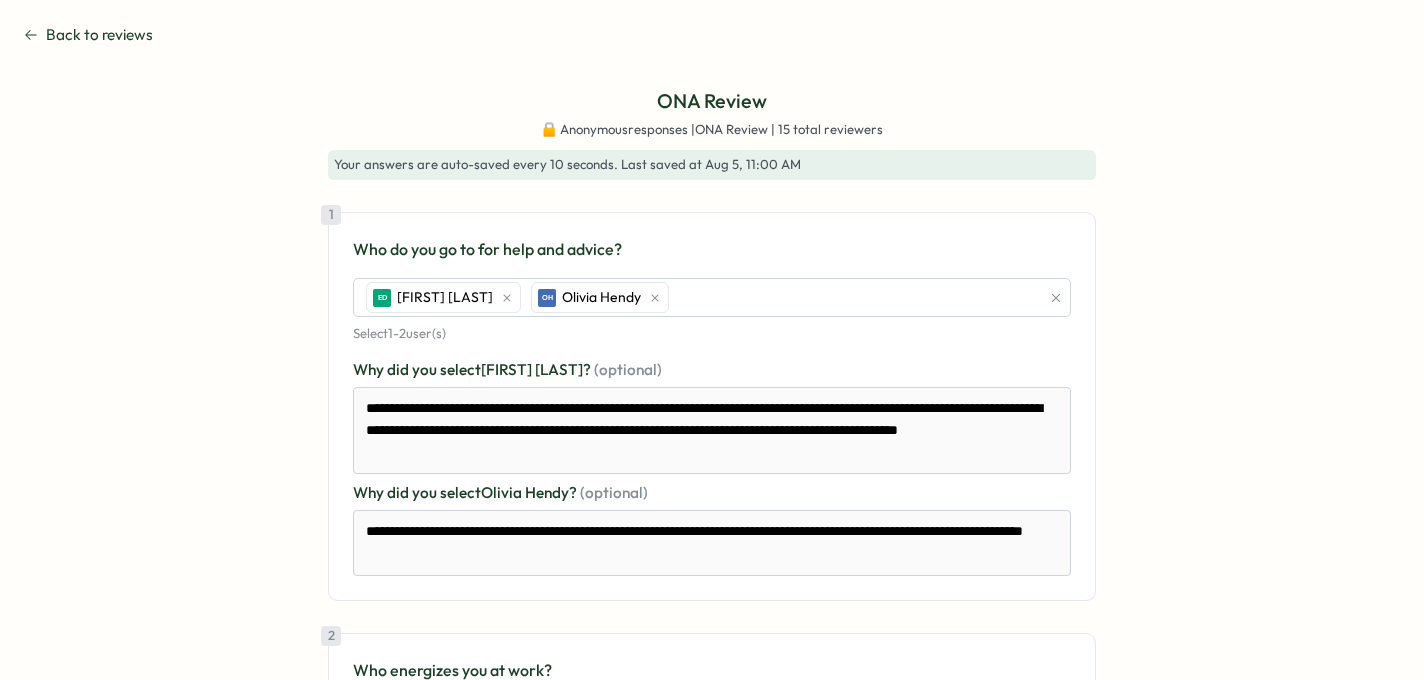 click on "**********" at bounding box center (712, 907) 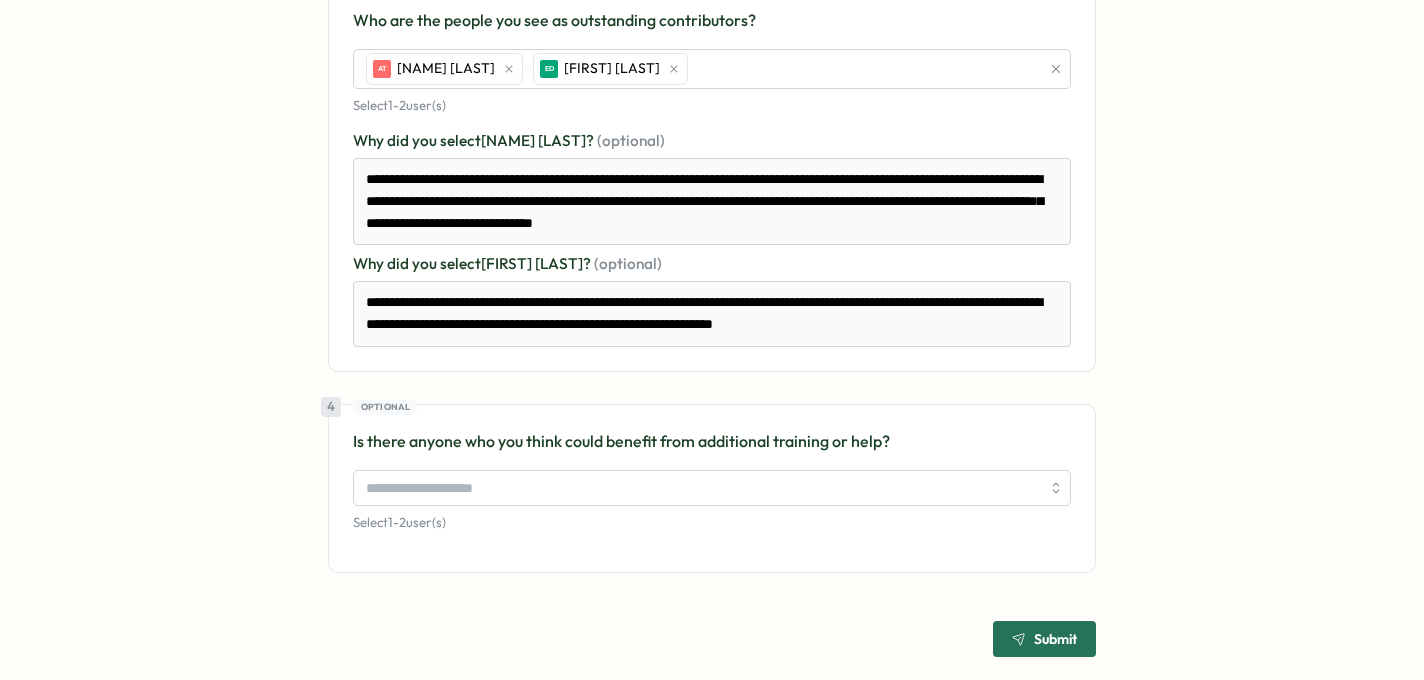 click on "Submit" at bounding box center [1044, 639] 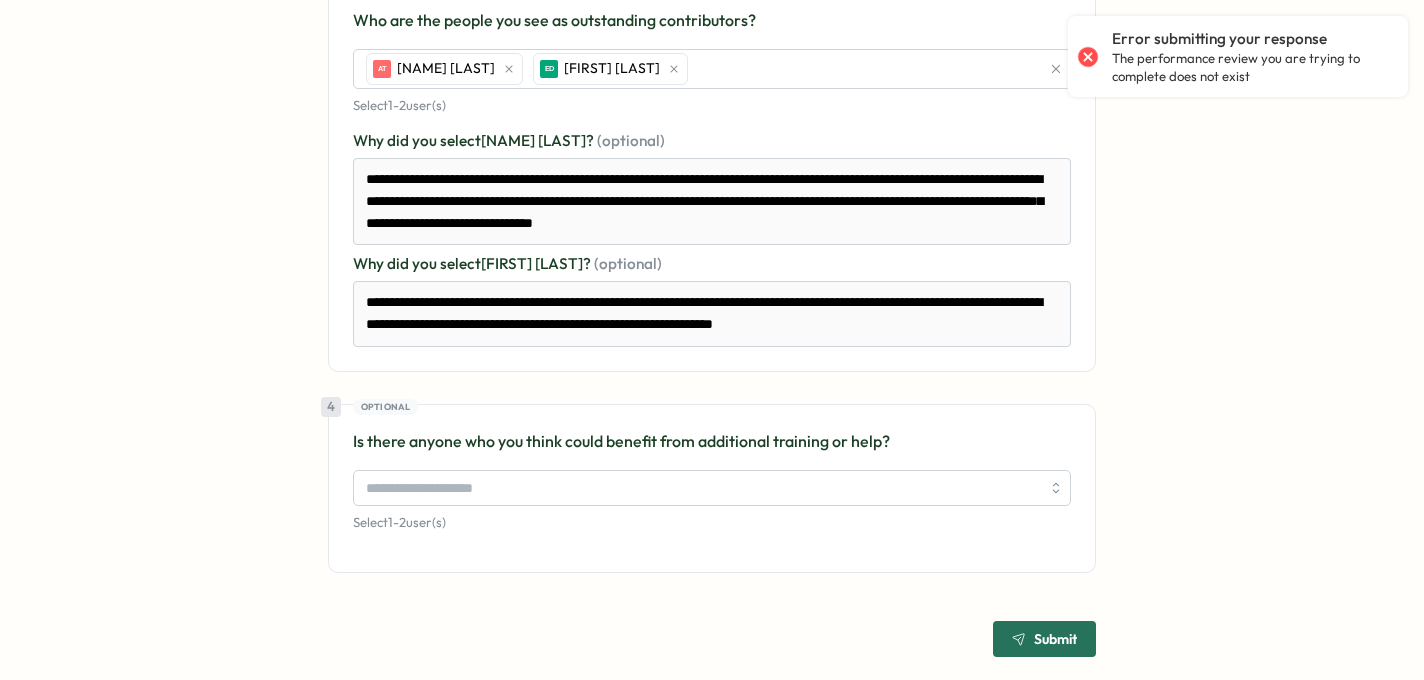 click at bounding box center (1088, 56) 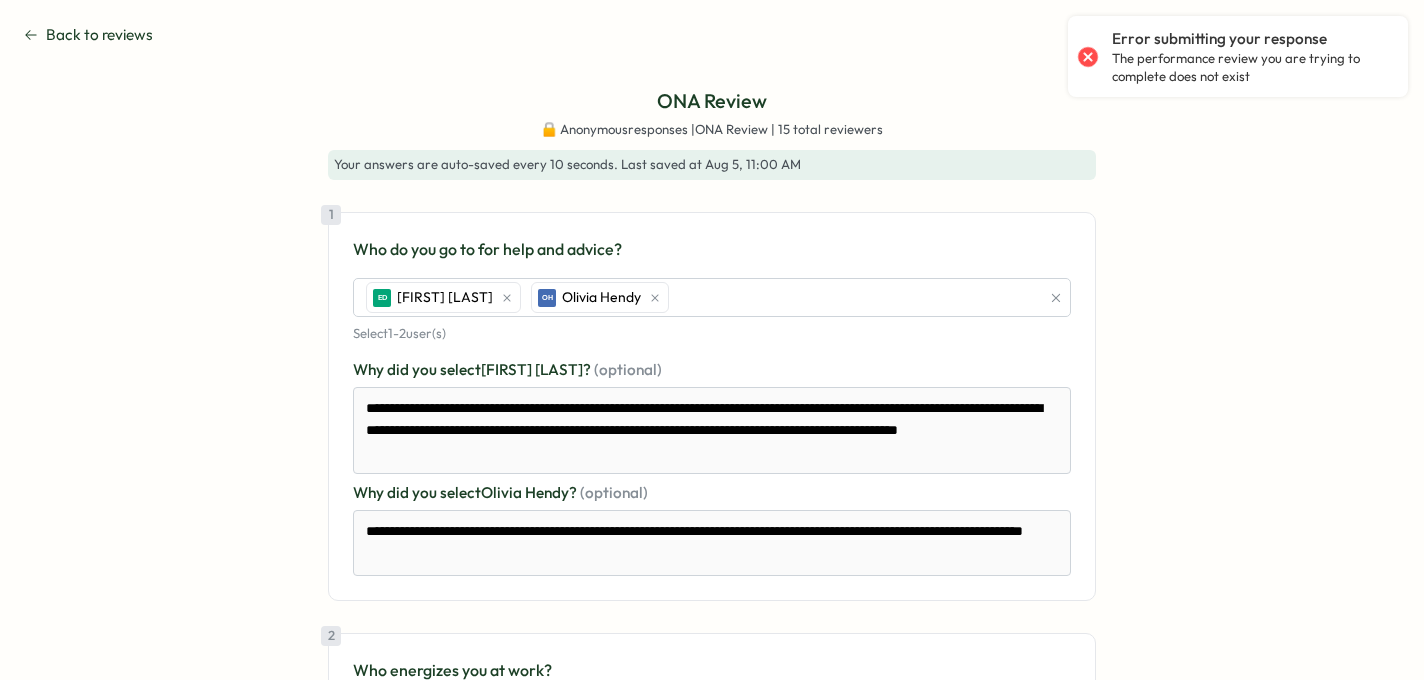 click on "Back to reviews" at bounding box center (99, 35) 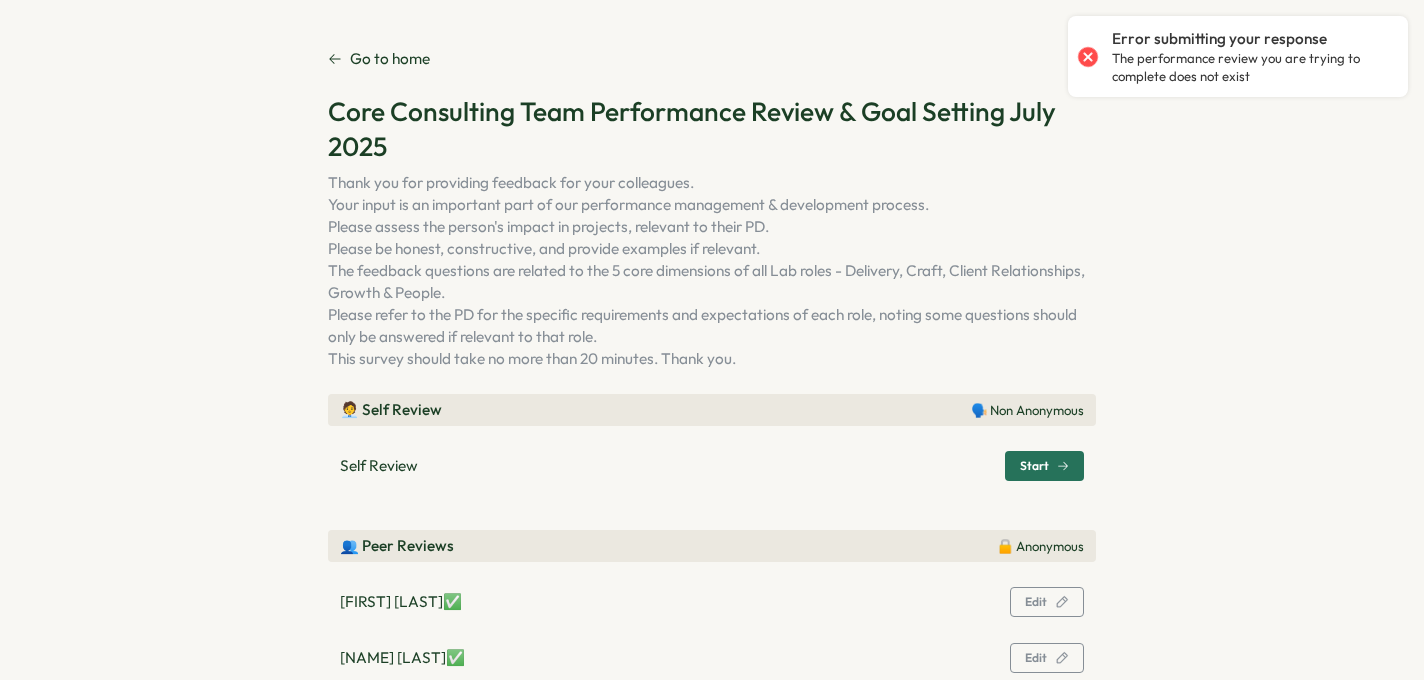 scroll, scrollTop: 186, scrollLeft: 0, axis: vertical 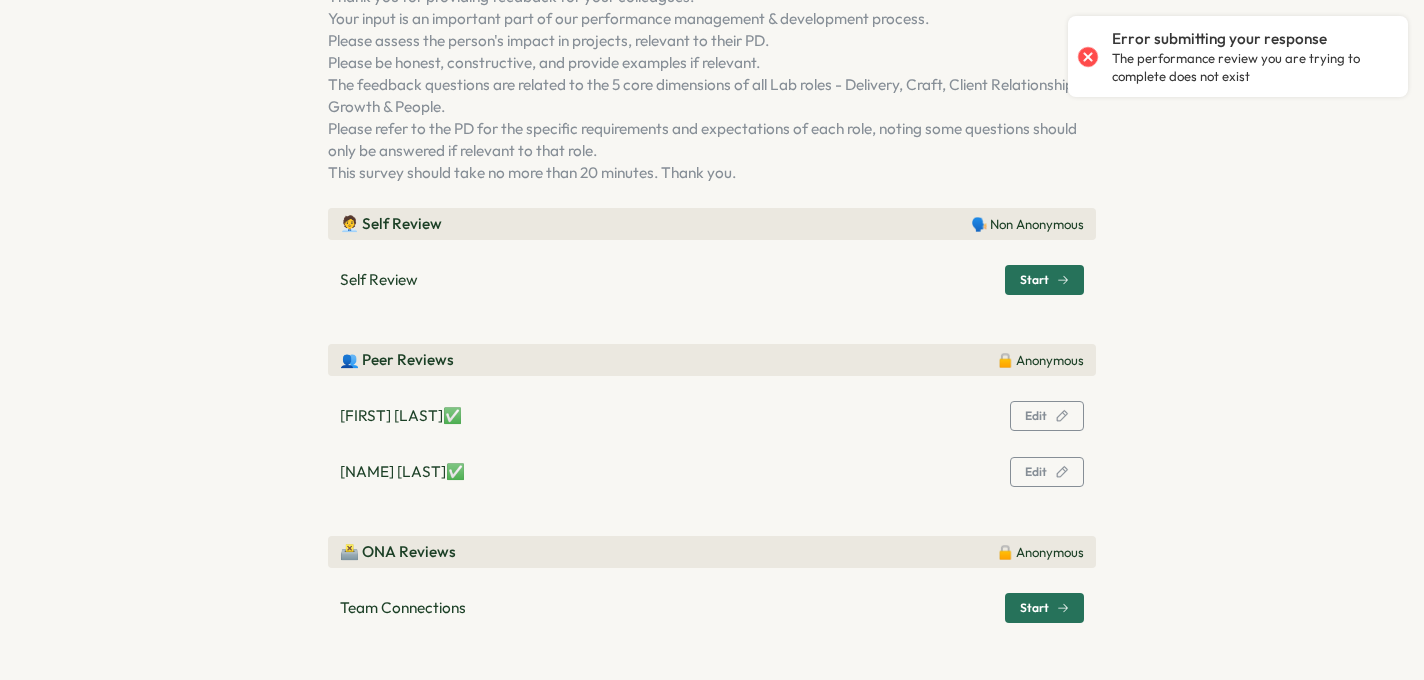 click on "Start" at bounding box center [1034, 608] 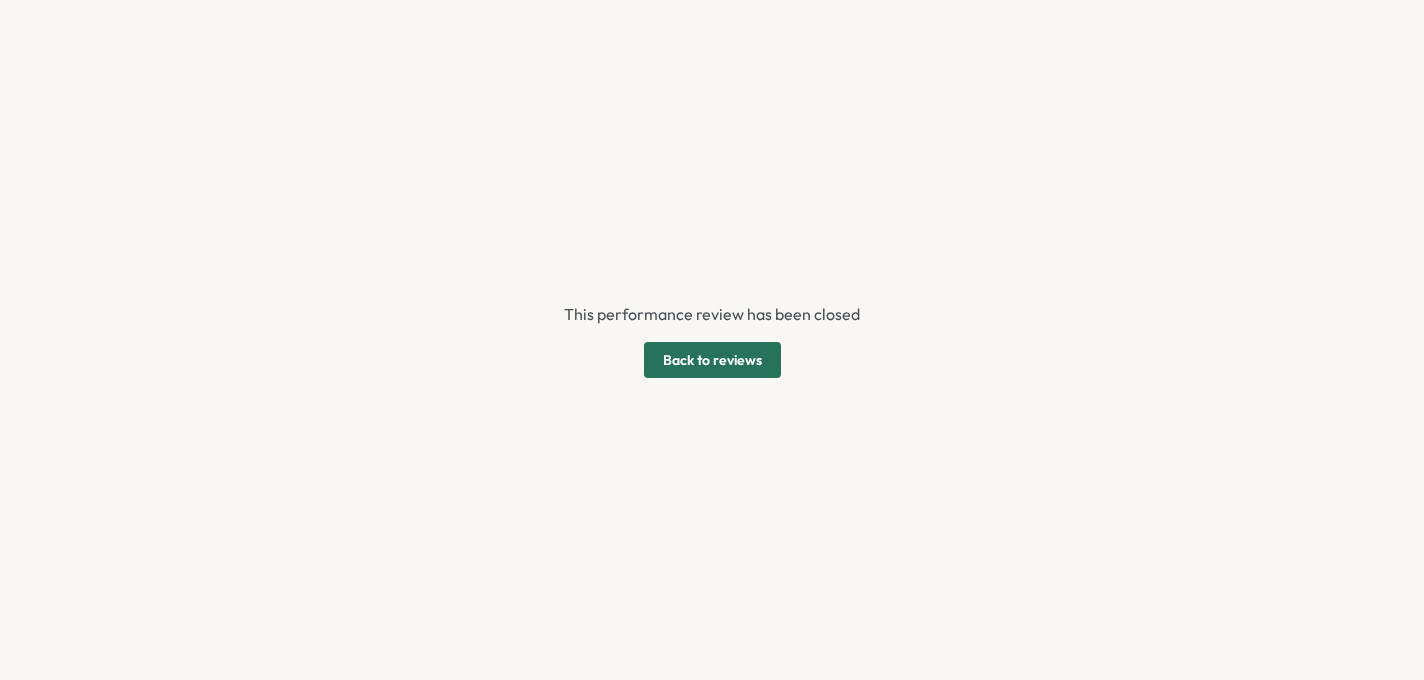 click on "Back to reviews" at bounding box center [712, 360] 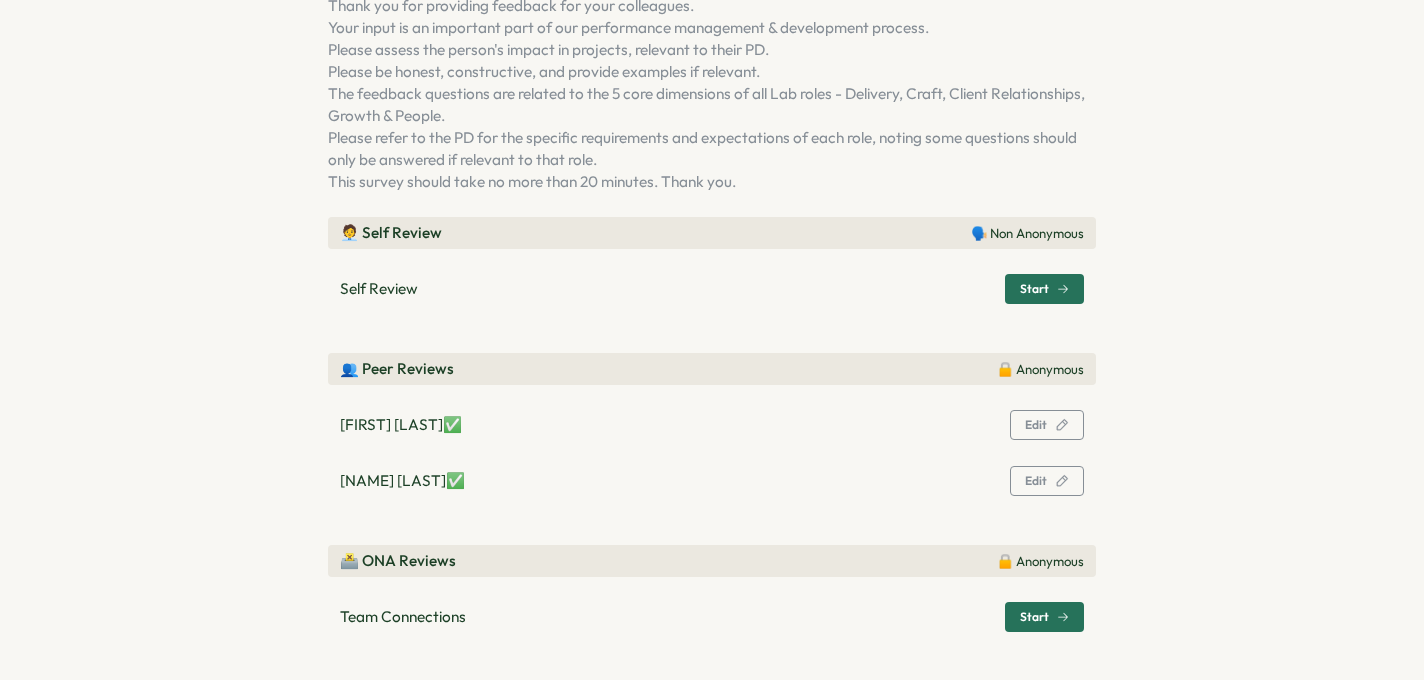 scroll, scrollTop: 186, scrollLeft: 0, axis: vertical 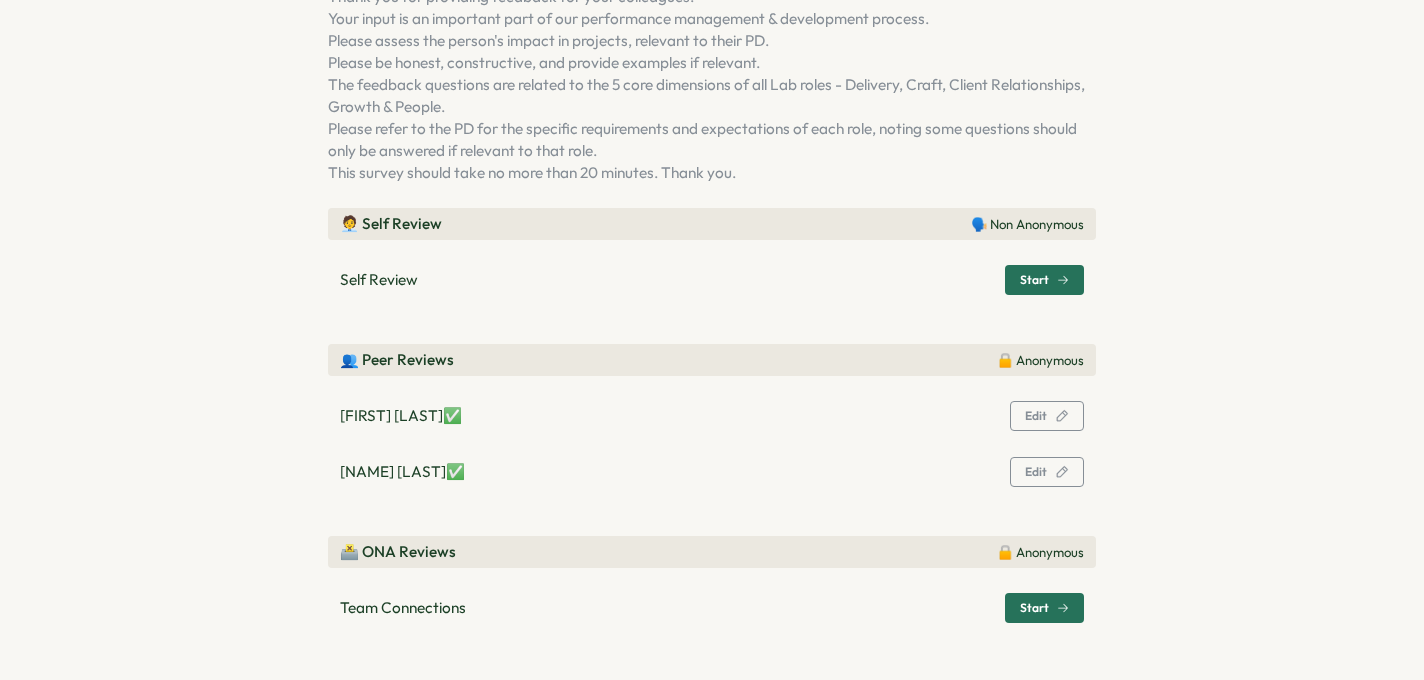 click on "Start" at bounding box center [1034, 608] 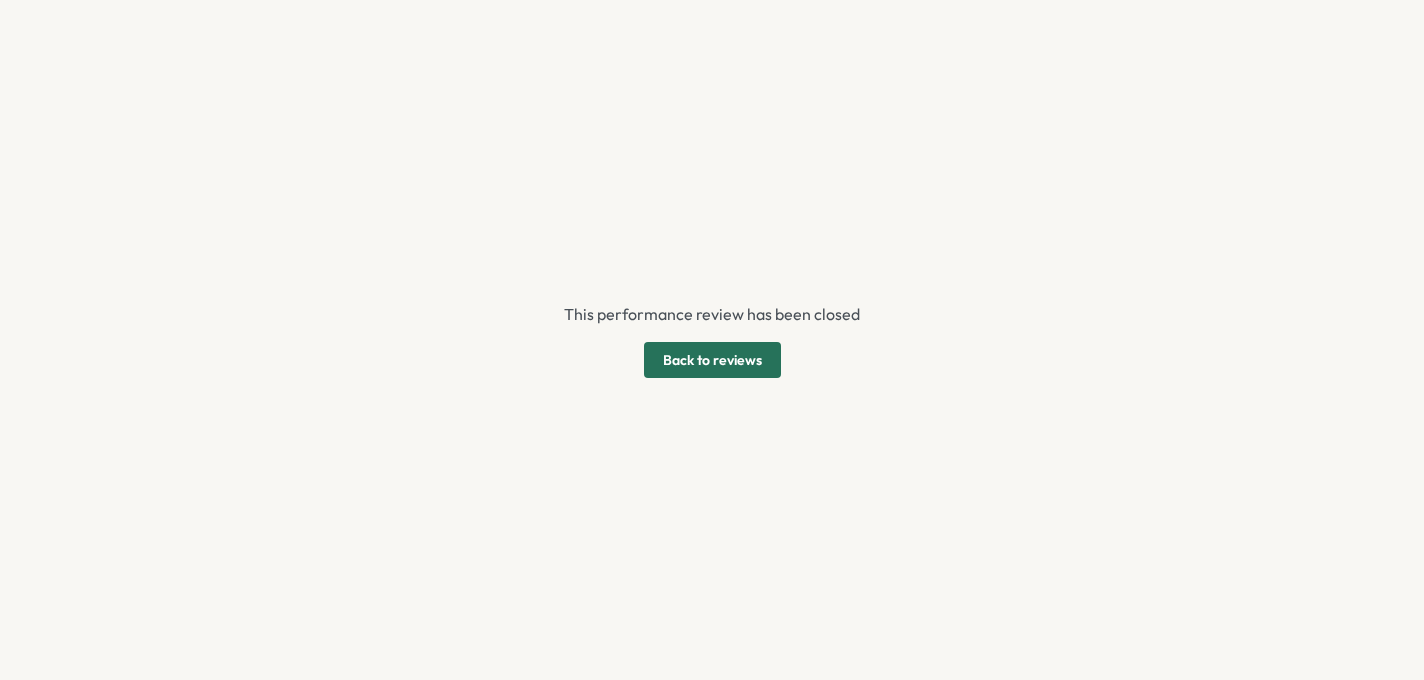 click on "Back to reviews" at bounding box center (712, 360) 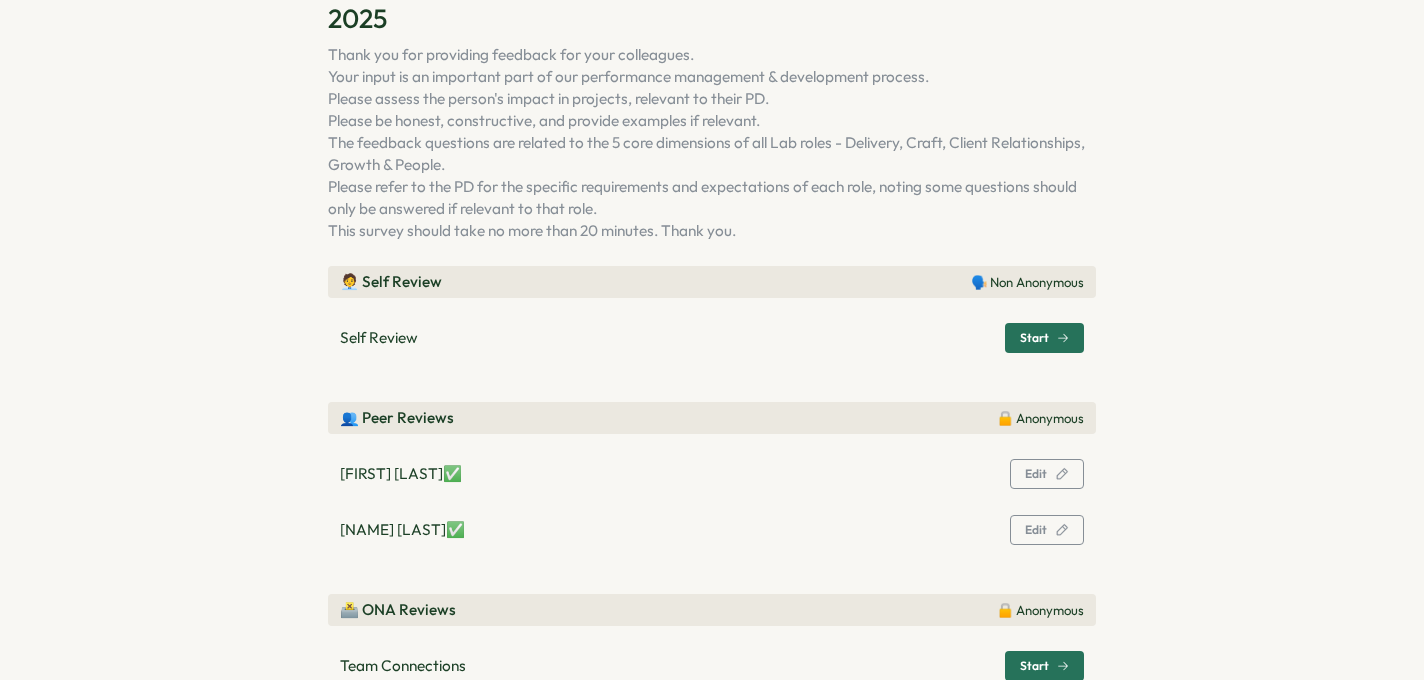 scroll, scrollTop: 186, scrollLeft: 0, axis: vertical 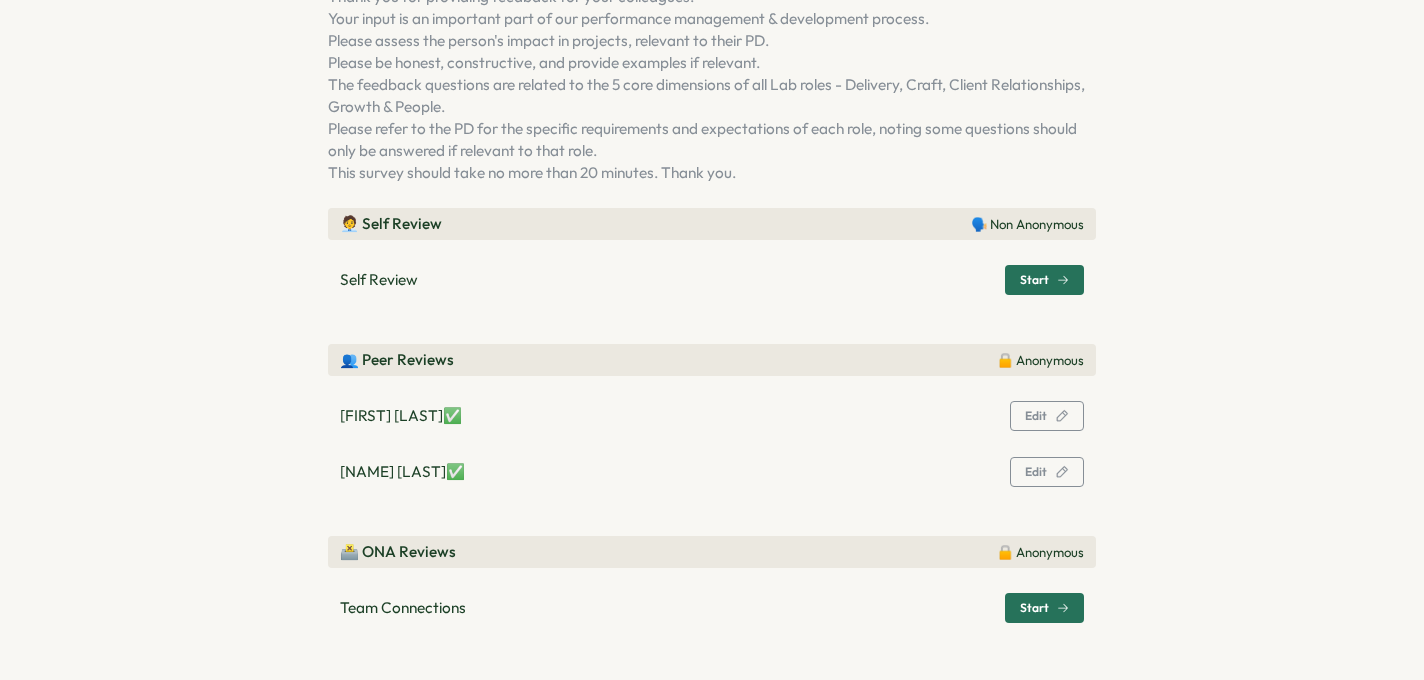 click on "Start" at bounding box center [1034, 608] 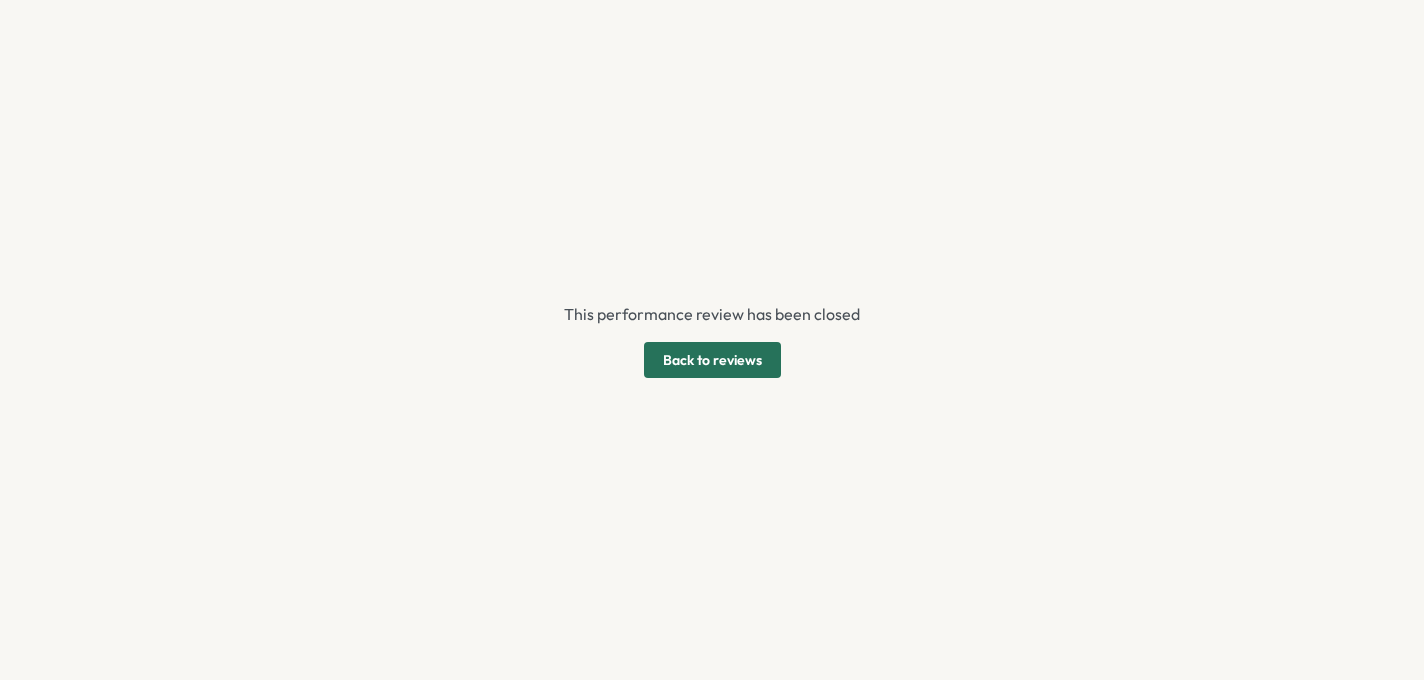 click on "Back to reviews" at bounding box center [712, 360] 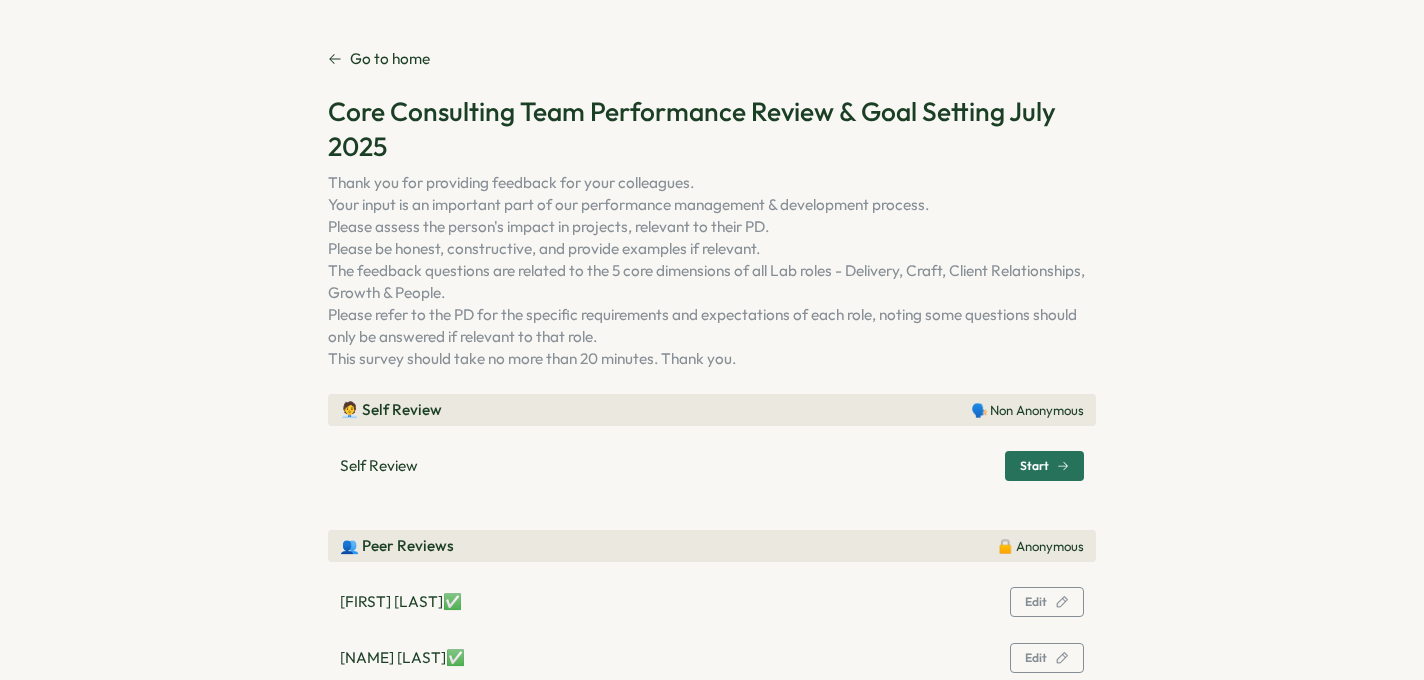 click on "Start" at bounding box center (1044, 466) 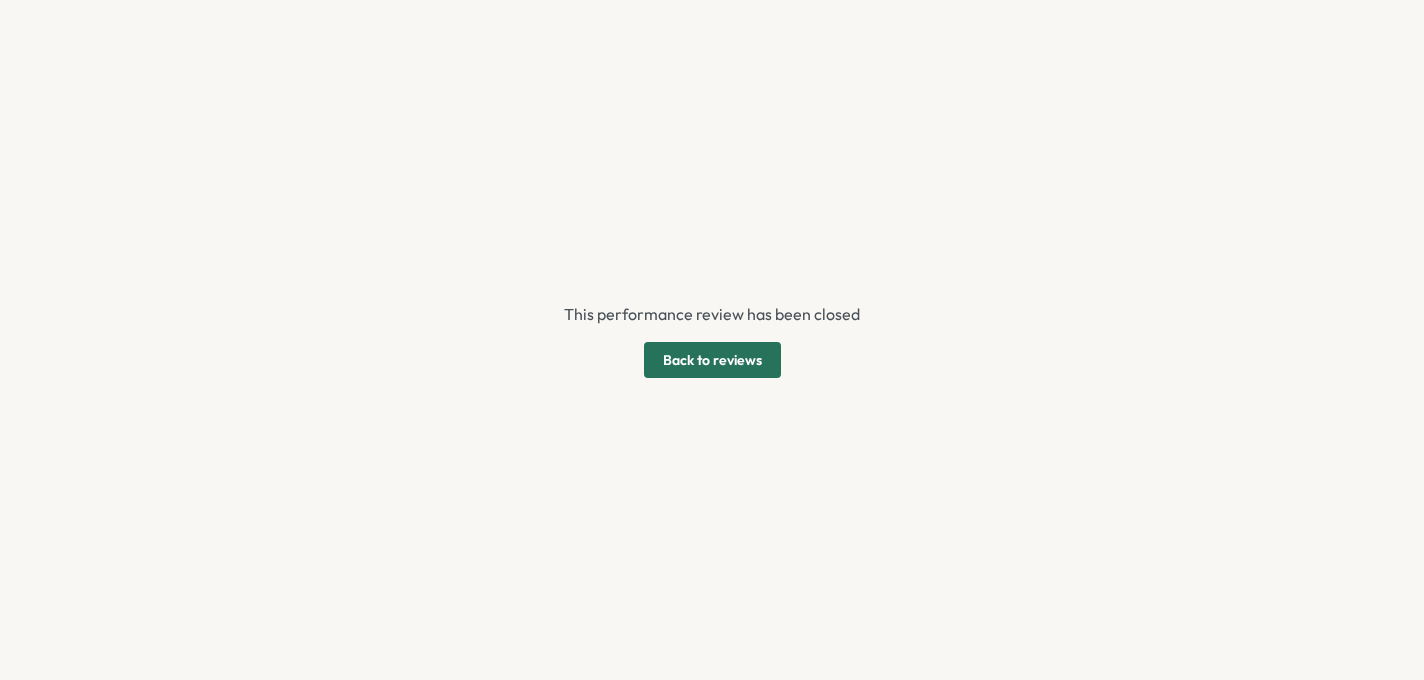 click on "Back to reviews" at bounding box center (712, 360) 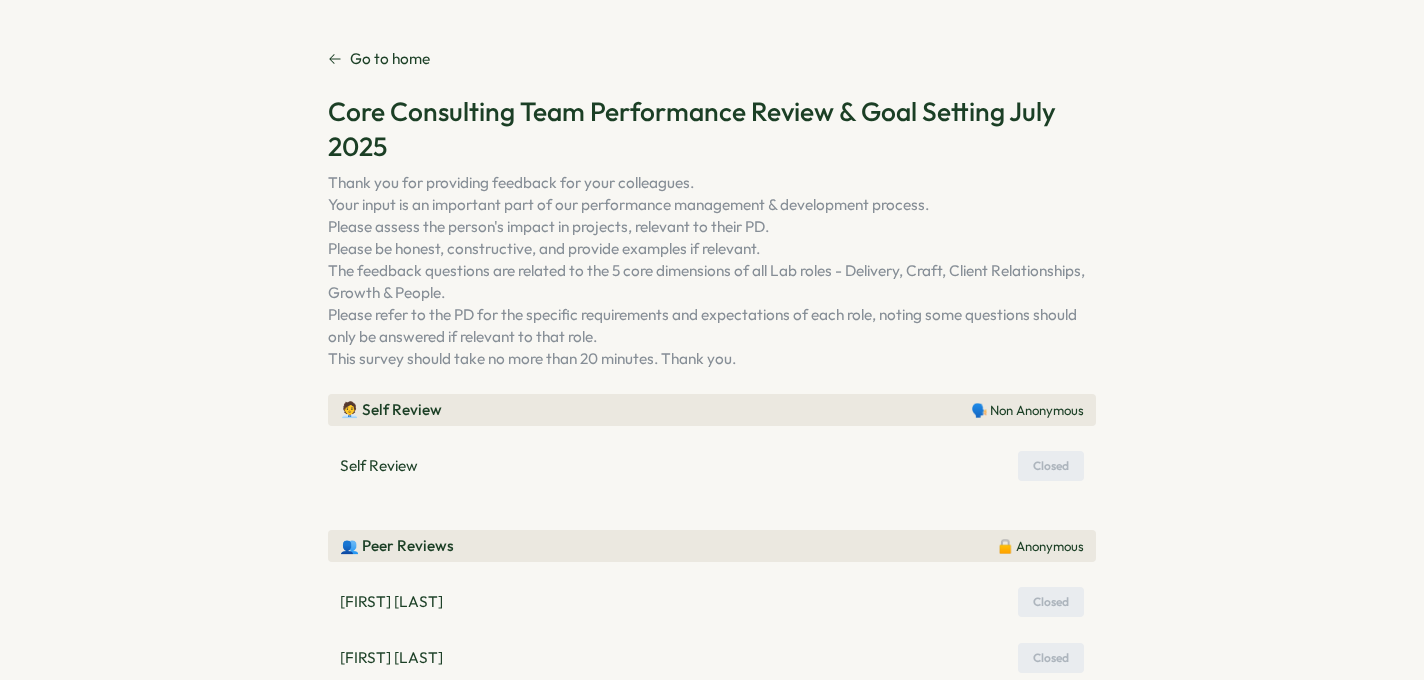 scroll, scrollTop: 0, scrollLeft: 0, axis: both 